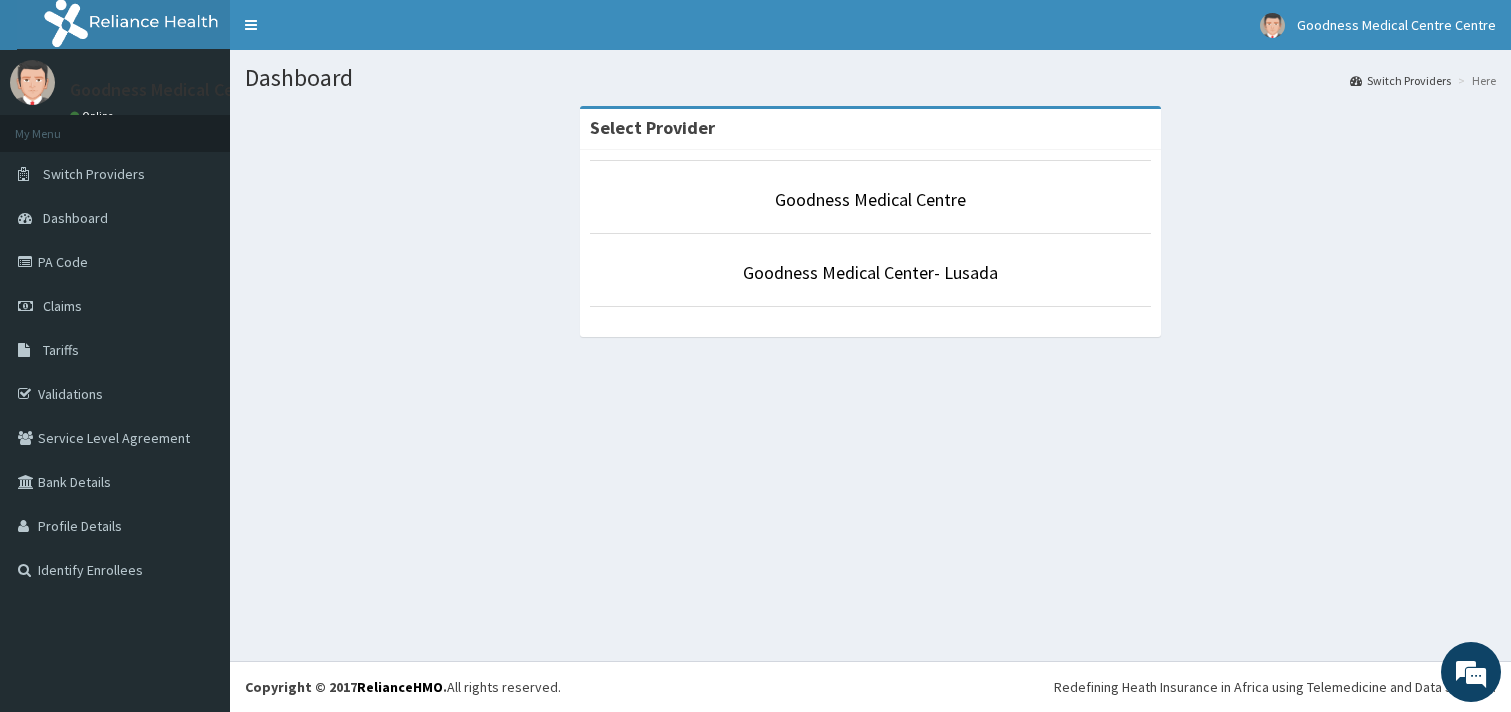 scroll, scrollTop: 0, scrollLeft: 0, axis: both 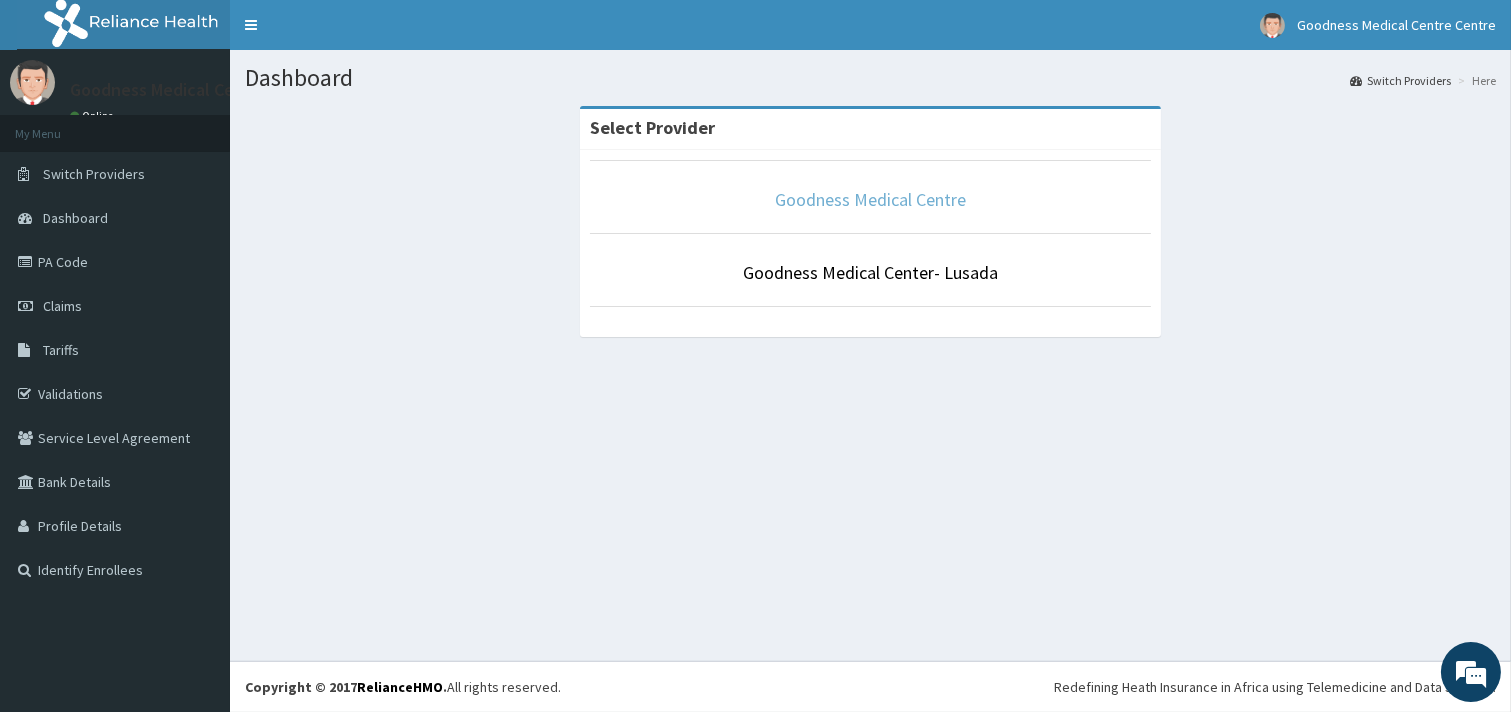 click on "Goodness Medical Centre" at bounding box center [870, 199] 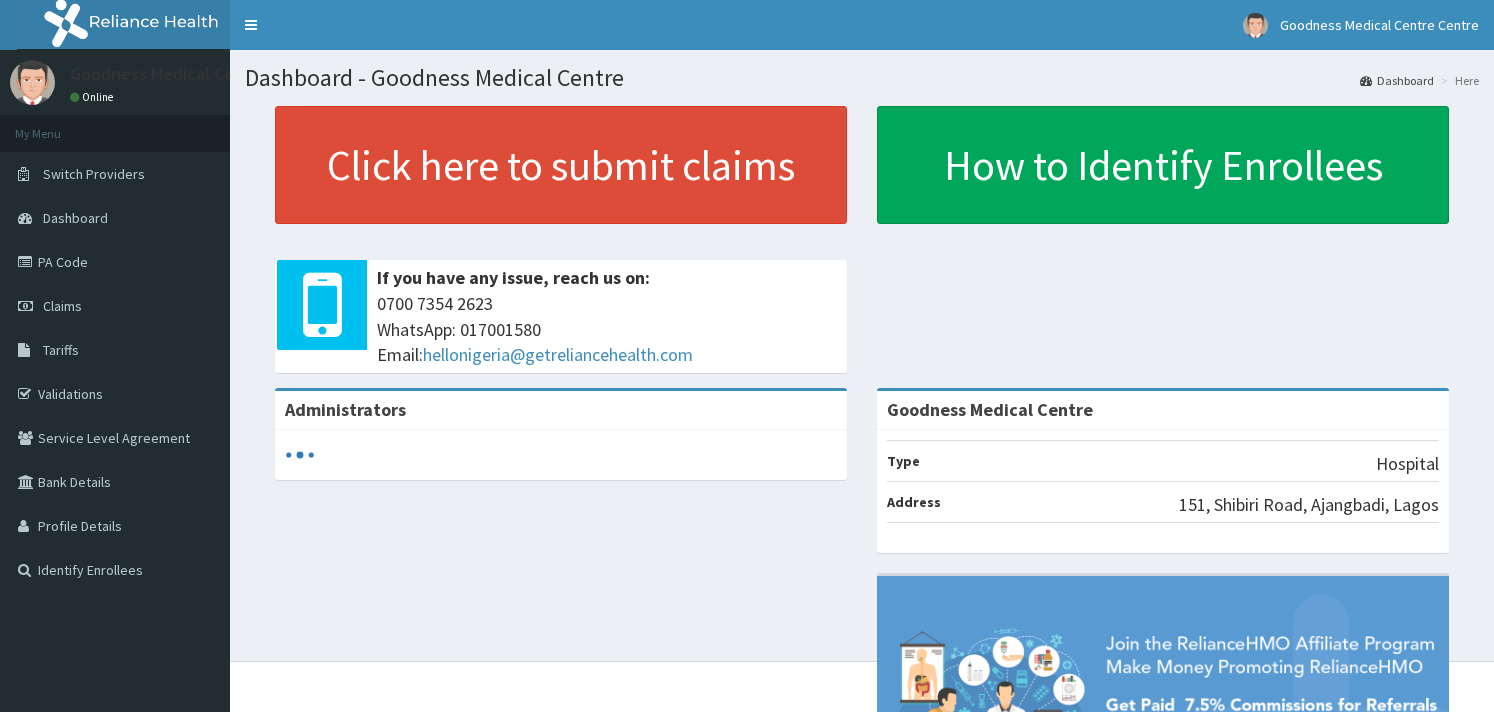 scroll, scrollTop: 0, scrollLeft: 0, axis: both 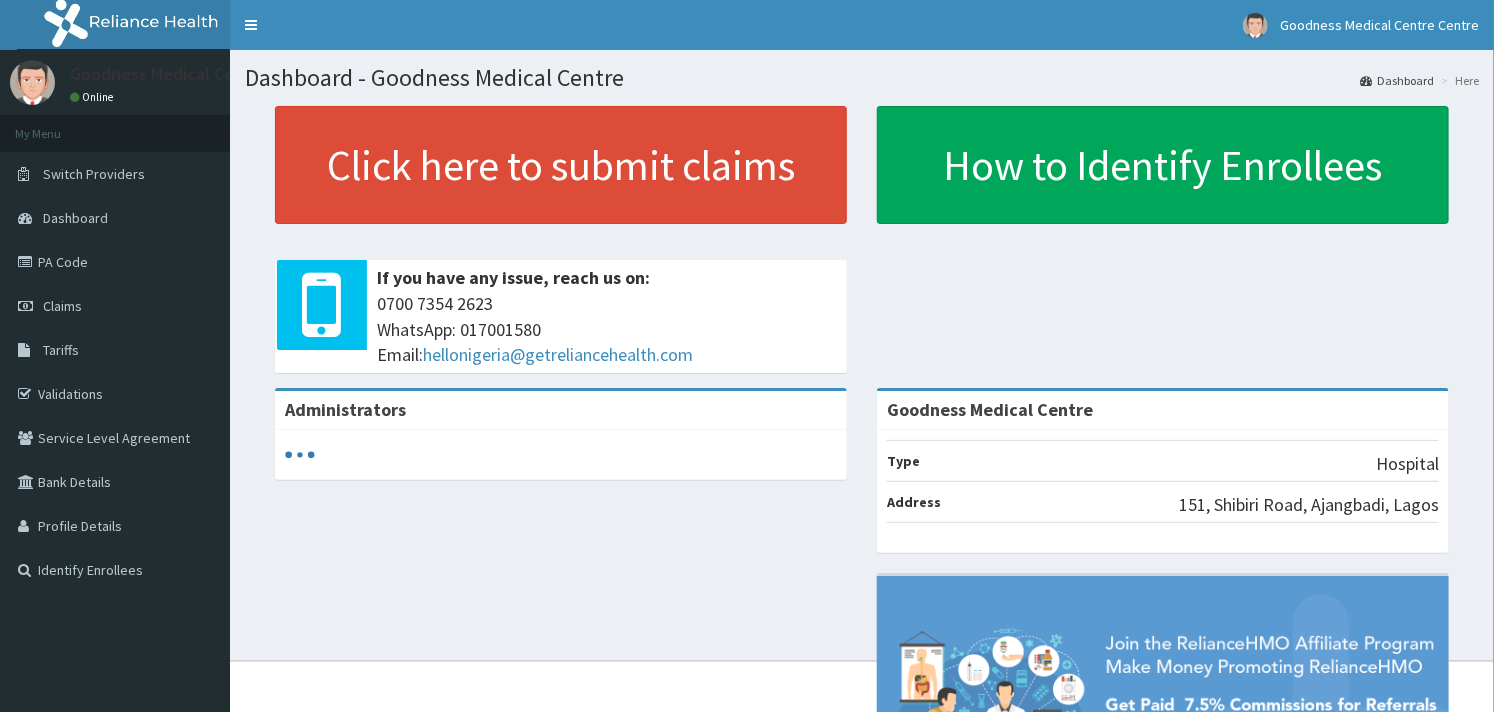 click on "Dashboard - Goodness Medical Centre
Dashboard
Here" at bounding box center [862, 70] 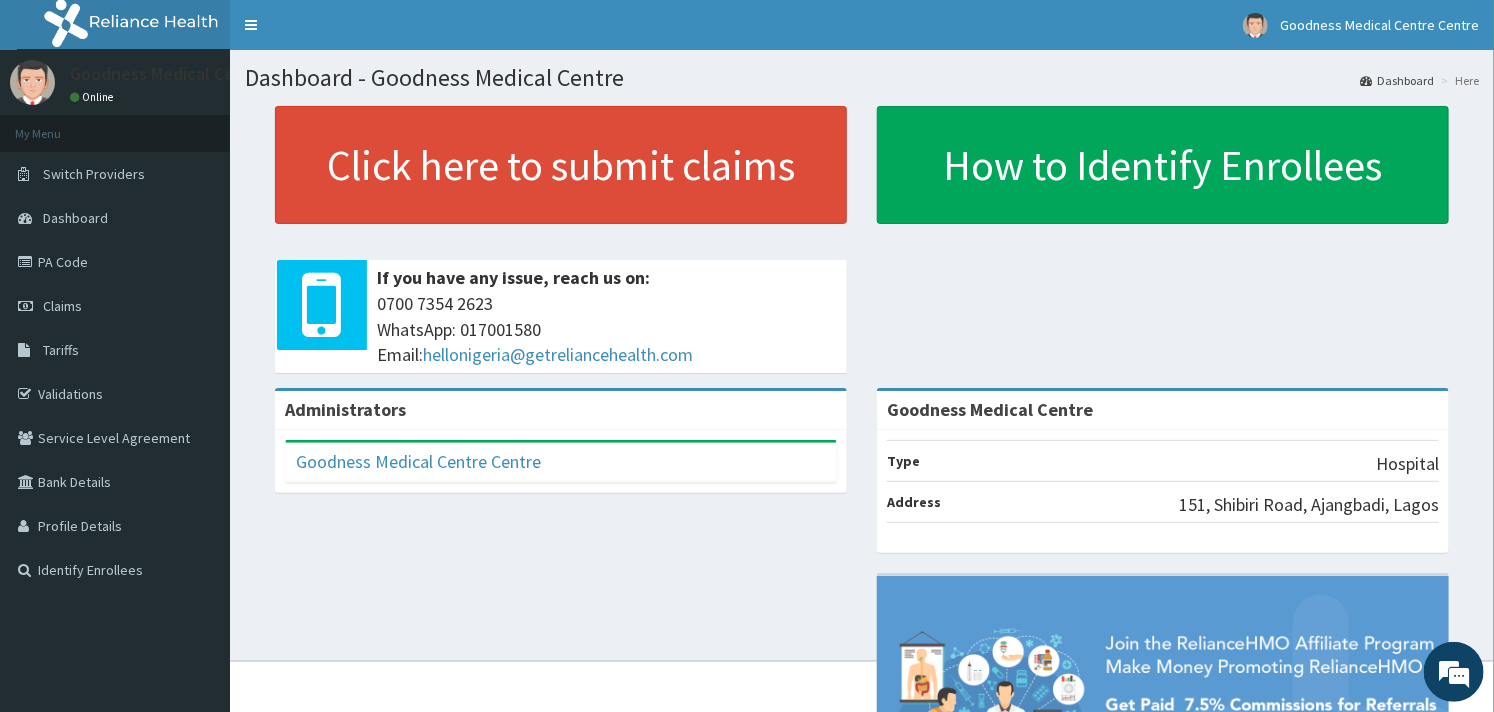 click on "Click here to submit claims
If you have any issue, reach us on:
0700 7354 2623 WhatsApp: 017001580 Email:  hellonigeria@getreliancehealth.com
How to Identify Enrollees
Administrators
Goodness Medical Centre Centre Full Name   Goodness Medical Centre Centre Email Address   goodnessmedicalcentre@yahoo.com Roles   PROVIDER_MEDICAL_DIRECTOR
Goodness Medical Centre
Type   Hospital
Address   151, Shibiri Road, Ajangbadi, Lagos" at bounding box center [862, 216] 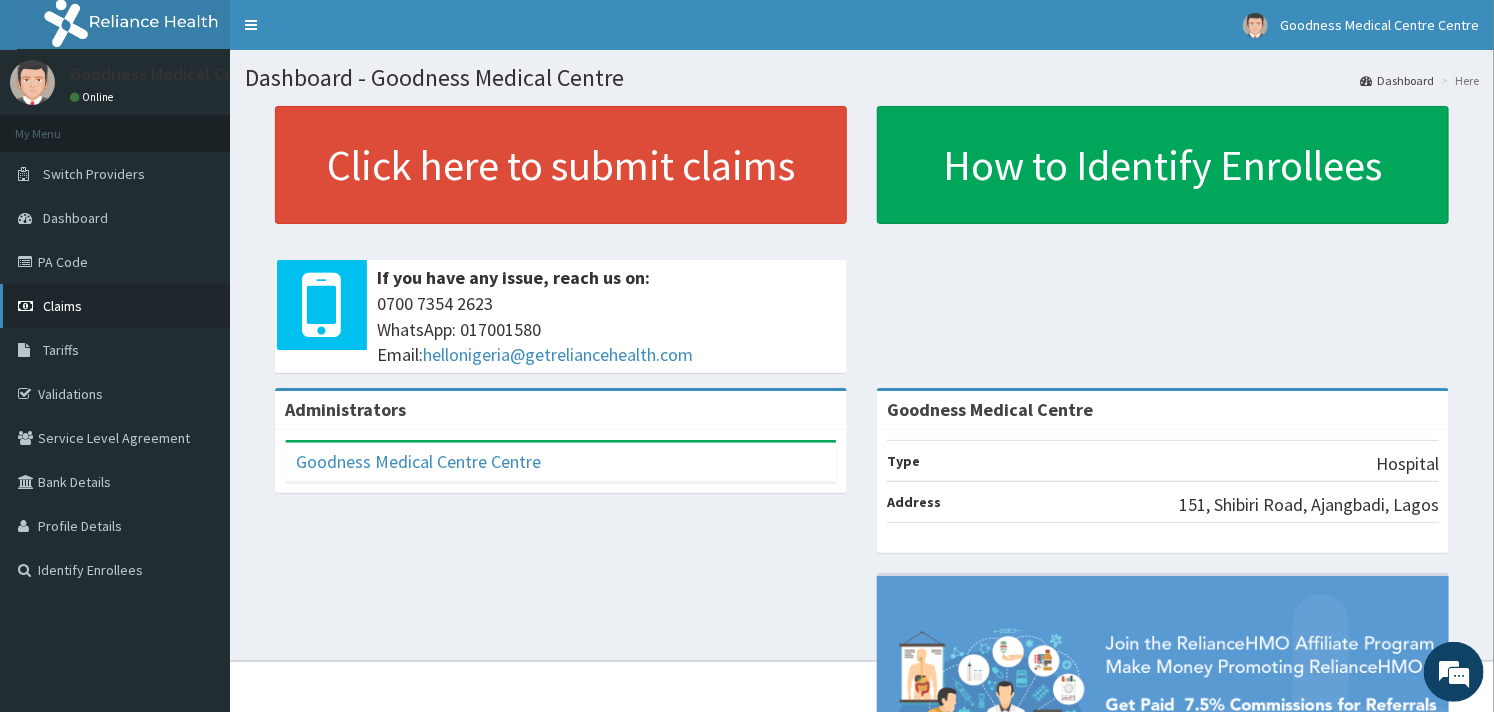 click on "Claims" at bounding box center [62, 306] 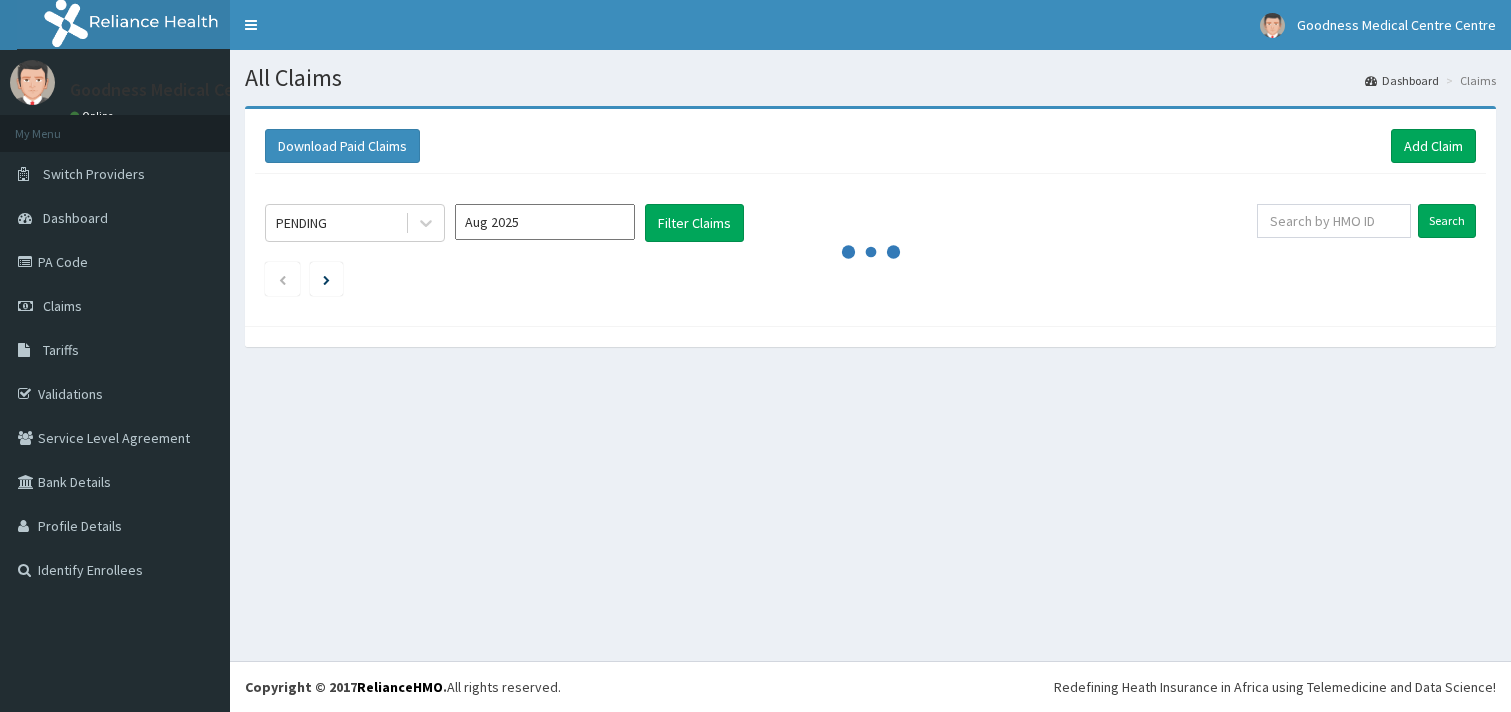 scroll, scrollTop: 0, scrollLeft: 0, axis: both 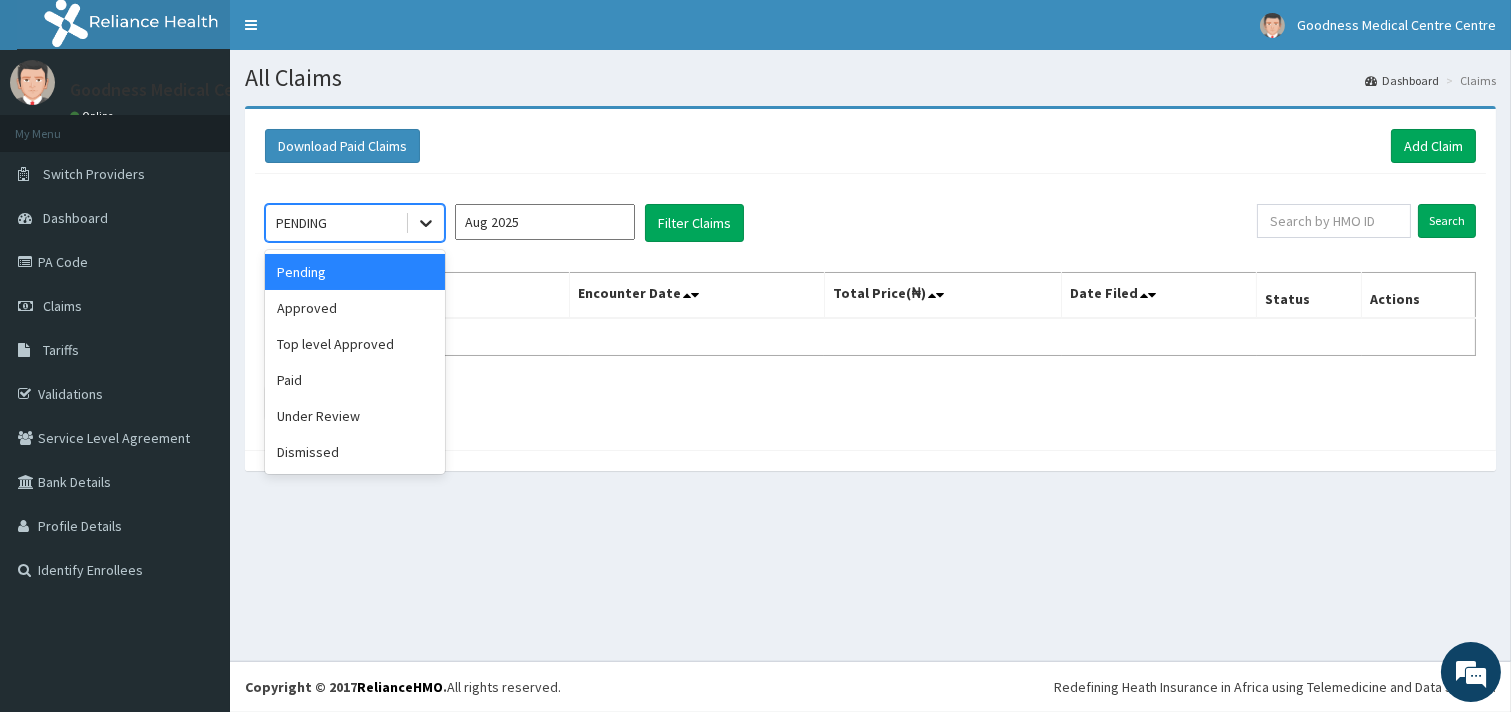 click at bounding box center (426, 223) 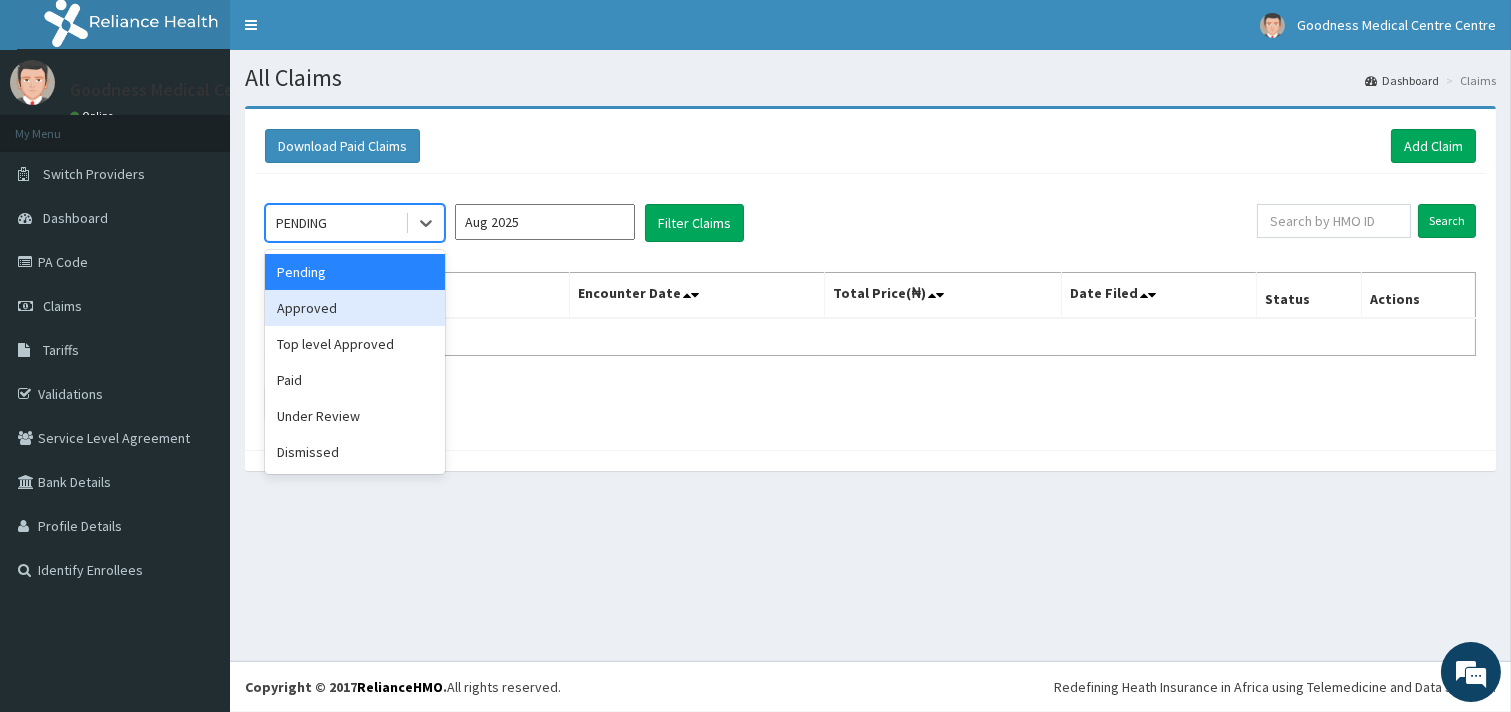 click on "Approved" at bounding box center [355, 308] 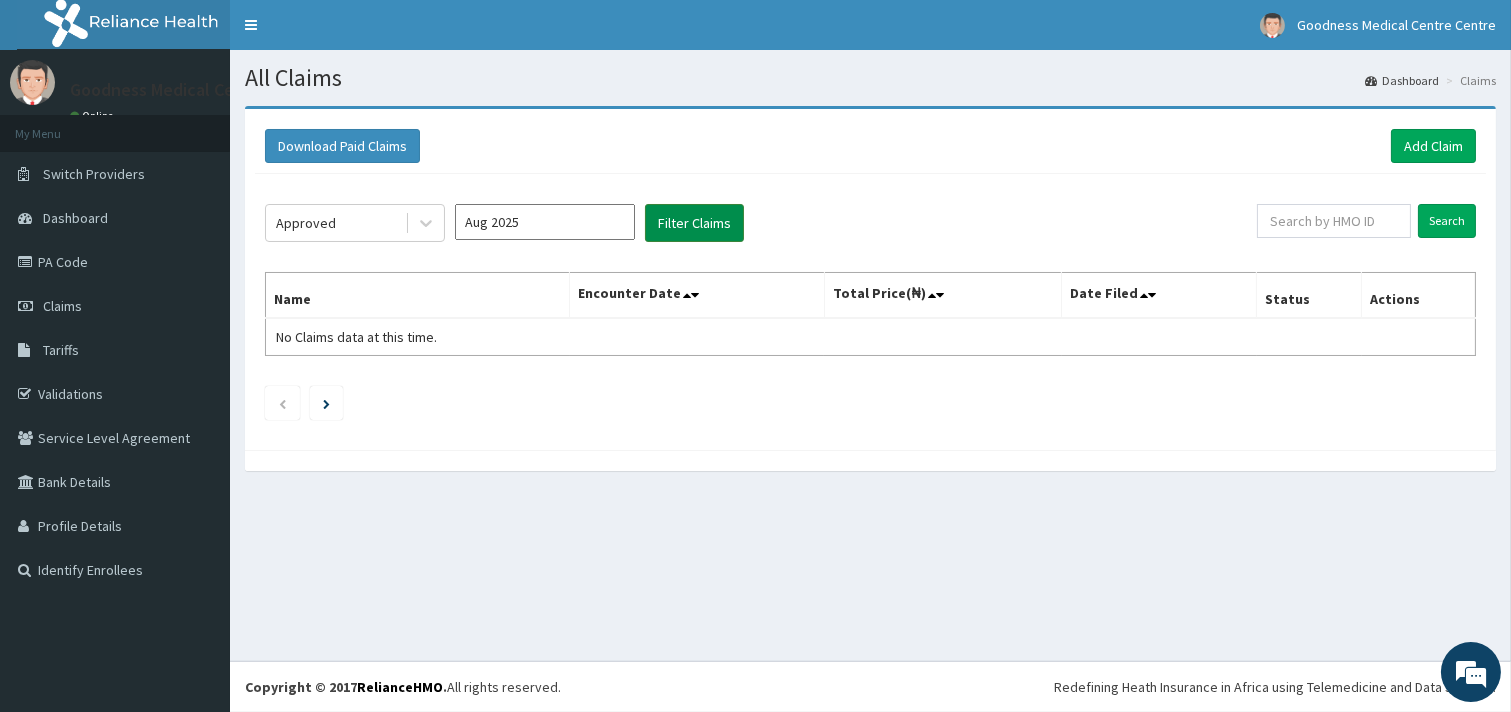 click on "Filter Claims" at bounding box center (694, 223) 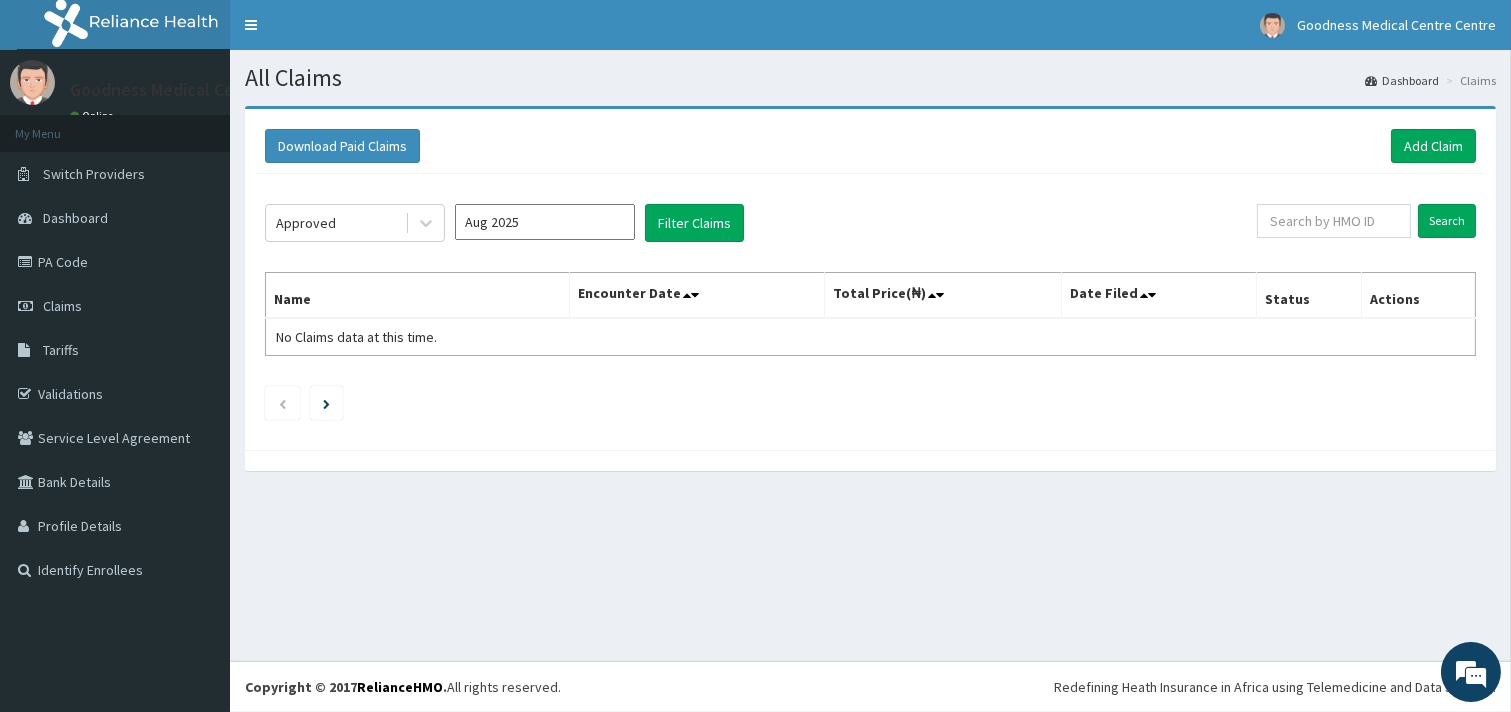 click on "Approved Aug 2025 Filter Claims Search Name Encounter Date Total Price(₦) Date Filed Status Actions No Claims data at this time." 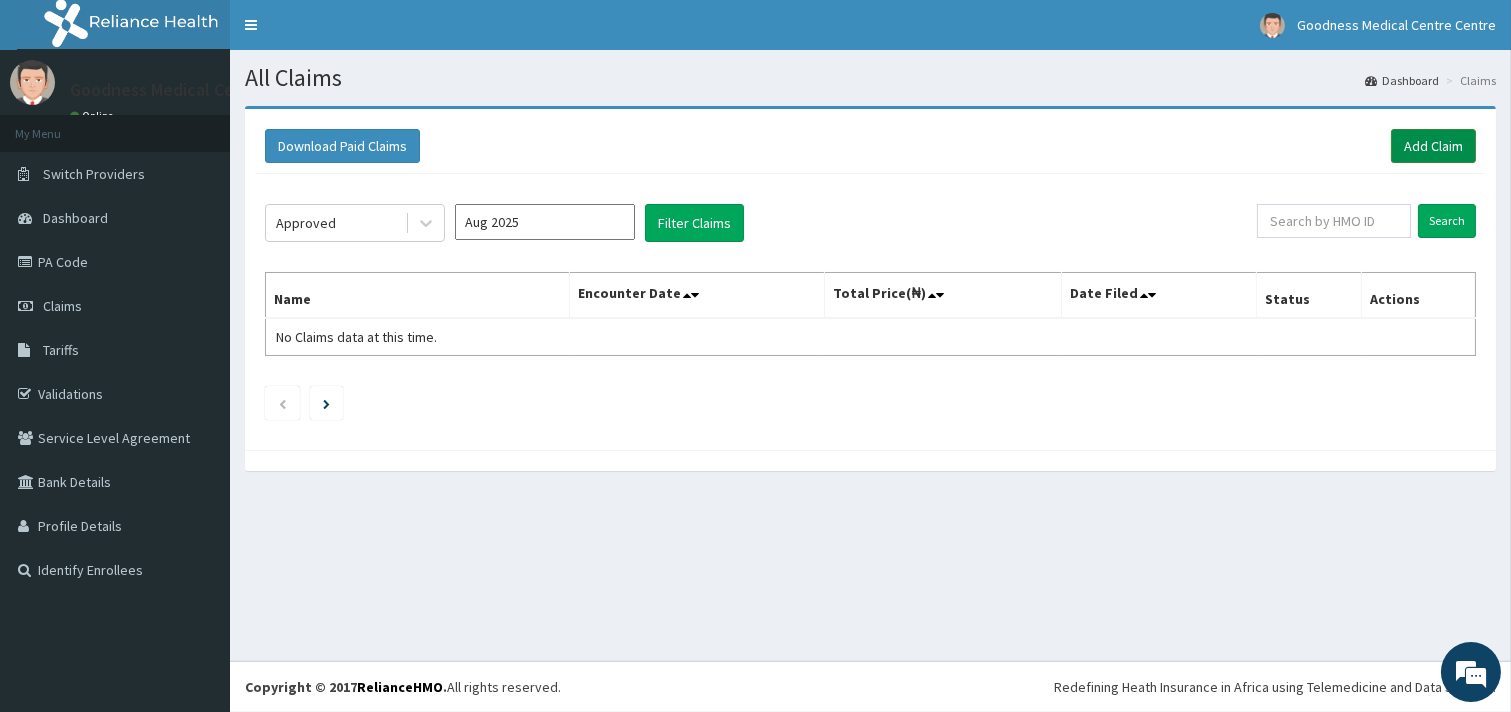 click on "Add Claim" at bounding box center [1433, 146] 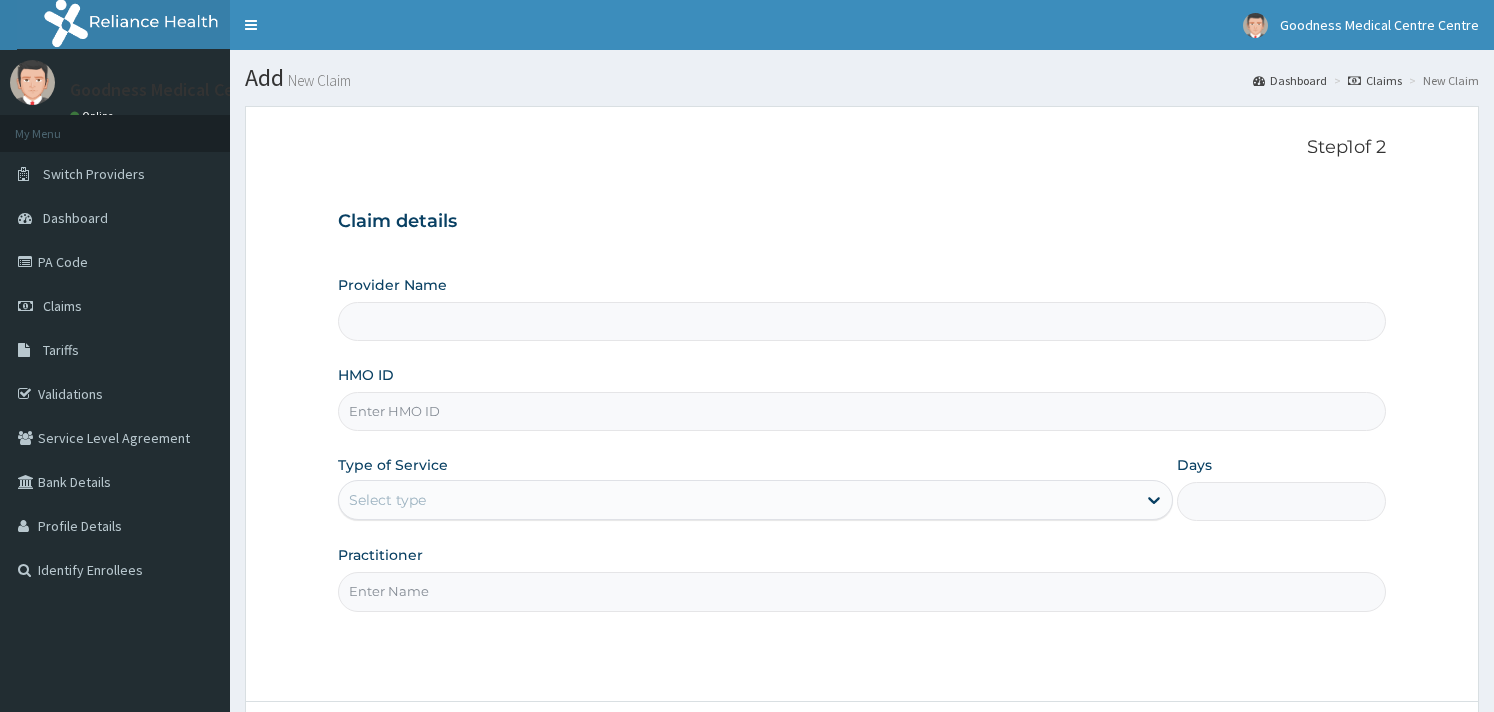 scroll, scrollTop: 0, scrollLeft: 0, axis: both 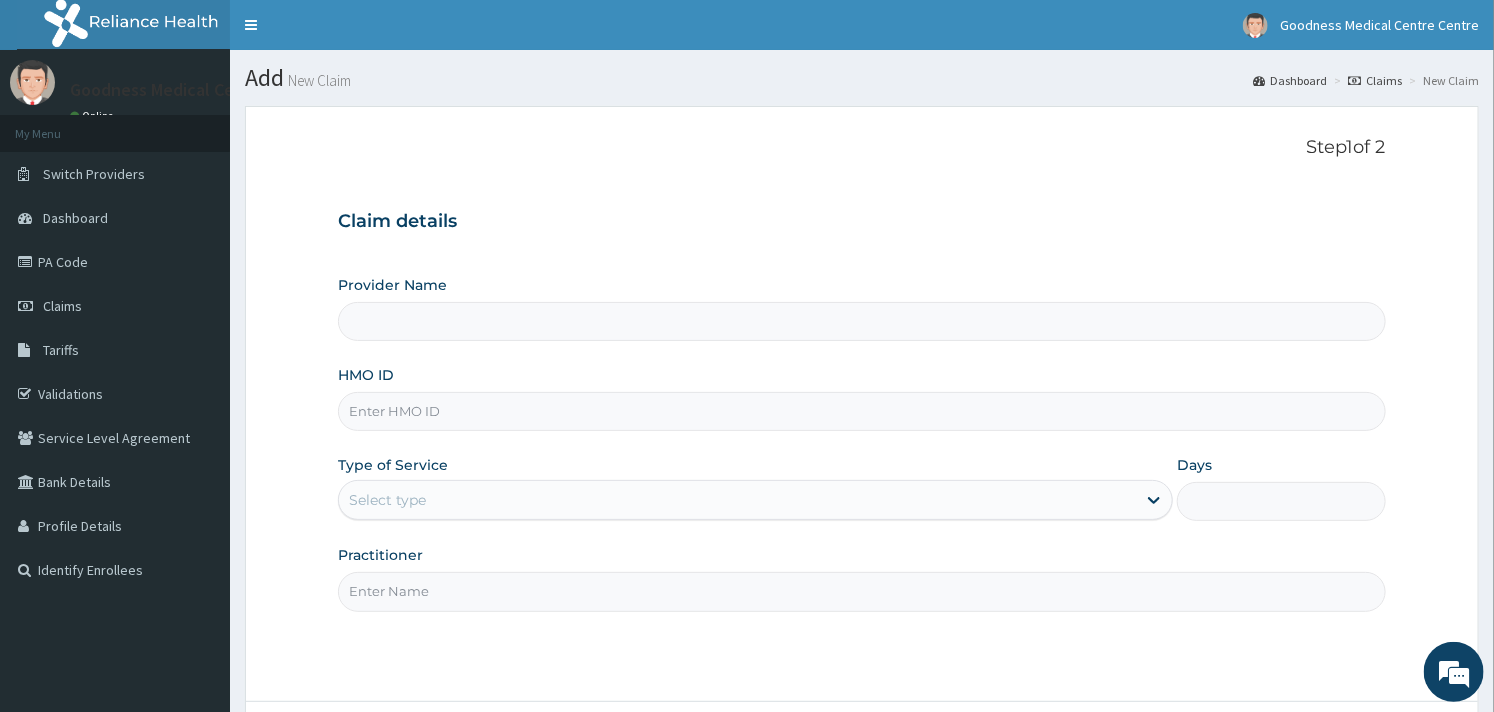 type on "Goodness Medical Centre" 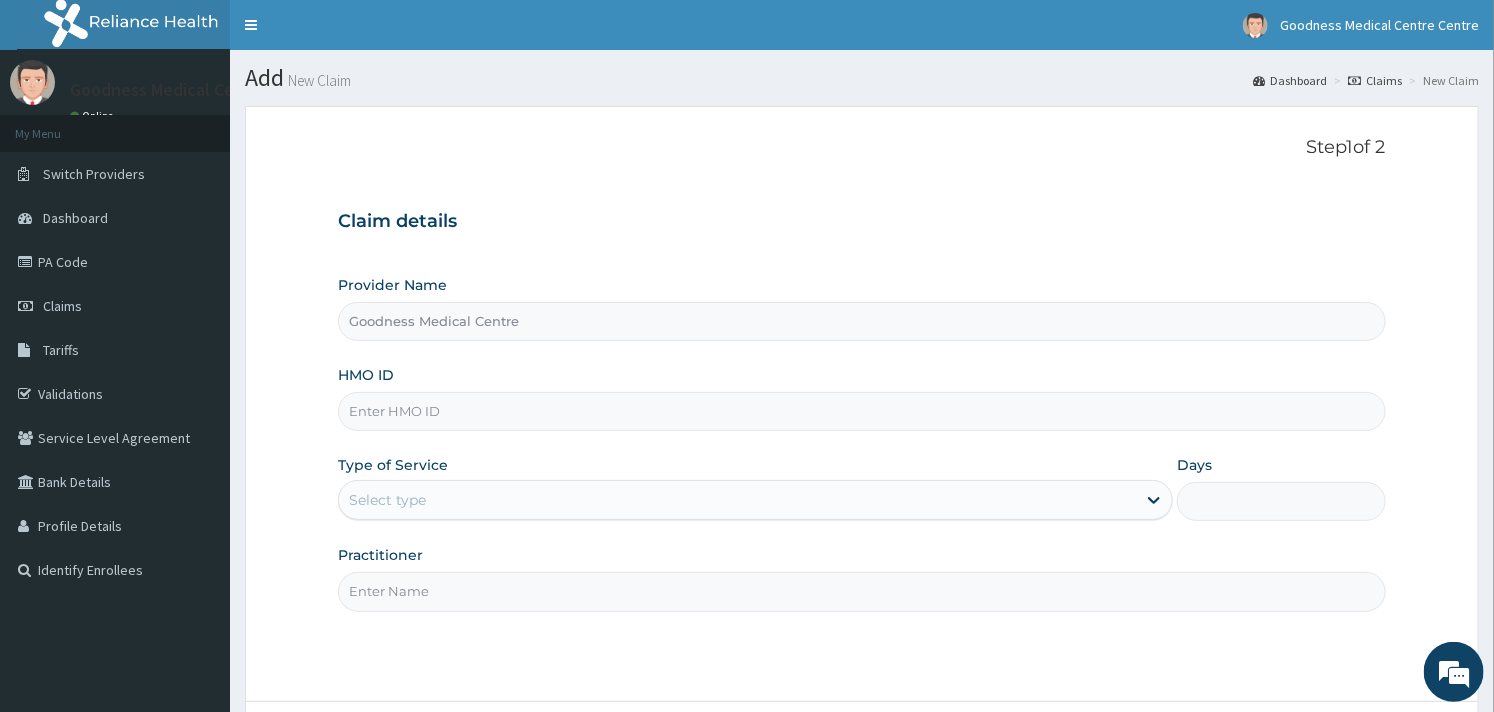 click on "Claim details Provider Name Goodness Medical Centre HMO ID Type of Service Select type Days Practitioner" at bounding box center [861, 401] 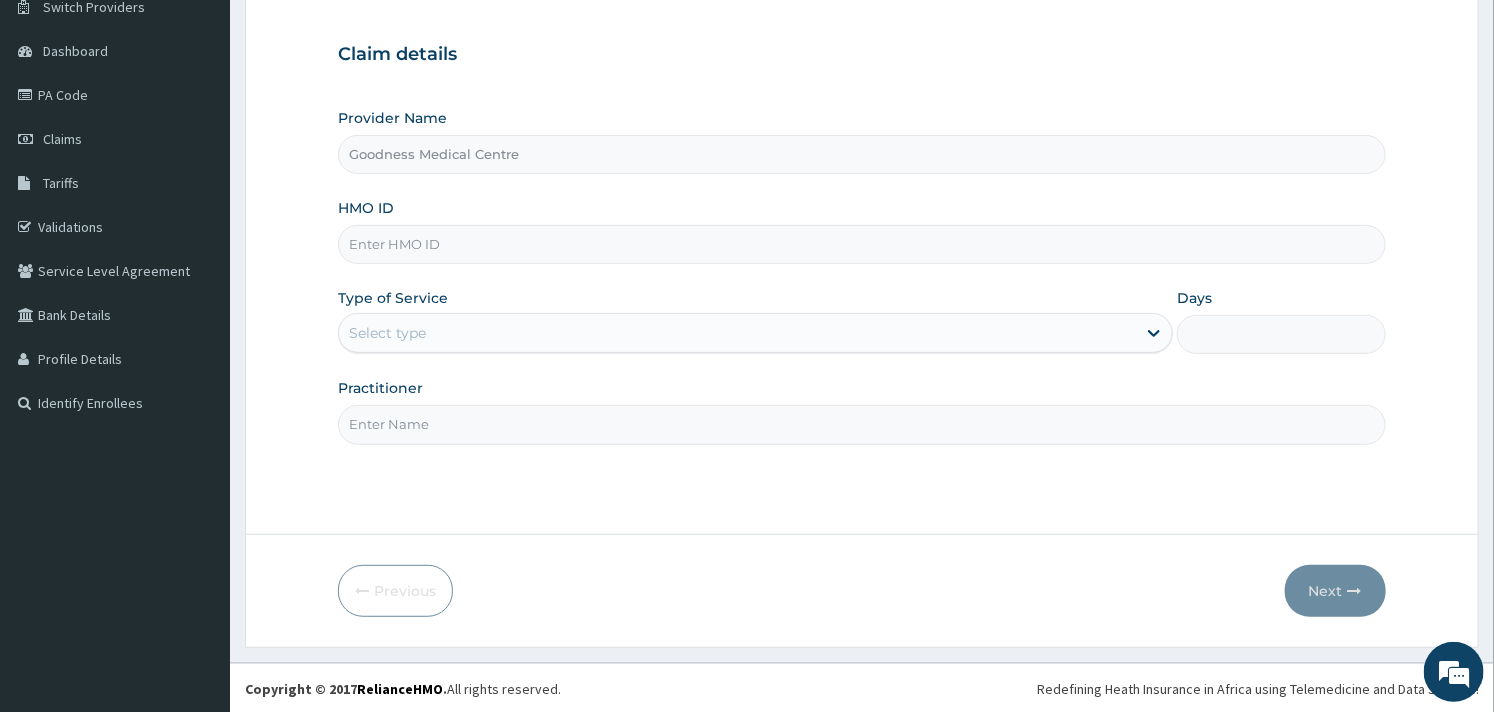 scroll, scrollTop: 170, scrollLeft: 0, axis: vertical 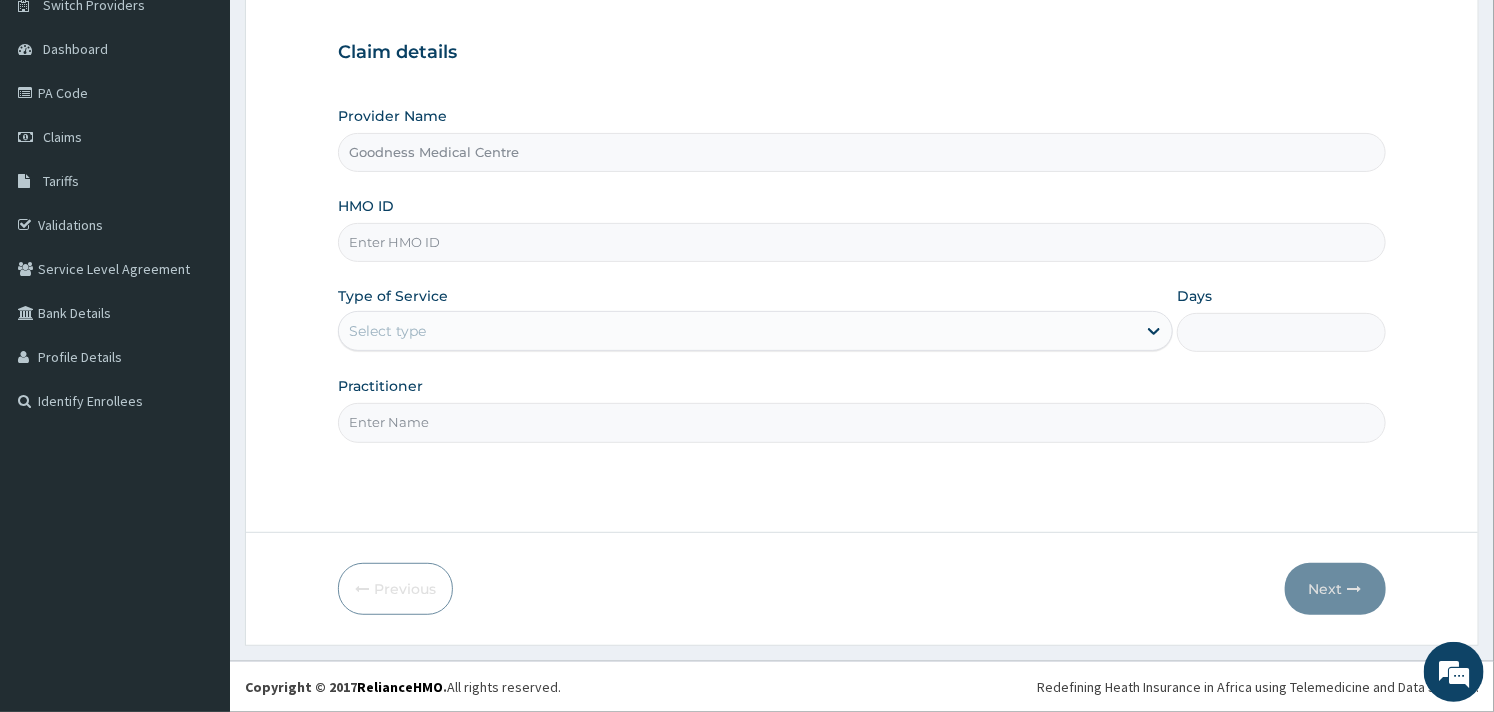 click on "HMO ID" at bounding box center [861, 242] 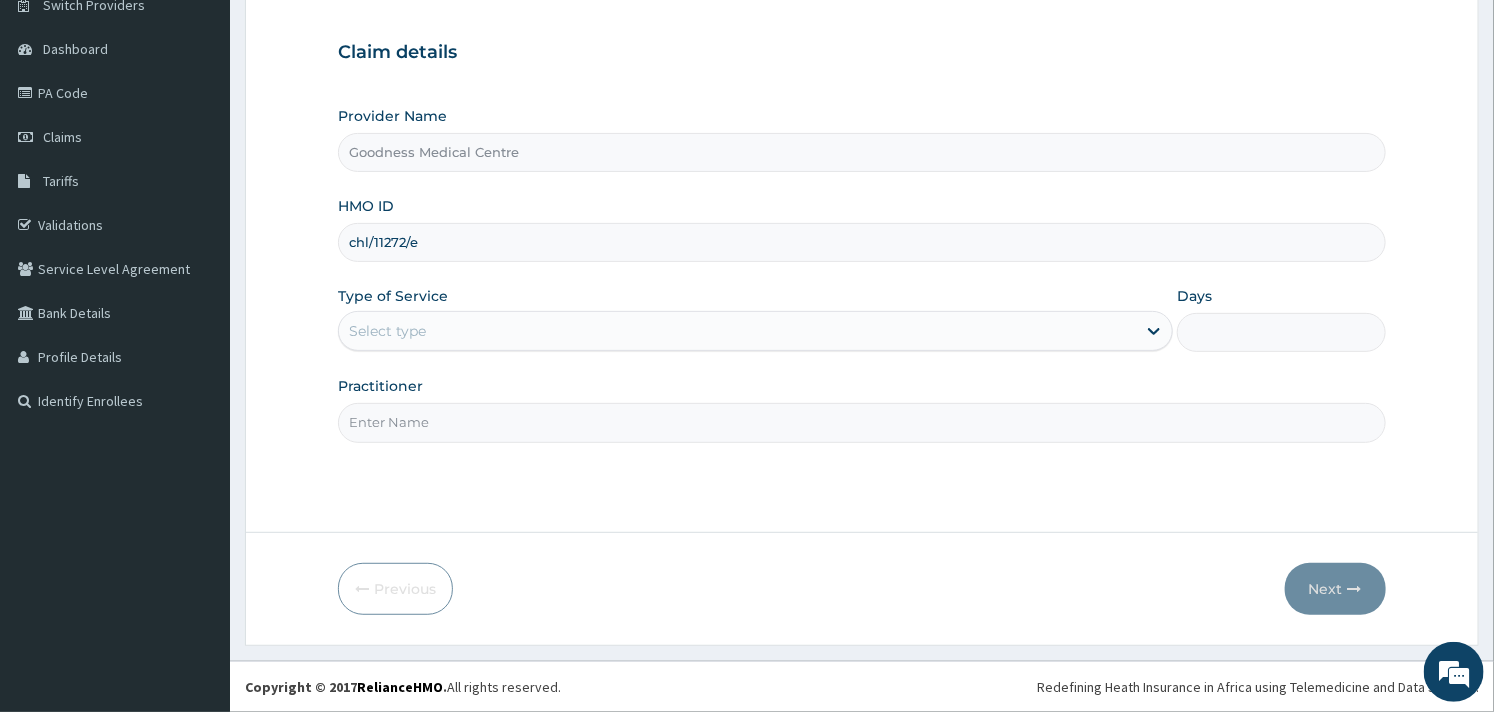 scroll, scrollTop: 0, scrollLeft: 0, axis: both 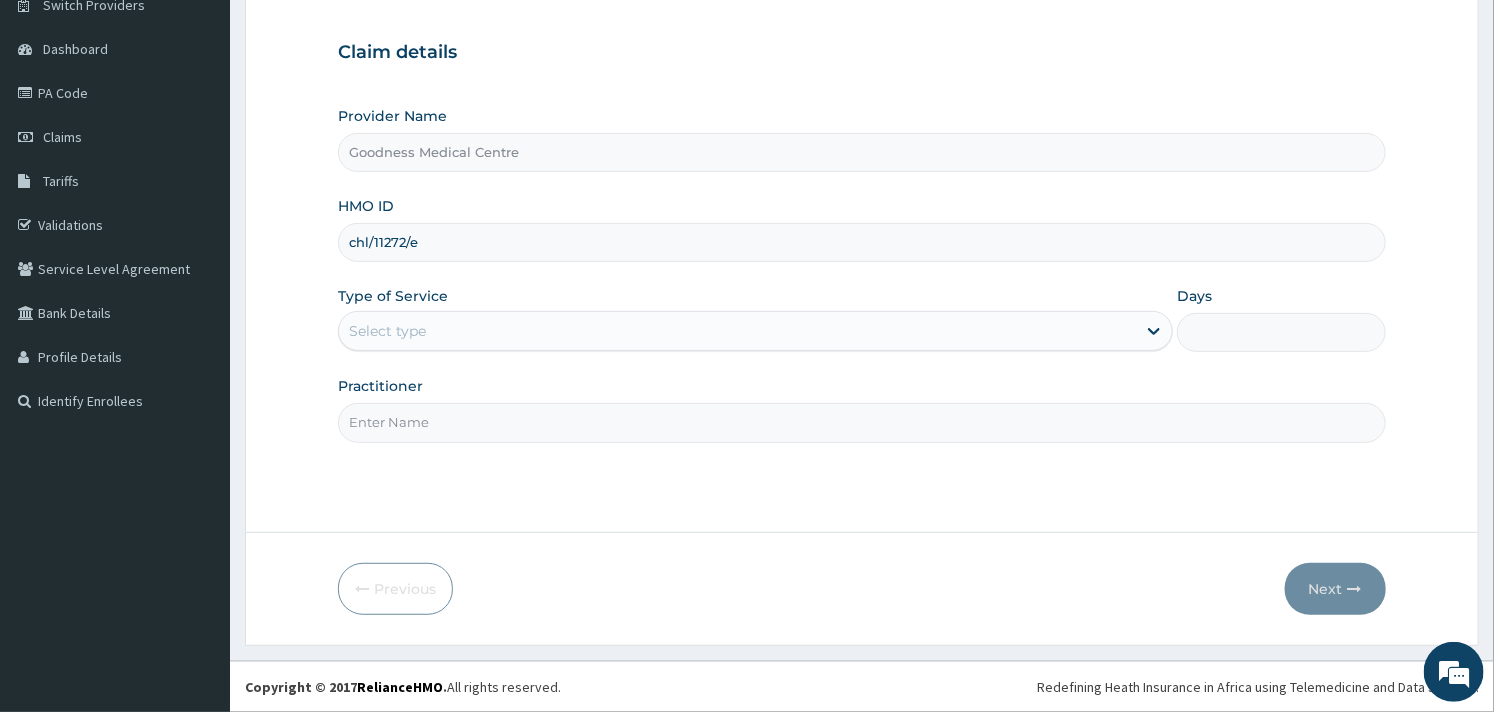 type on "chl/11272/e" 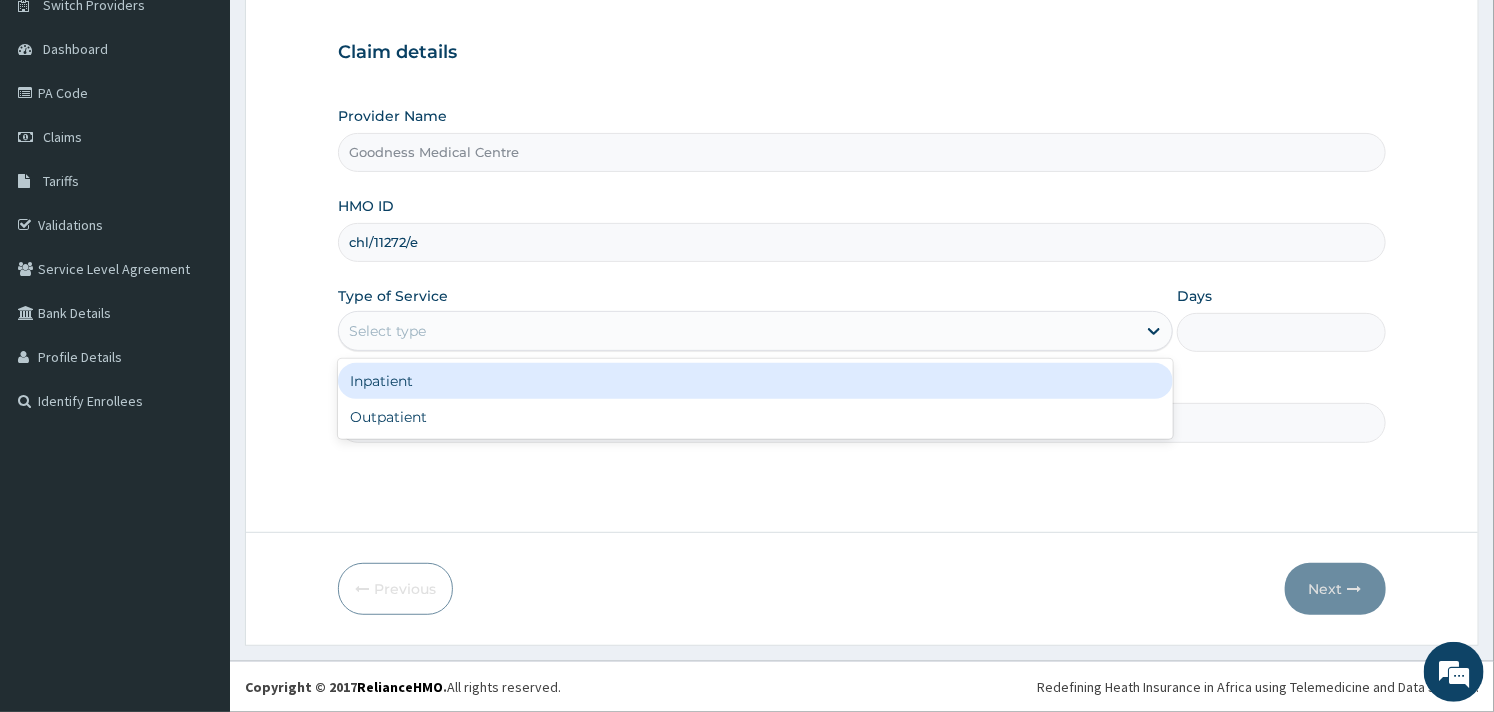 click on "Select type" at bounding box center [737, 331] 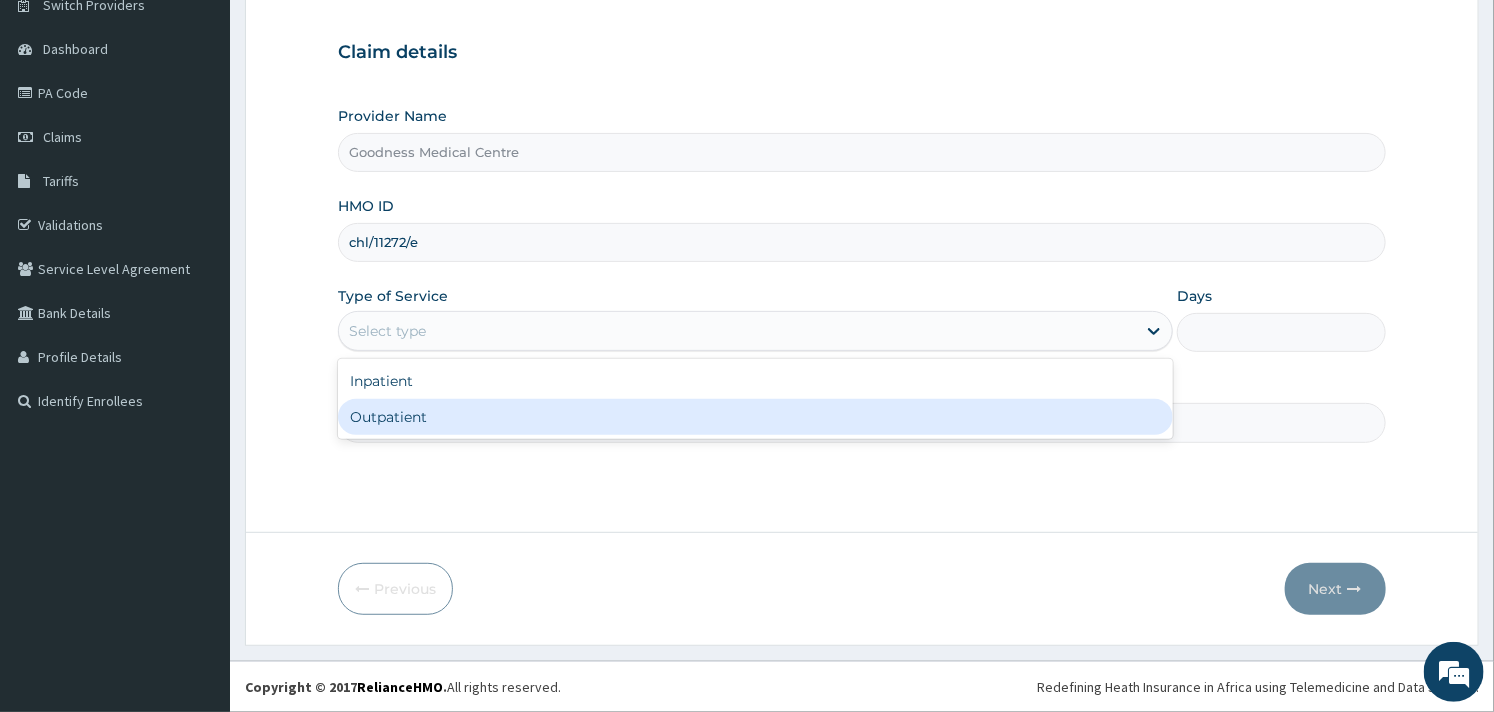 click on "Outpatient" at bounding box center [755, 417] 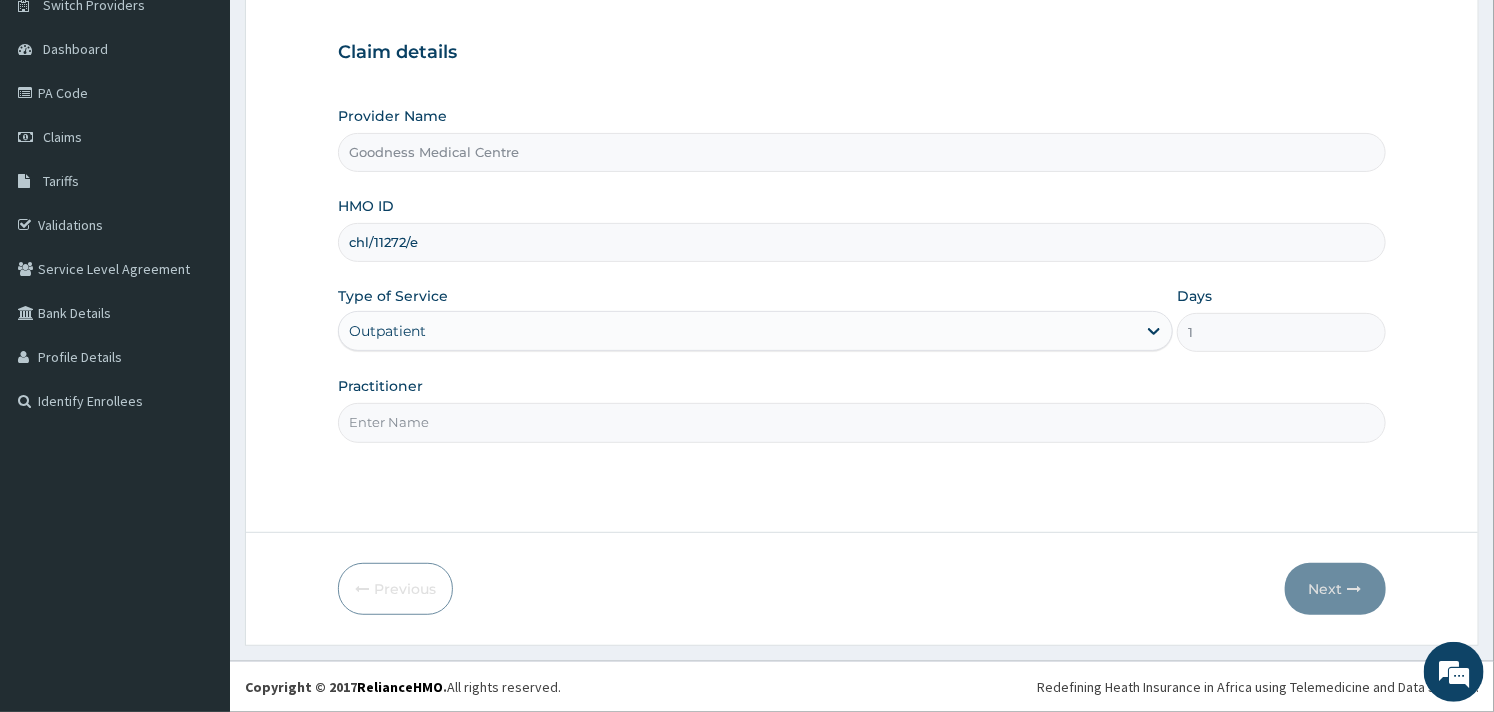 click on "Practitioner" at bounding box center [861, 422] 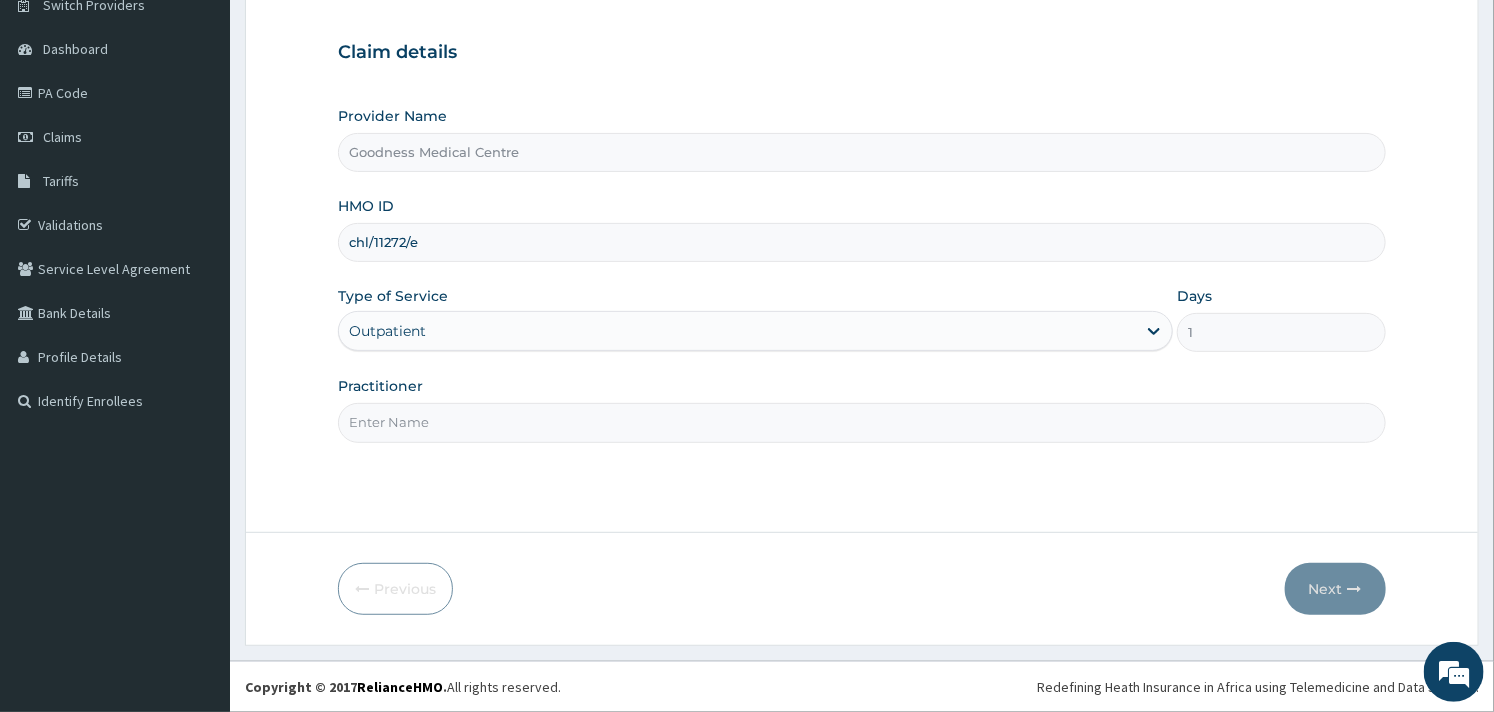click on "Practitioner" at bounding box center (861, 422) 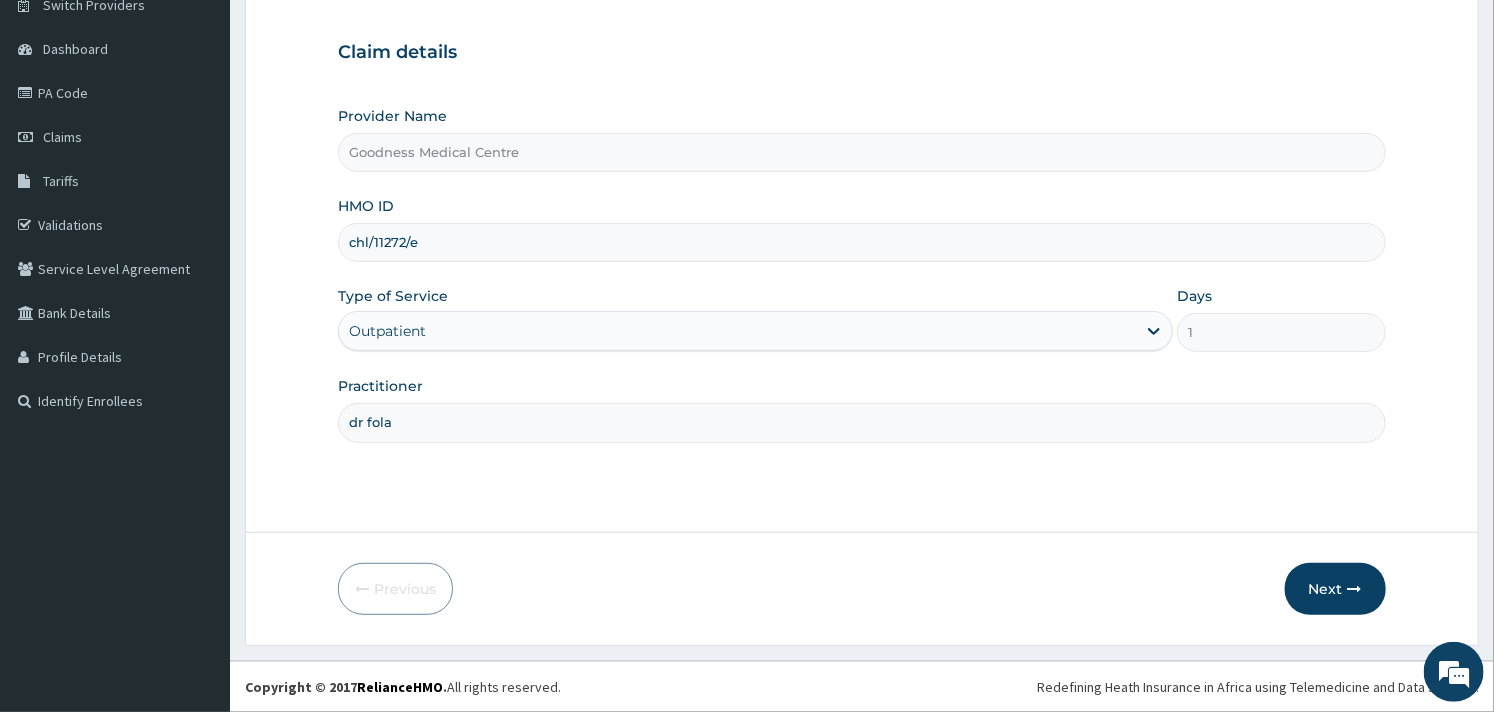 type on "DR FOLA" 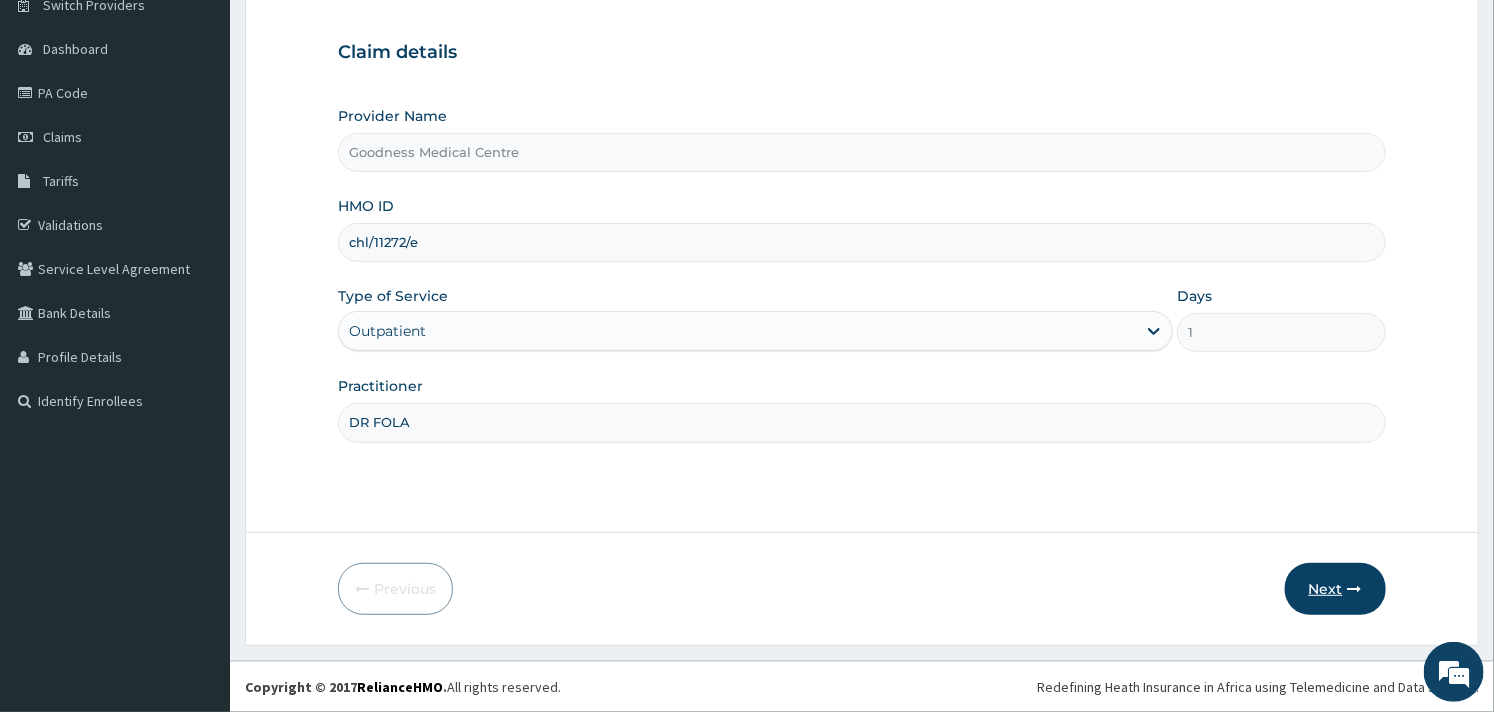 click on "Next" at bounding box center [1335, 589] 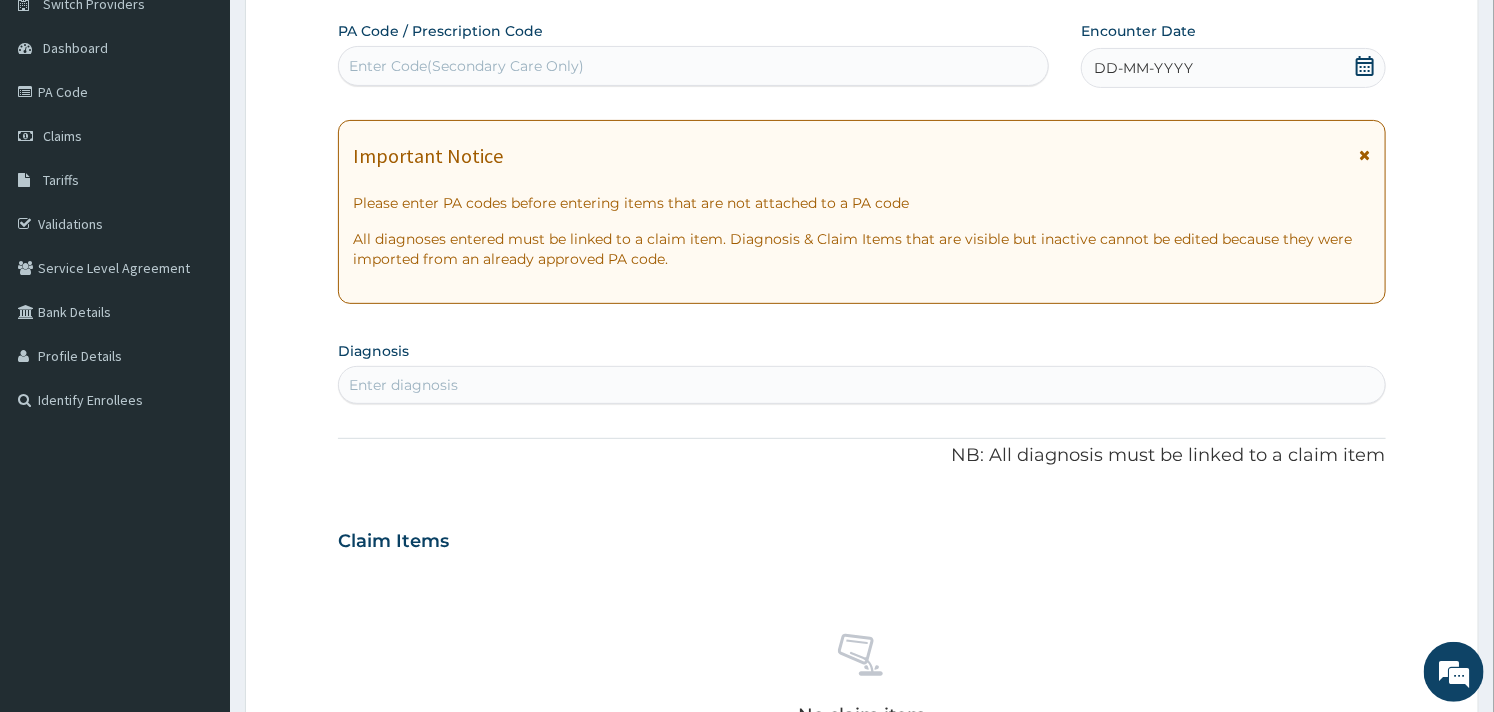 click on "Enter Code(Secondary Care Only)" at bounding box center [693, 66] 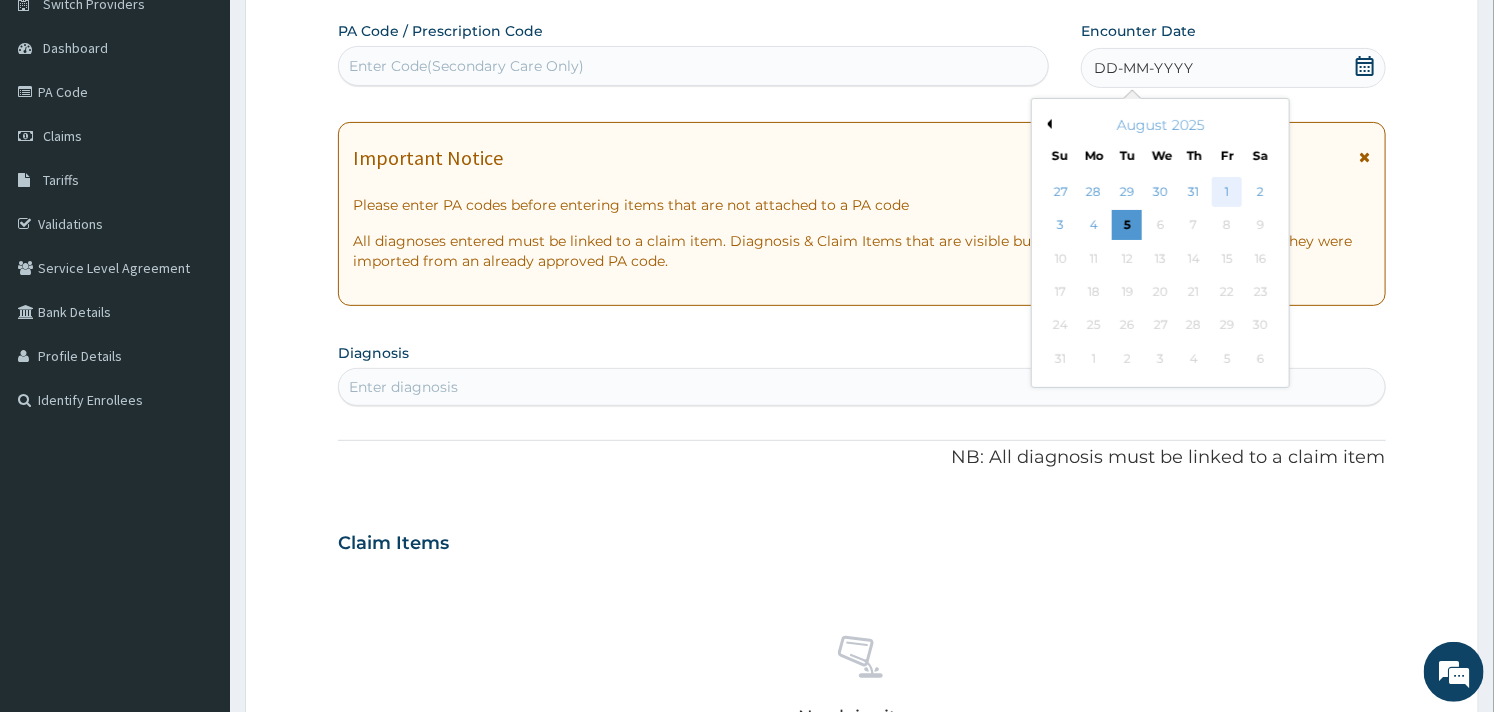click on "1" at bounding box center [1227, 192] 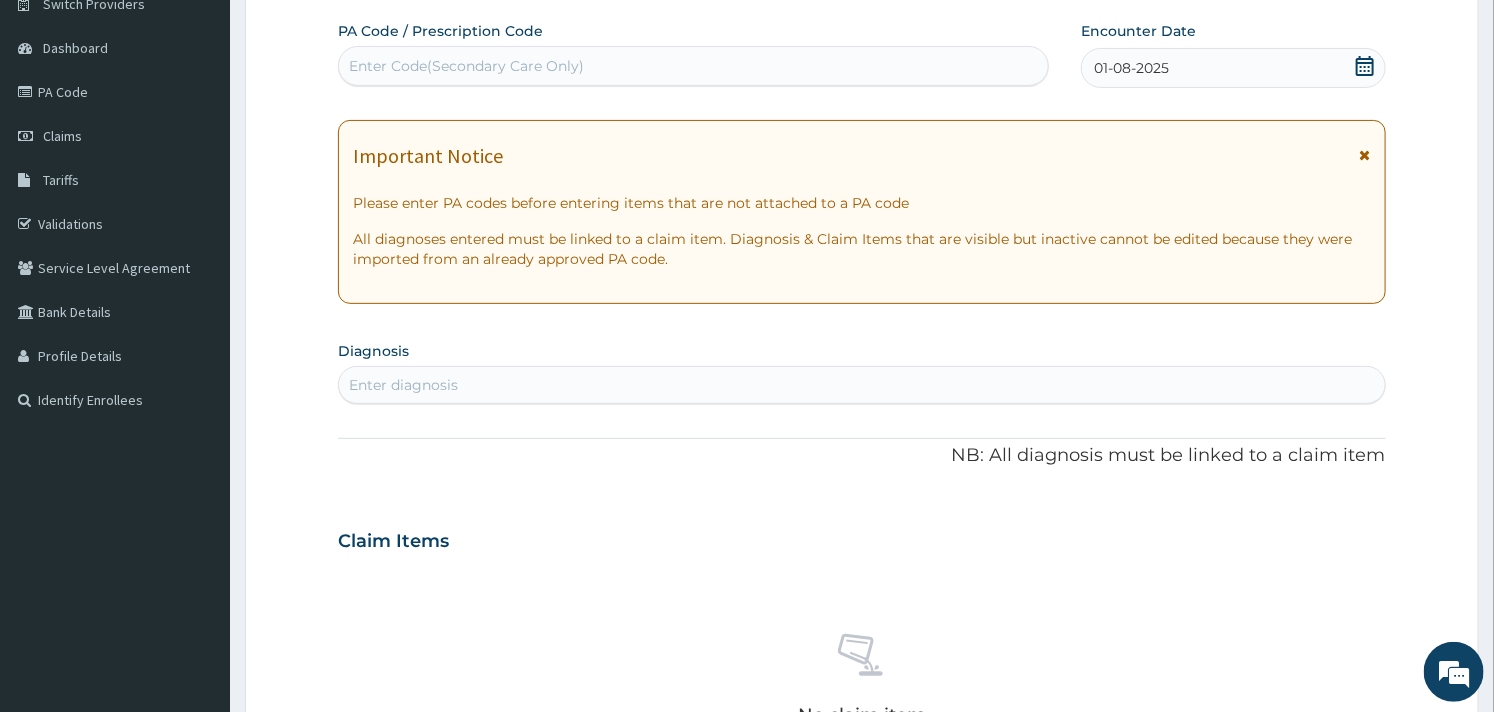 click on "PA Code / Prescription Code Enter Code(Secondary Care Only) Encounter Date 01-08-2025 Important Notice Please enter PA codes before entering items that are not attached to a PA code   All diagnoses entered must be linked to a claim item. Diagnosis & Claim Items that are visible but inactive cannot be edited because they were imported from an already approved PA code. Diagnosis Enter diagnosis NB: All diagnosis must be linked to a claim item Claim Items No claim item Types Select Type Item Select Item Pair Diagnosis Select Diagnosis Unit Price 0 Add Comment" at bounding box center (861, 538) 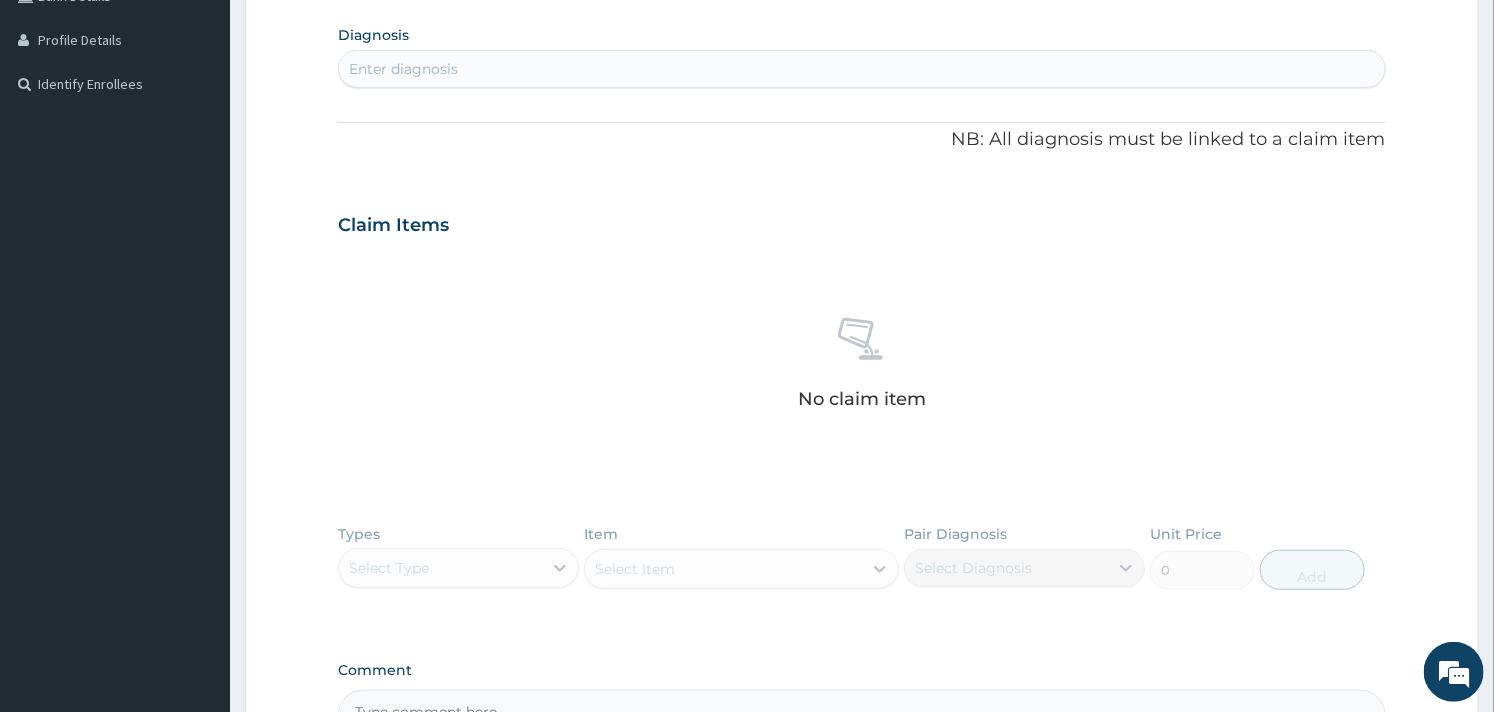 scroll, scrollTop: 525, scrollLeft: 0, axis: vertical 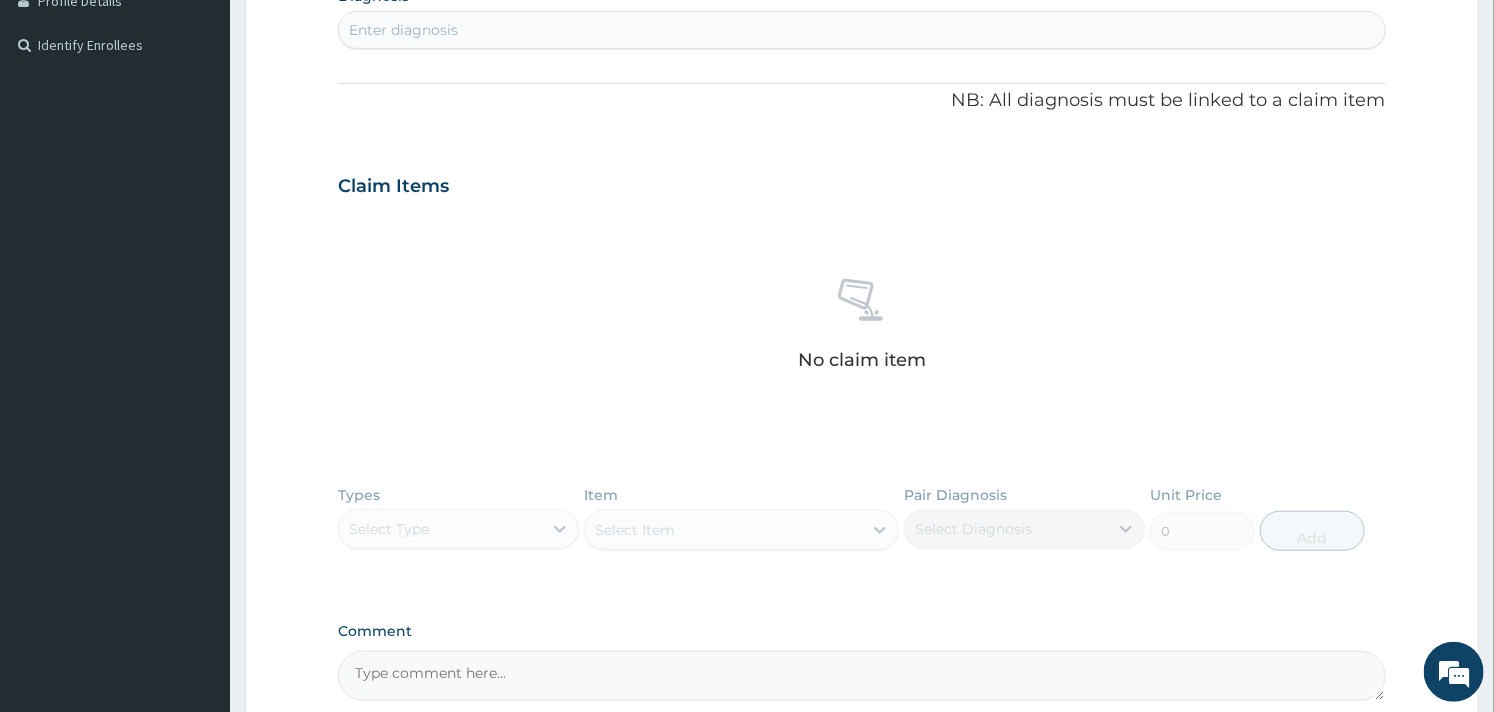 click on "Enter diagnosis" at bounding box center (861, 30) 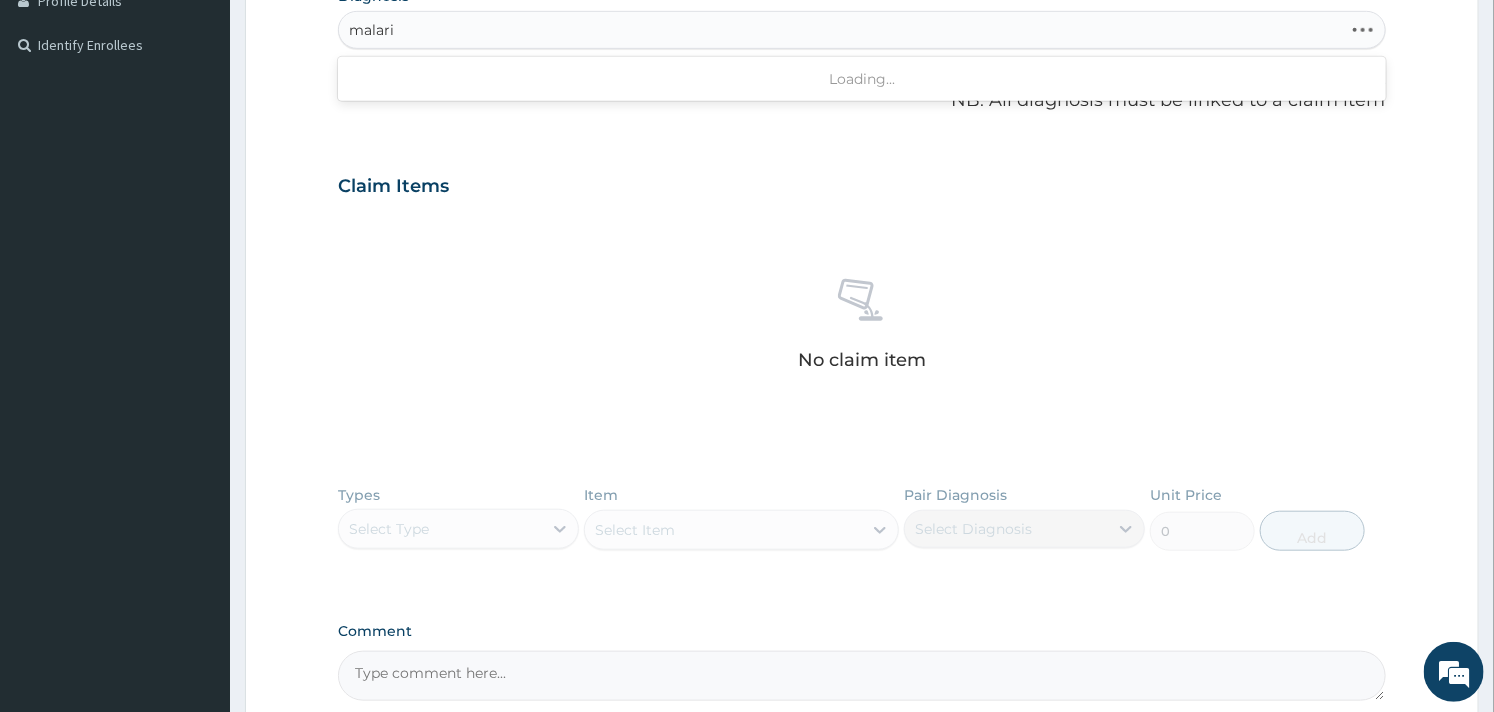 type on "malaria" 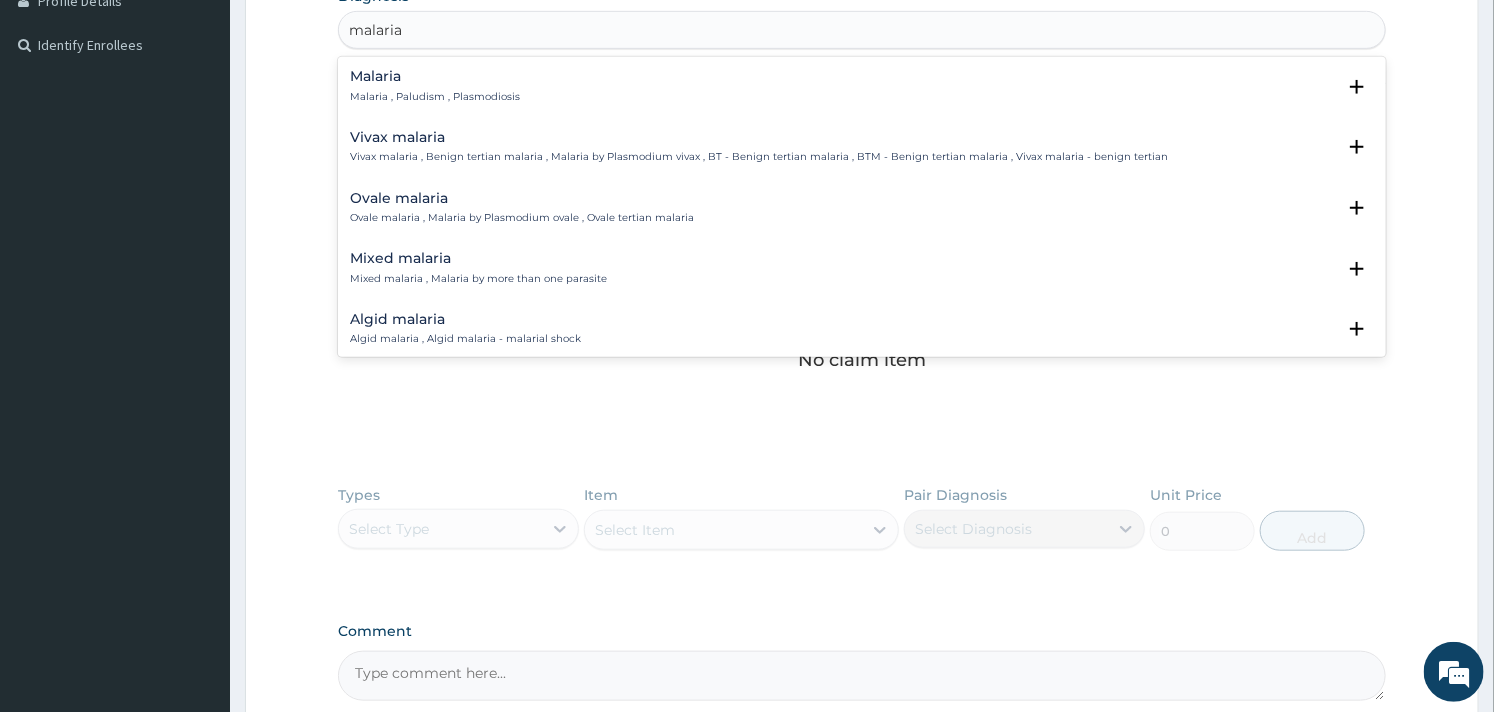 click on "Malaria" at bounding box center (435, 76) 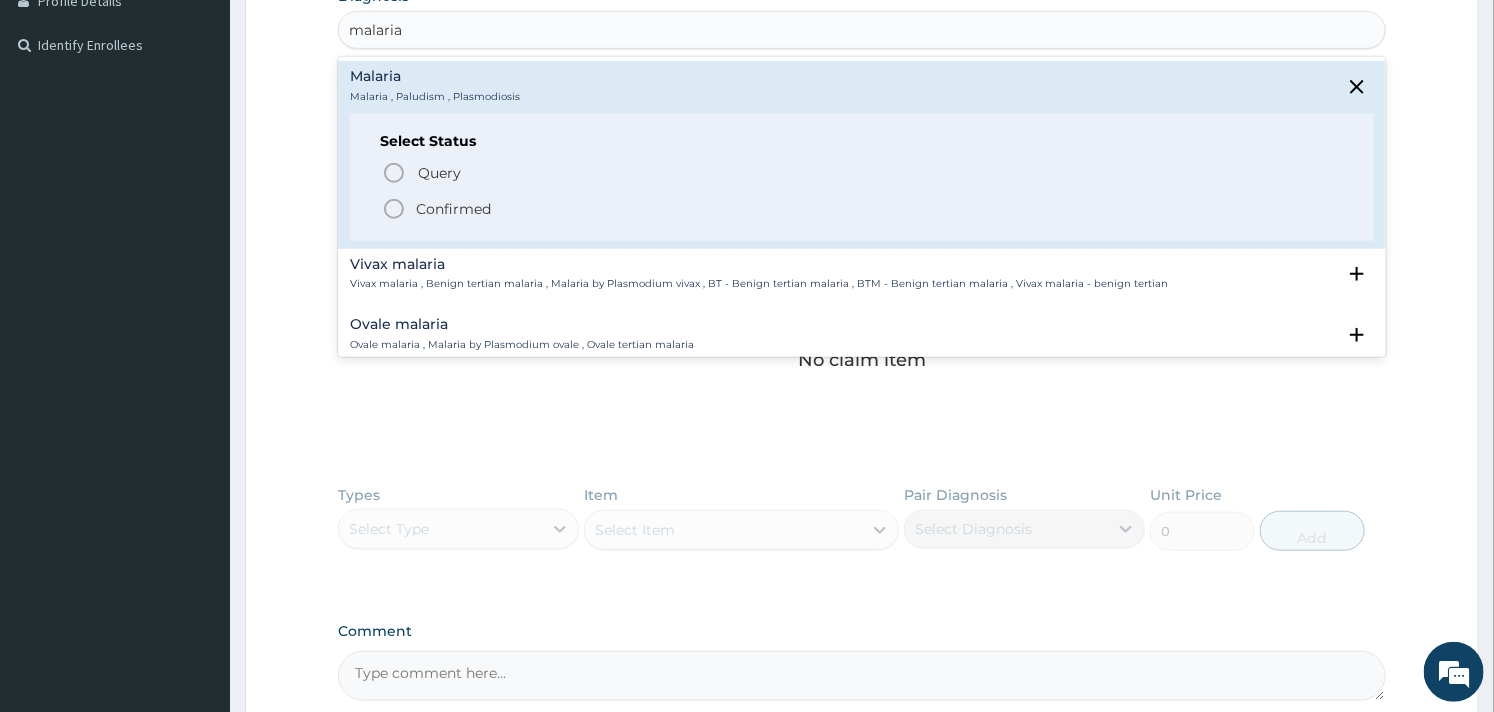 click 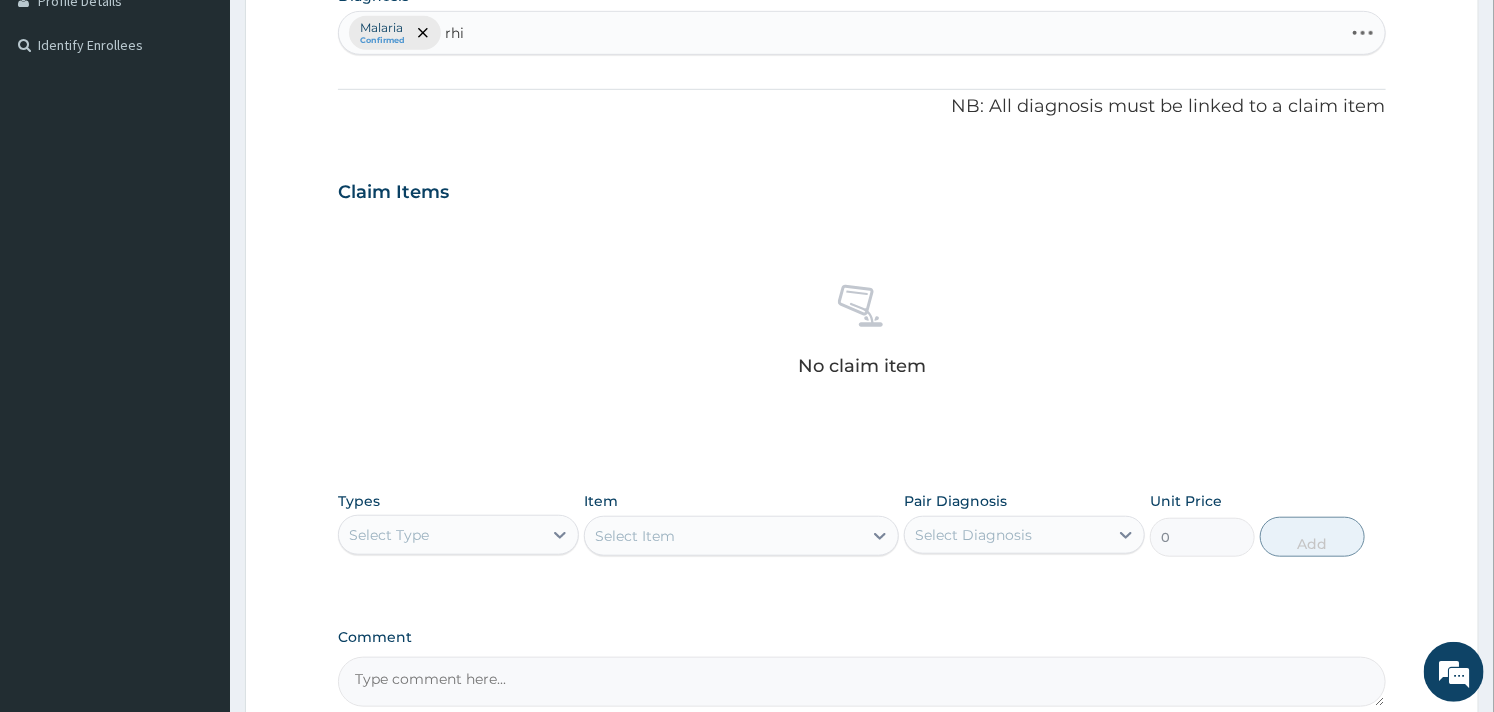 type on "rhin" 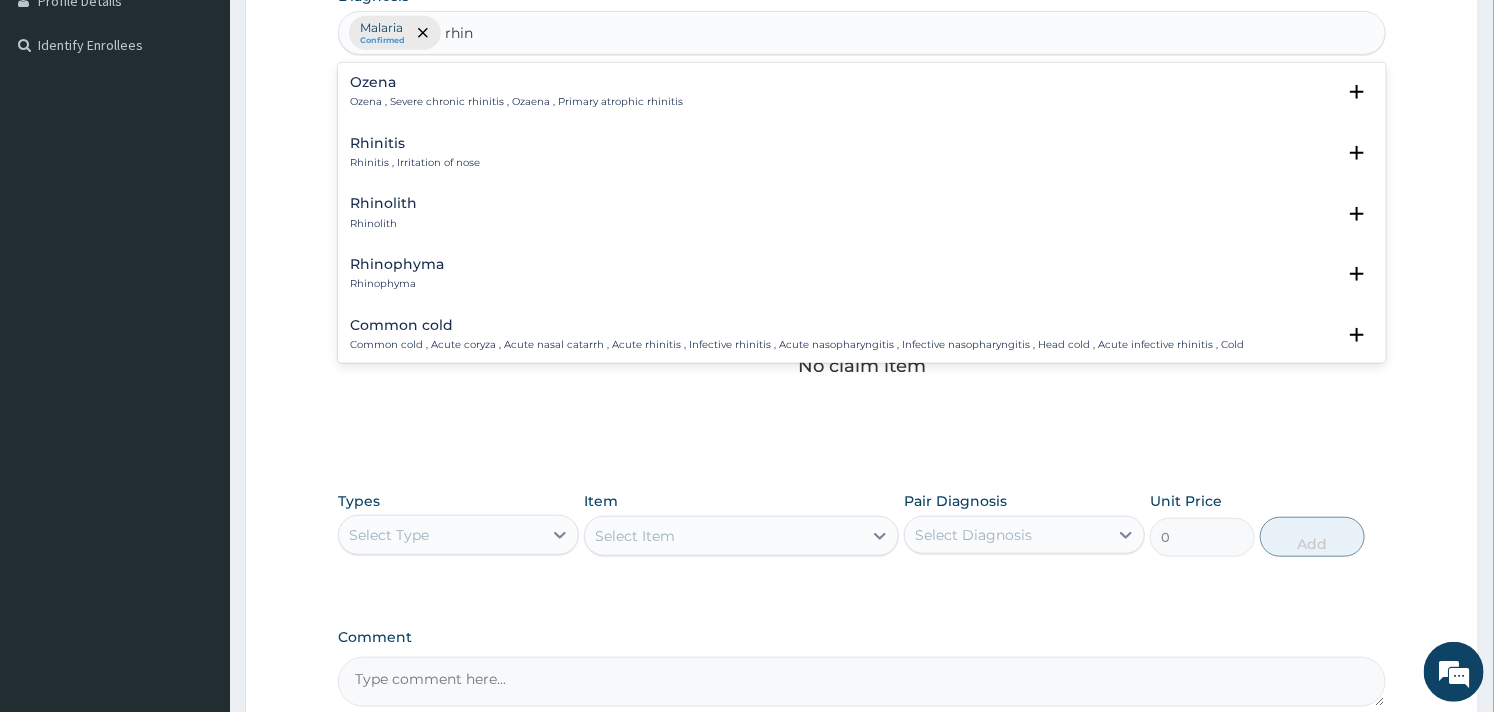 click on "Rhinitis Rhinitis , Irritation of nose" at bounding box center (415, 153) 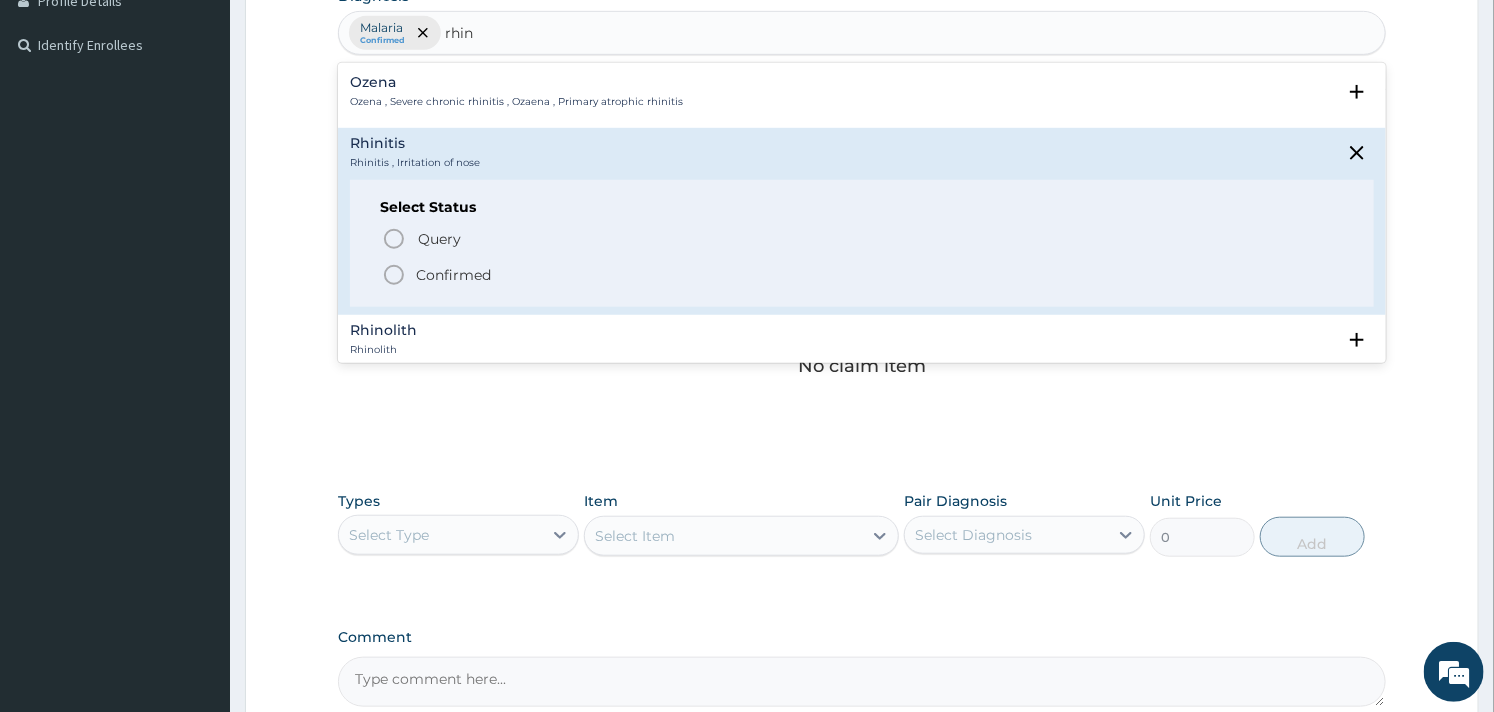 click 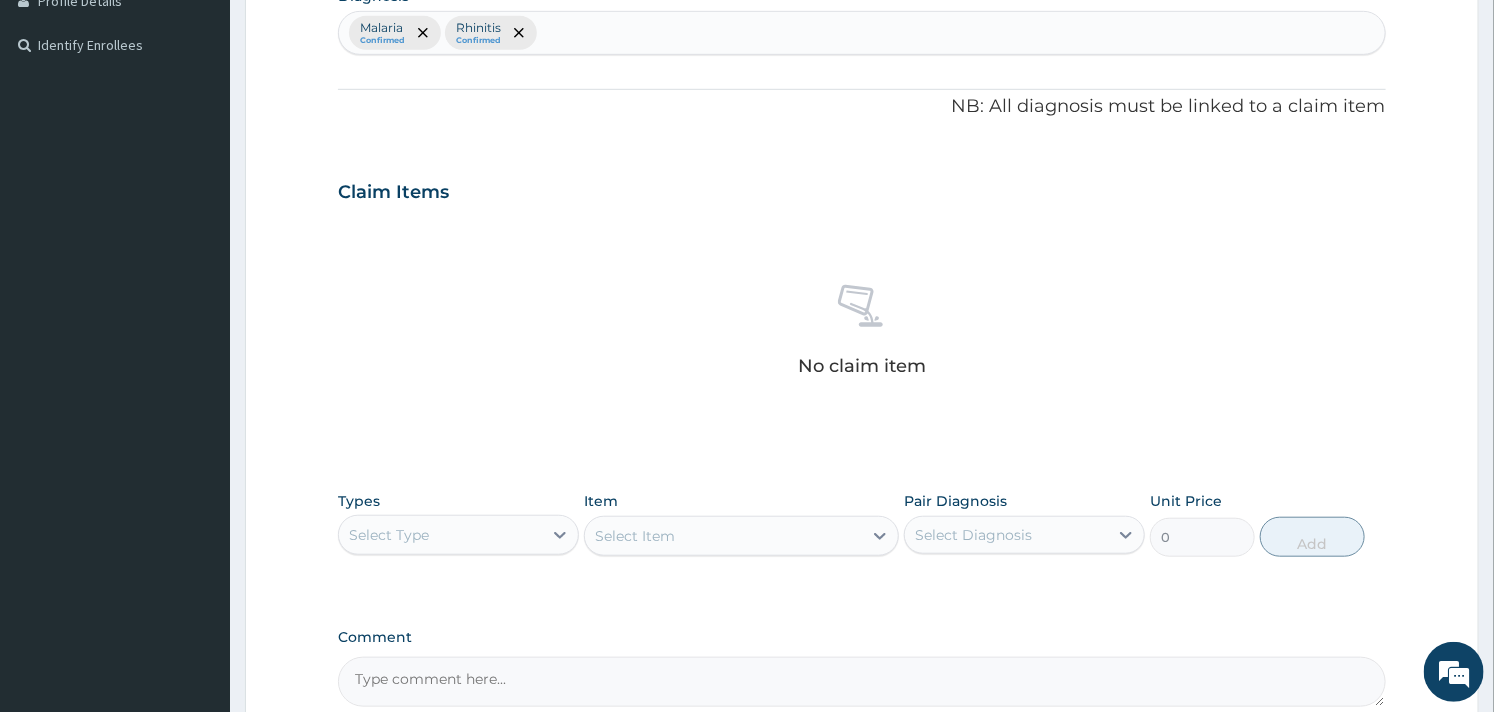 click on "Malaria Confirmed Rhinitis Confirmed" at bounding box center [861, 33] 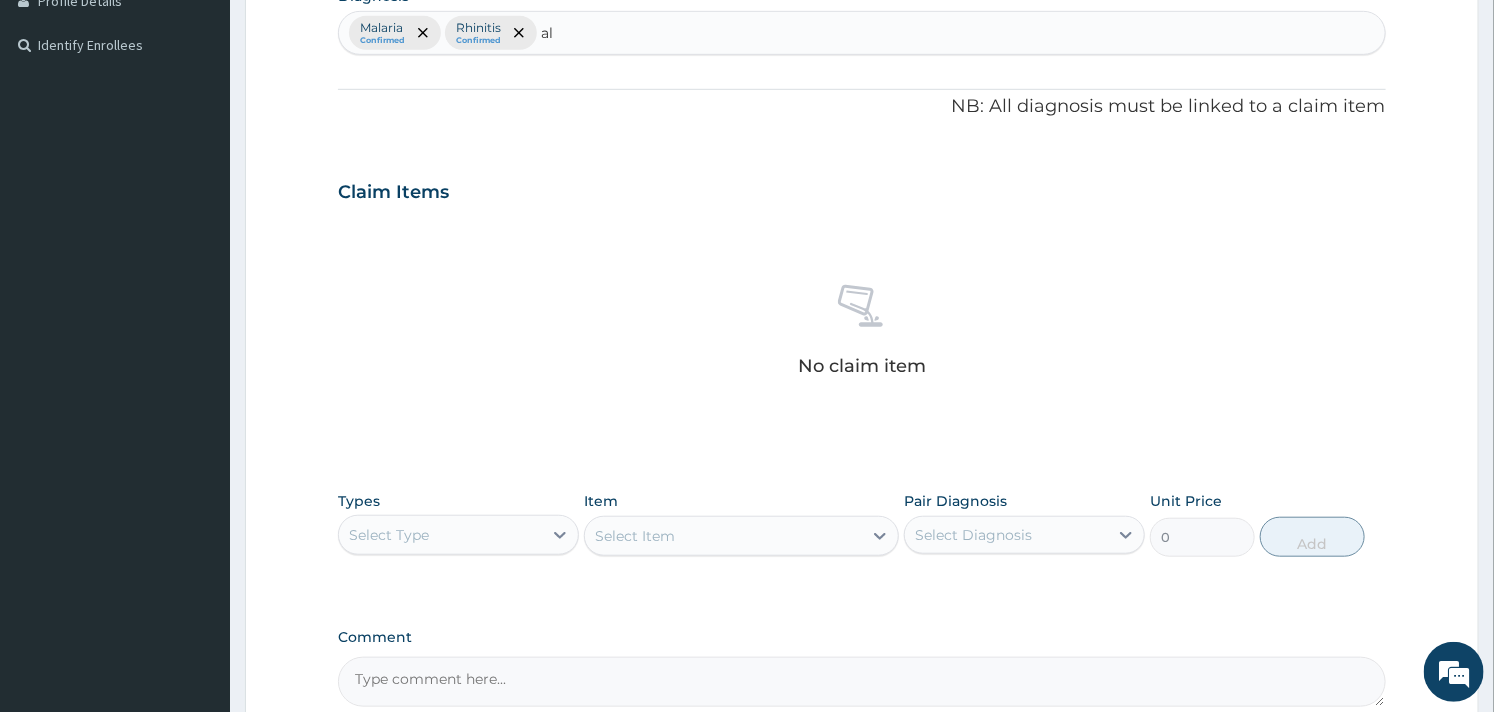 type on "a" 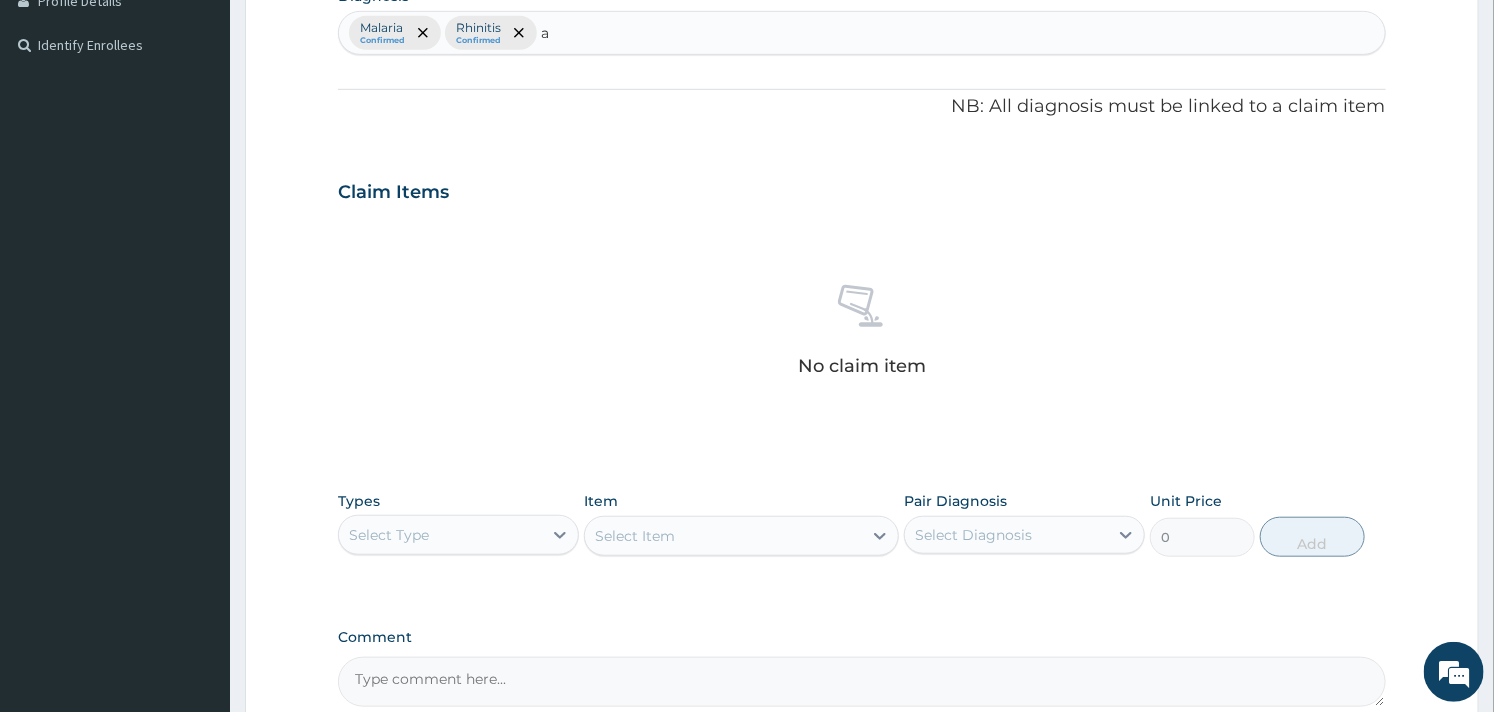 type 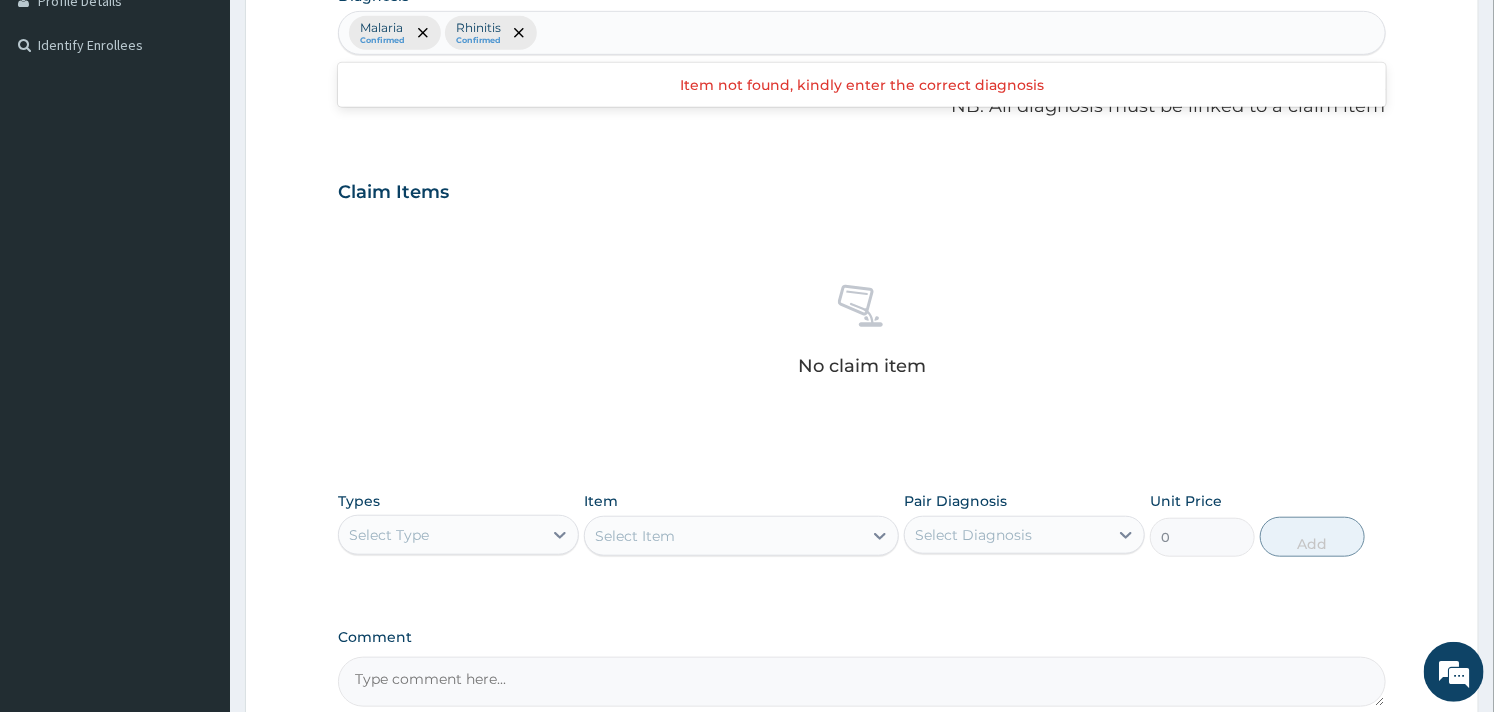 click on "Claim Items" at bounding box center (861, 188) 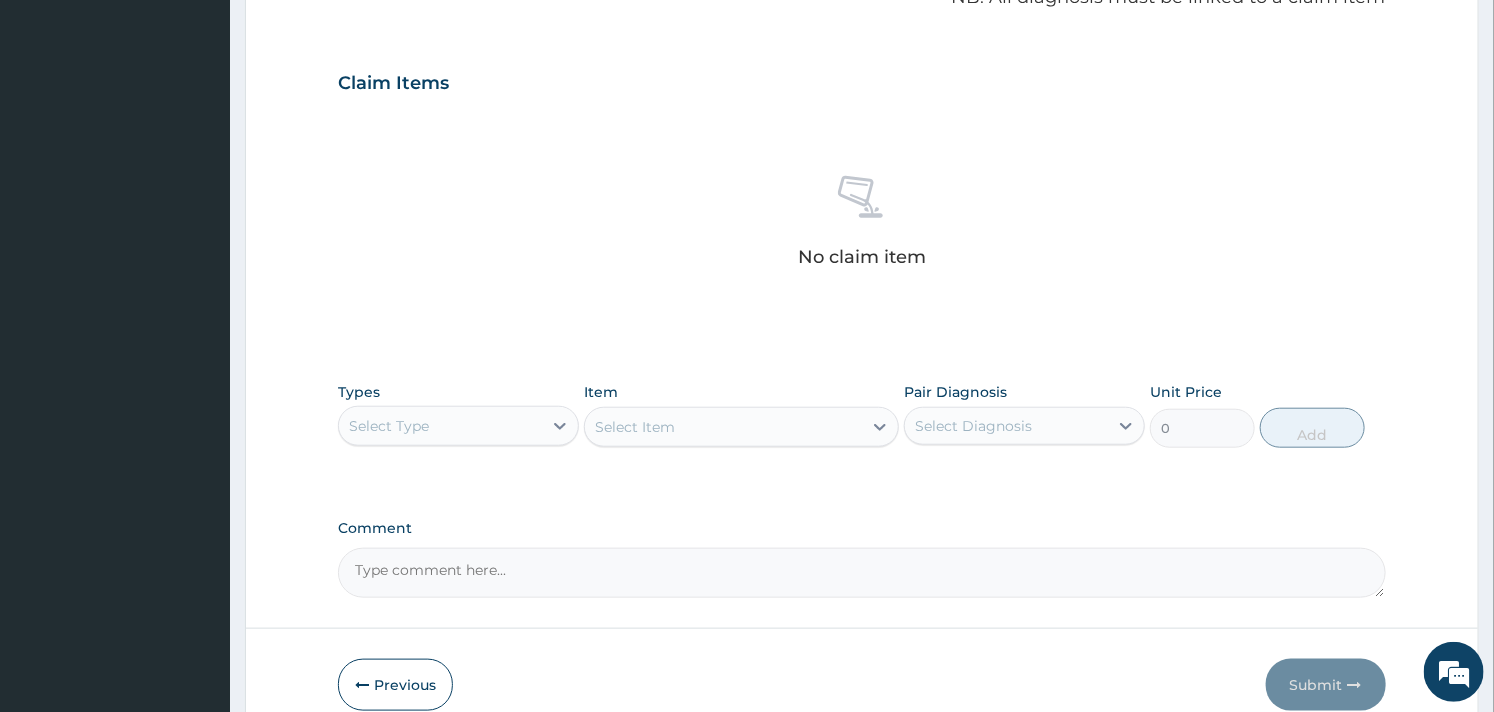 scroll, scrollTop: 730, scrollLeft: 0, axis: vertical 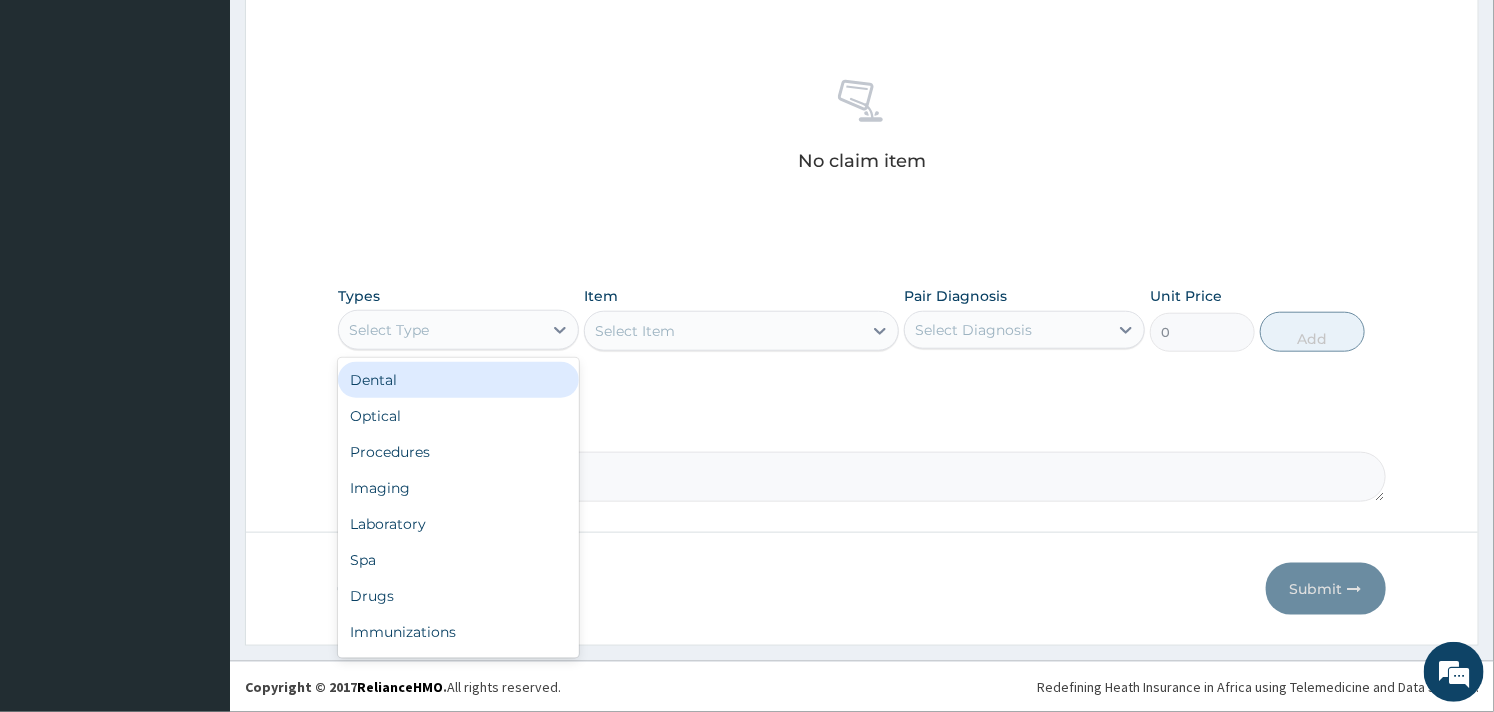 click on "Select Type" at bounding box center [440, 330] 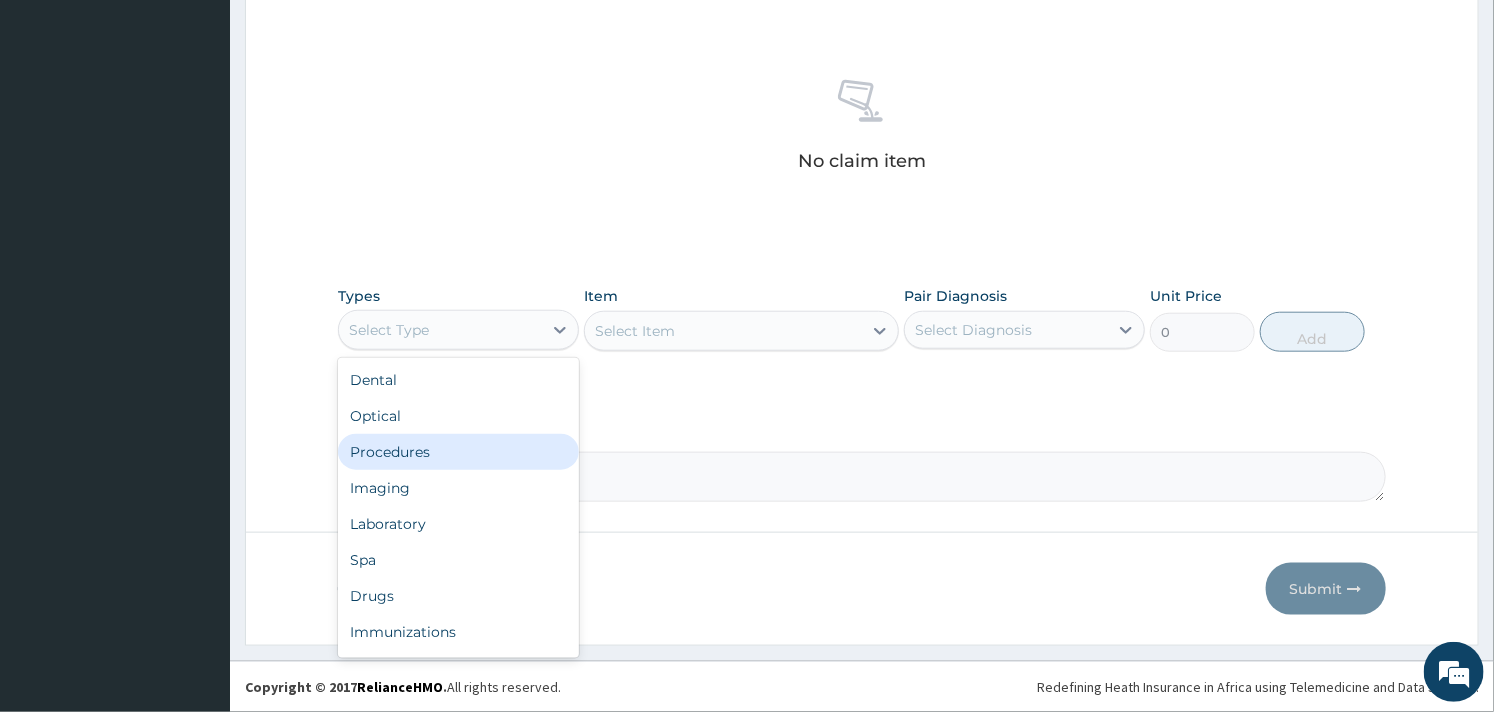 click on "Procedures" at bounding box center [458, 452] 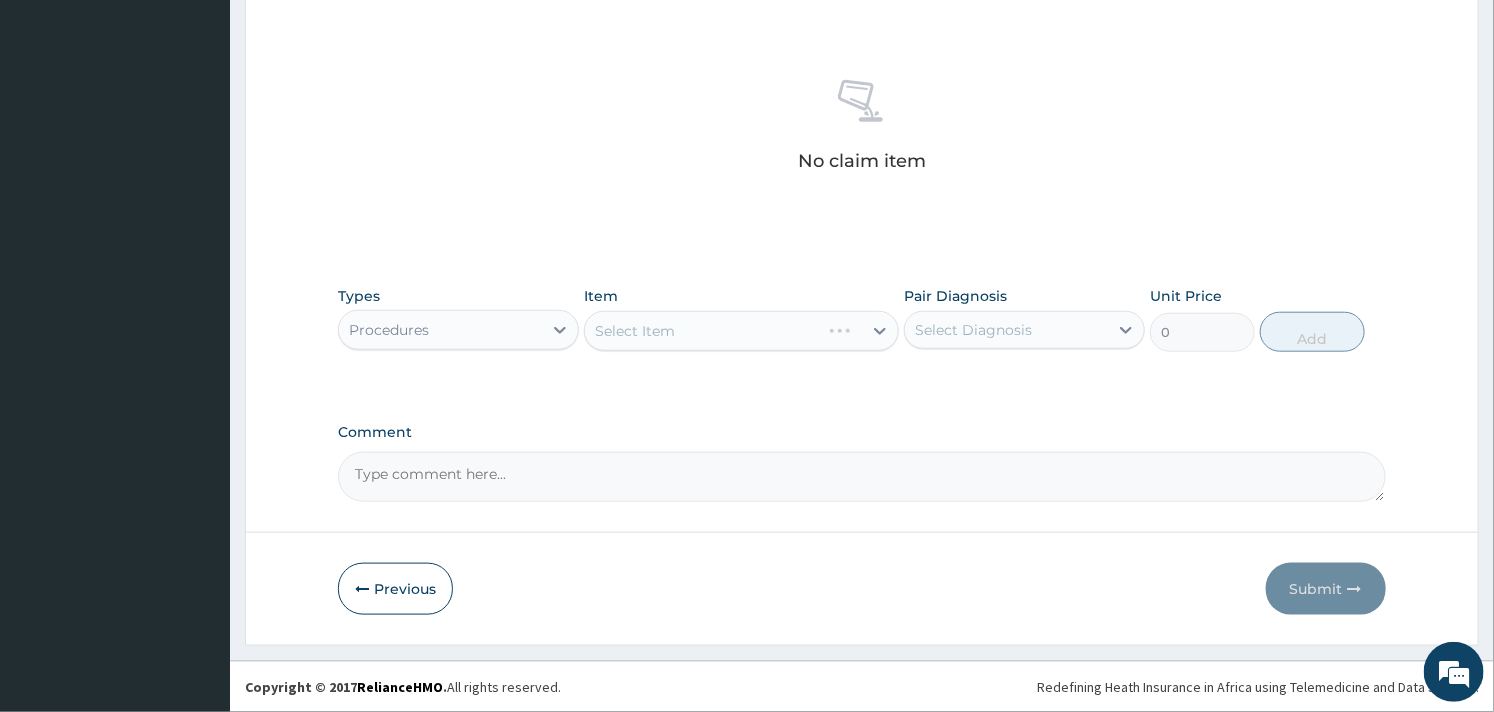 click on "Select Item" at bounding box center (741, 331) 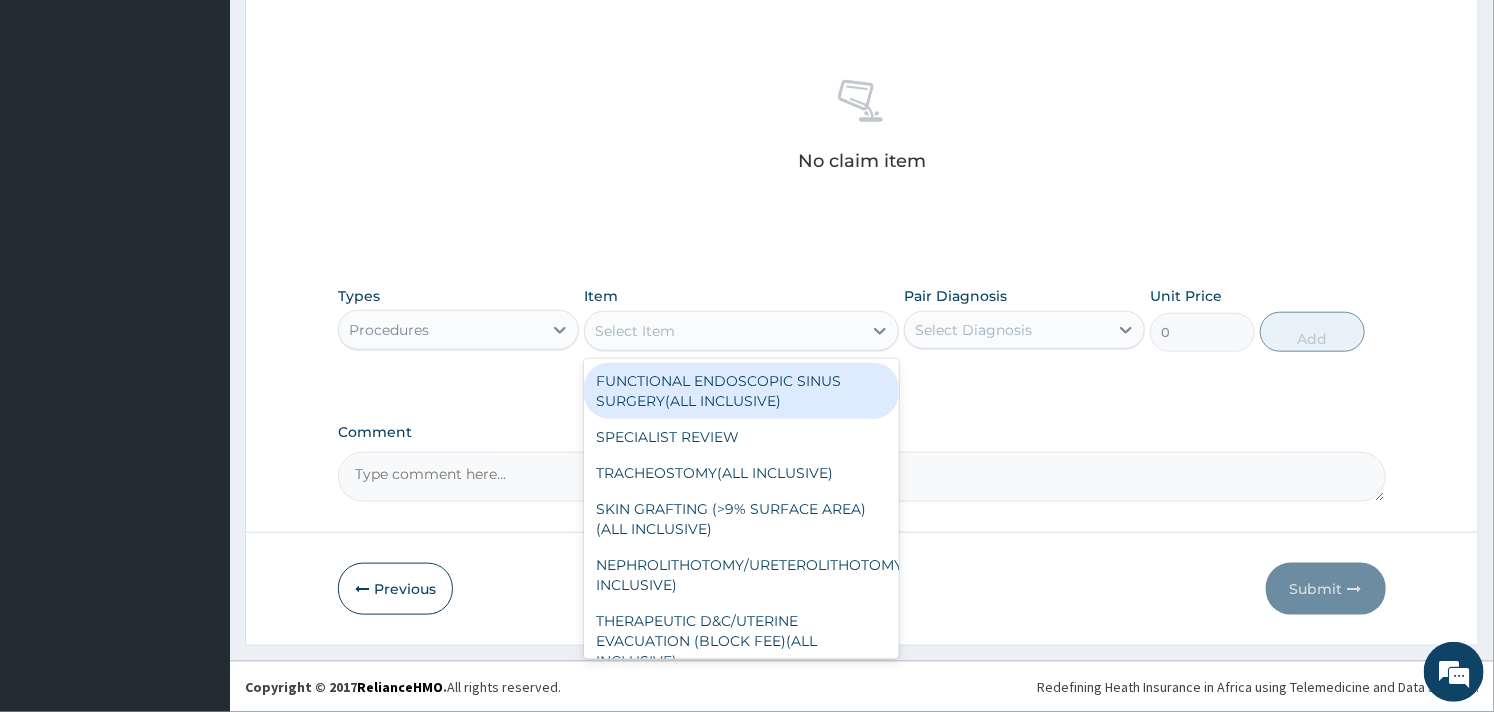 click on "Select Item" at bounding box center (723, 331) 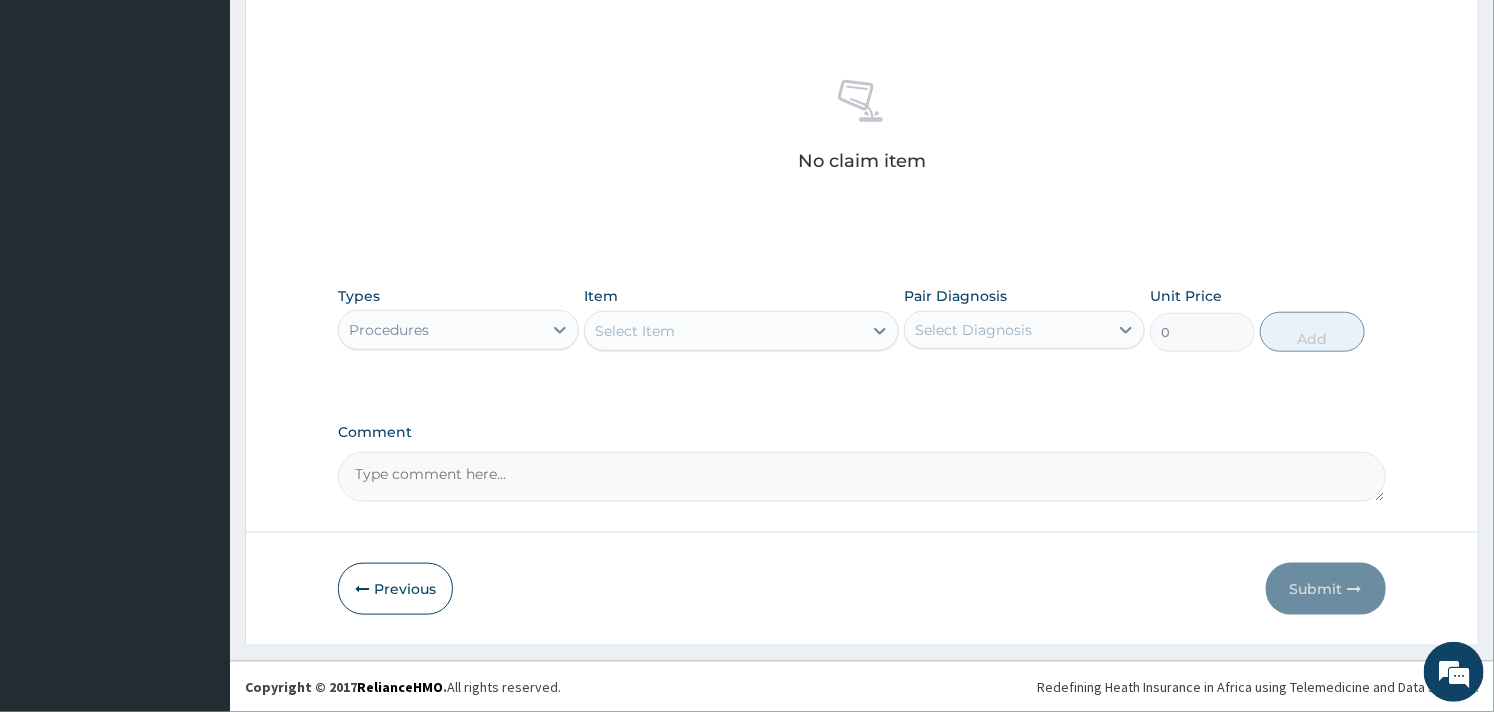 click on "Select Item" at bounding box center [723, 331] 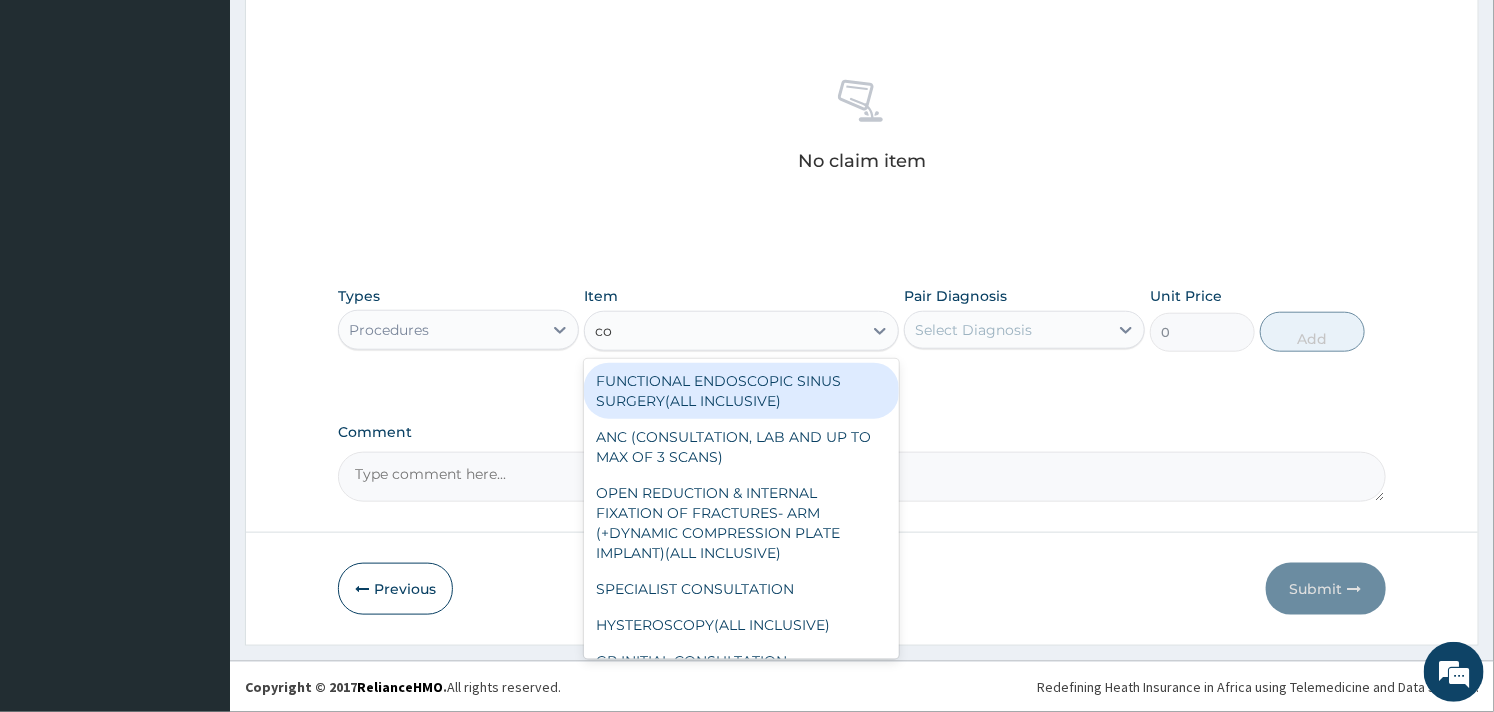 type on "con" 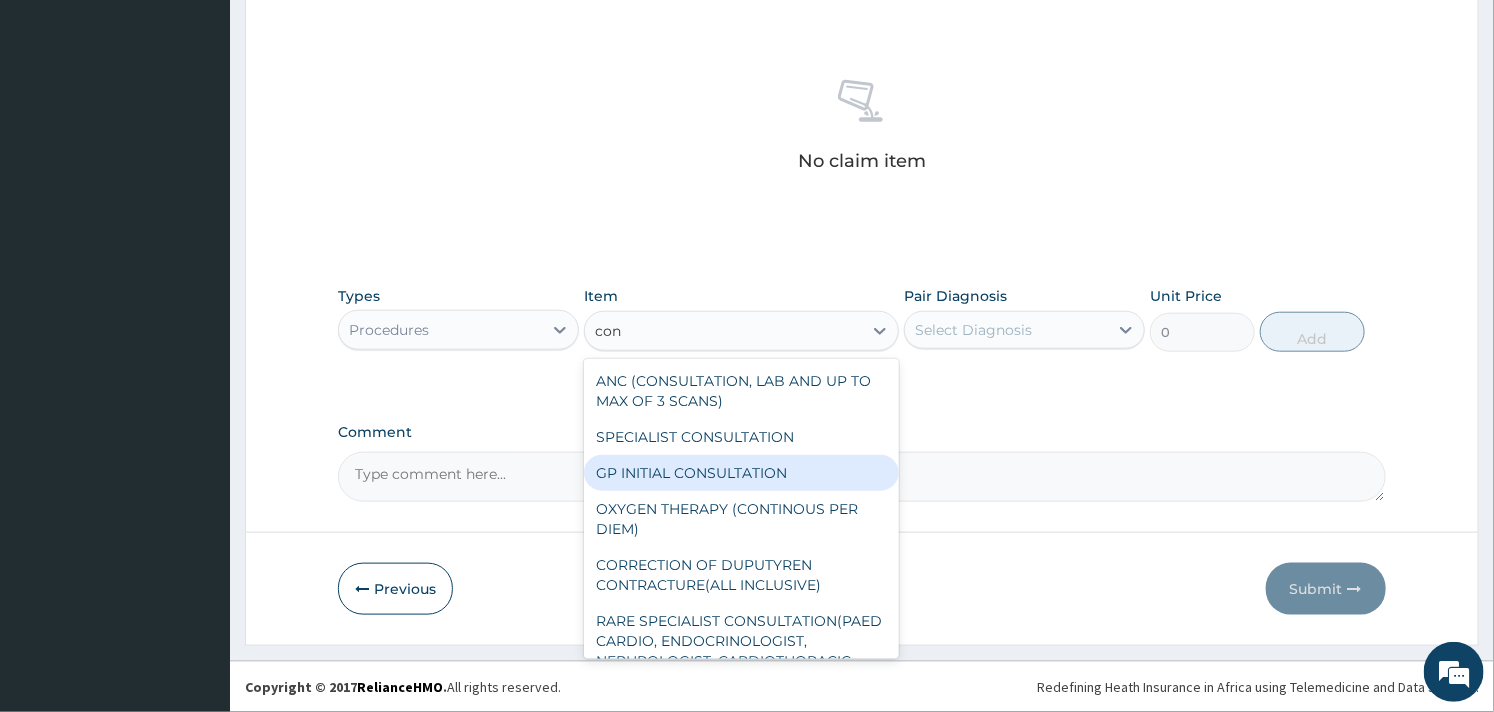 click on "GP INITIAL CONSULTATION" at bounding box center (741, 473) 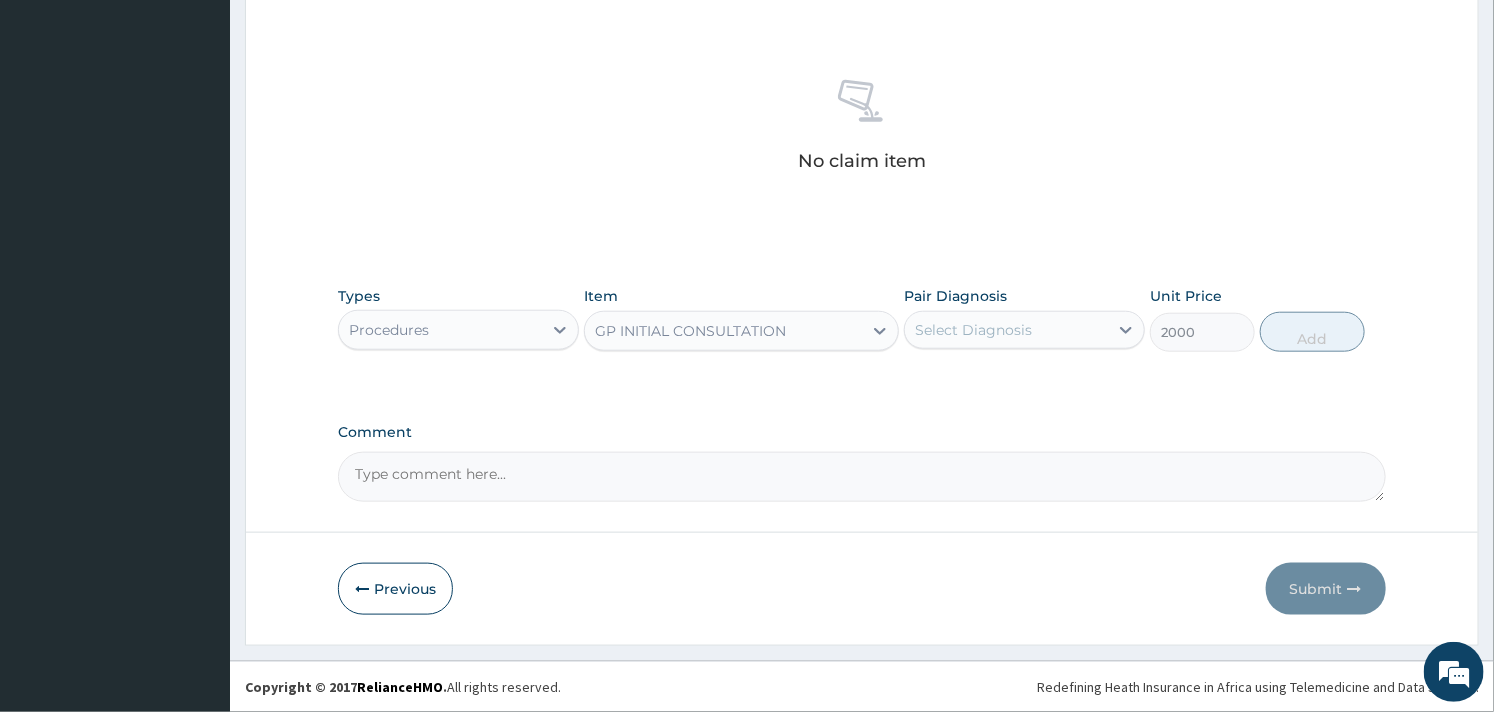 type 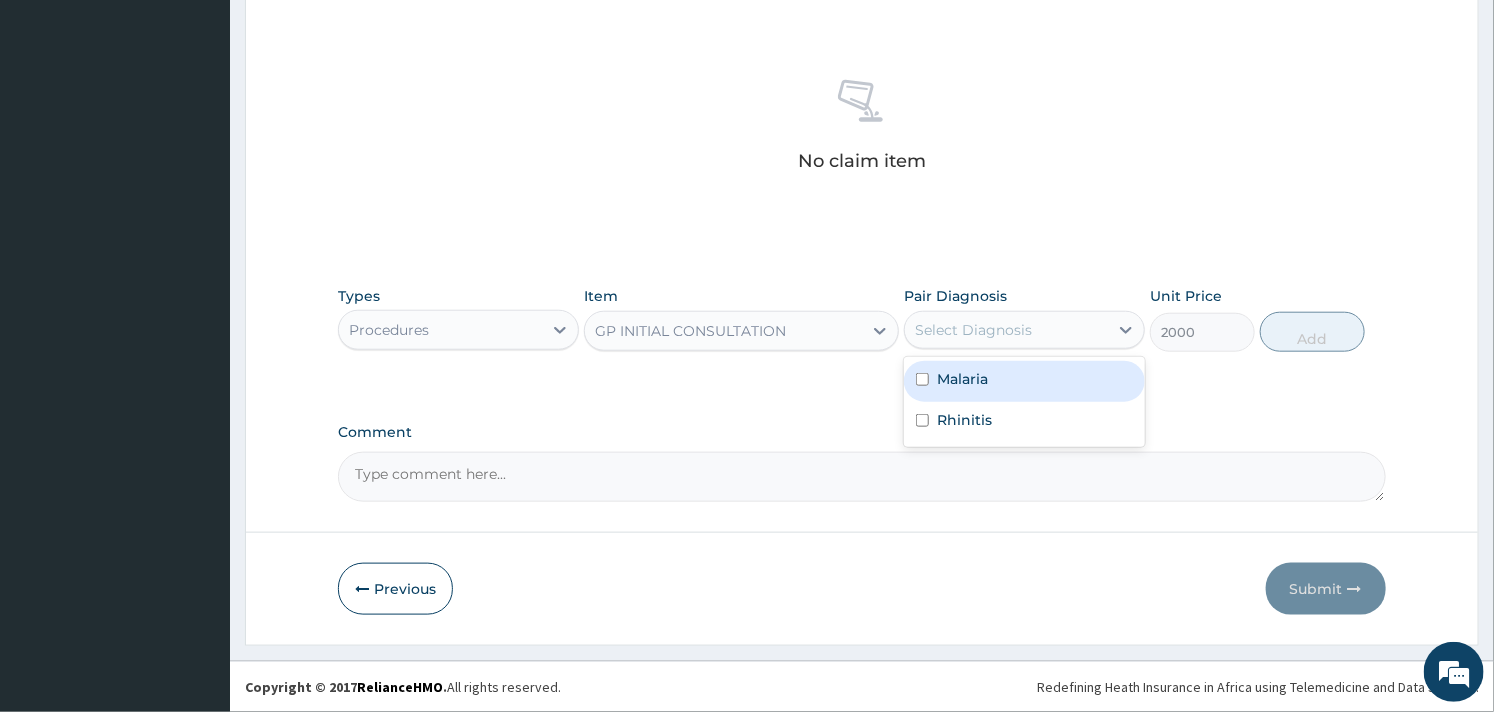 click on "Select Diagnosis" at bounding box center [973, 330] 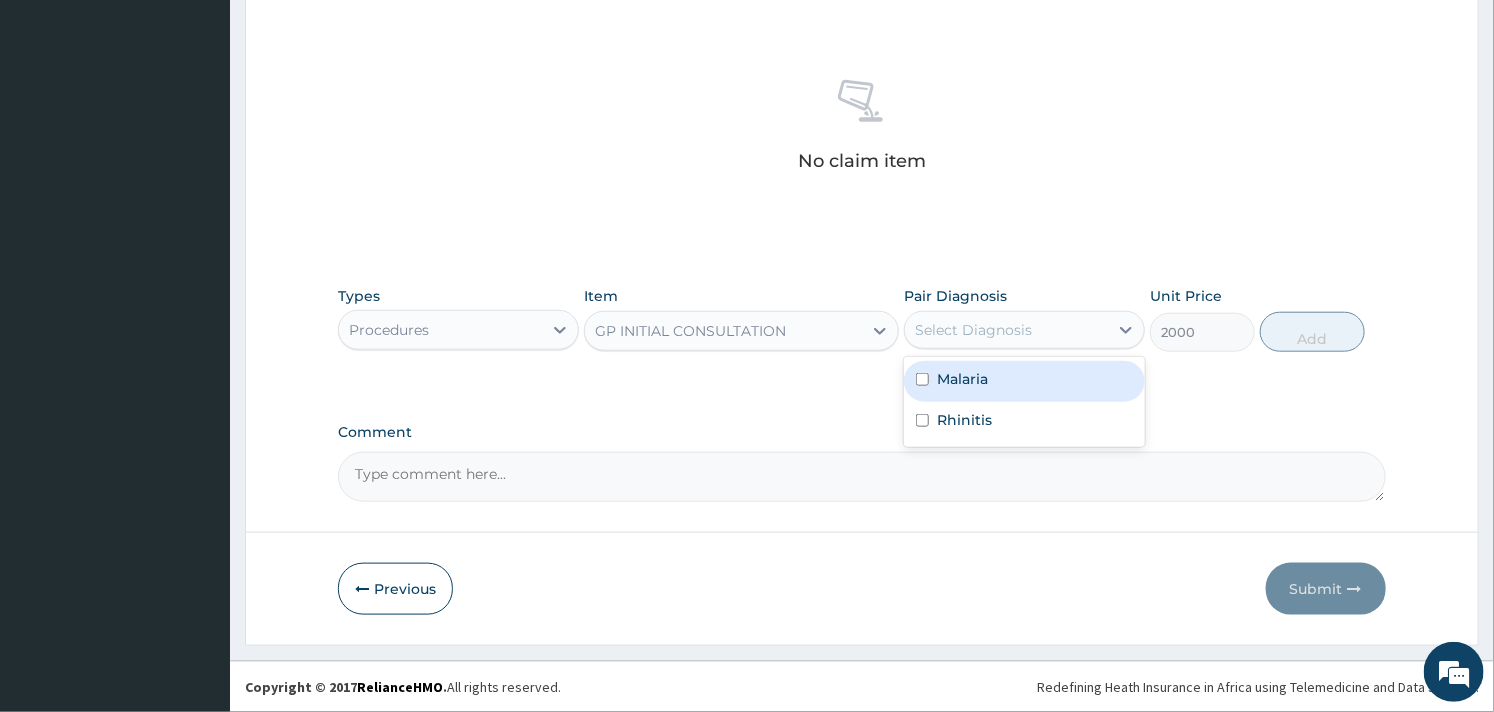 click on "Malaria" at bounding box center [1024, 381] 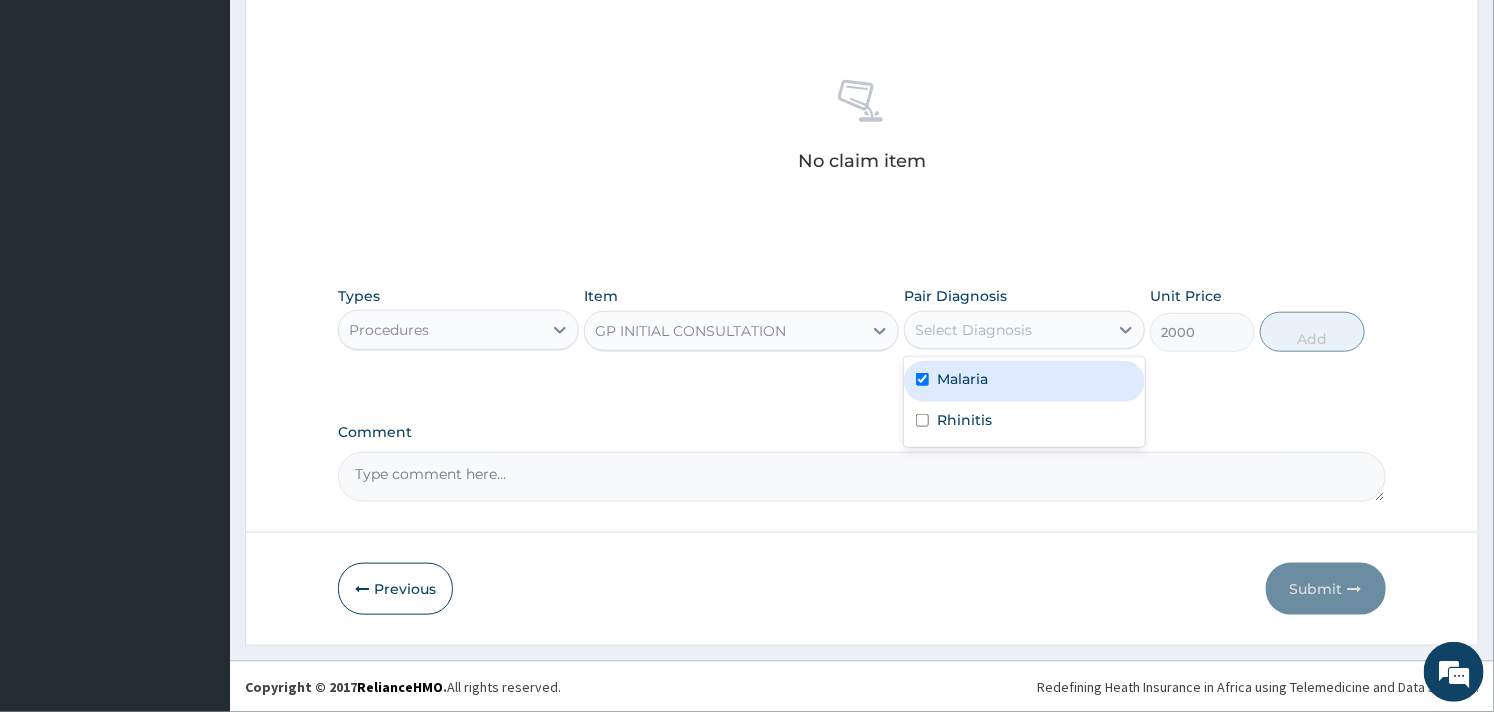 checkbox on "true" 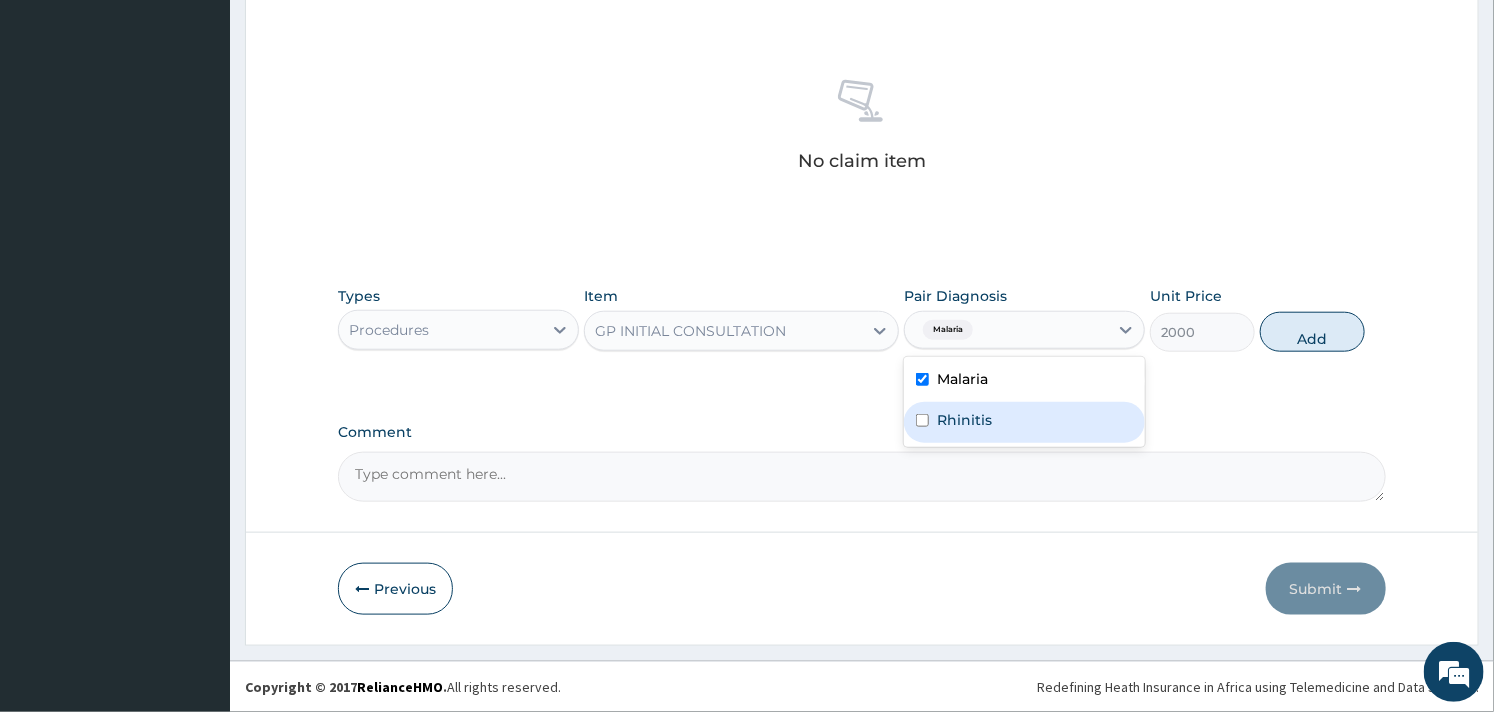 click on "Rhinitis" at bounding box center [1024, 422] 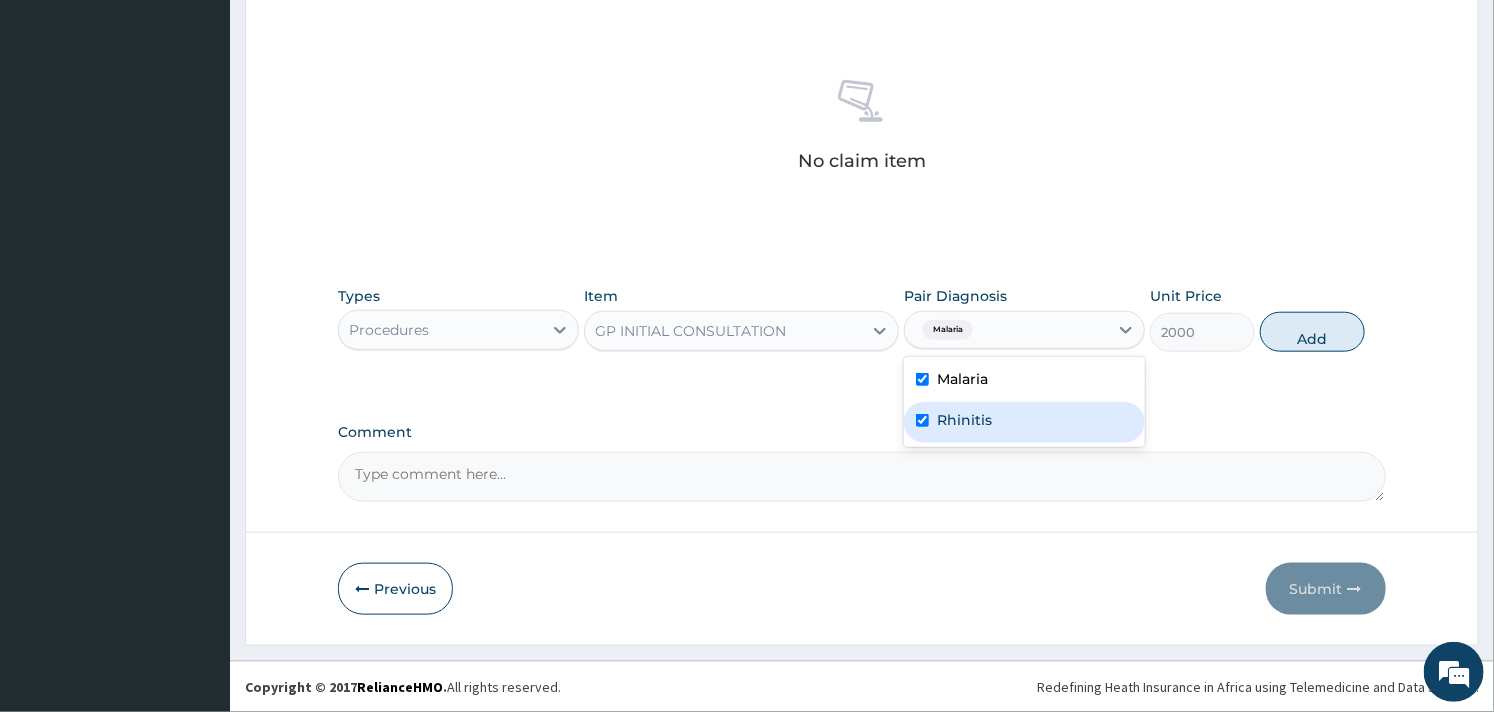 checkbox on "true" 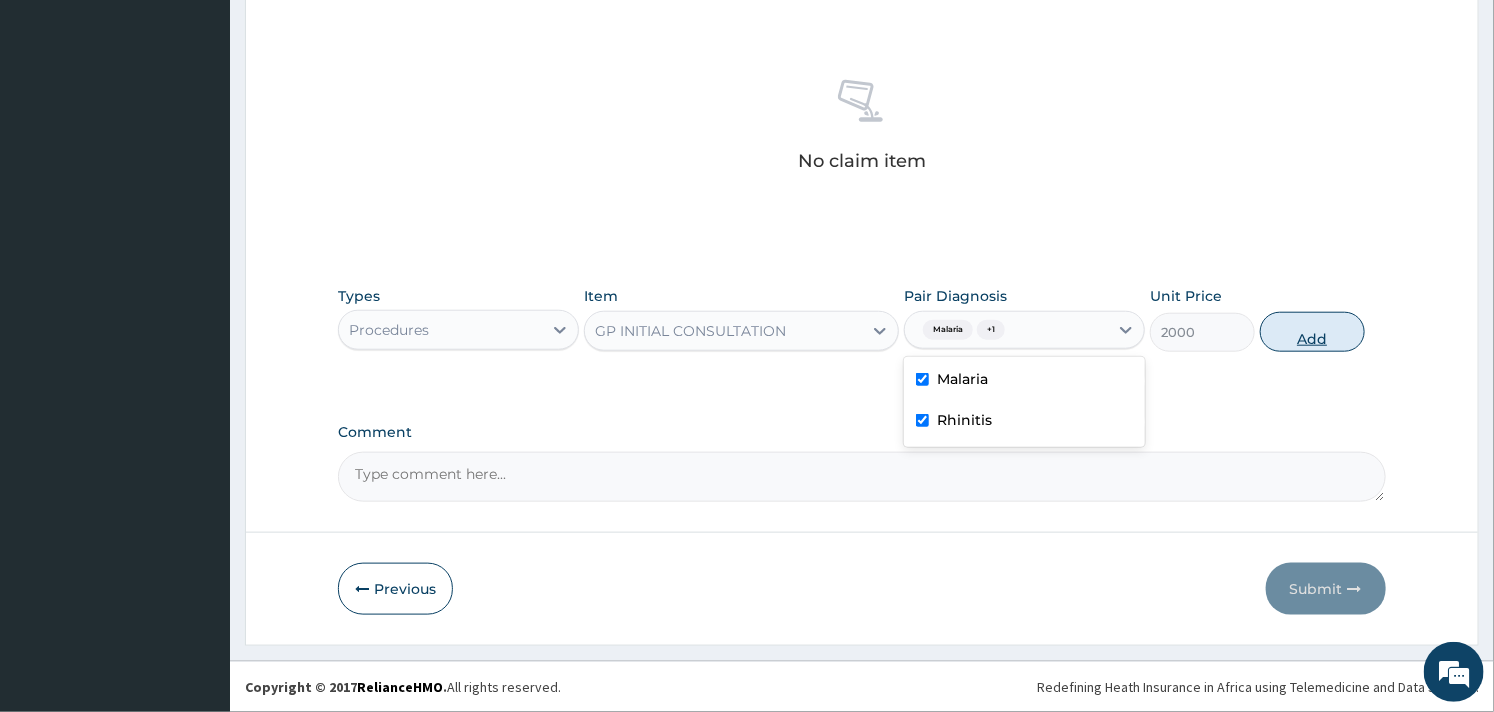 click on "Add" at bounding box center (1312, 332) 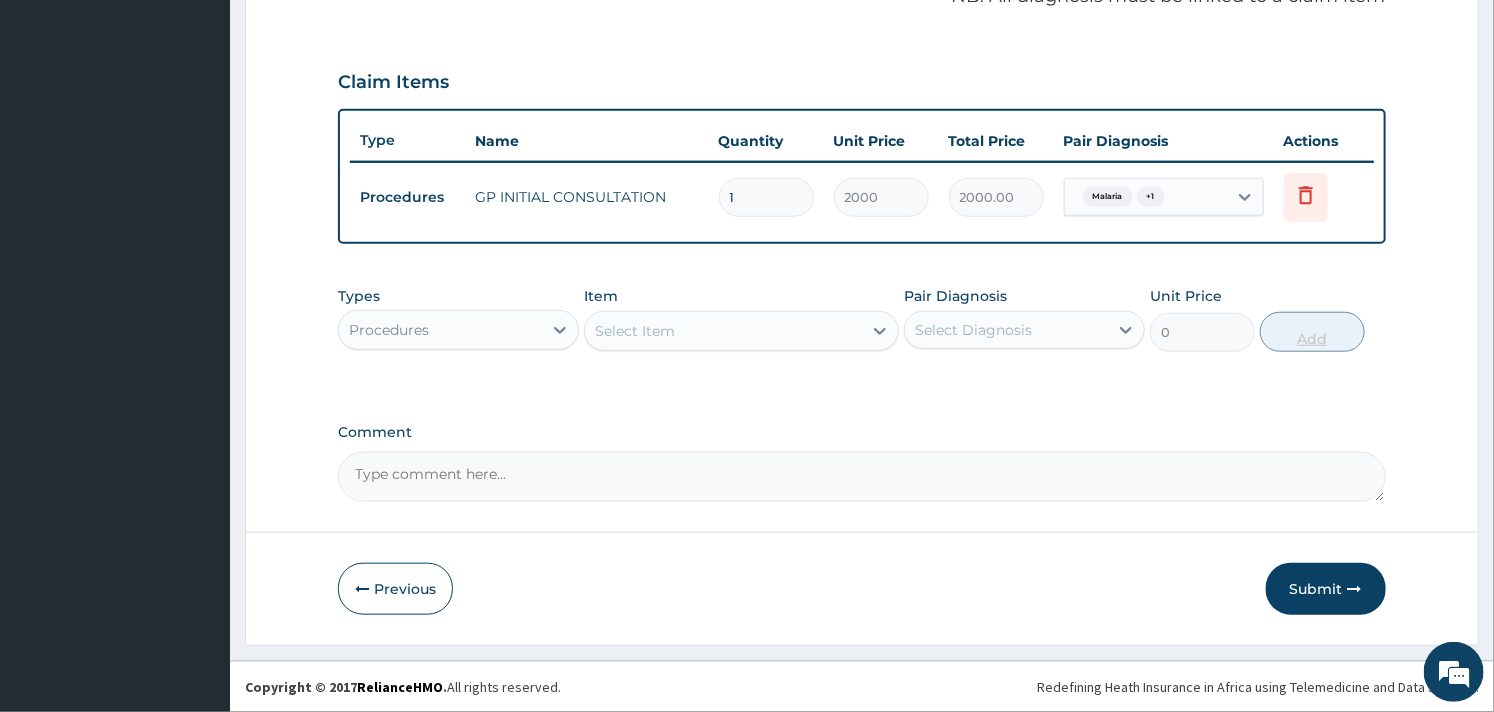 scroll, scrollTop: 633, scrollLeft: 0, axis: vertical 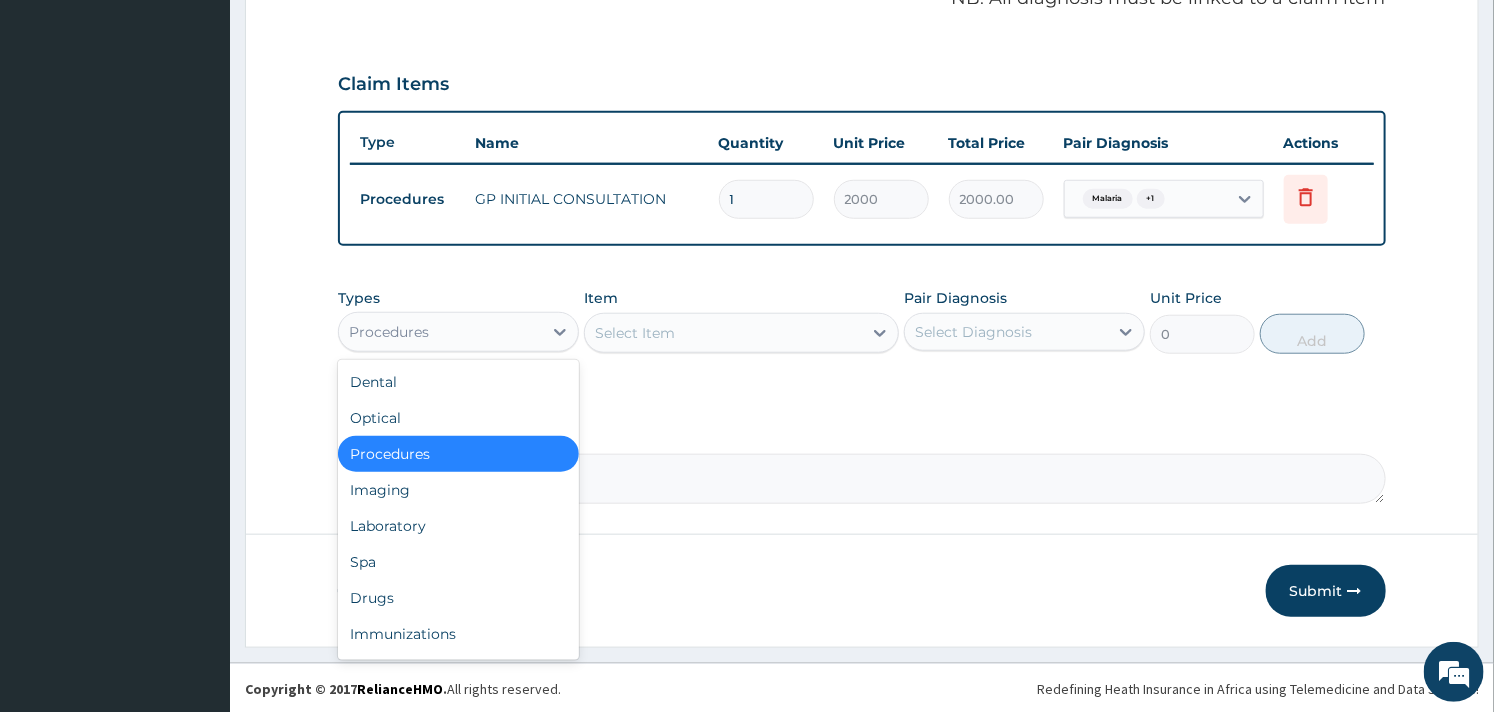 click on "Procedures" at bounding box center [440, 332] 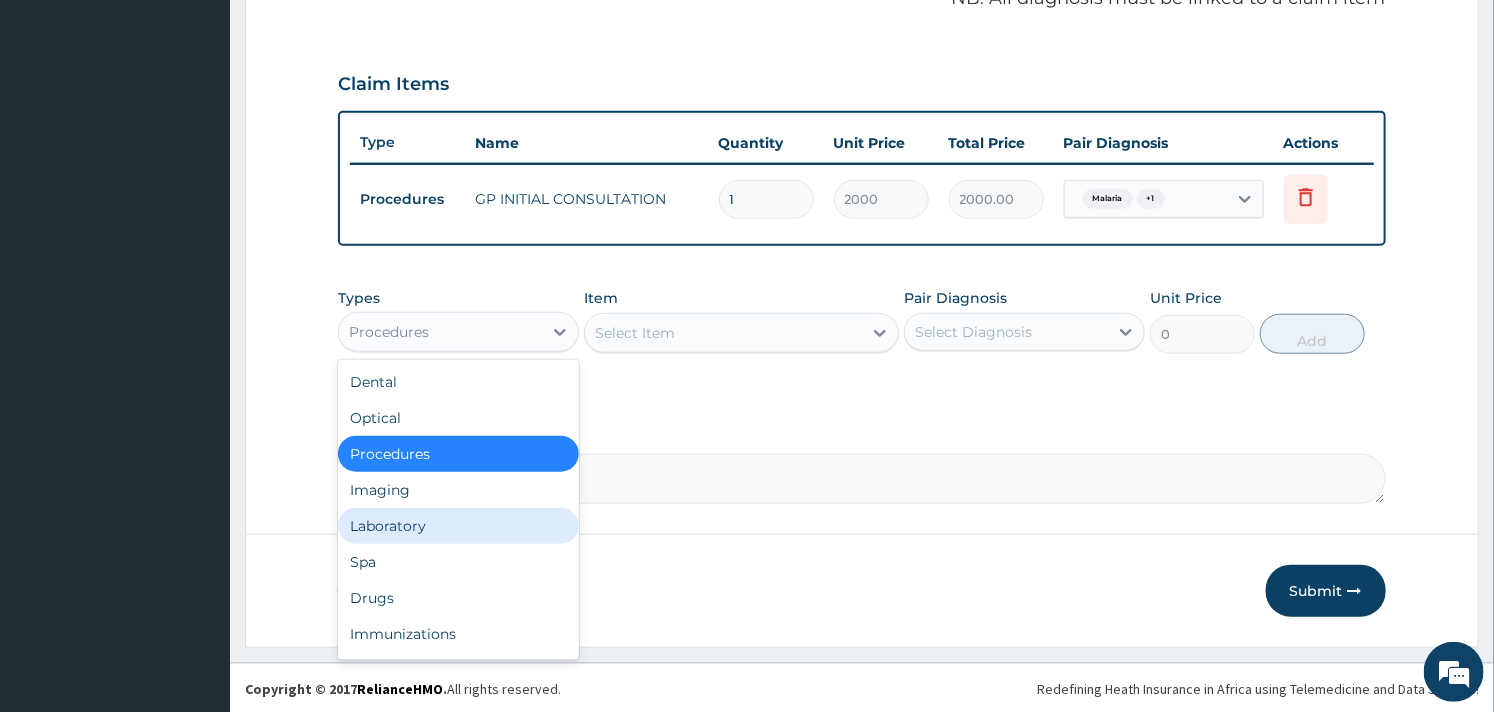 click on "Laboratory" at bounding box center (458, 526) 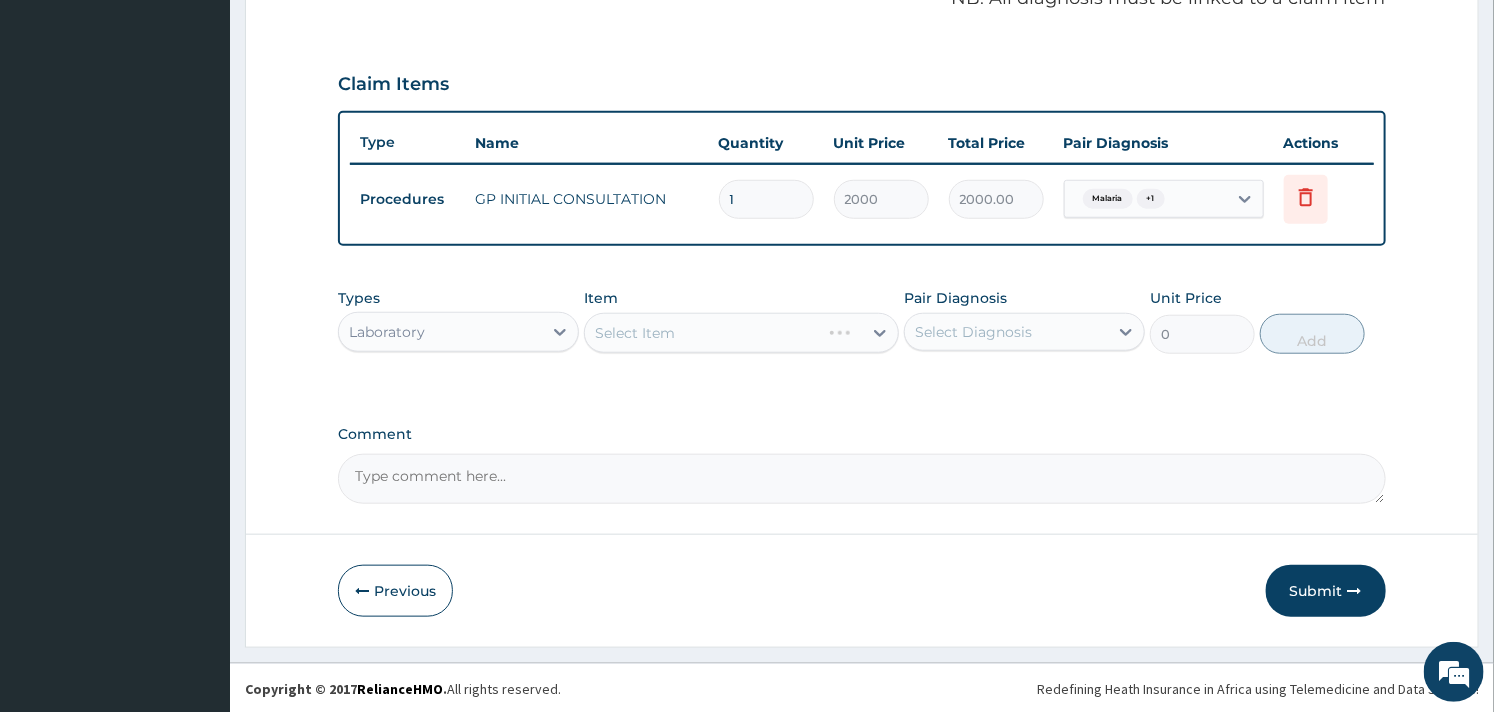 click on "Select Item" at bounding box center (741, 333) 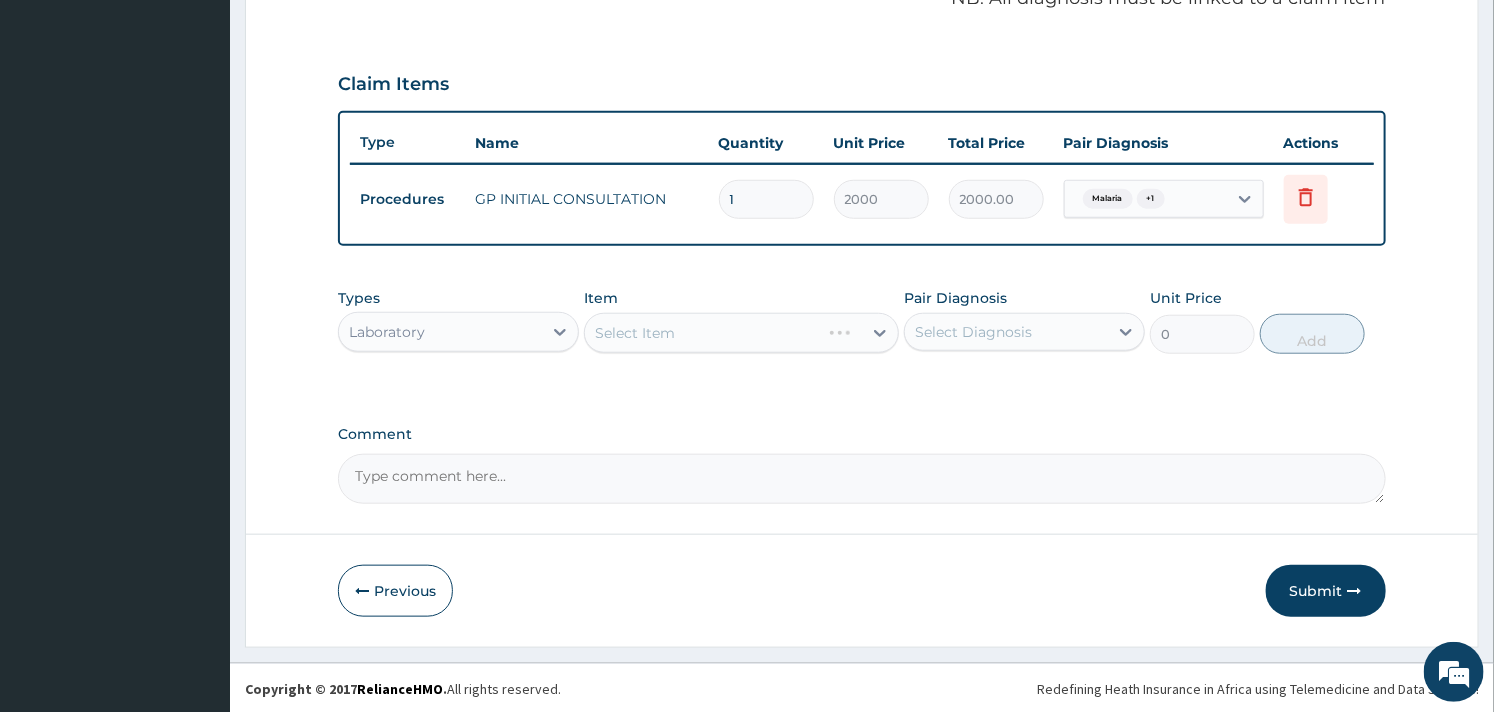 click on "PA Code / Prescription Code Enter Code(Secondary Care Only) Encounter Date 01-08-2025 Important Notice Please enter PA codes before entering items that are not attached to a PA code   All diagnoses entered must be linked to a claim item. Diagnosis & Claim Items that are visible but inactive cannot be edited because they were imported from an already approved PA code. Diagnosis Malaria Confirmed Rhinitis Confirmed NB: All diagnosis must be linked to a claim item Claim Items Type Name Quantity Unit Price Total Price Pair Diagnosis Actions Procedures GP INITIAL CONSULTATION 1 2000 2000.00 Malaria  + 1 Delete Types Laboratory Item Select Item Pair Diagnosis Select Diagnosis Unit Price 0 Add Comment" at bounding box center [861, 31] 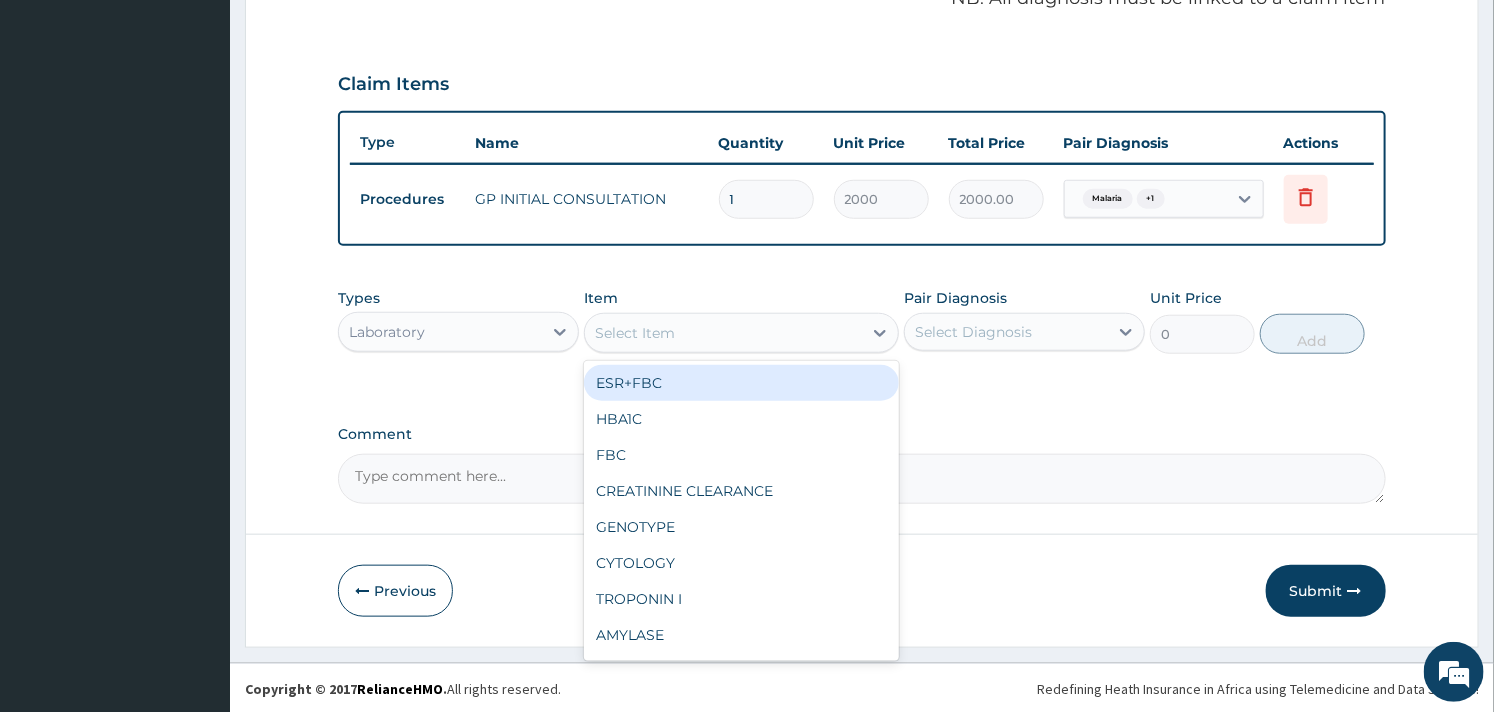 click on "Select Item" at bounding box center (723, 333) 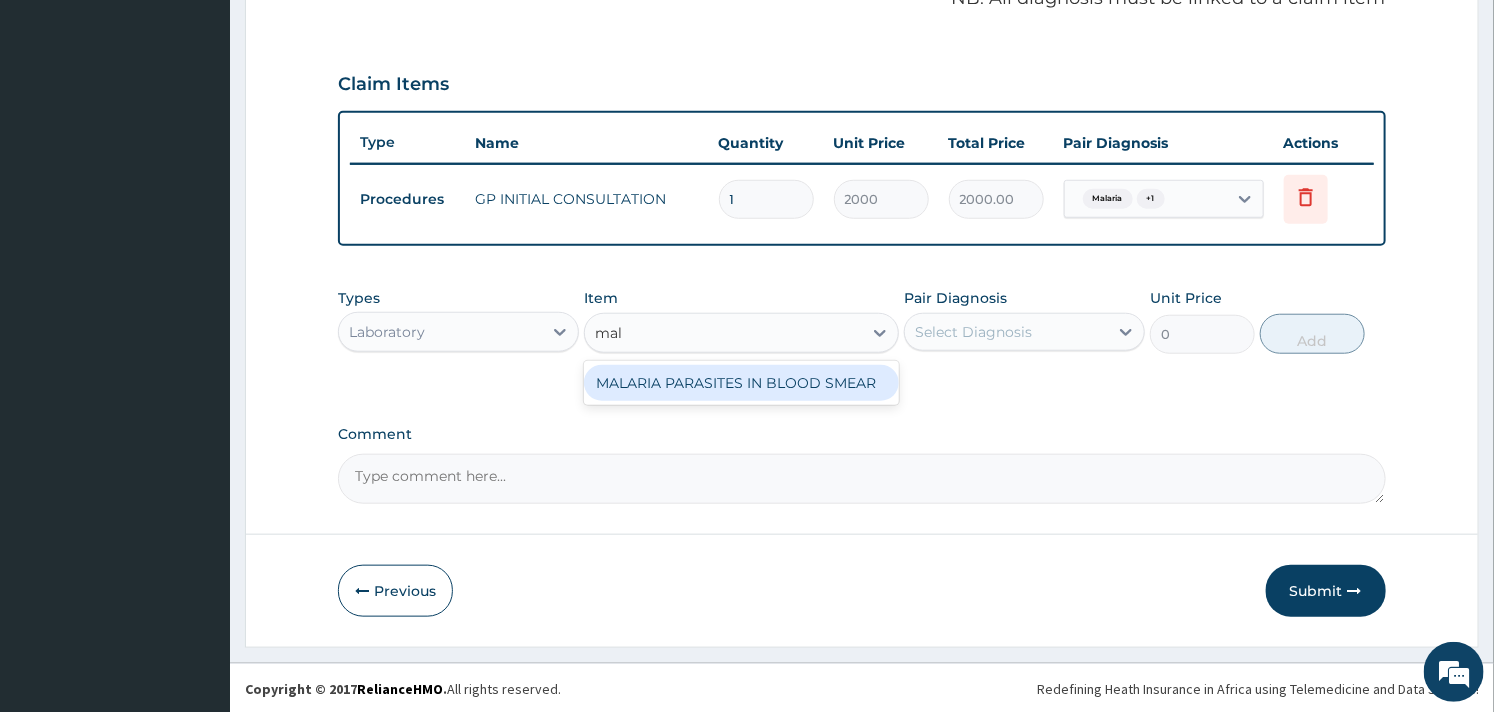 type on "mala" 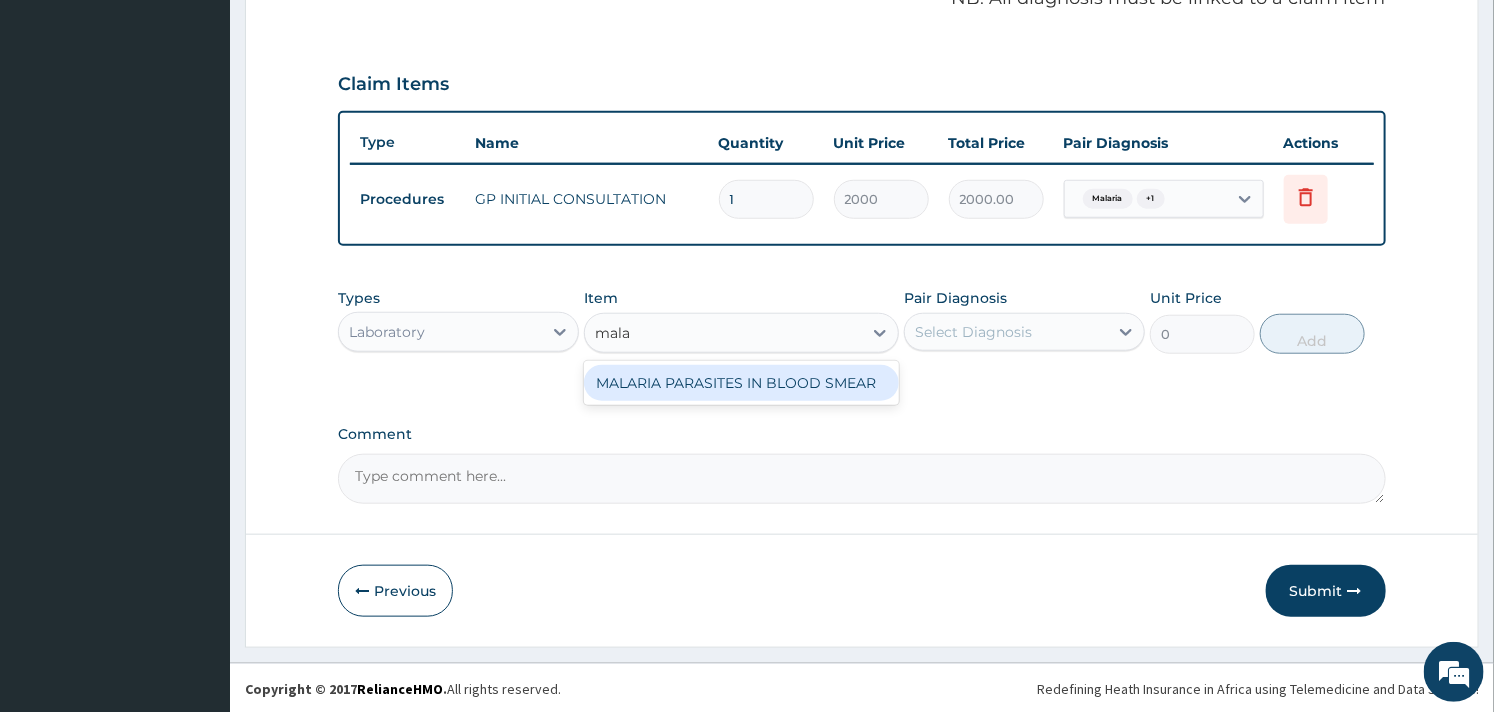click on "MALARIA PARASITES IN BLOOD SMEAR" at bounding box center [741, 383] 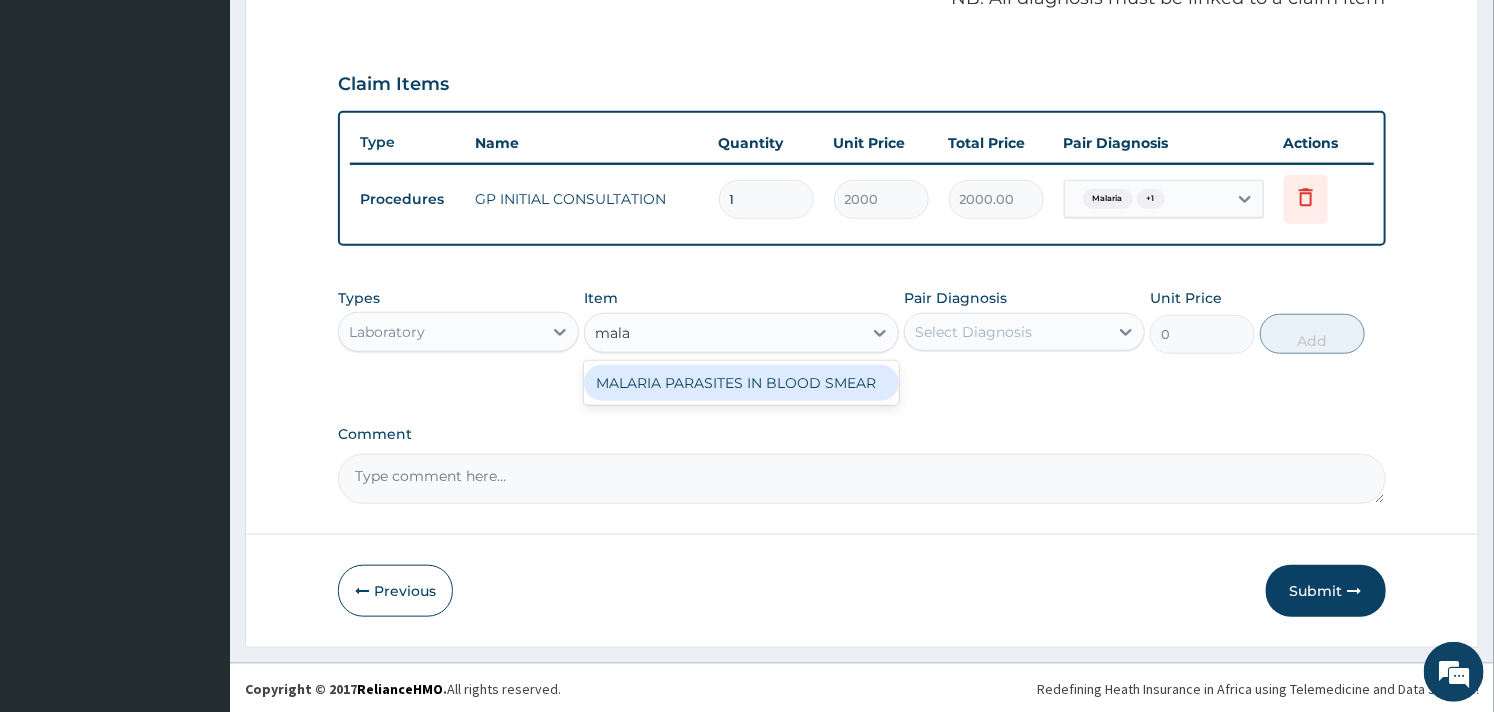 type 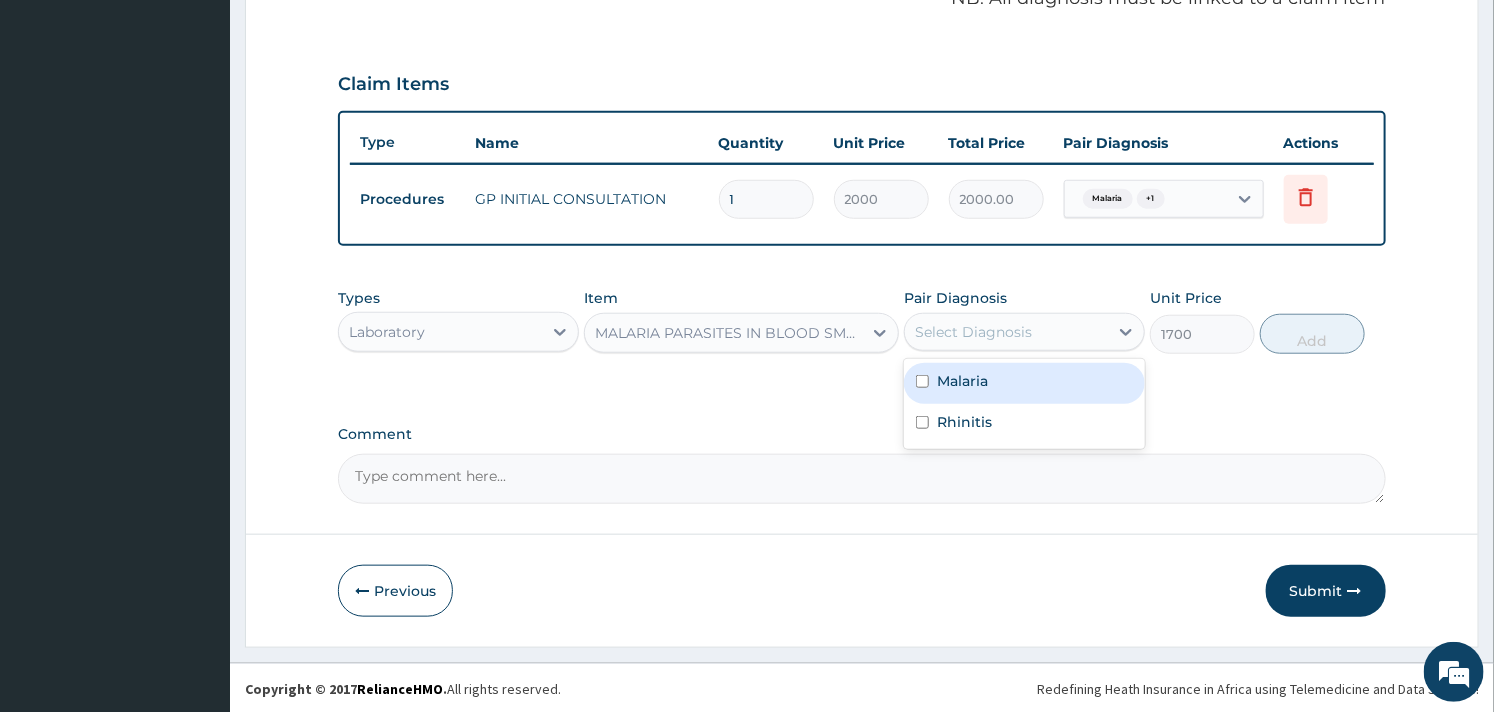 click on "Select Diagnosis" at bounding box center (973, 332) 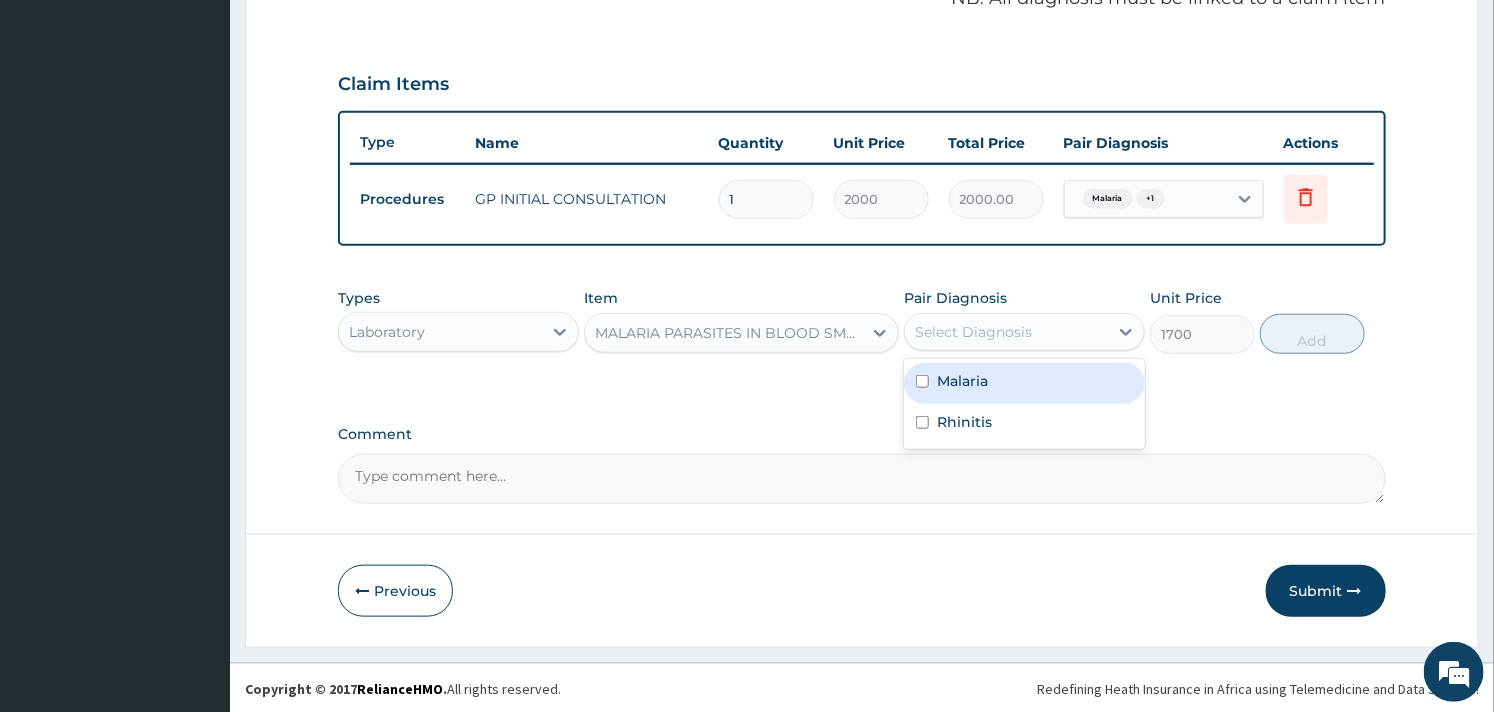 click on "Malaria" at bounding box center (962, 381) 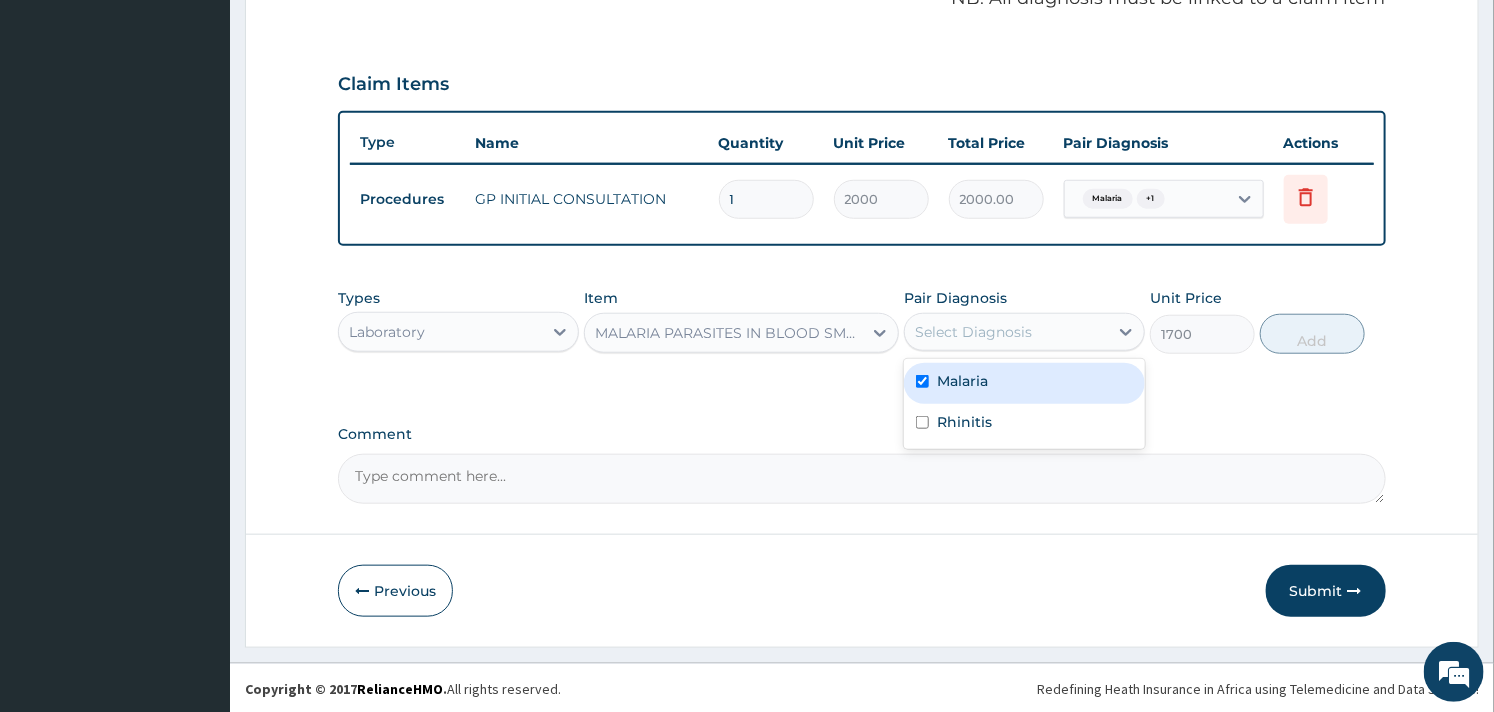 checkbox on "true" 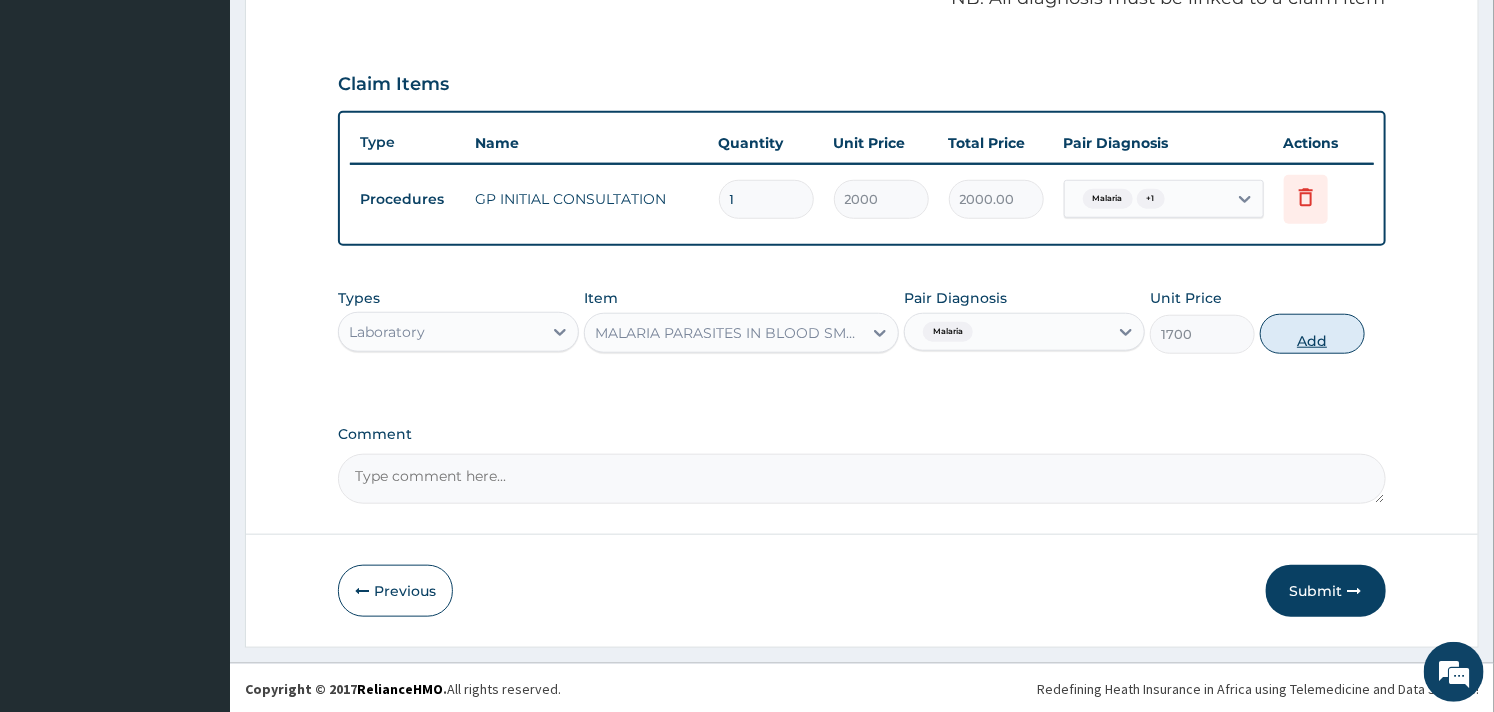 click on "Add" at bounding box center [1312, 334] 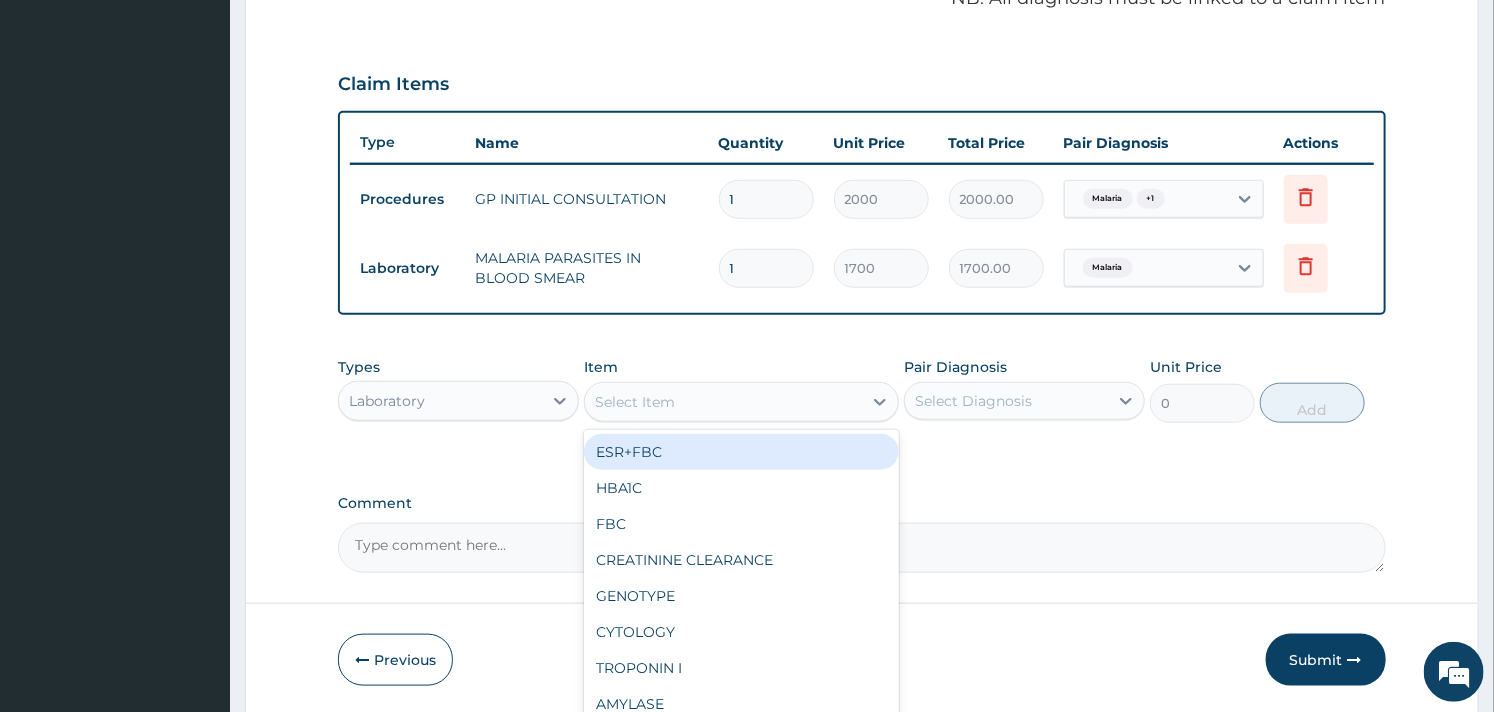 click on "Select Item" at bounding box center [635, 402] 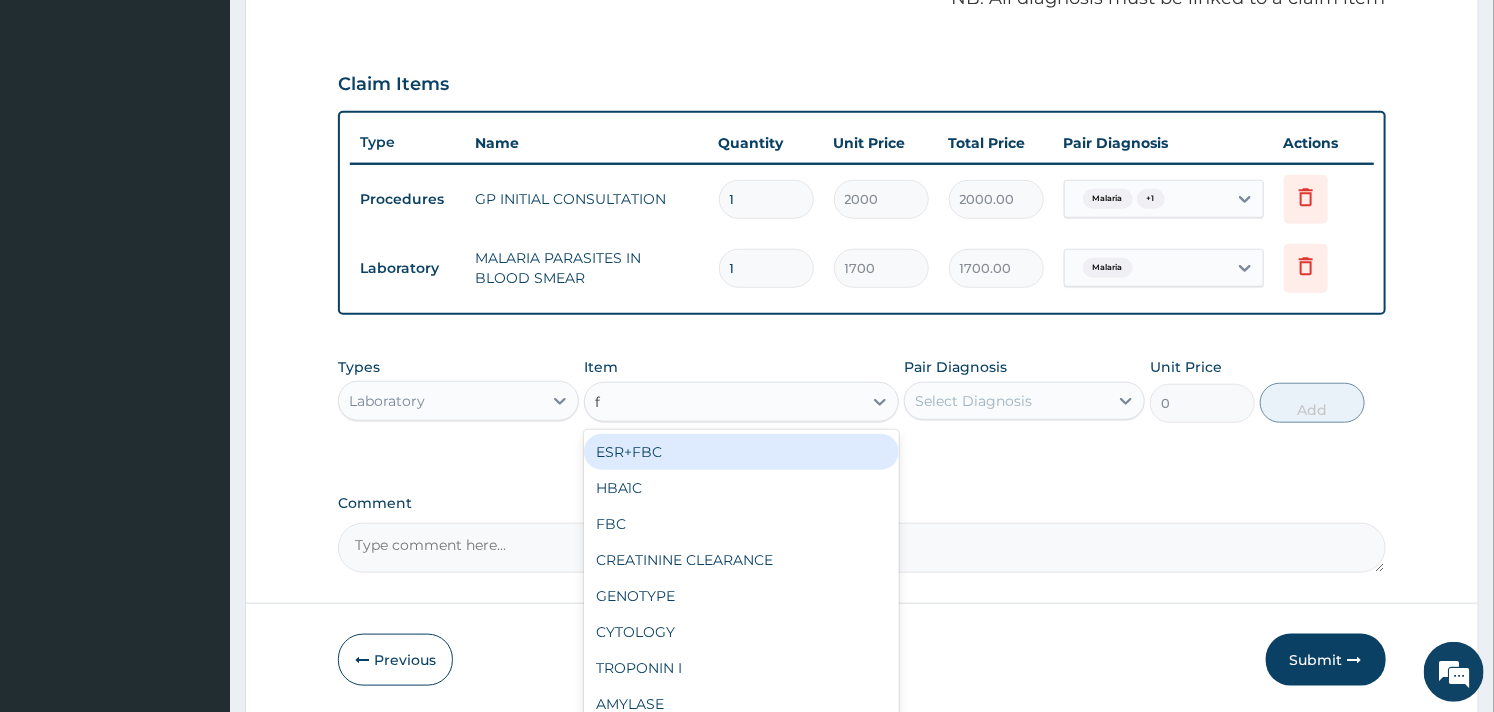 type on "fb" 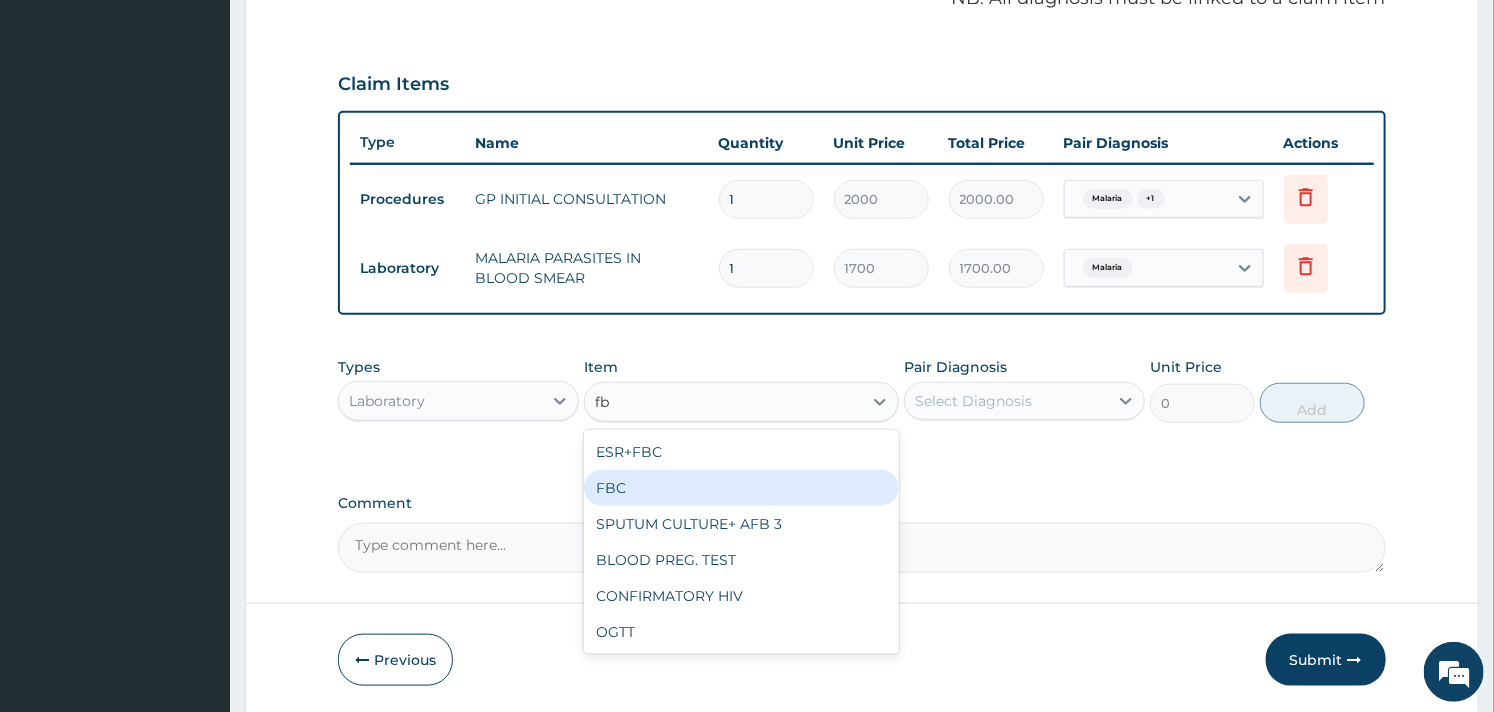 click on "FBC" at bounding box center [741, 488] 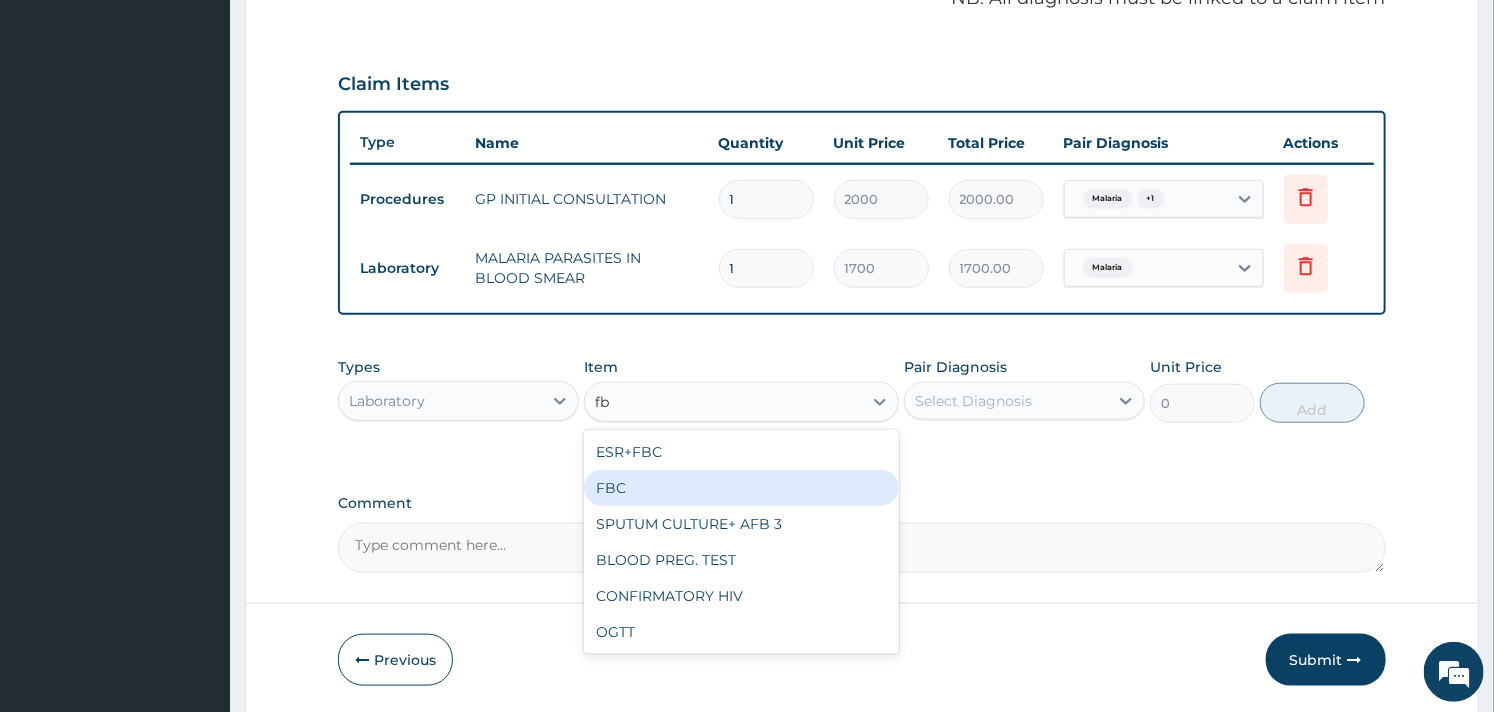 type 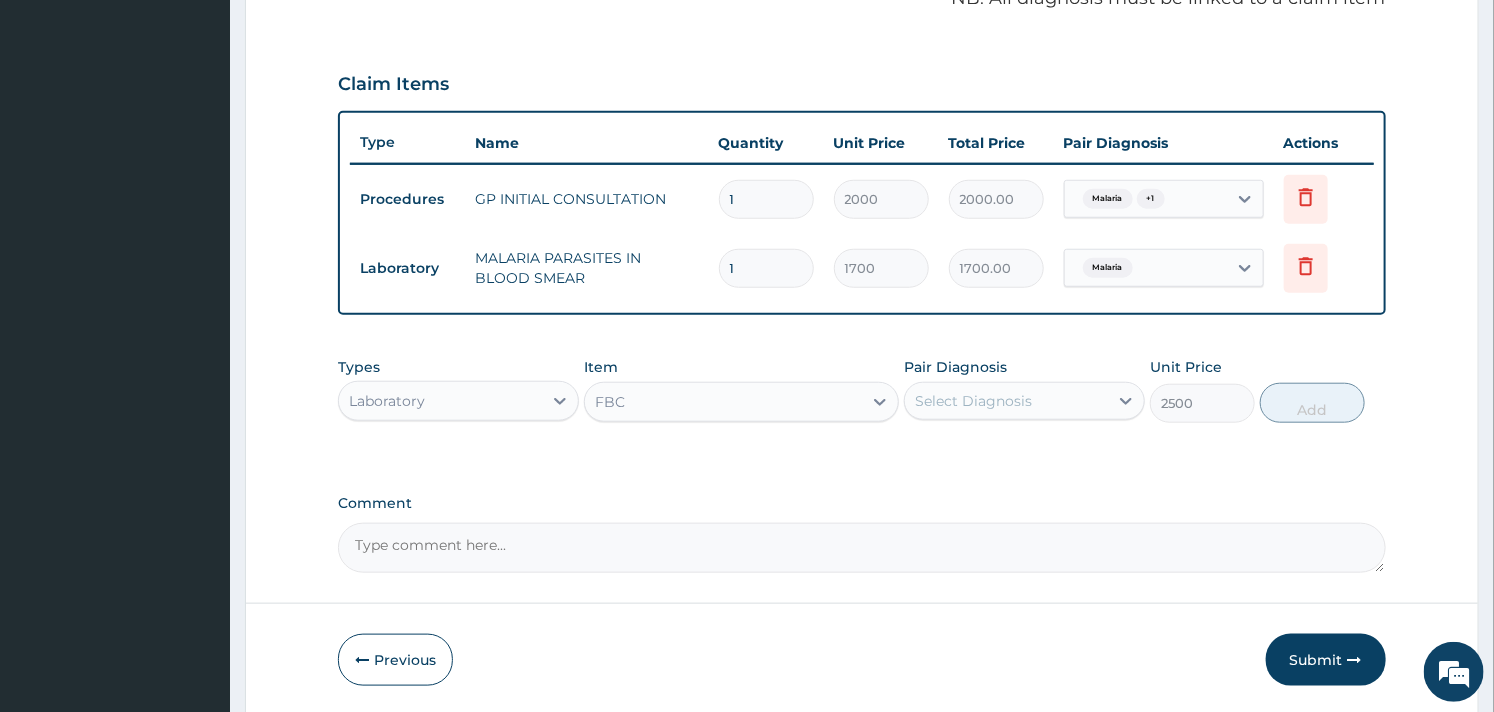 click on "Select Diagnosis" at bounding box center (1006, 401) 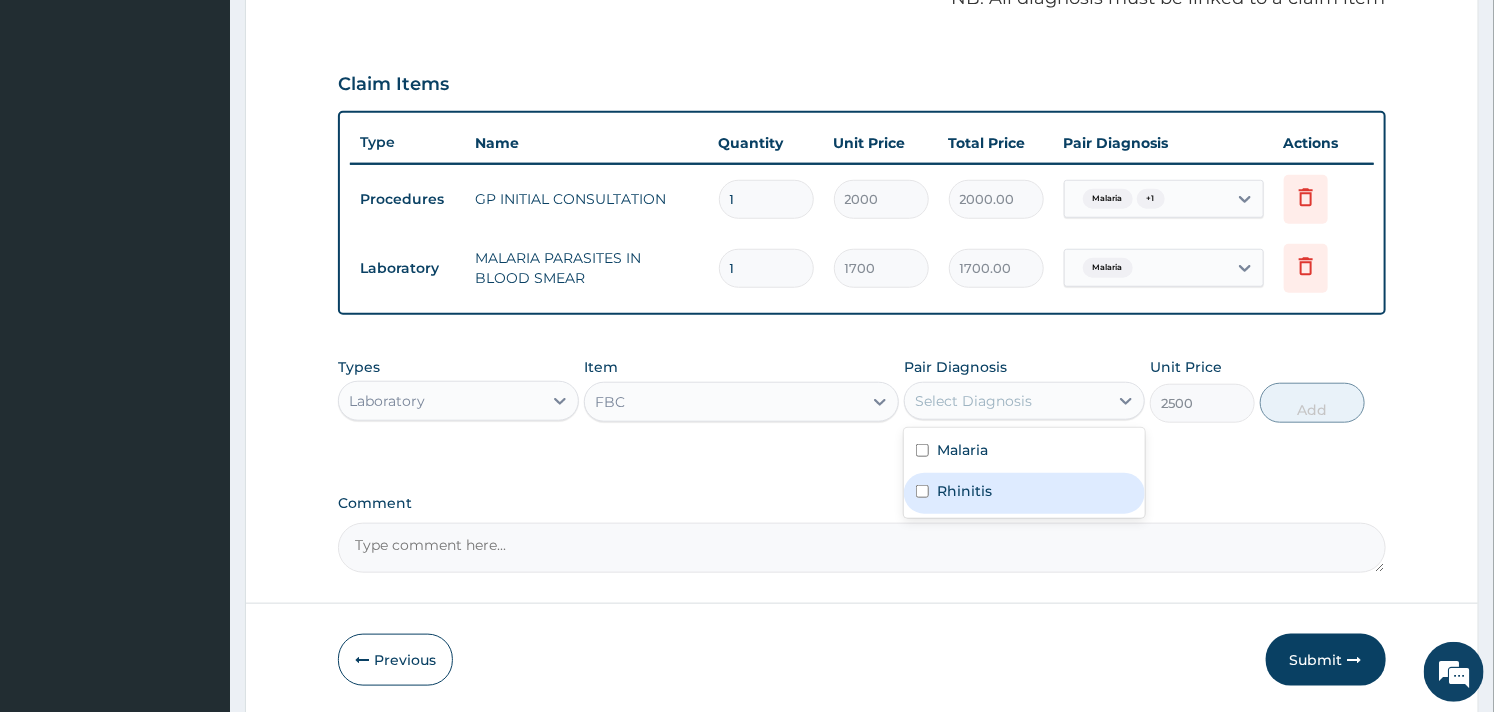 click on "Rhinitis" at bounding box center [1024, 493] 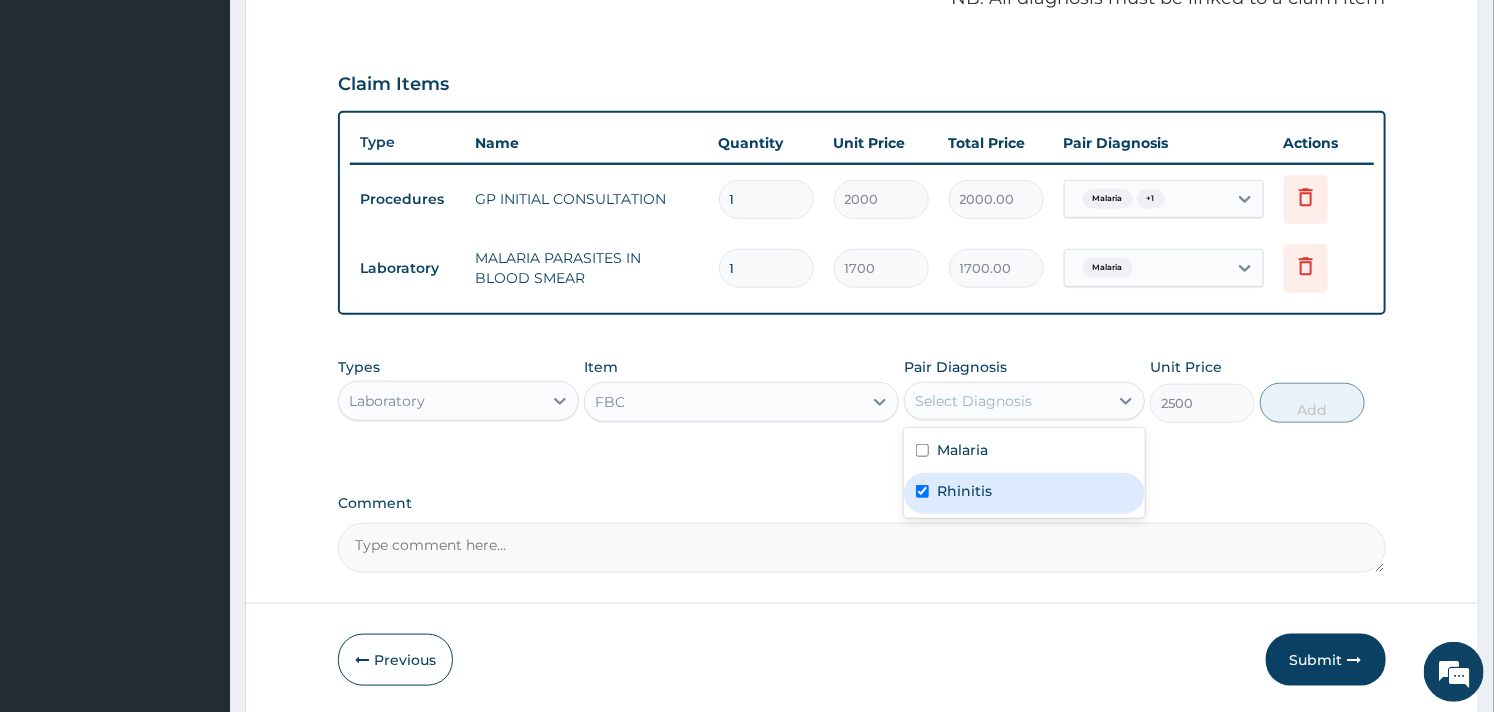 checkbox on "true" 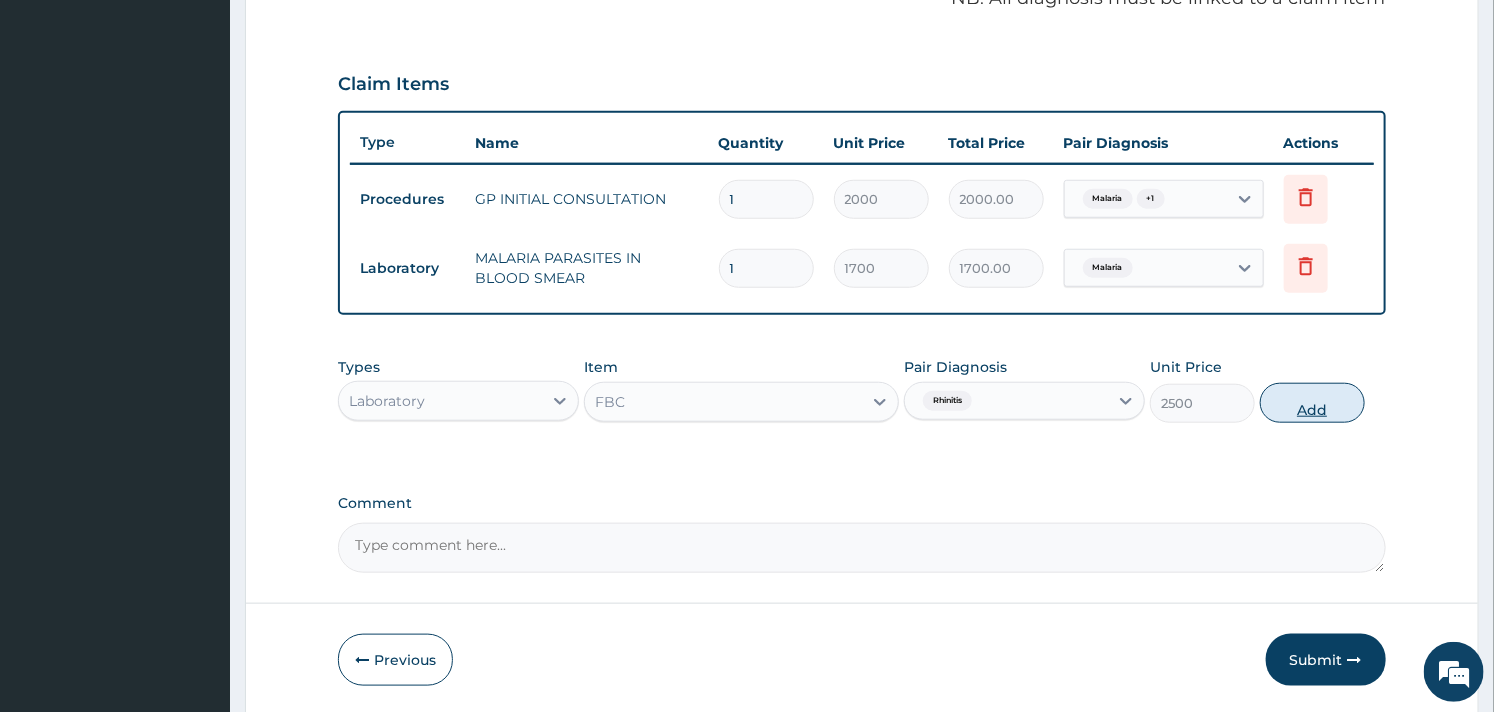 click on "Add" at bounding box center [1312, 403] 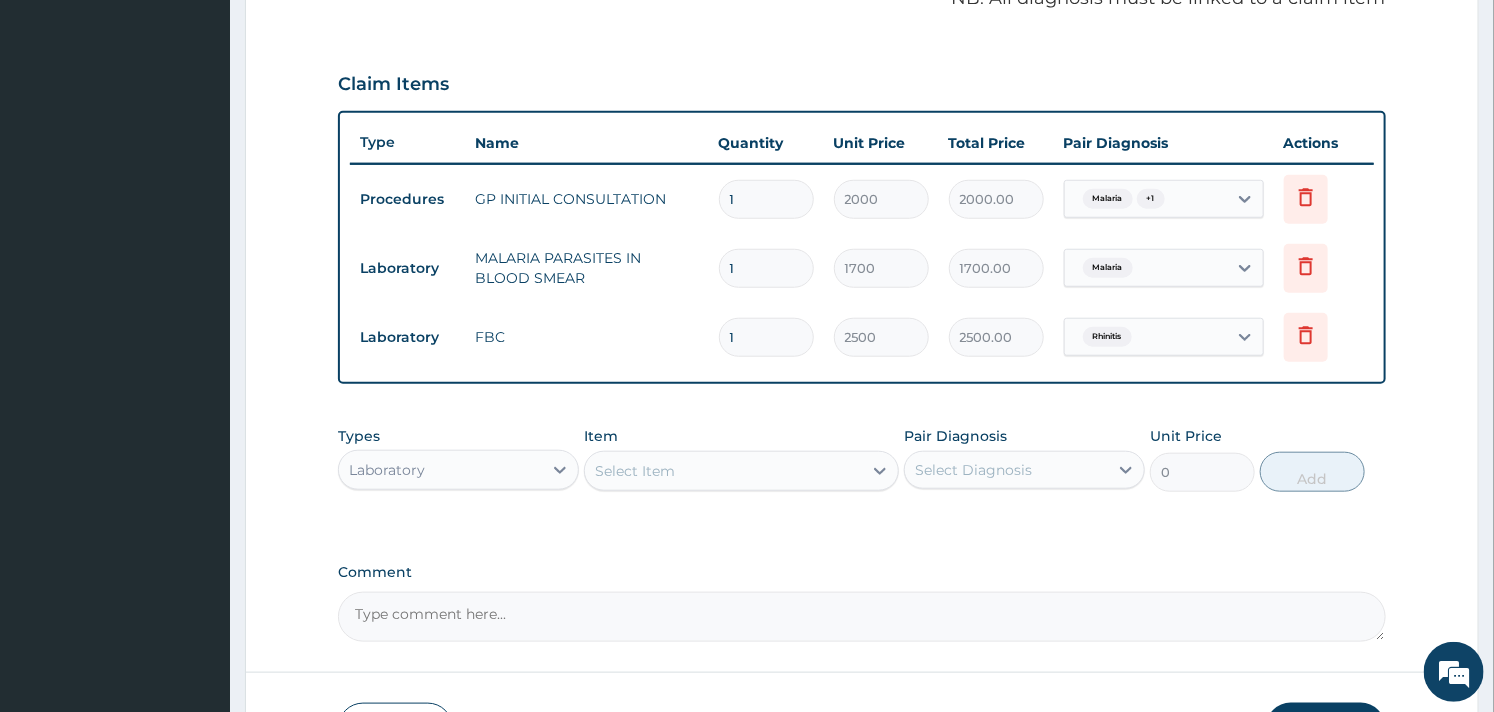 click on "Laboratory" at bounding box center (440, 470) 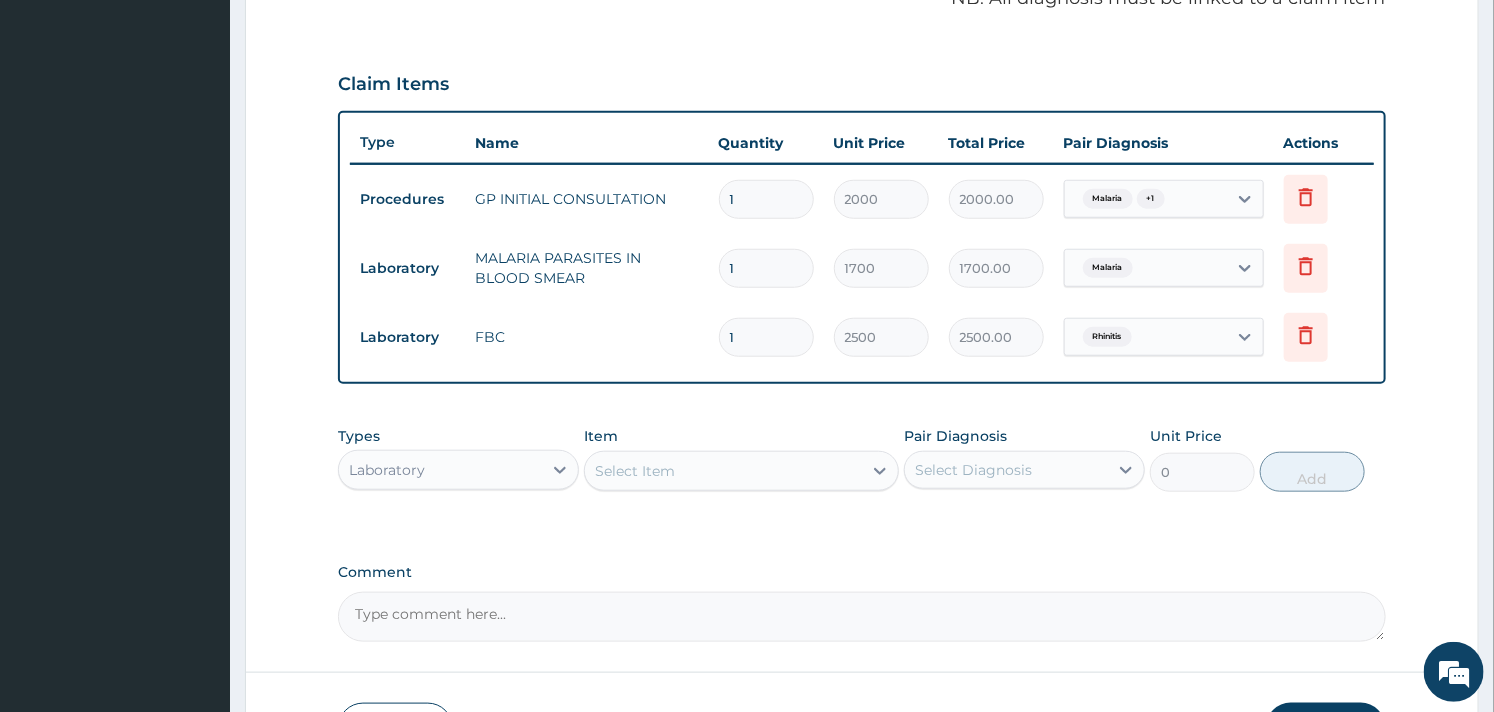 click on "Comment" at bounding box center [861, 572] 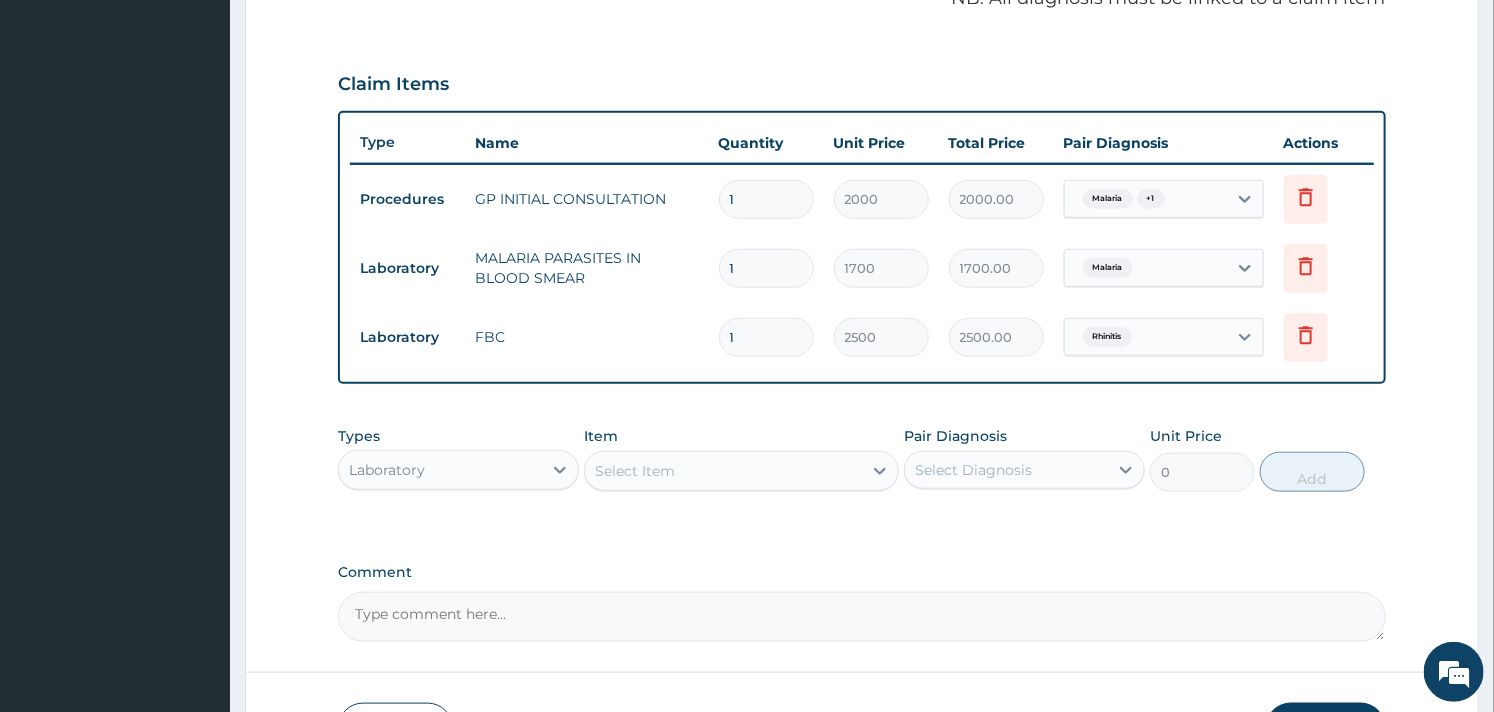 click on "Comment" at bounding box center (861, 617) 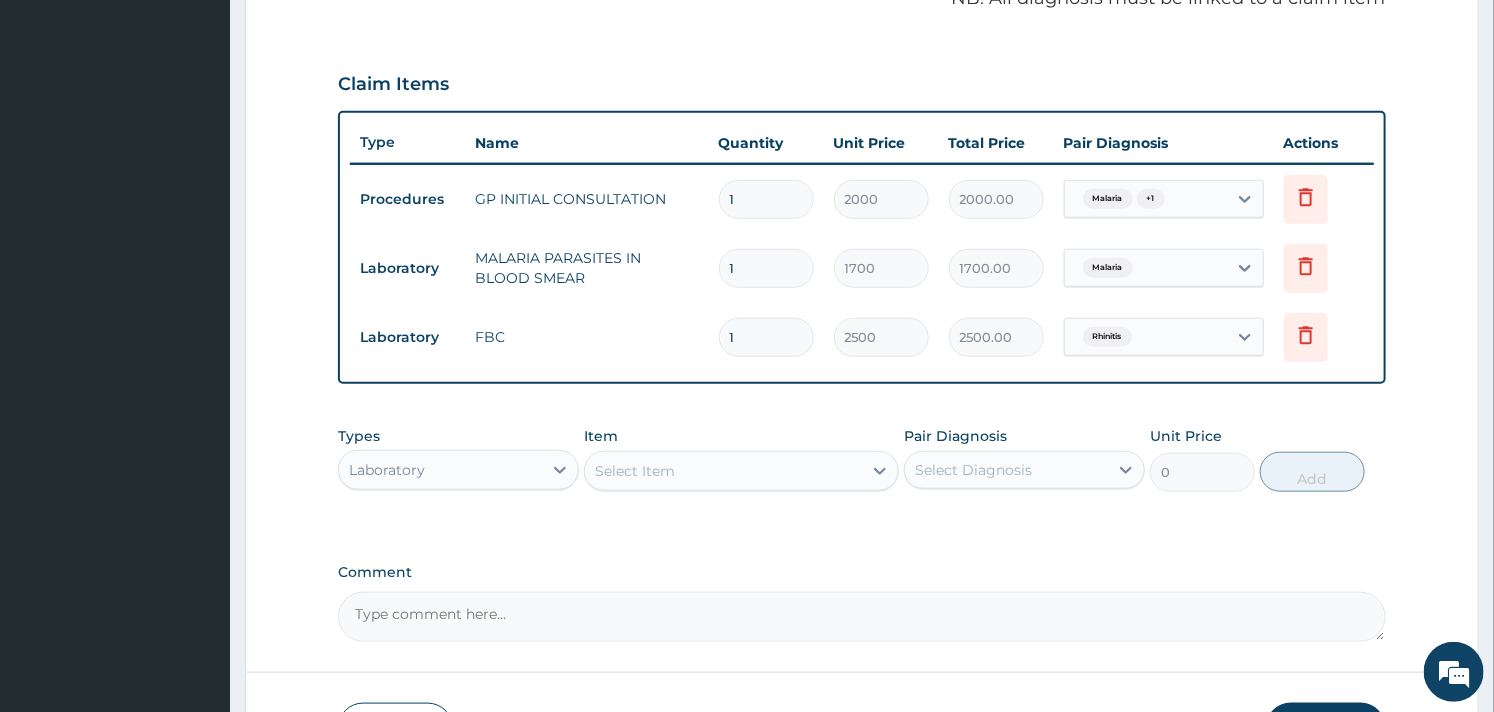 scroll, scrollTop: 747, scrollLeft: 0, axis: vertical 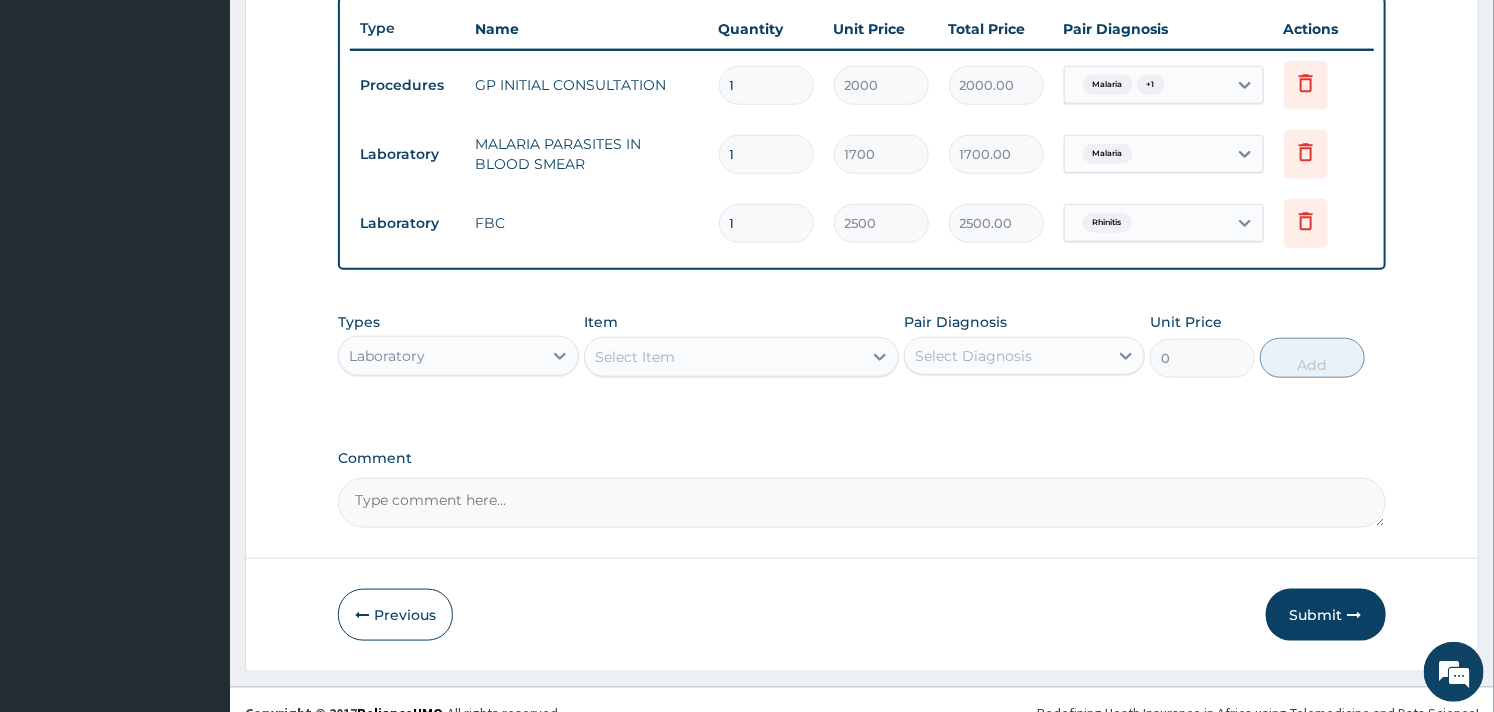 click on "Laboratory" at bounding box center [440, 356] 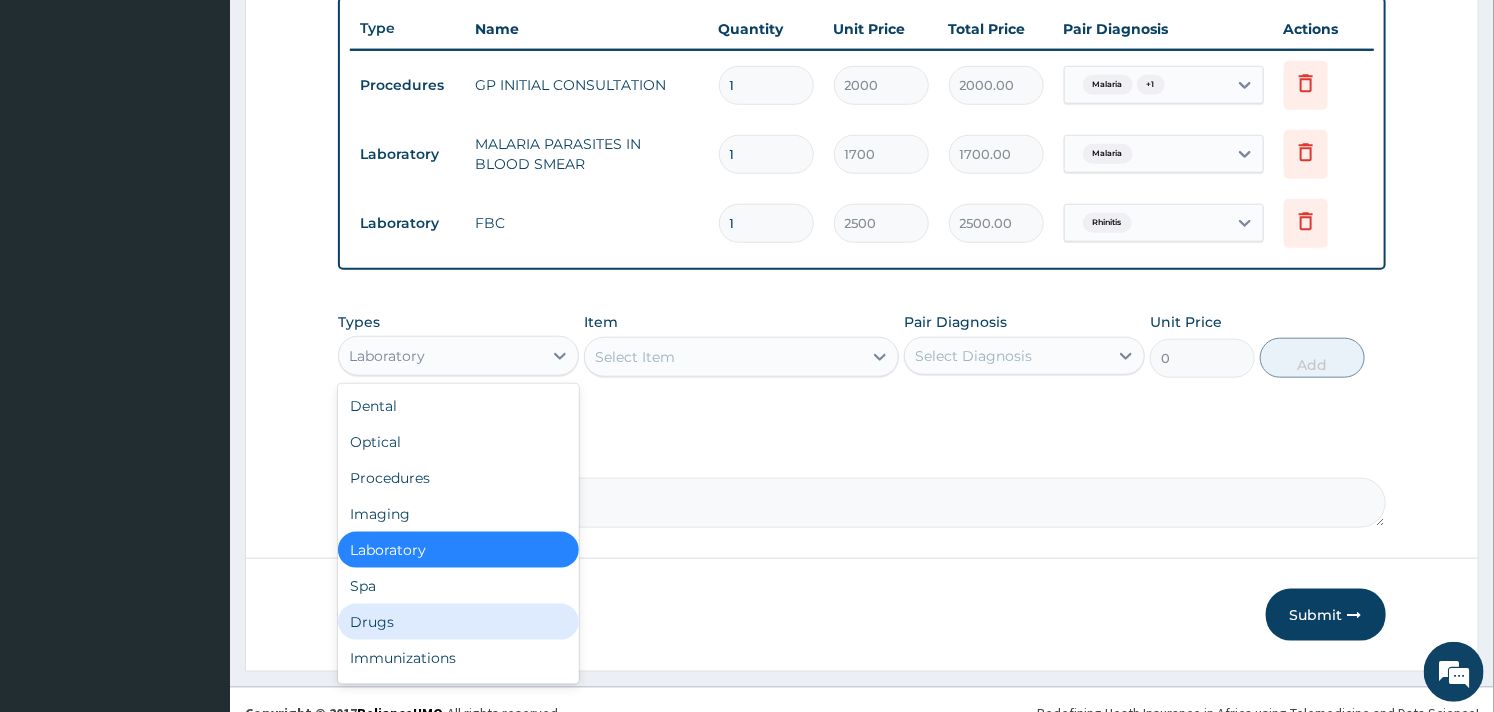 click on "Drugs" at bounding box center [458, 622] 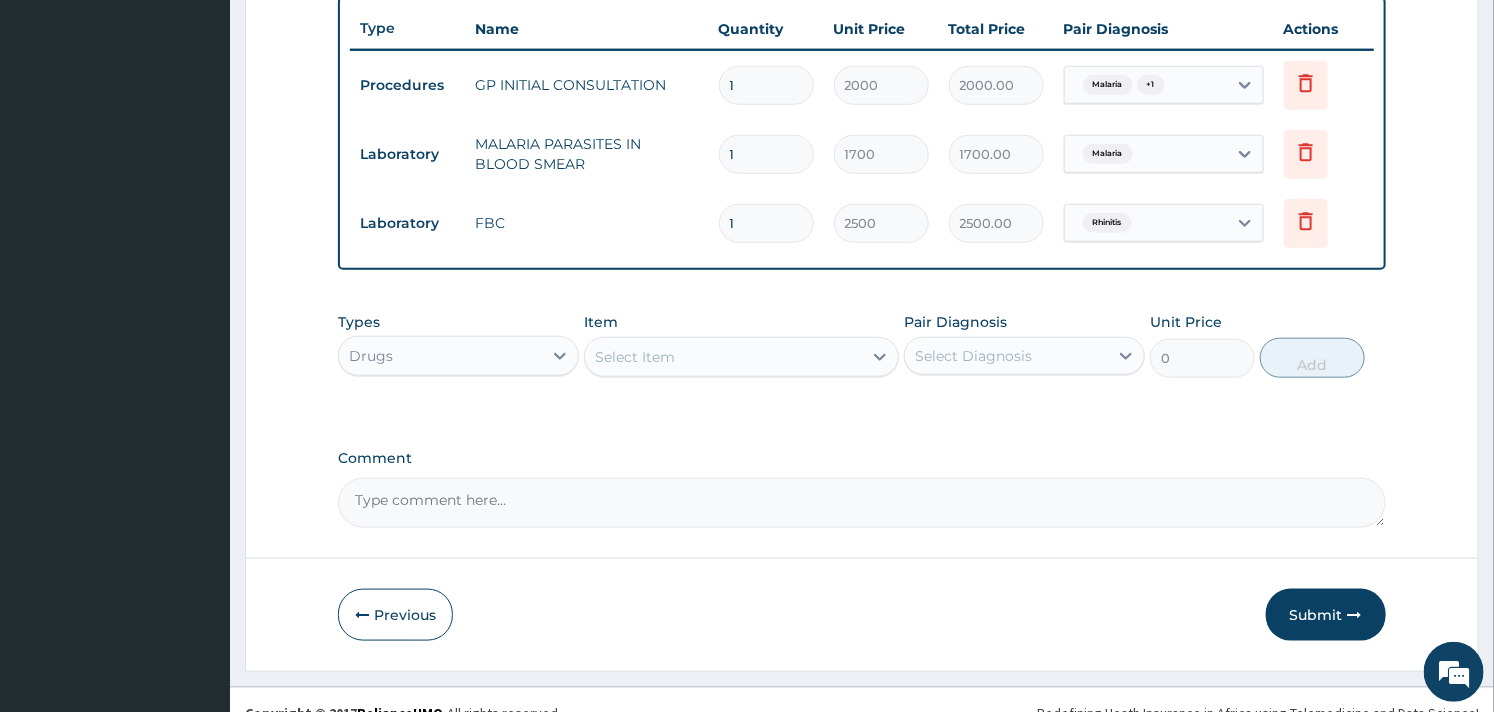 click on "Select Item" at bounding box center (723, 357) 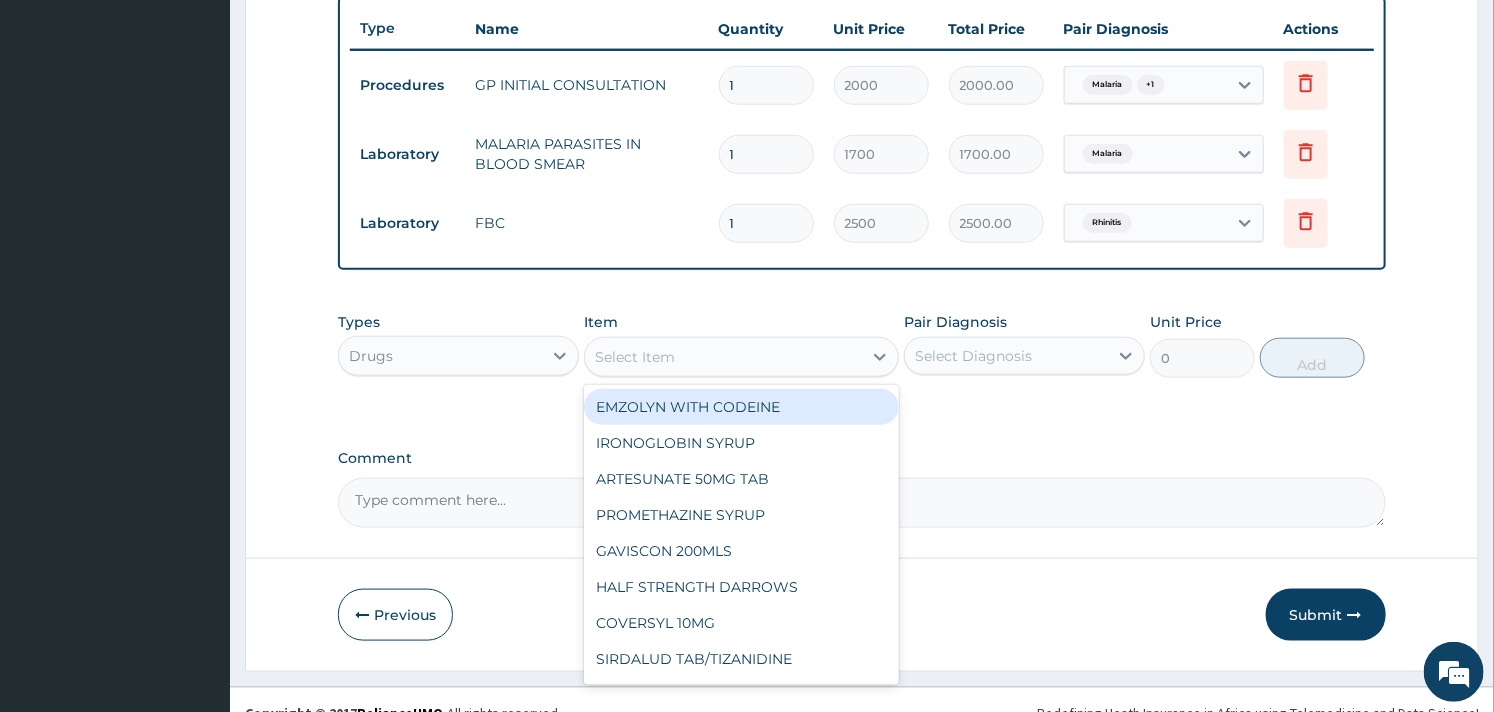 click on "Select Item" at bounding box center (723, 357) 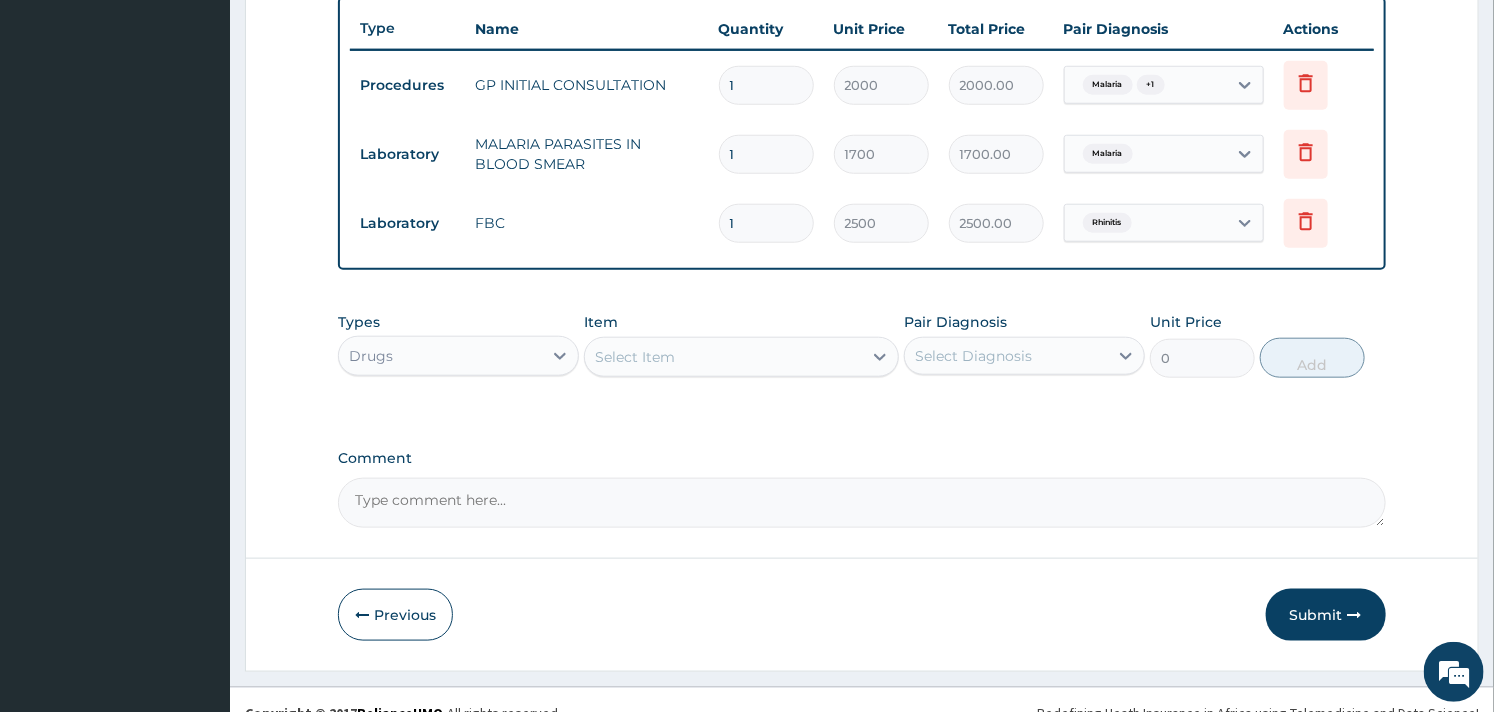 click on "Select Item" at bounding box center [723, 357] 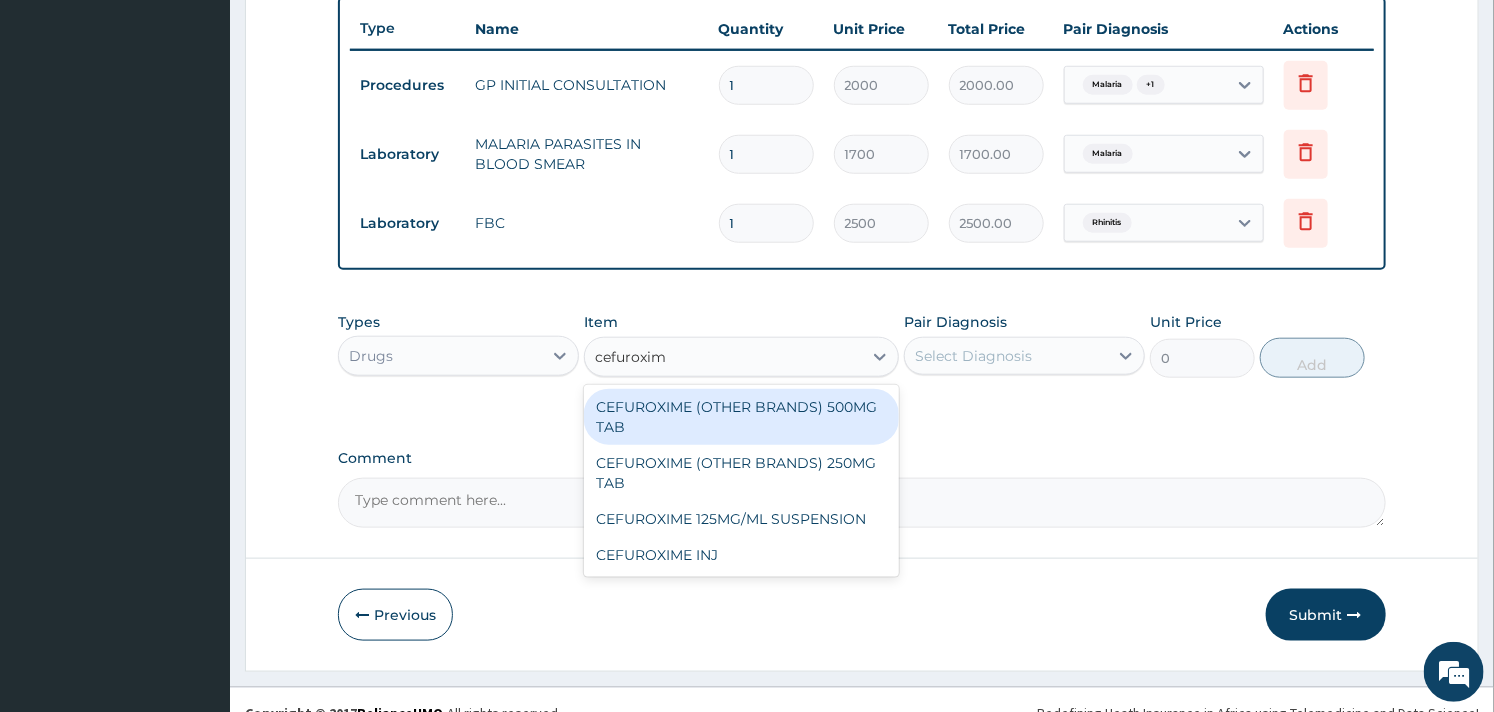 type on "cefuroxime" 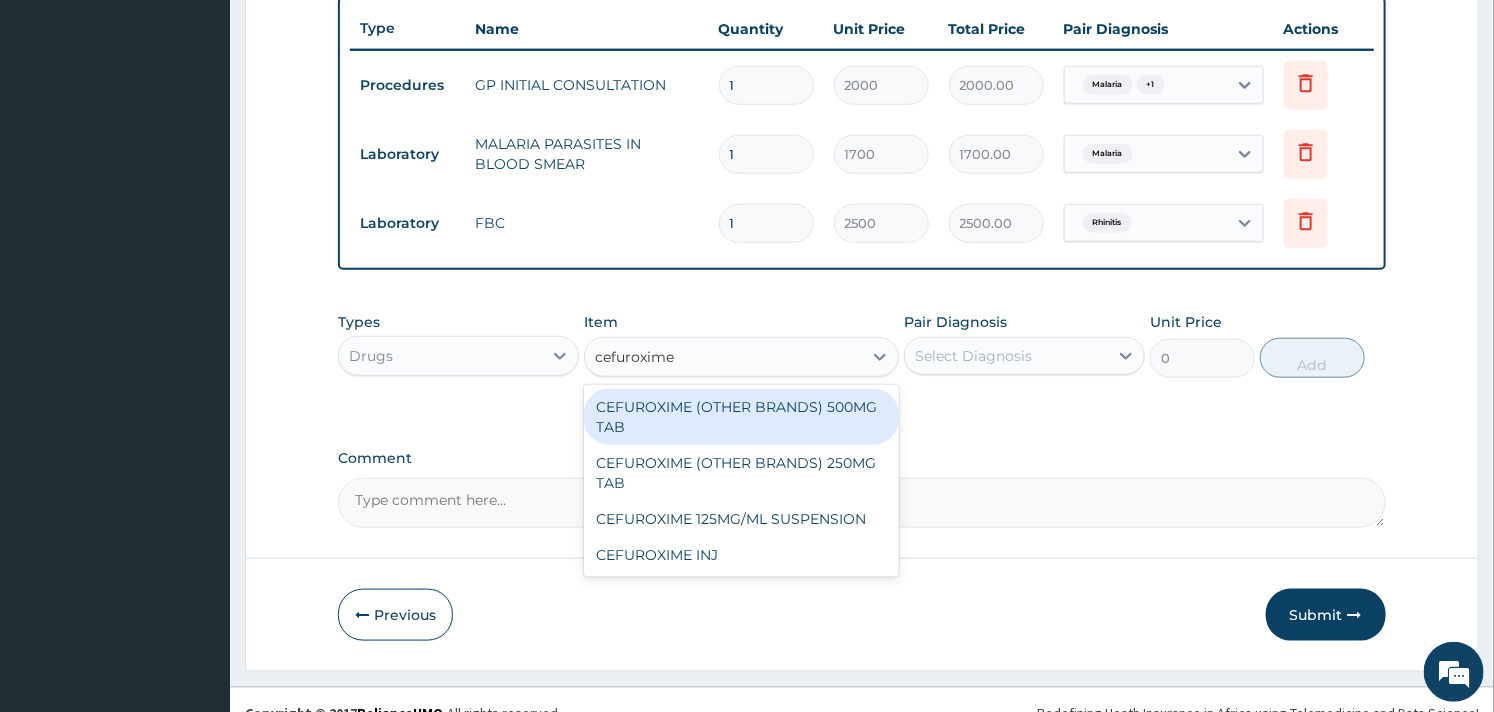 click on "CEFUROXIME (OTHER BRANDS) 500MG TAB" at bounding box center (741, 417) 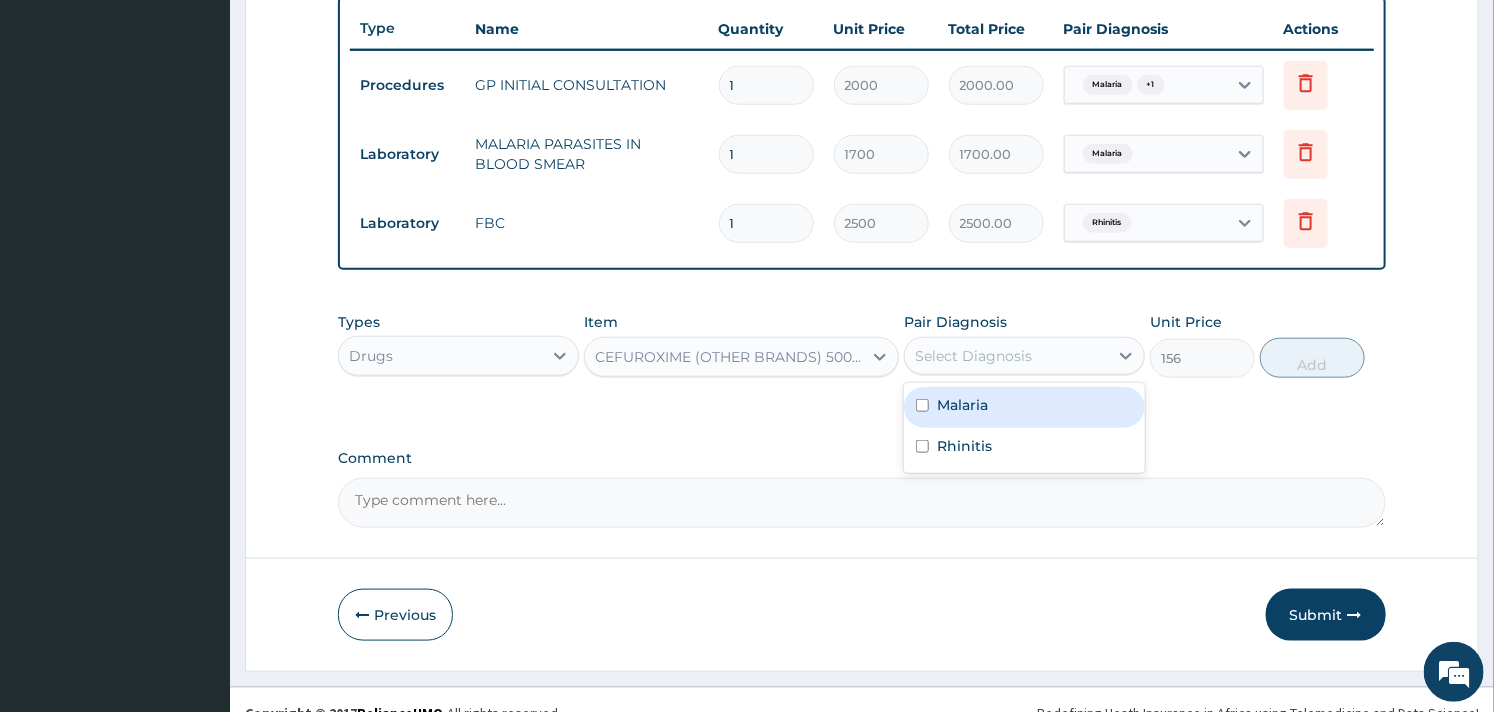 click on "Select Diagnosis" at bounding box center (973, 356) 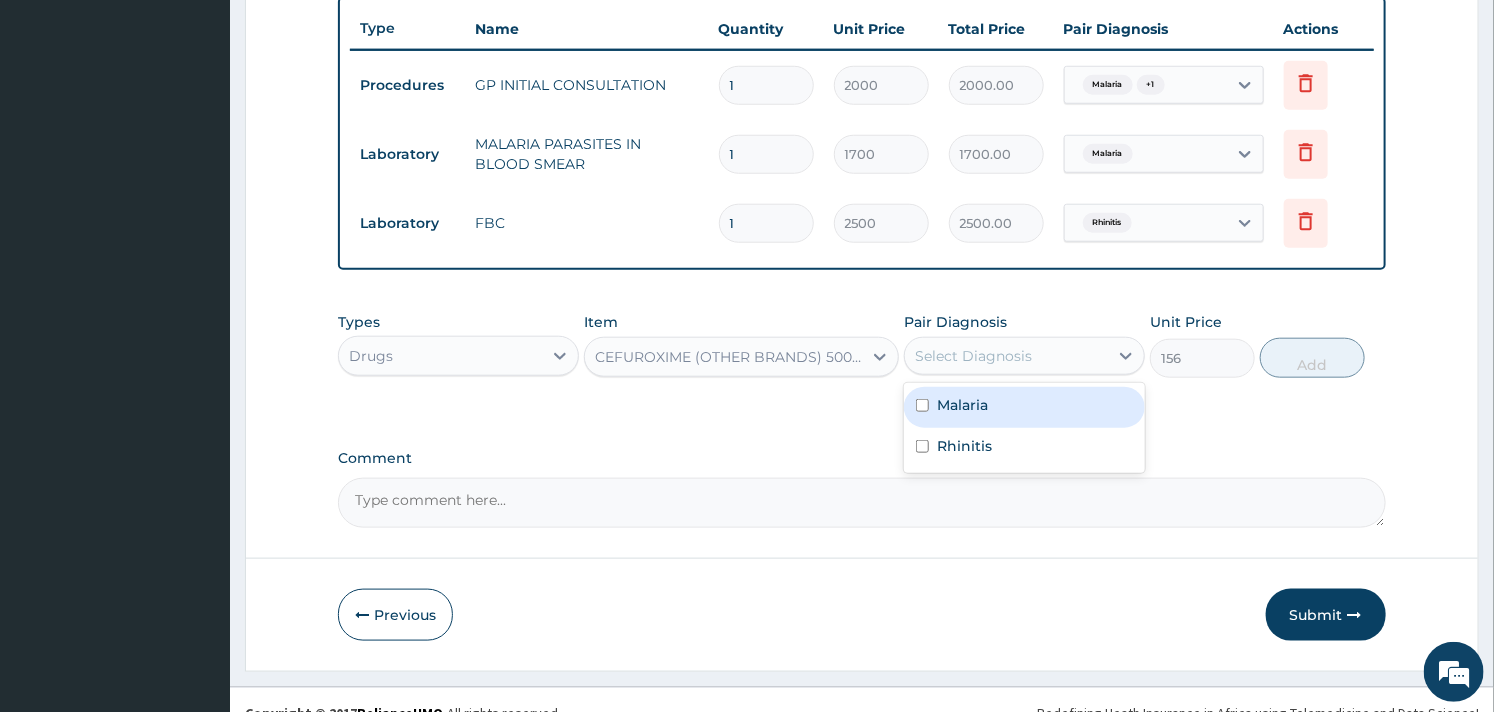 click on "Malaria" at bounding box center [962, 405] 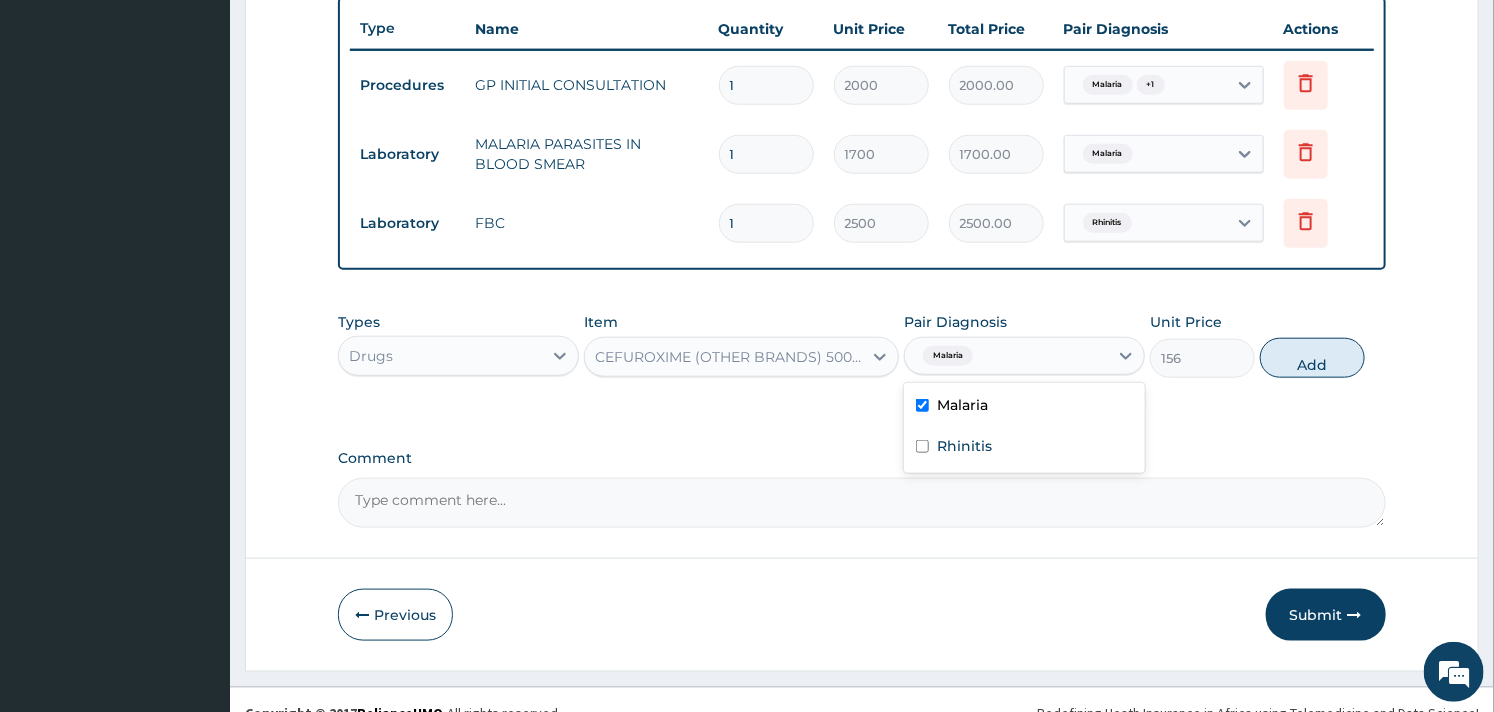 click on "Malaria" at bounding box center (962, 405) 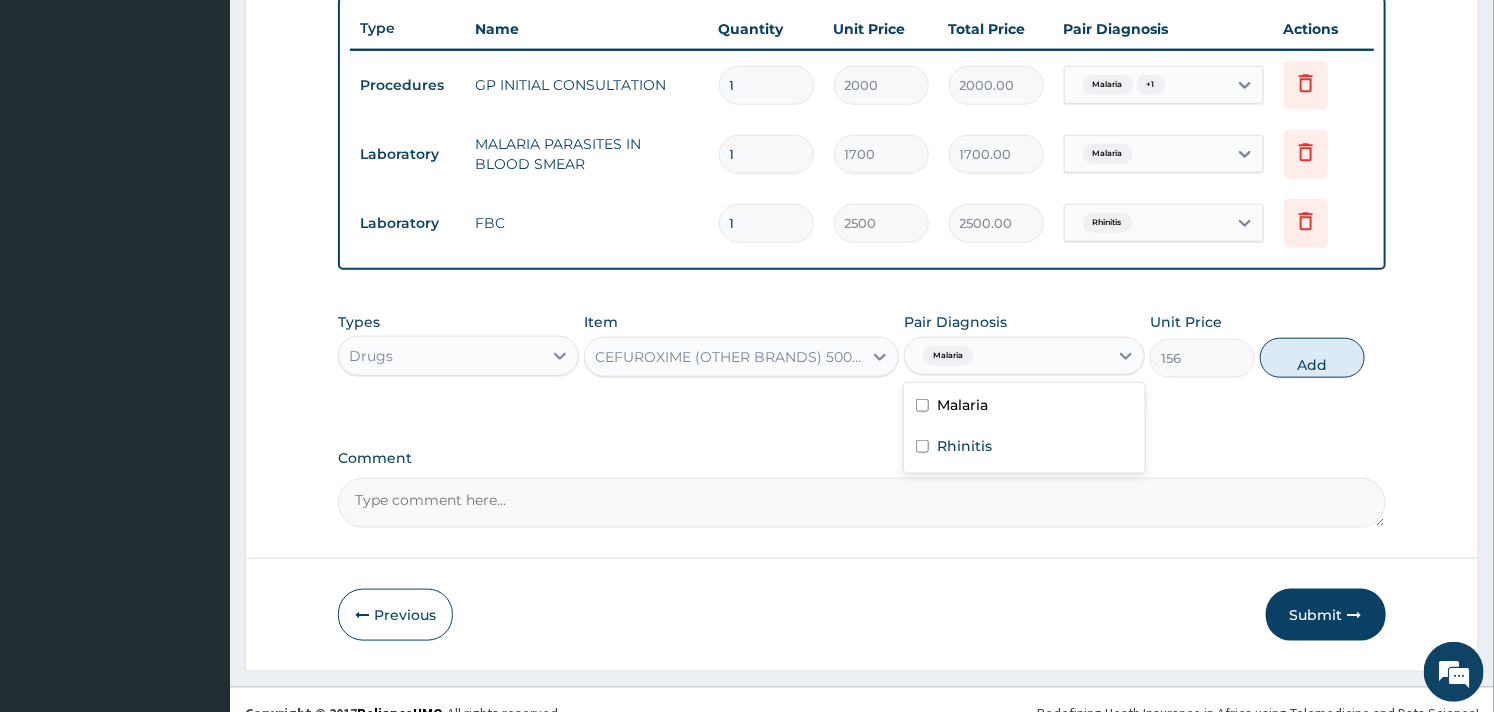 checkbox on "false" 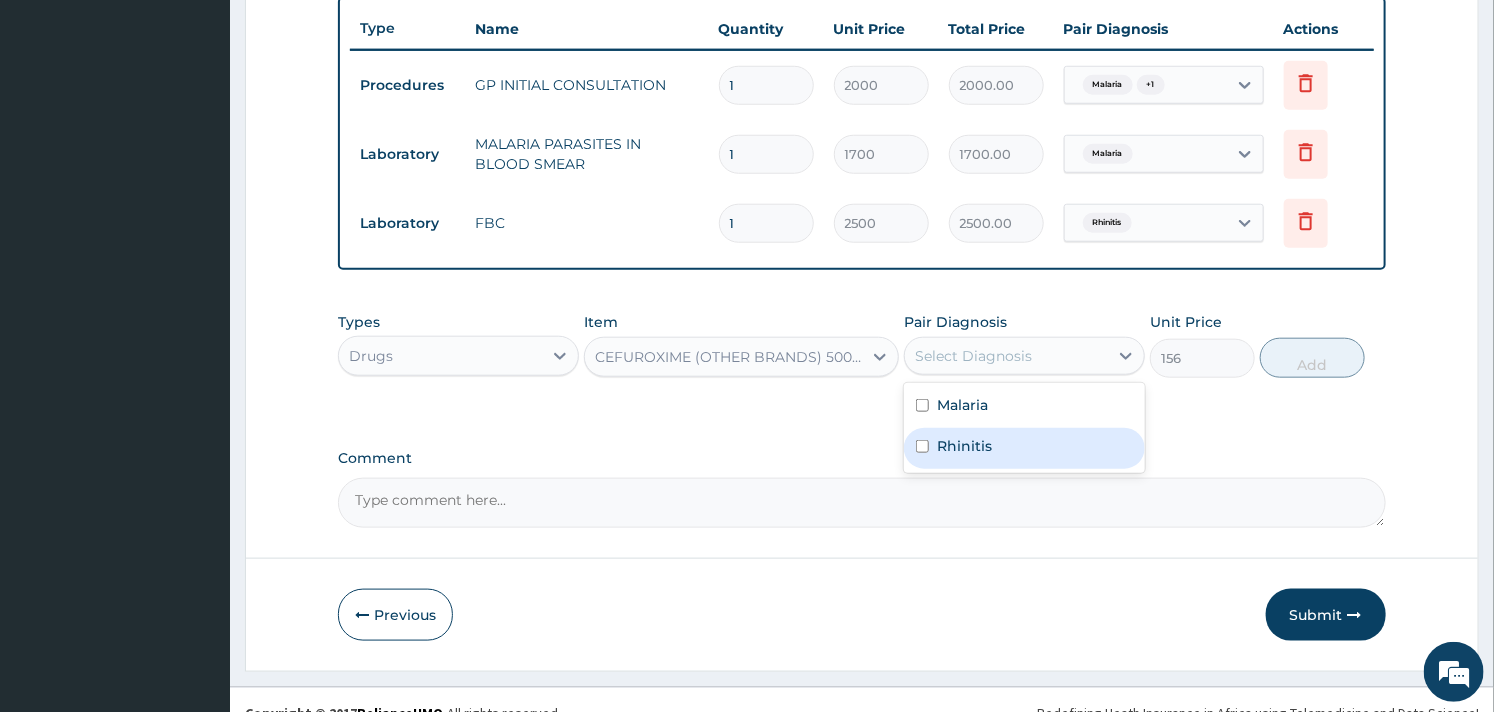 click on "Rhinitis" at bounding box center (964, 446) 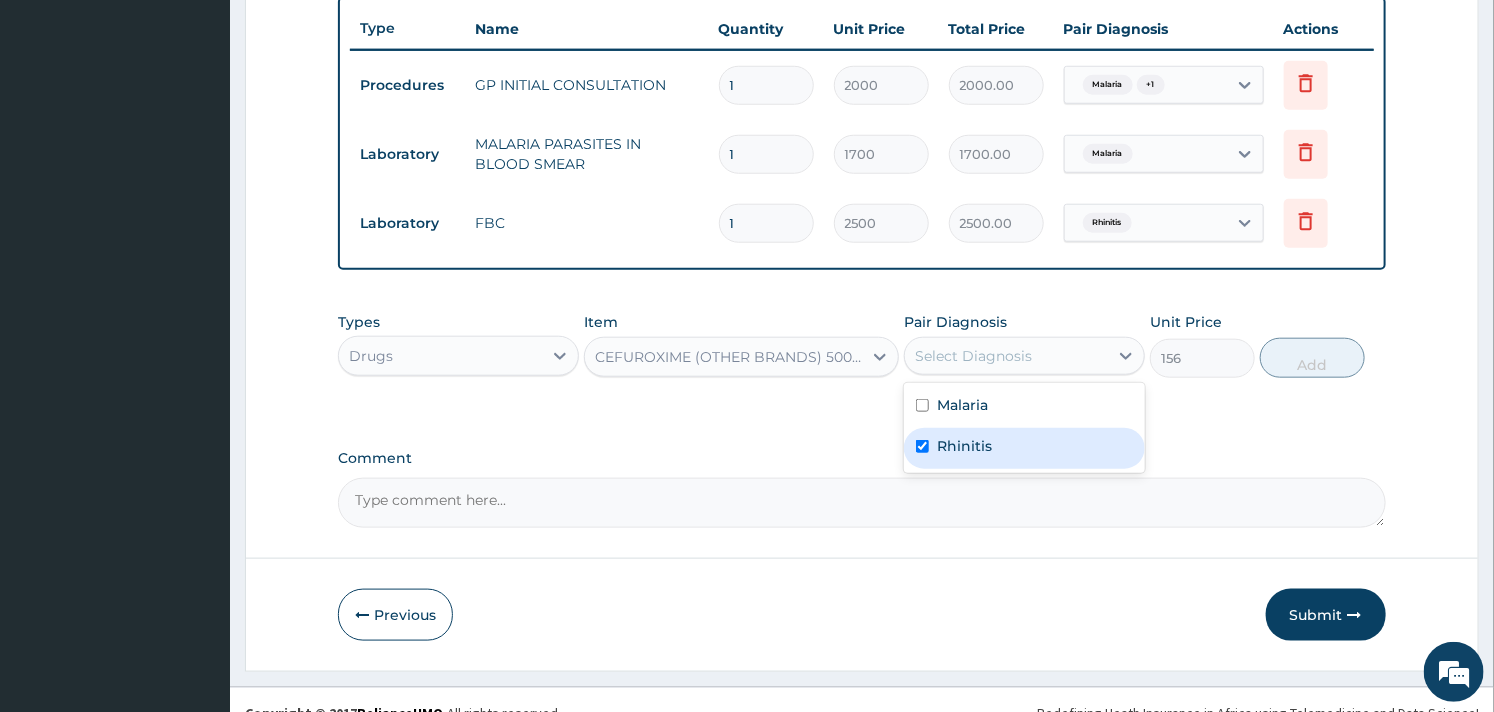 checkbox on "true" 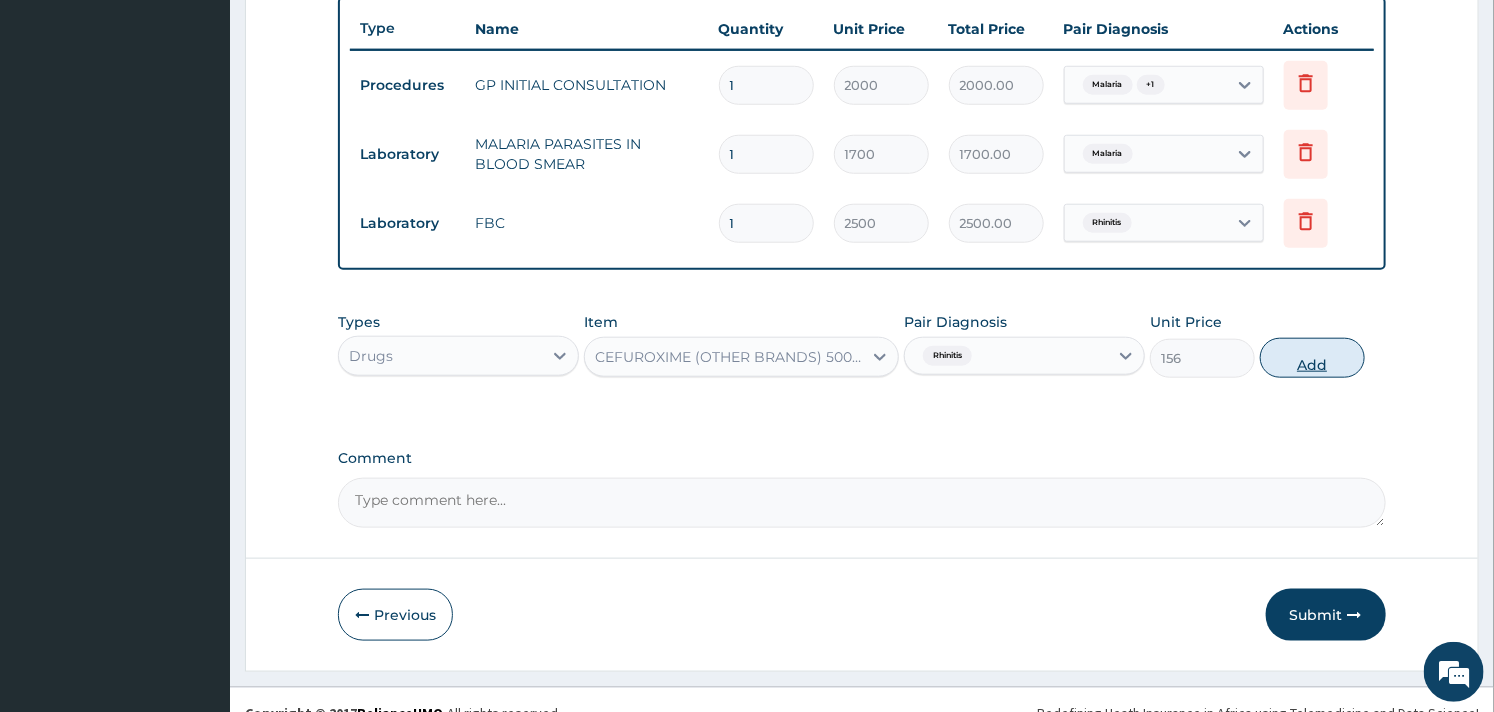 click on "Add" at bounding box center [1312, 358] 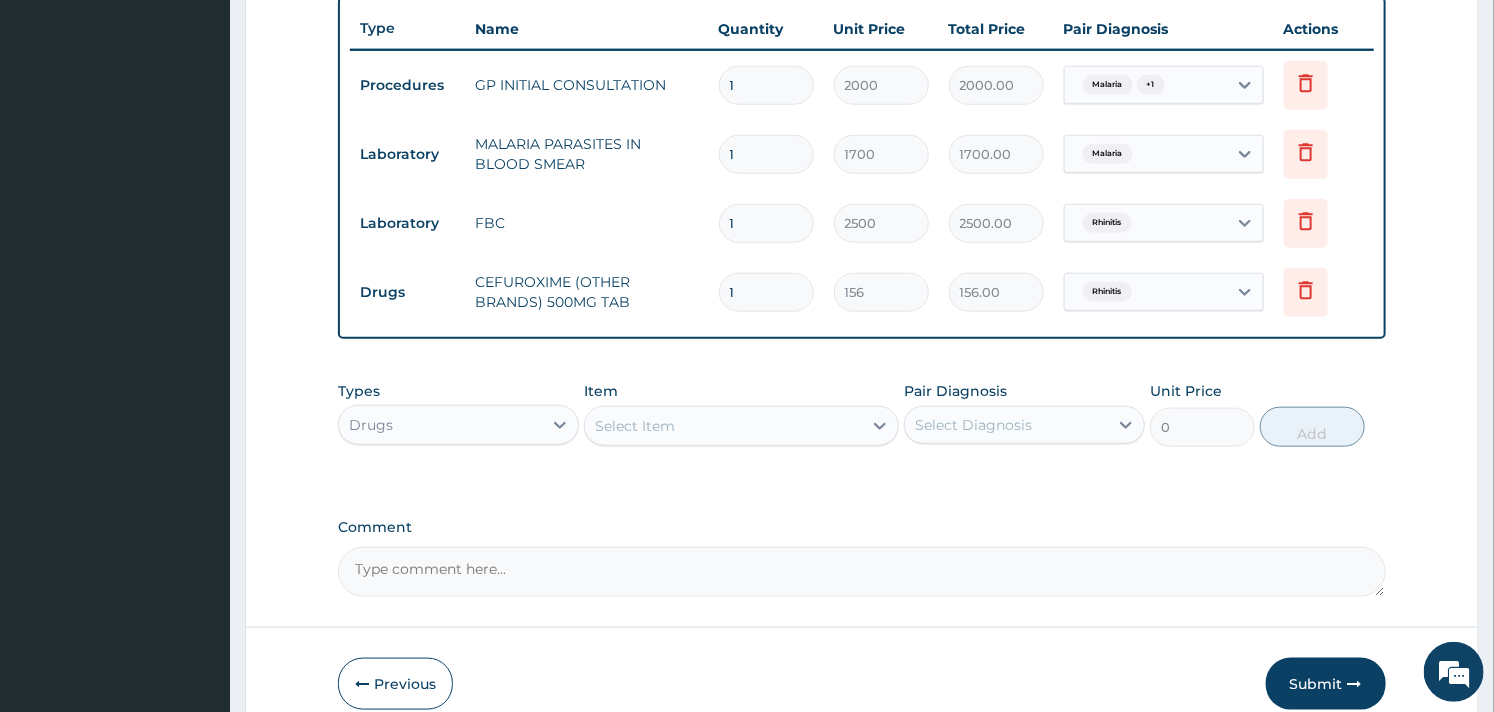 type on "10" 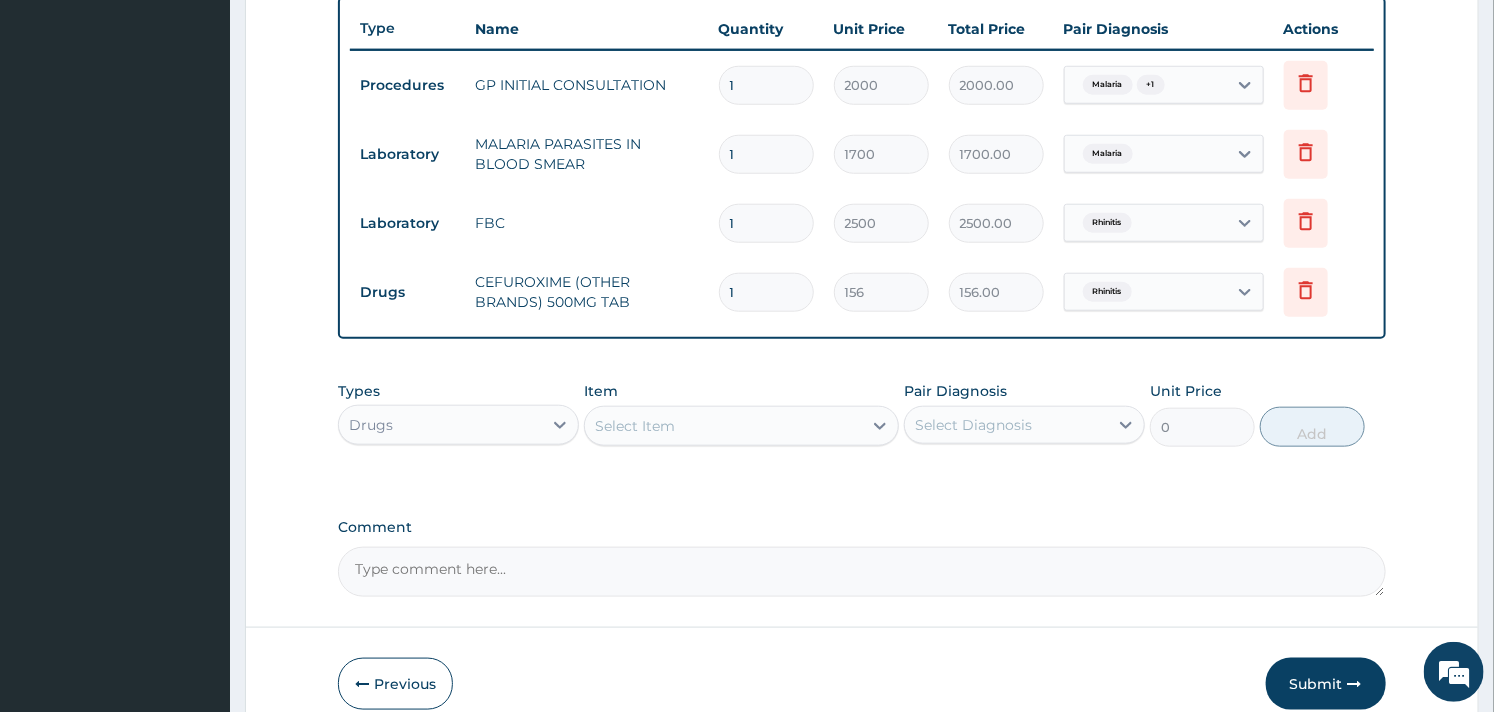 type on "1560.00" 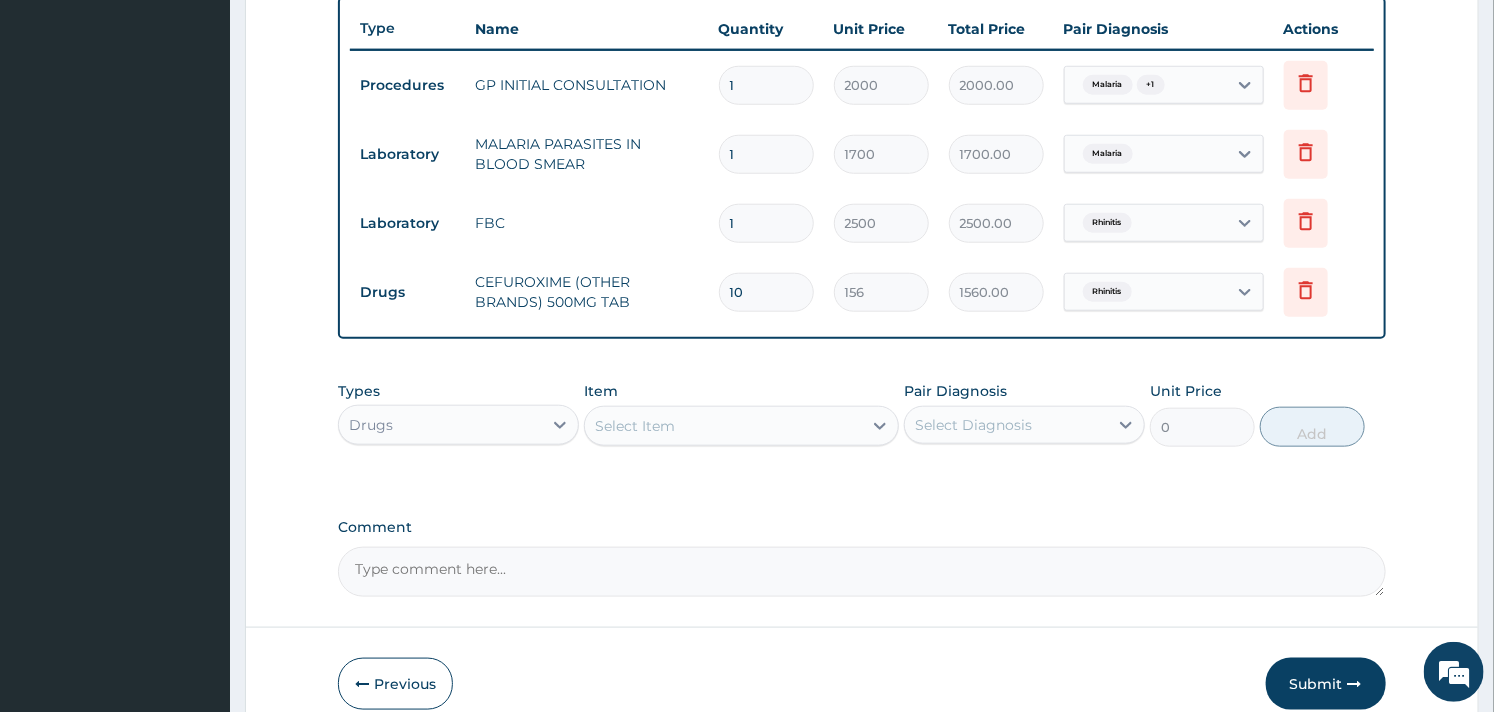 type on "10" 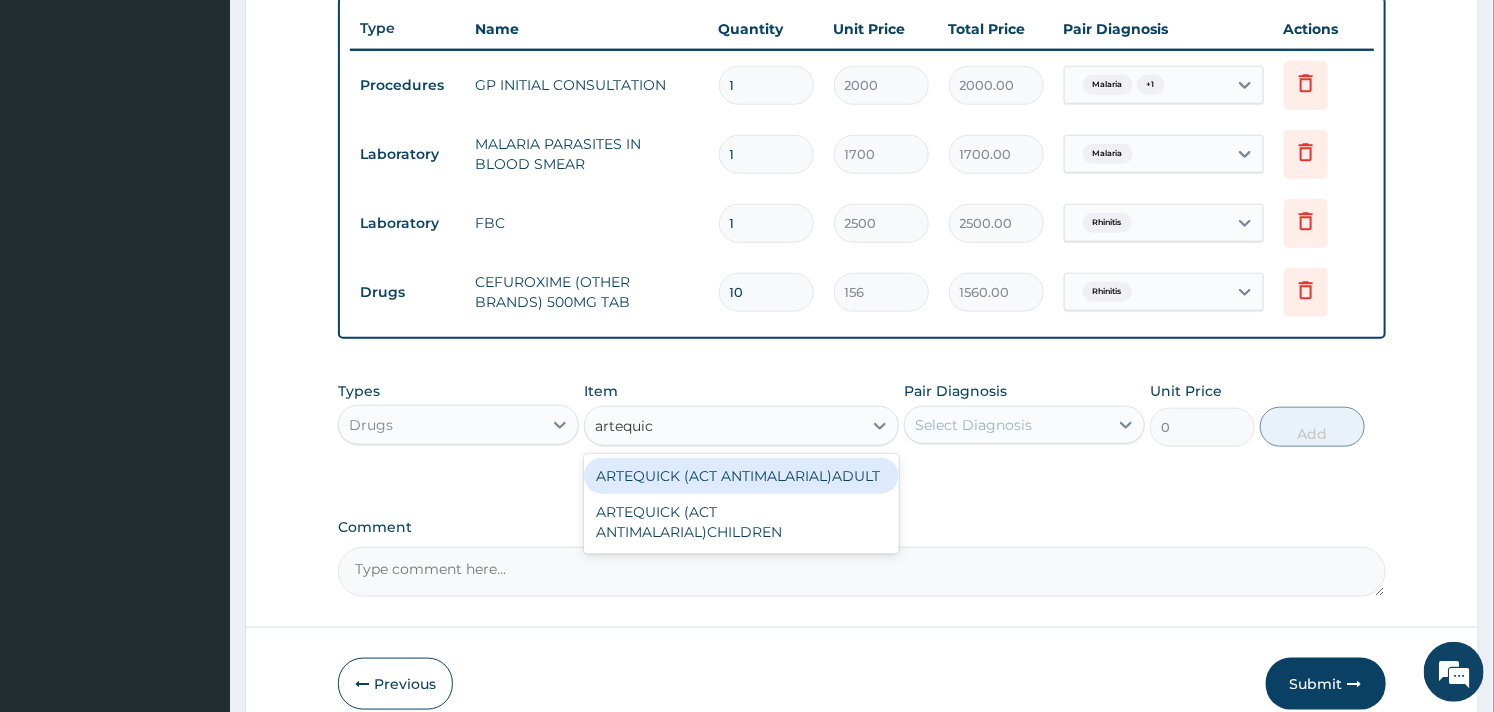 type on "artequick" 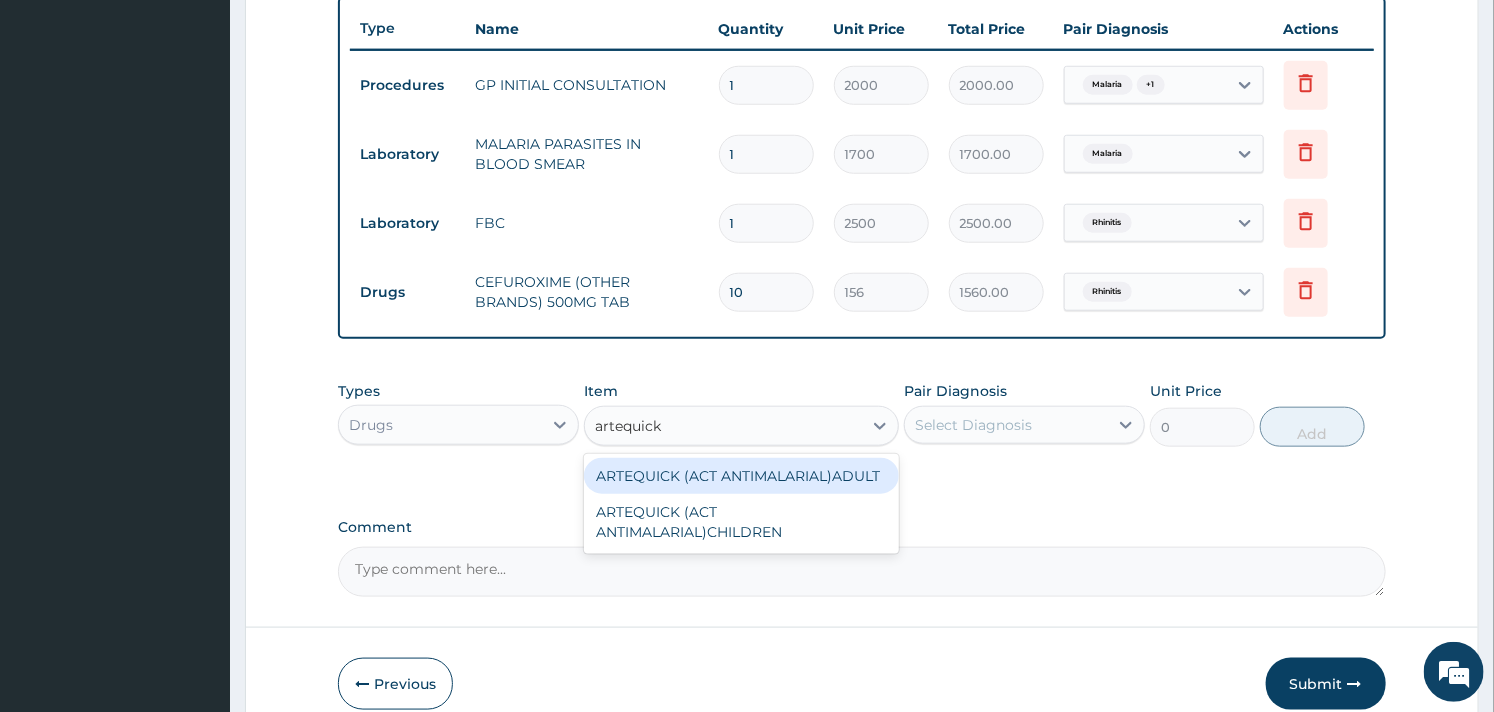 click on "ARTEQUICK (ACT ANTIMALARIAL)ADULT" at bounding box center (741, 476) 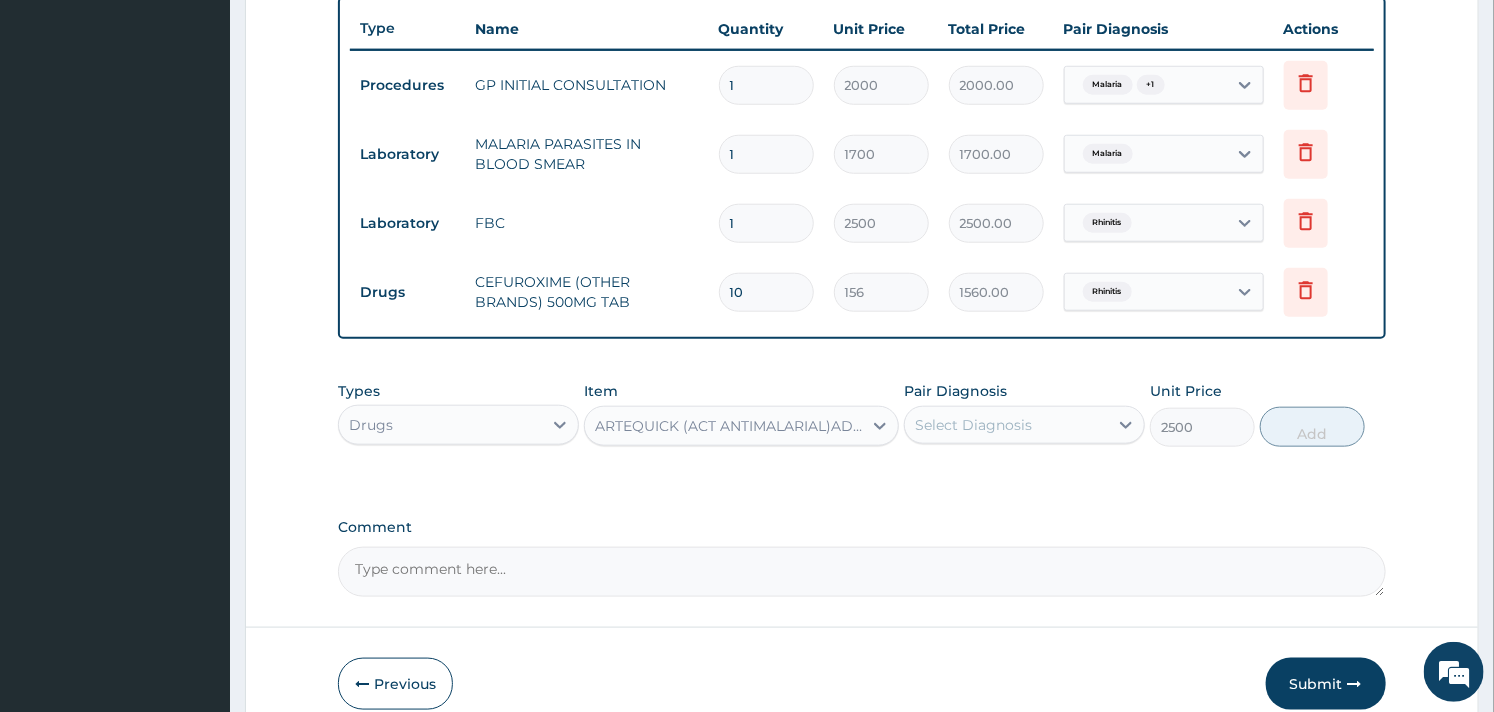 click on "ARTEQUICK (ACT ANTIMALARIAL)ADULT" at bounding box center [729, 426] 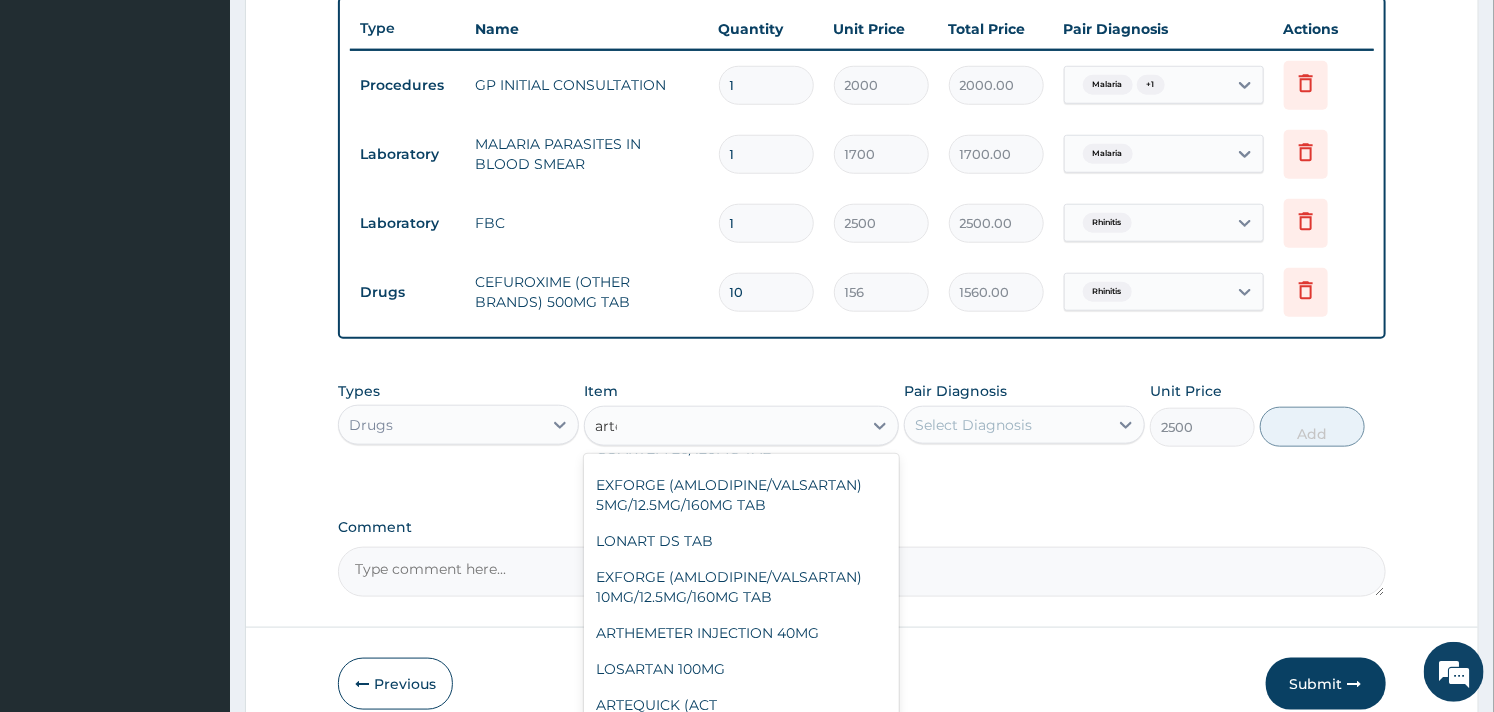 scroll, scrollTop: 0, scrollLeft: 0, axis: both 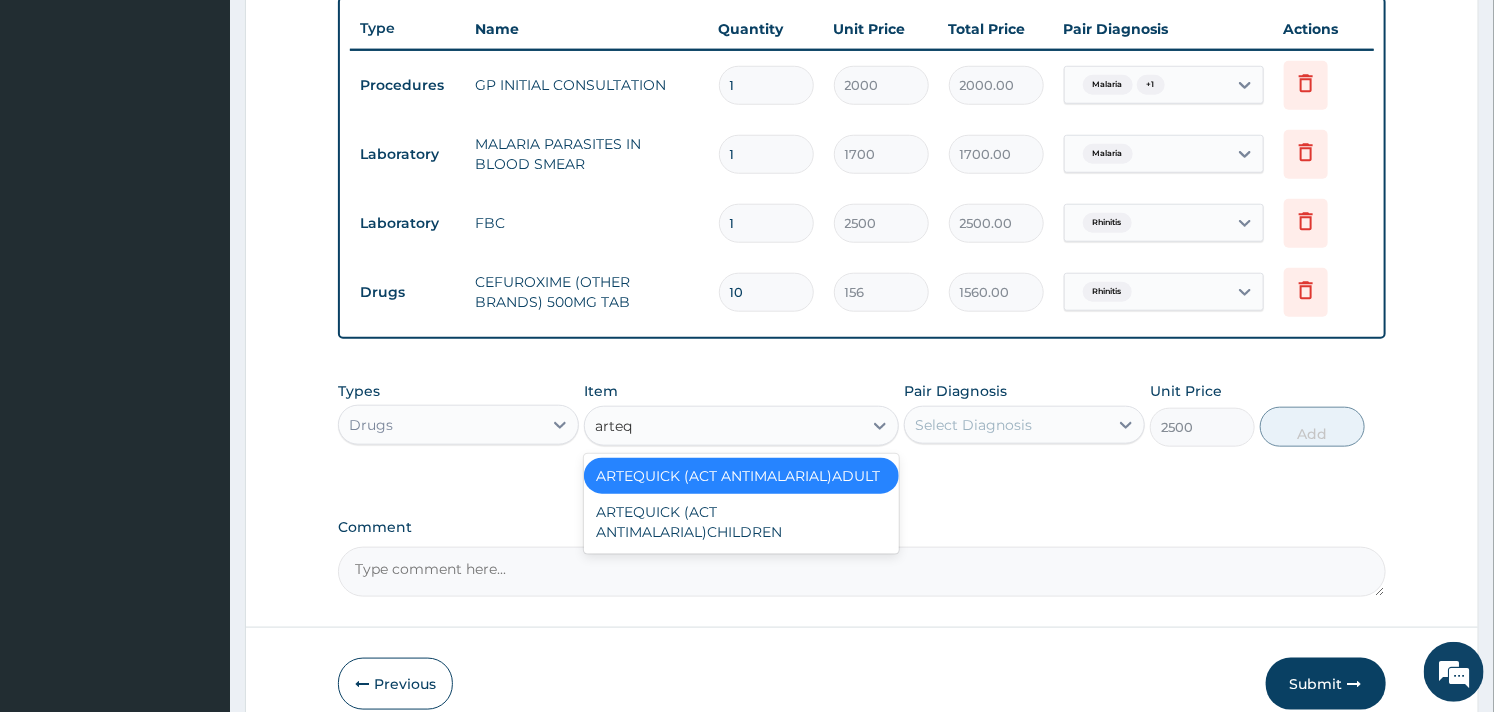 type on "artequ" 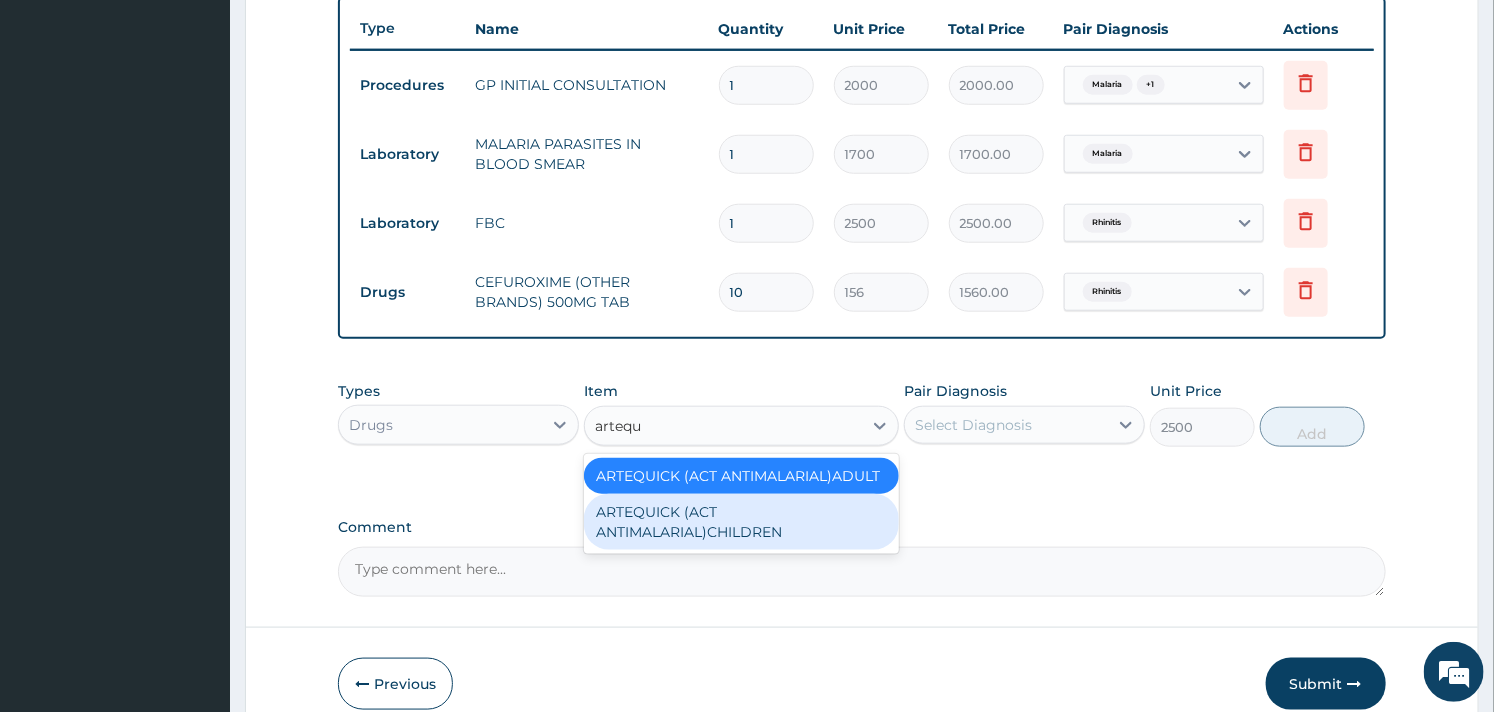 click on "ARTEQUICK (ACT ANTIMALARIAL)CHILDREN" at bounding box center (741, 522) 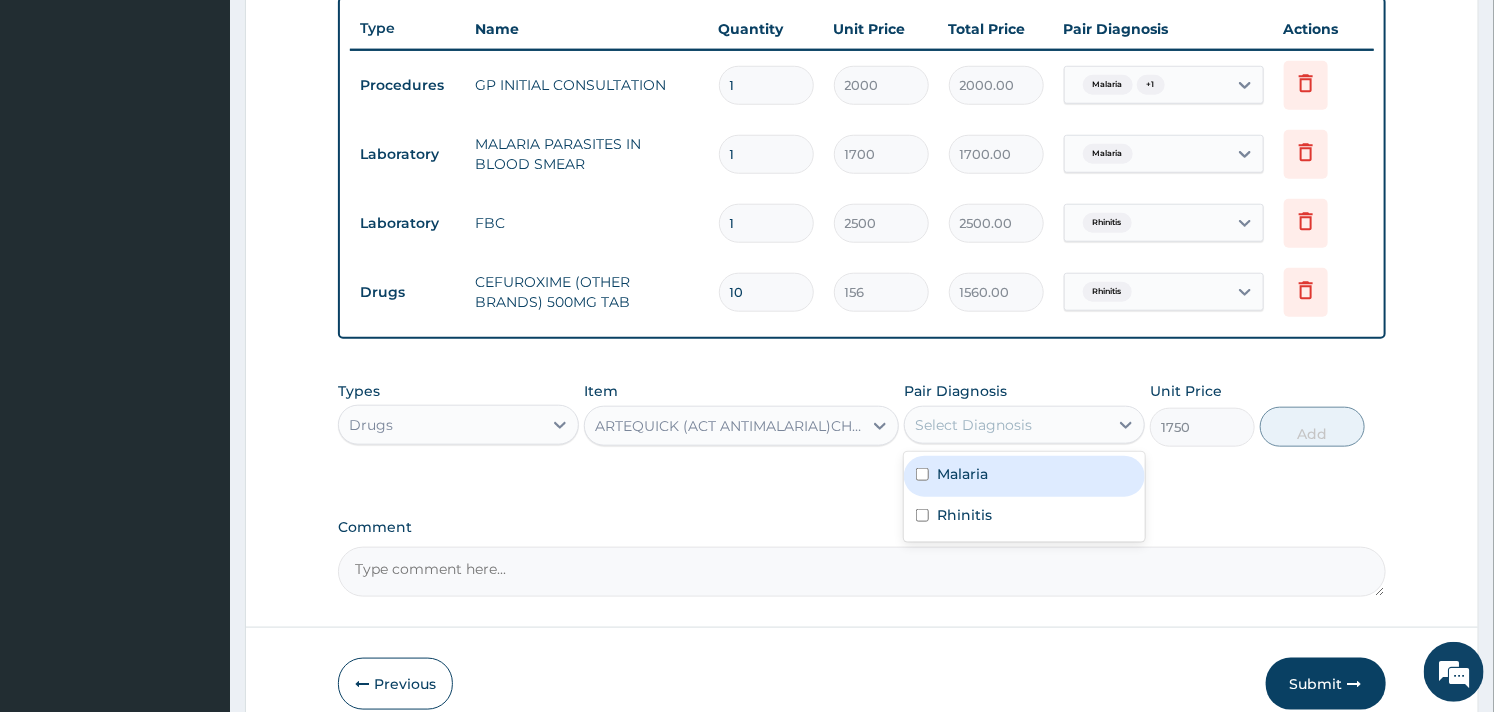 click on "Select Diagnosis" at bounding box center [1006, 425] 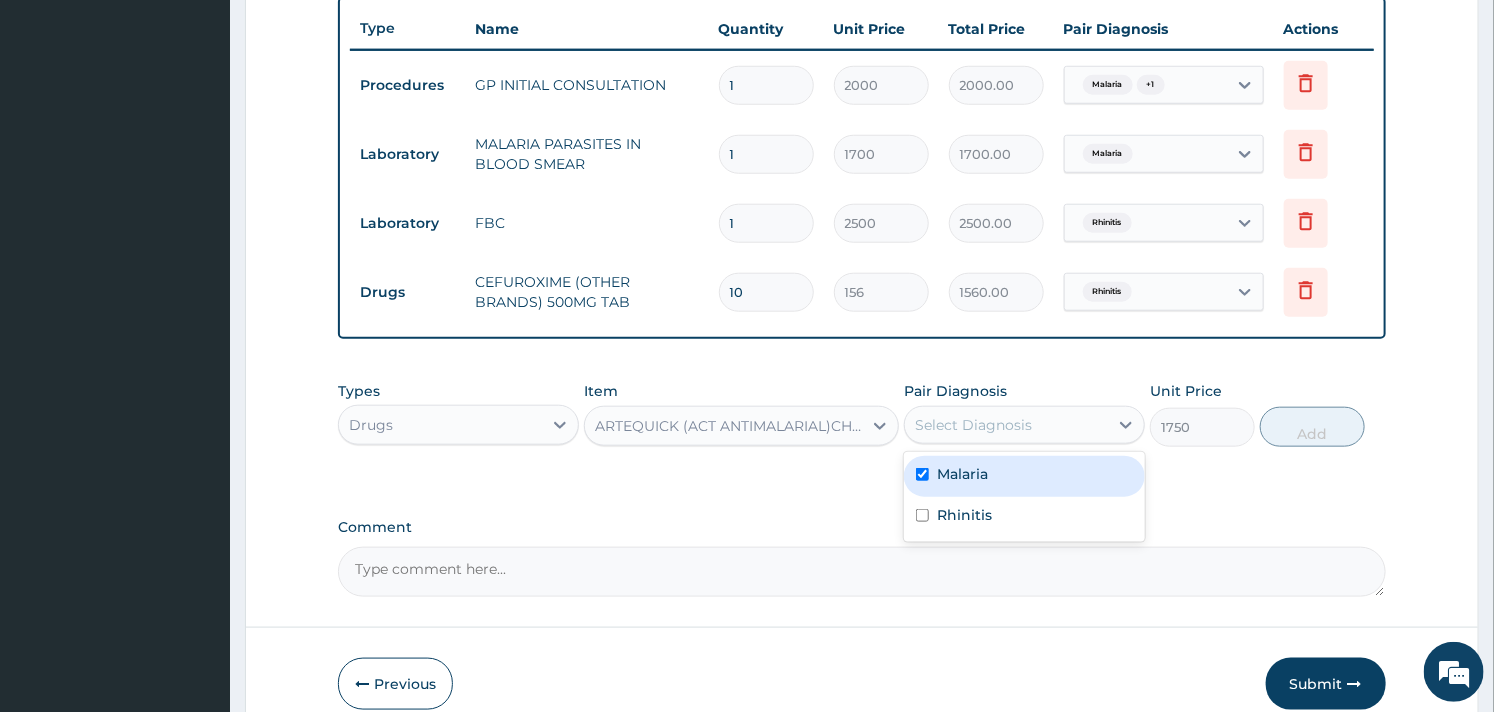 checkbox on "true" 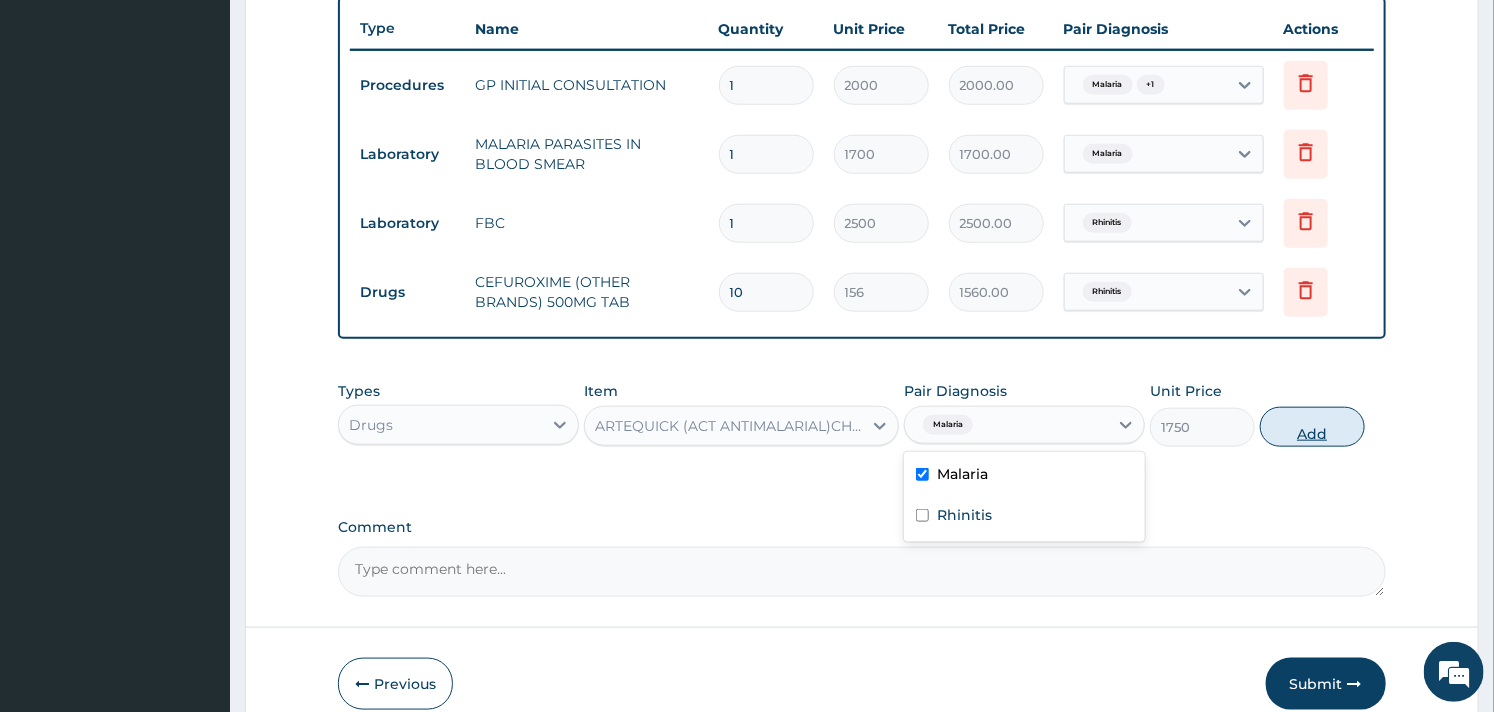 click on "Add" at bounding box center [1312, 427] 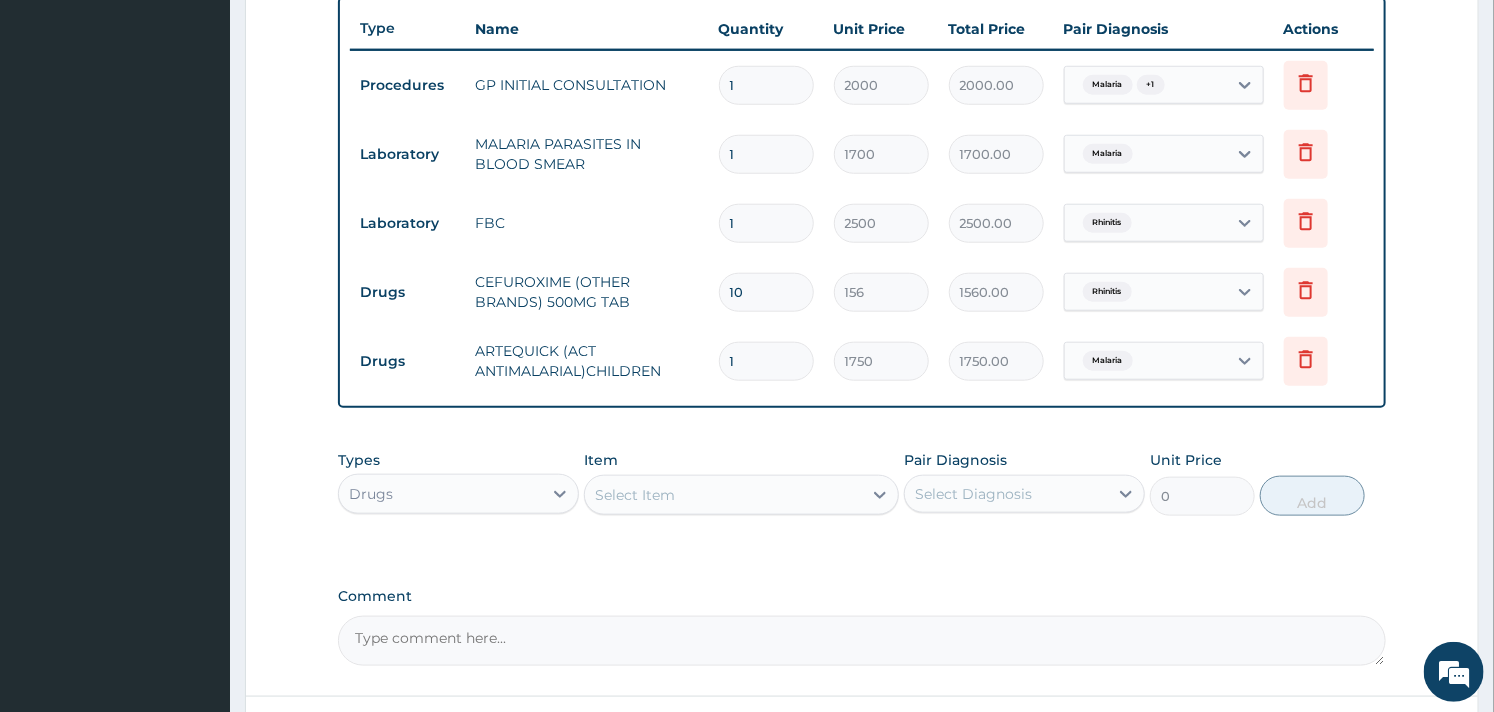 click on "PA Code / Prescription Code Enter Code(Secondary Care Only) Encounter Date 01-08-2025 Important Notice Please enter PA codes before entering items that are not attached to a PA code   All diagnoses entered must be linked to a claim item. Diagnosis & Claim Items that are visible but inactive cannot be edited because they were imported from an already approved PA code. Diagnosis Malaria Confirmed Rhinitis Confirmed NB: All diagnosis must be linked to a claim item Claim Items Type Name Quantity Unit Price Total Price Pair Diagnosis Actions Procedures GP INITIAL CONSULTATION 1 2000 2000.00 Malaria  + 1 Delete Laboratory MALARIA PARASITES IN BLOOD SMEAR 1 1700 1700.00 Malaria Delete Laboratory FBC 1 2500 2500.00 Rhinitis Delete Drugs CEFUROXIME (OTHER BRANDS) 500MG TAB 10 156 1560.00 Rhinitis Delete Drugs ARTEQUICK (ACT ANTIMALARIAL)CHILDREN 1 1750 1750.00 Malaria Delete Types Drugs Item Select Item Pair Diagnosis Select Diagnosis Unit Price 0 Add Comment" at bounding box center (861, 55) 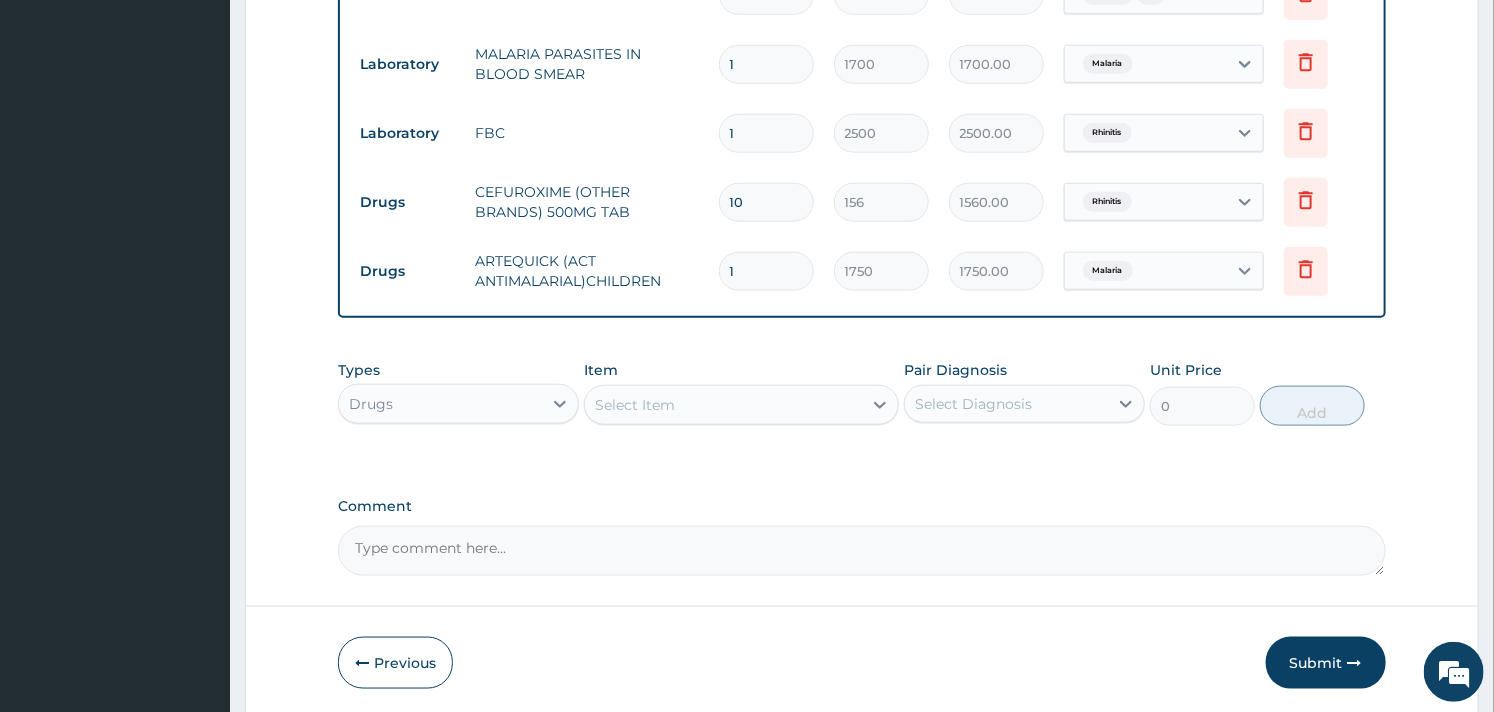 scroll, scrollTop: 881, scrollLeft: 0, axis: vertical 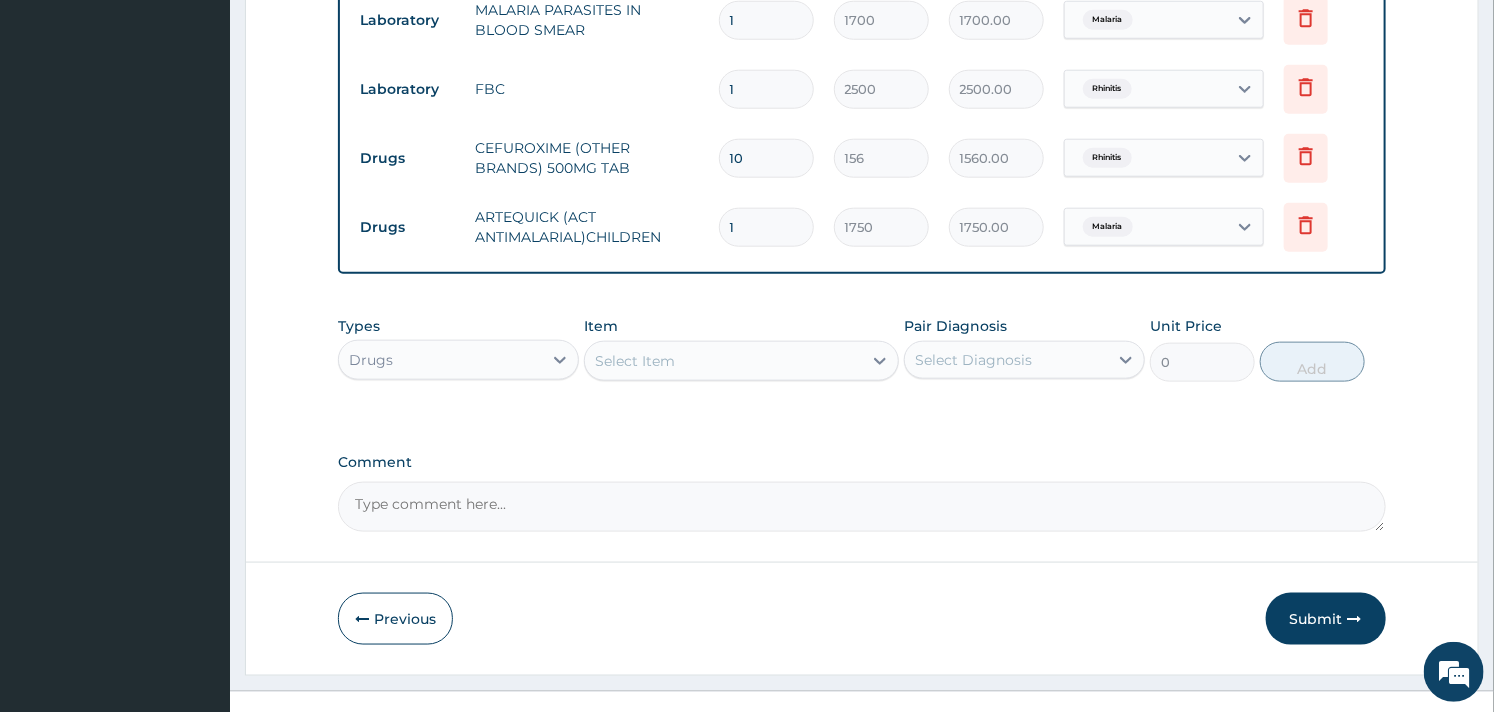 click on "Select Item" at bounding box center (635, 361) 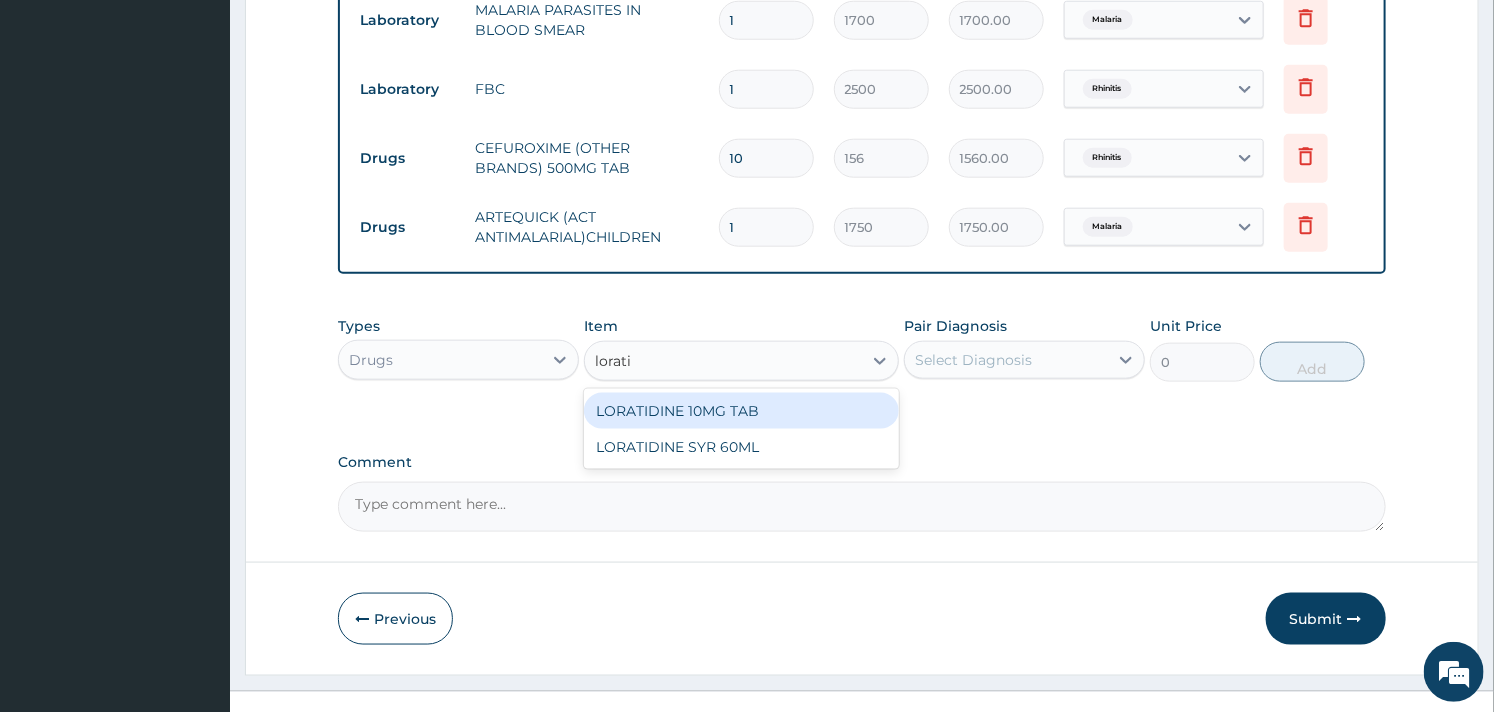 type on "loratid" 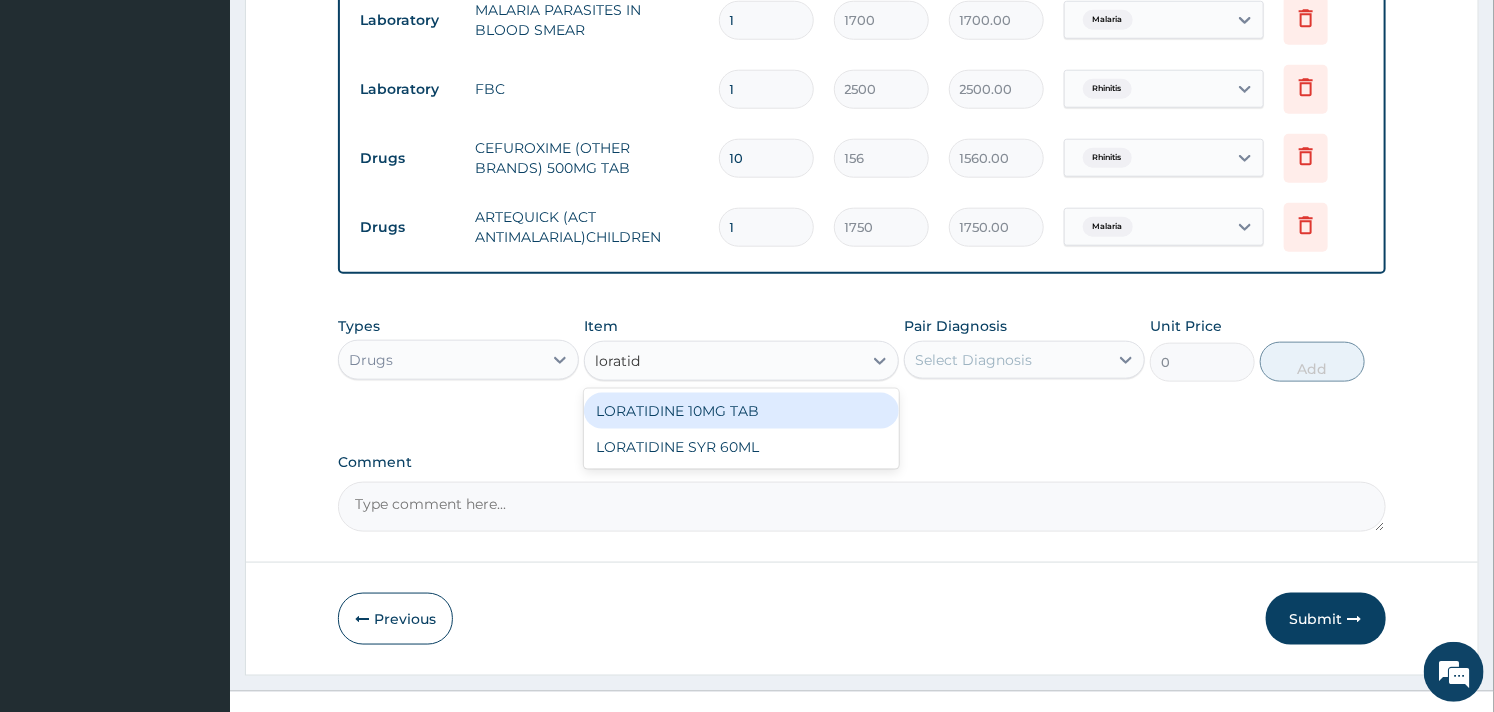 click on "LORATIDINE 10MG TAB" at bounding box center [741, 411] 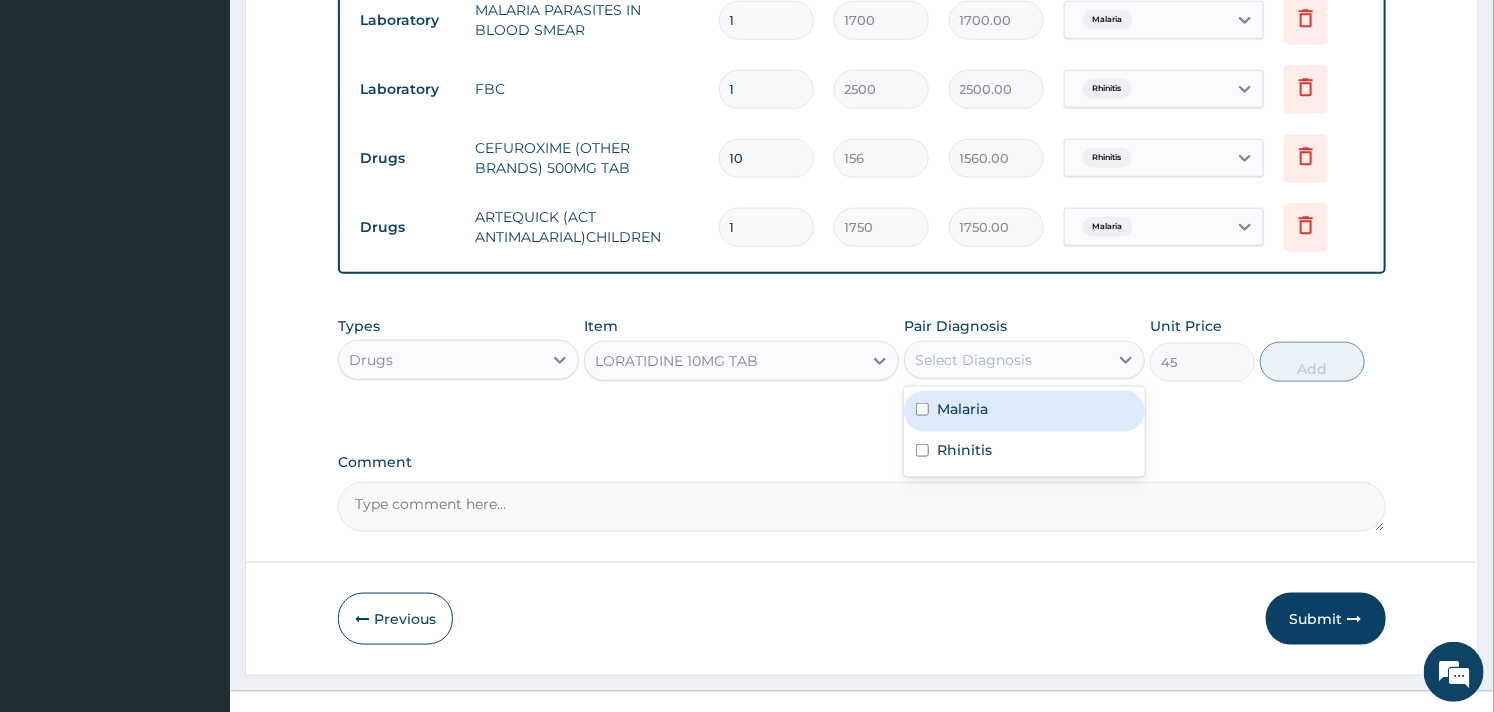 click on "Select Diagnosis" at bounding box center (1006, 360) 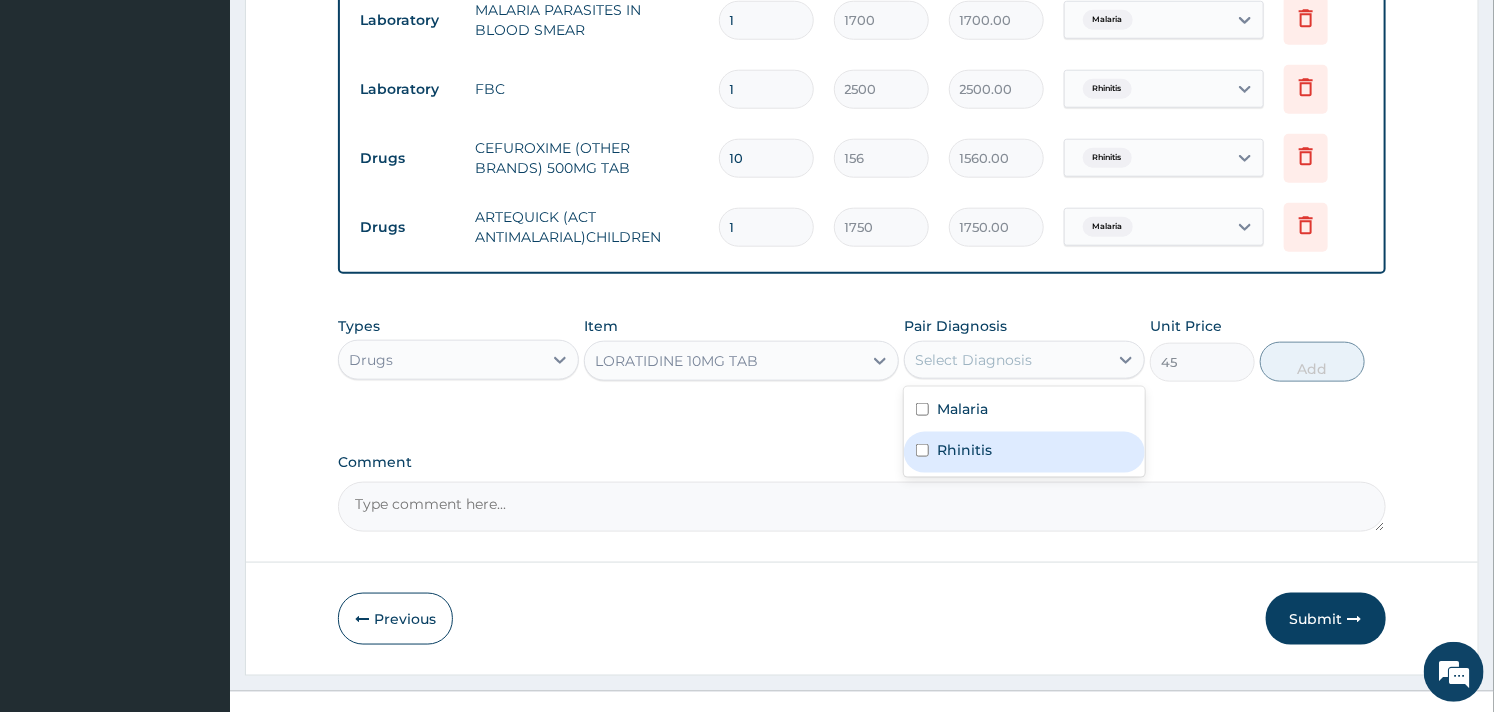 click on "Rhinitis" at bounding box center (1024, 452) 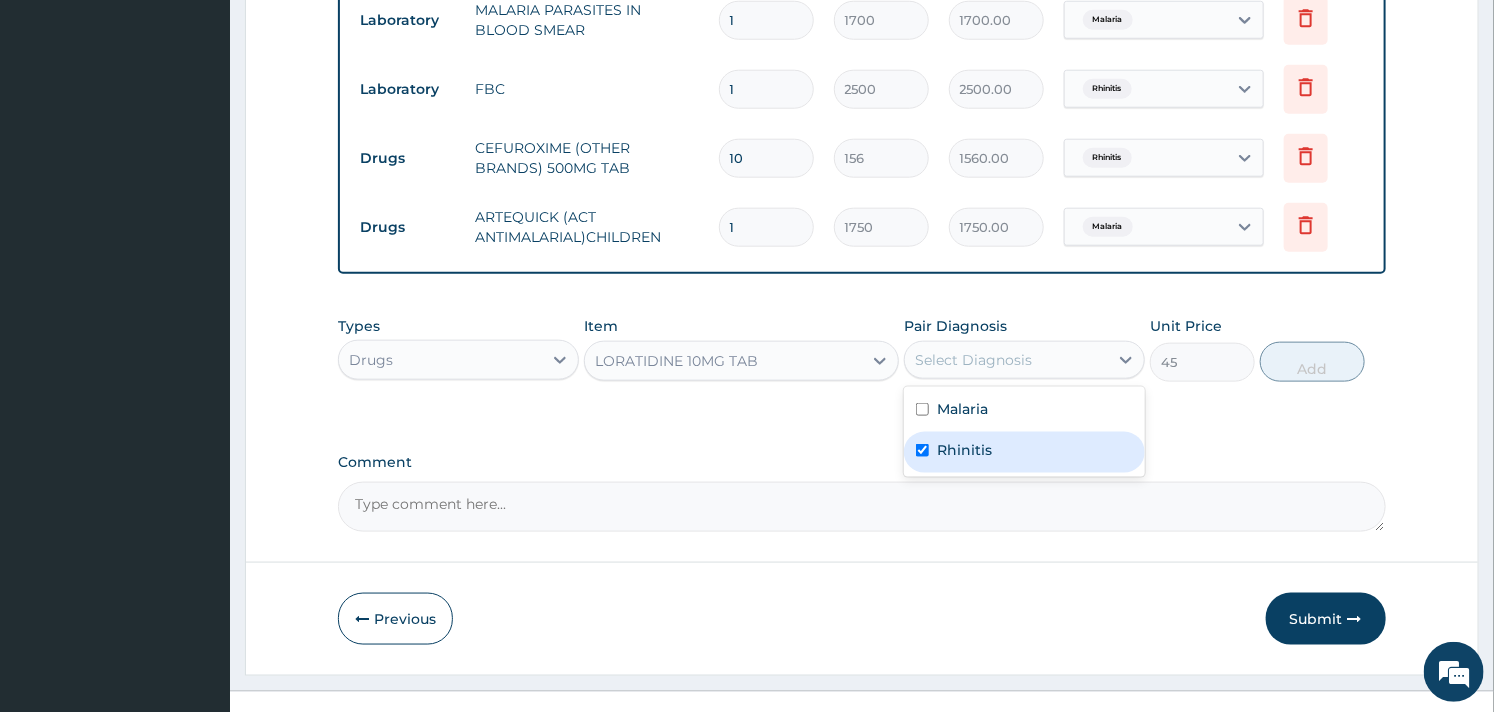 checkbox on "true" 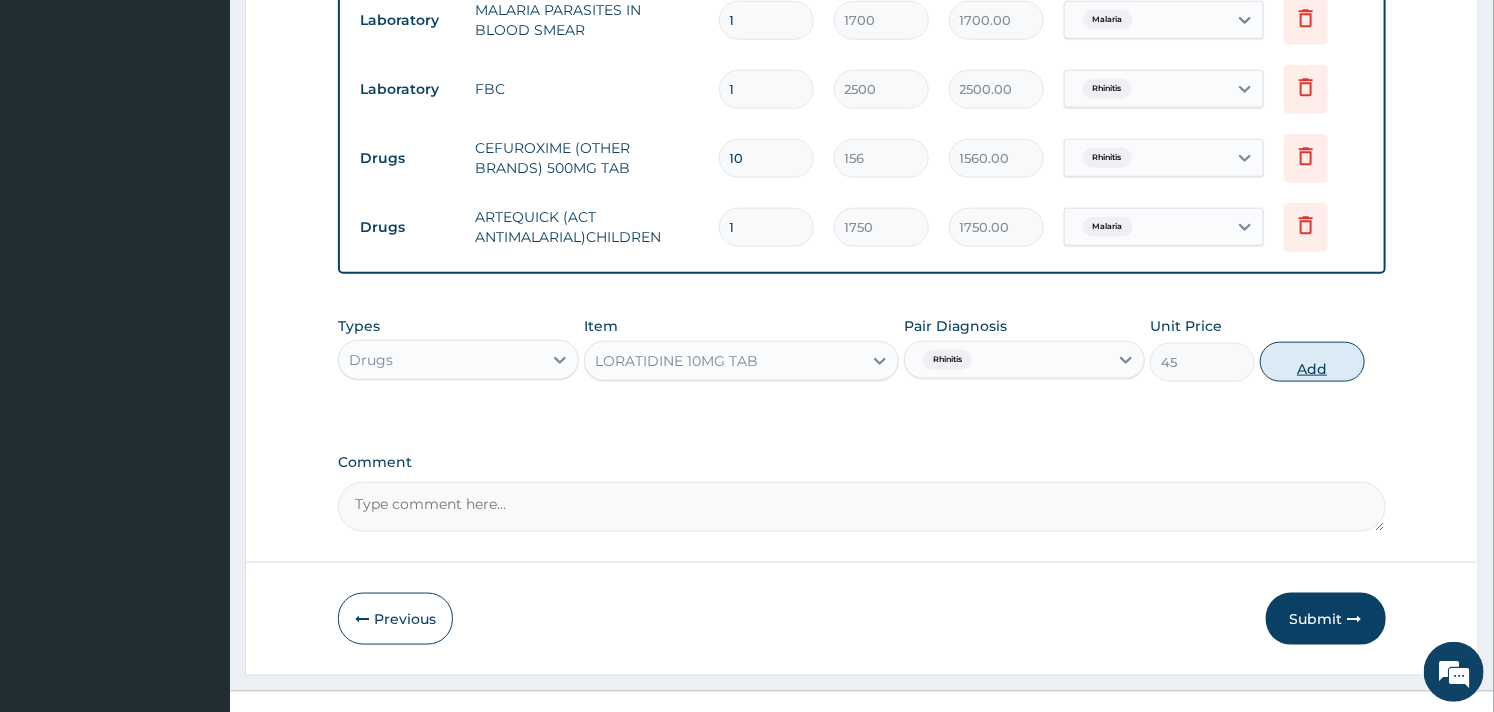 click on "Add" at bounding box center (1312, 362) 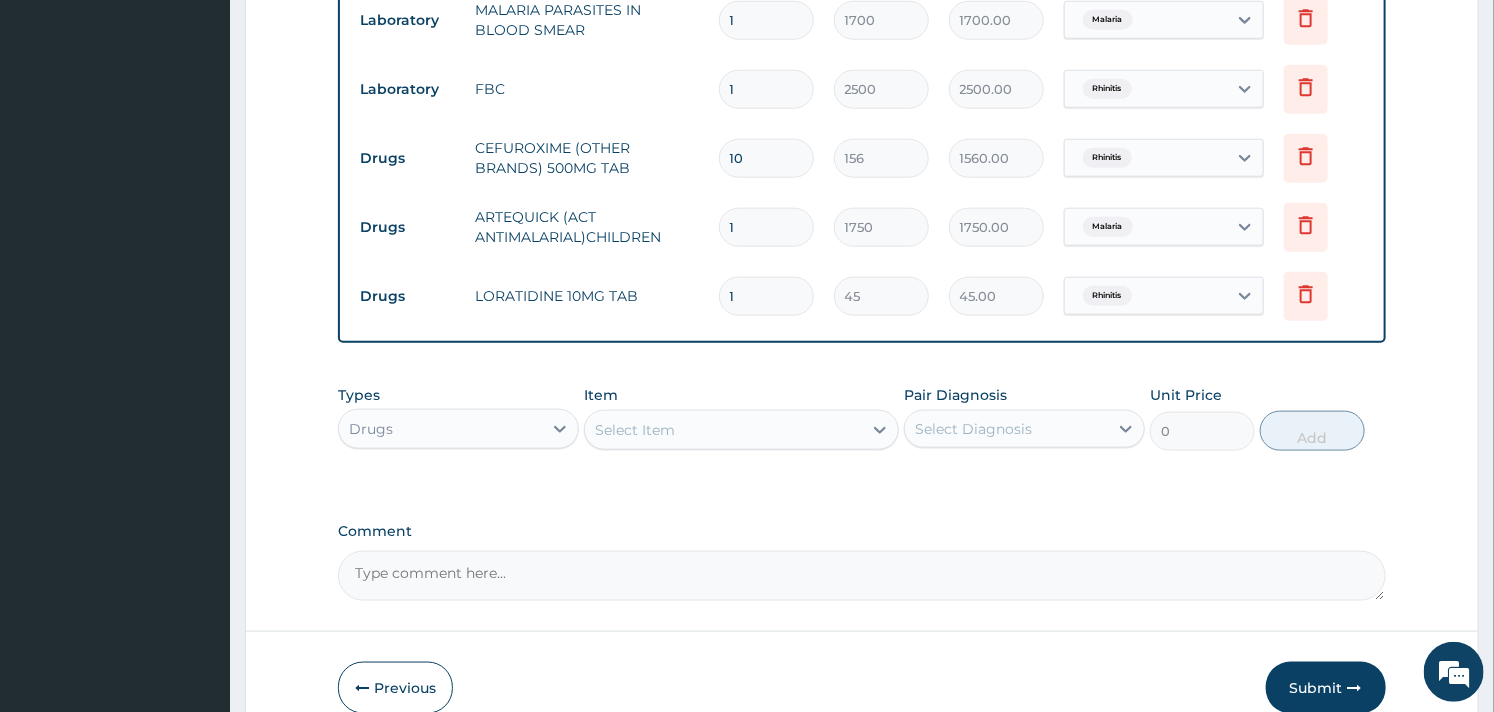 type on "10" 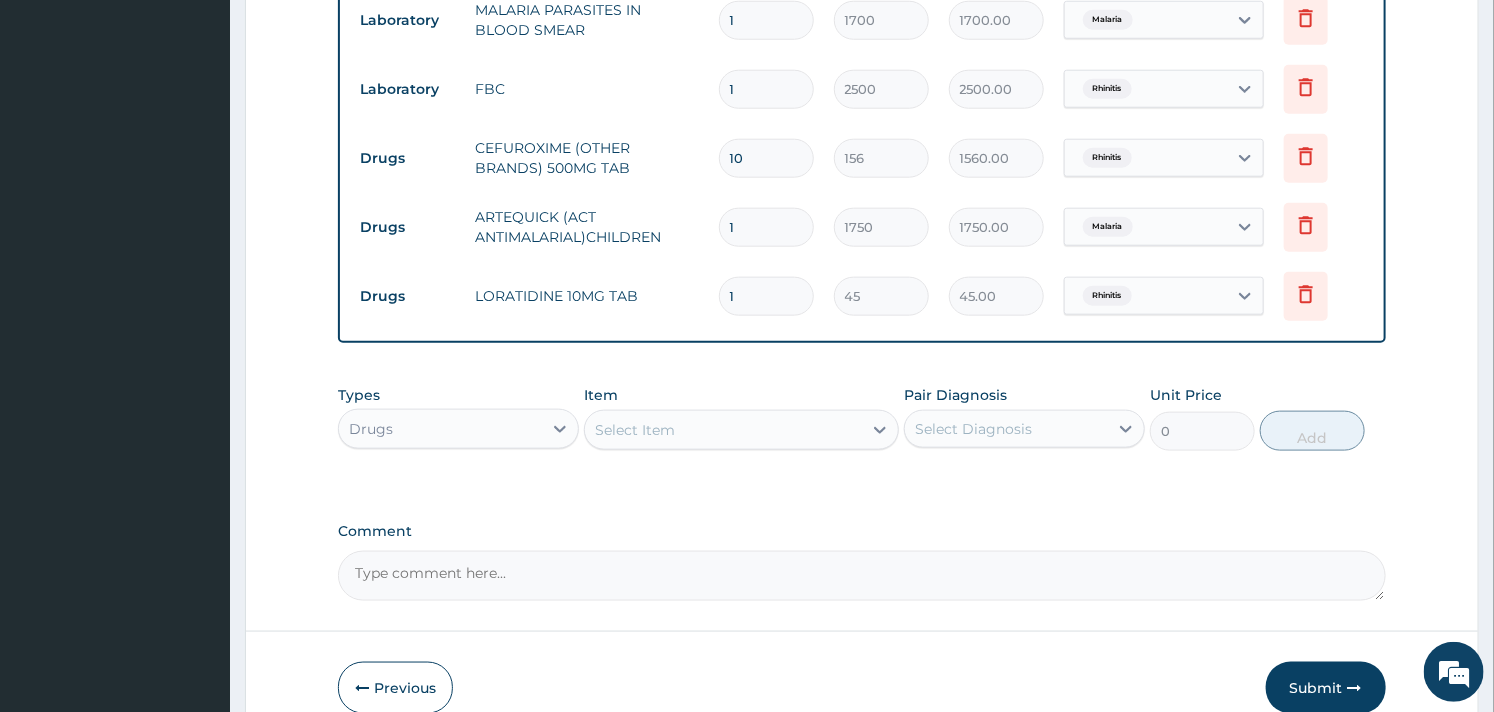 type on "450.00" 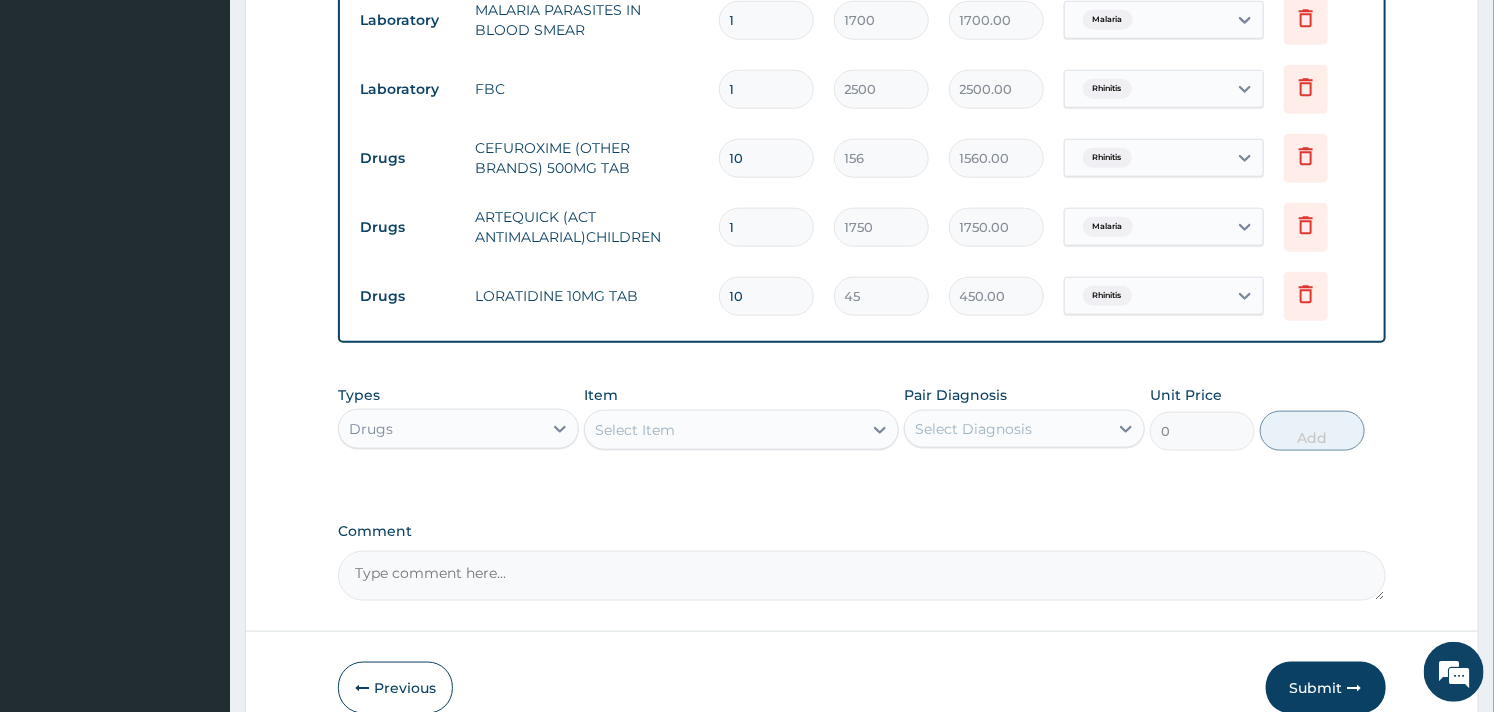 type on "1" 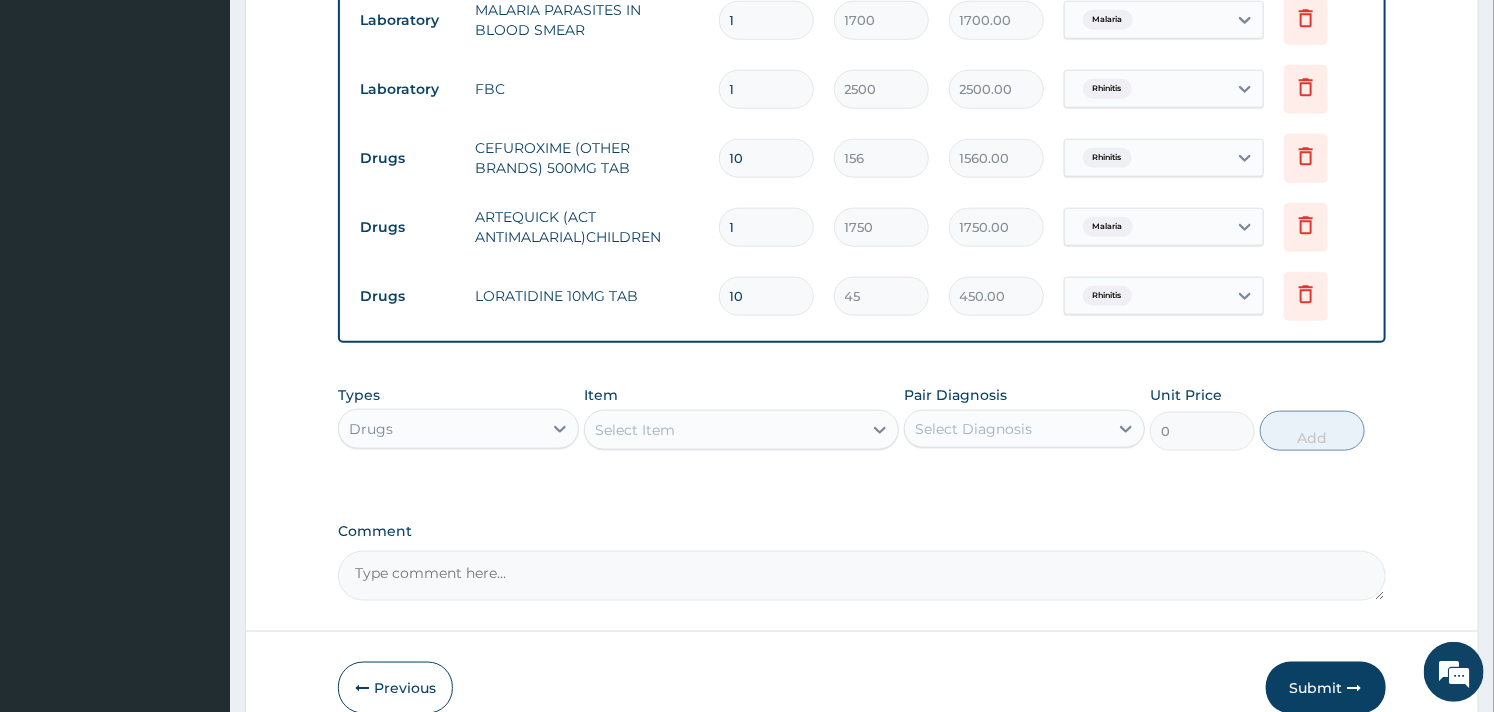 type on "45.00" 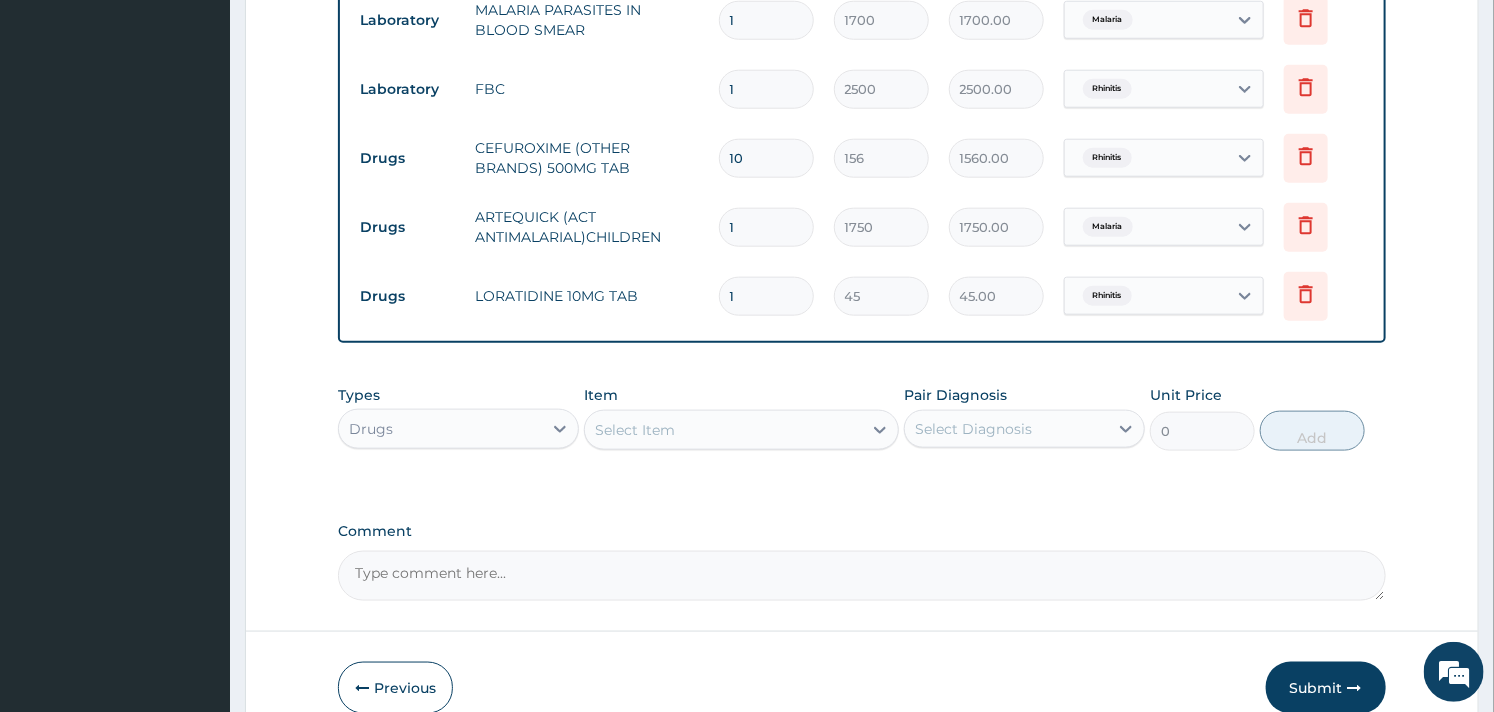 type 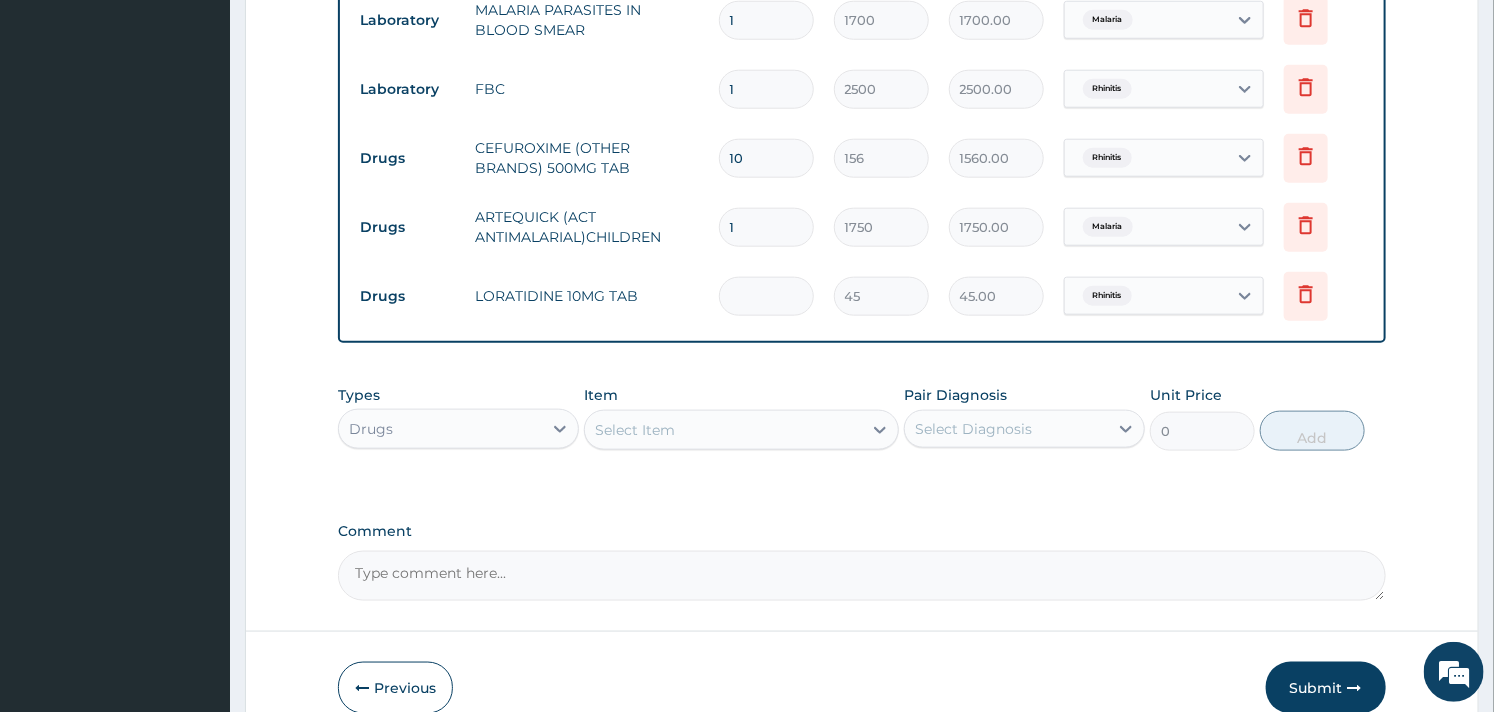 type on "0.00" 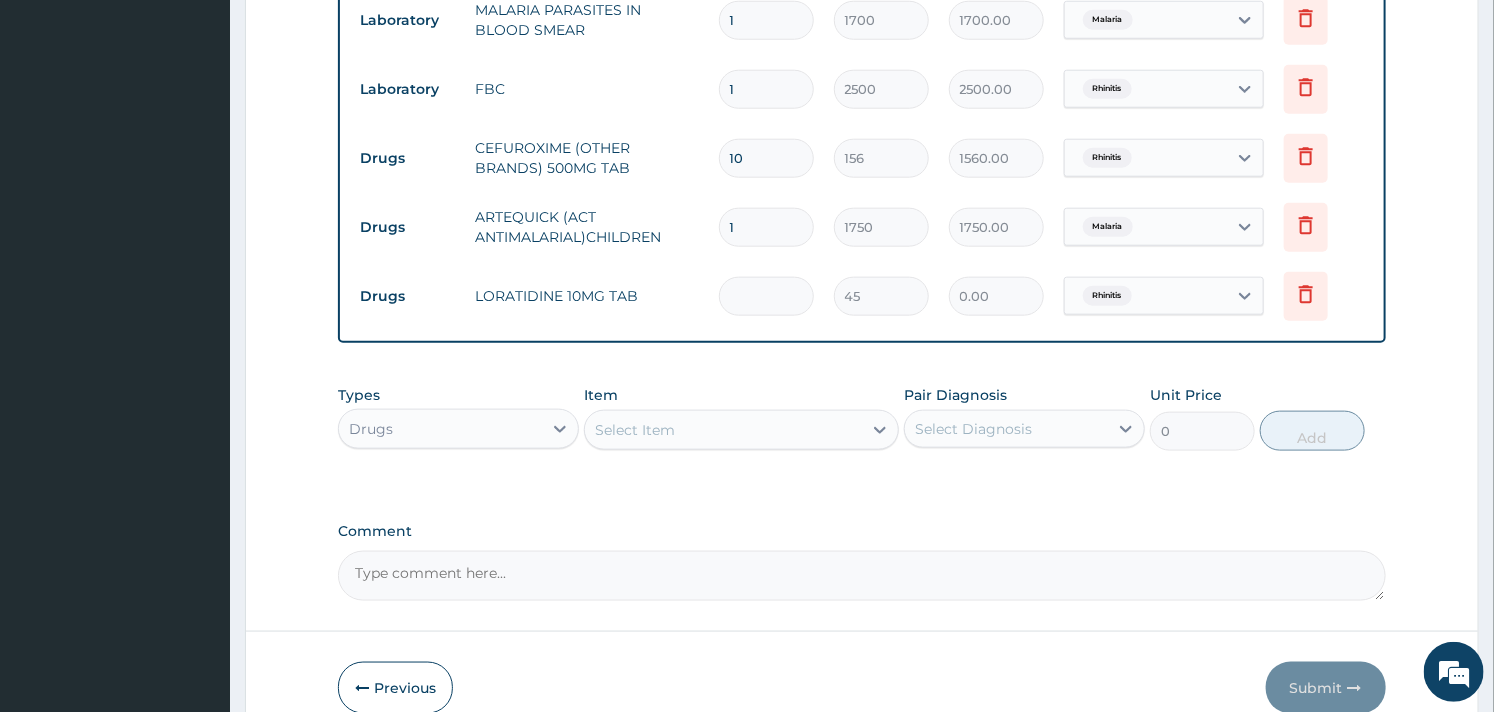 type on "5" 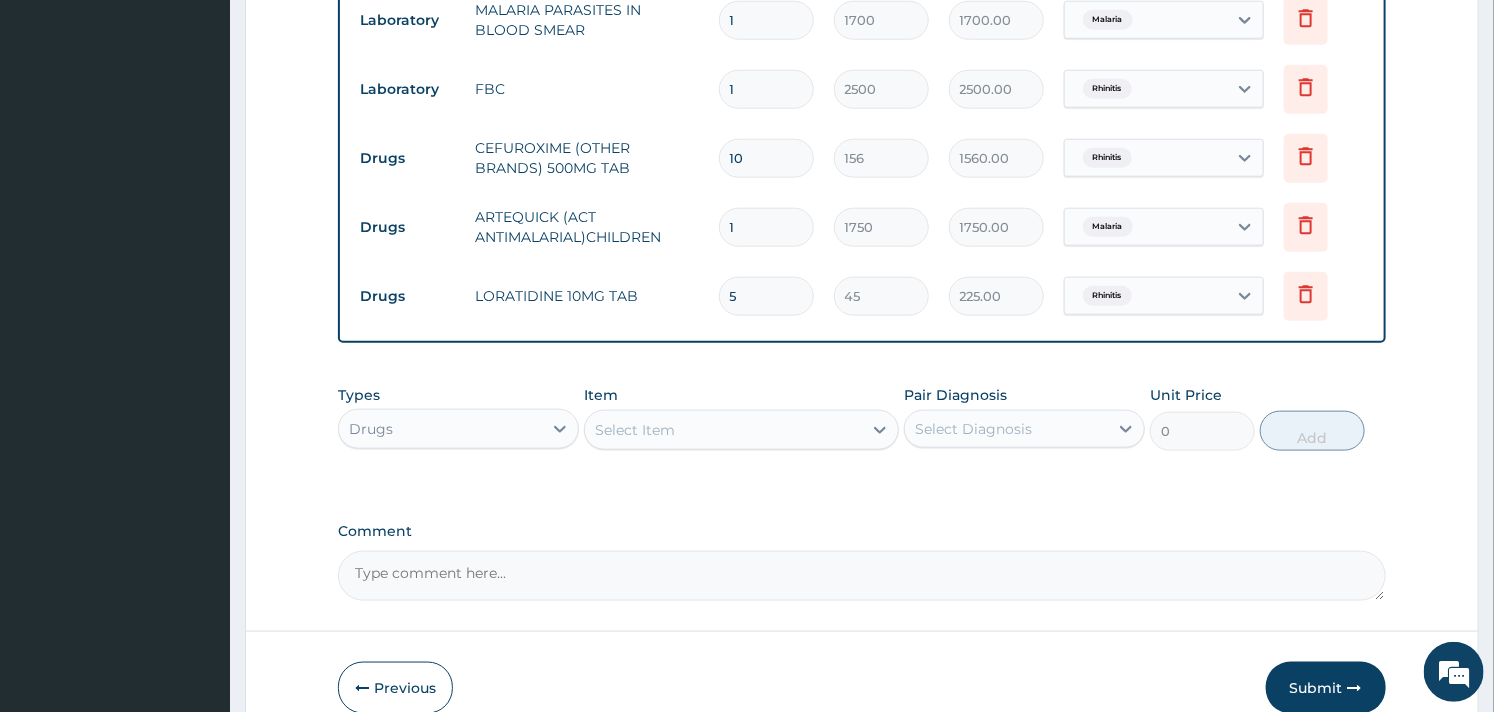 type on "5" 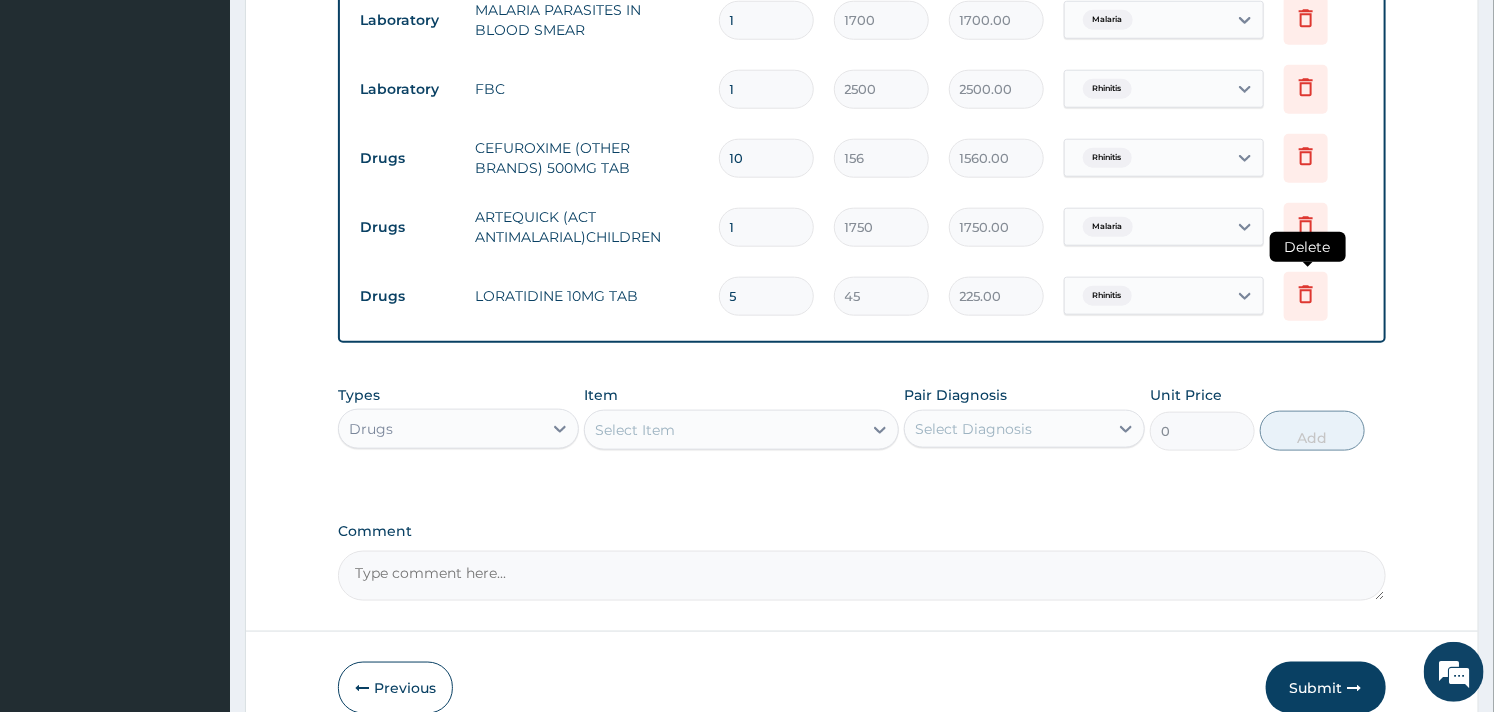 click at bounding box center (1306, 296) 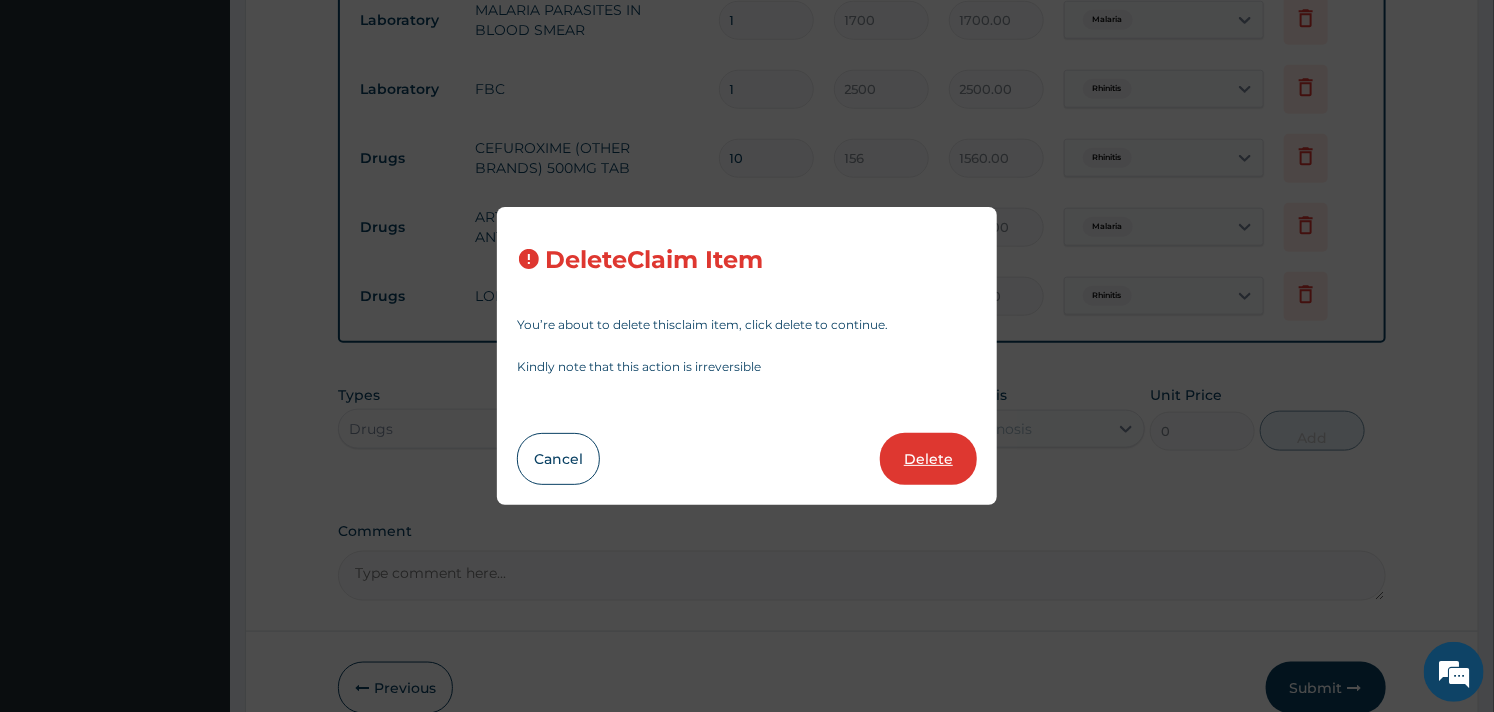 click on "Delete" at bounding box center (928, 459) 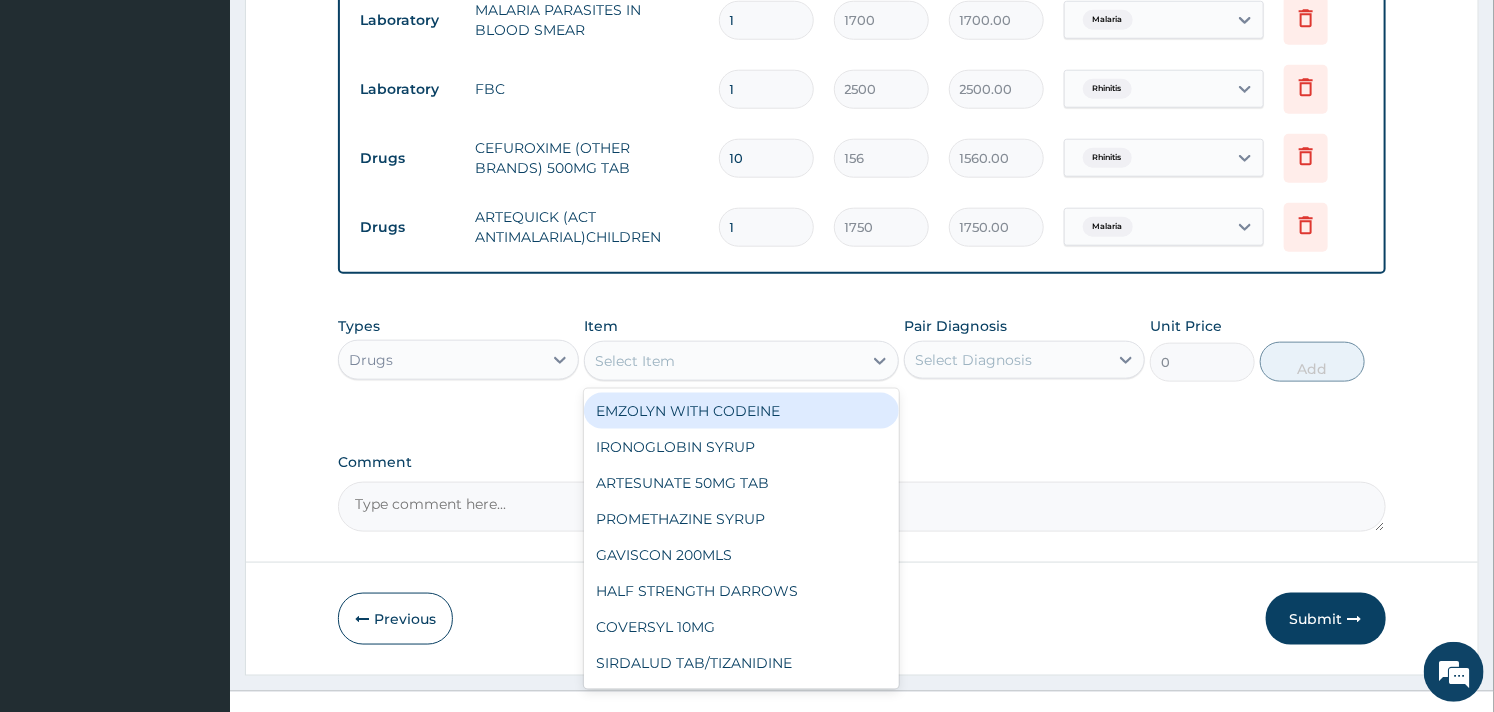 drag, startPoint x: 680, startPoint y: 340, endPoint x: 692, endPoint y: 386, distance: 47.539455 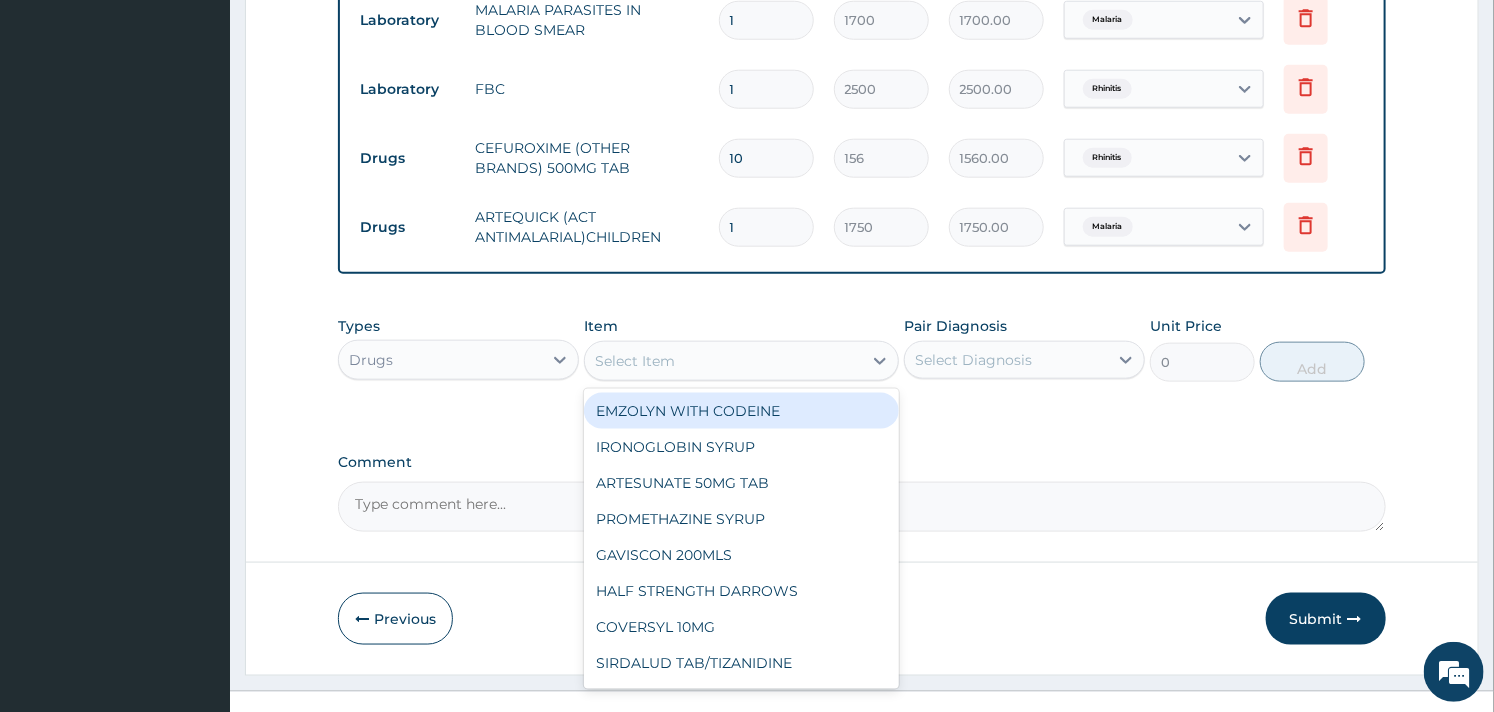 click on "Types Drugs Item option LORATIDINE 10MG TAB, selected. option EMZOLYN WITH CODEINE focused, 1 of 955. 955 results available. Use Up and Down to choose options, press Enter to select the currently focused option, press Escape to exit the menu, press Tab to select the option and exit the menu. Select Item EMZOLYN WITH CODEINE IRONOGLOBIN SYRUP ARTESUNATE 50MG TAB PROMETHAZINE SYRUP GAVISCON 200MLS HALF STRENGTH DARROWS COVERSYL 10MG SIRDALUD TAB/TIZANIDINE BRONCHOLYTE SYRUP AMIAS (CANDESARTAN) 4MG TAB VENTOLIN SYRUP ALOMIDE EYE DROP 10MLS LACTULOSE SOLUTION 500MLS DEQUADIN LOZENGES ACICLOVIR INJ 500MG AMINOPHYLIN TAB 100MG NIFEGEM RETARD 20MG TAB TETANUS TOXOID INJ 0.5MG/ TT FLIXOTIDE ACCUHALER 100MCG TRITACE 5MG TAB POTASSIUM CHLORIDE INJ HYPOTEARS EYE DROP ZYLORIC 300MG TAB VITAMIN A 1000IU VENTOLIN 2MG TAB SUPRADYN CAP CYPRIGOLD (CYPROHEPTADINE) AFRAB VITE DROP VALIUM (DIAZEPAM) 5MG TAB LAMISIL (TERBINAFINE) 250MG TAB ACTOVISTA RAMIPRIL 5MG TAB MYDRIACYL EYE DROP DICYNONE 250MG TAB MELOXICAM TAB UNASYN CAP 0" at bounding box center (861, 349) 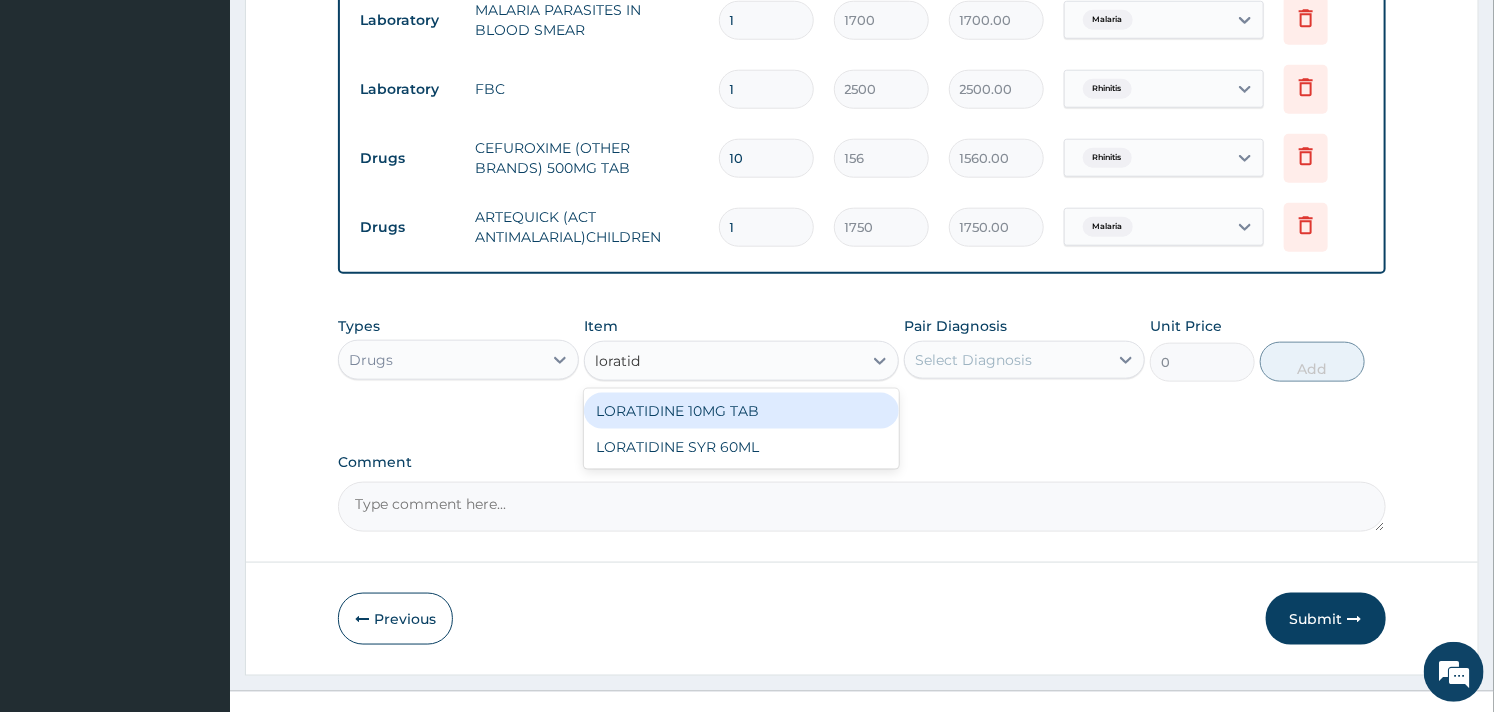 type on "loratidi" 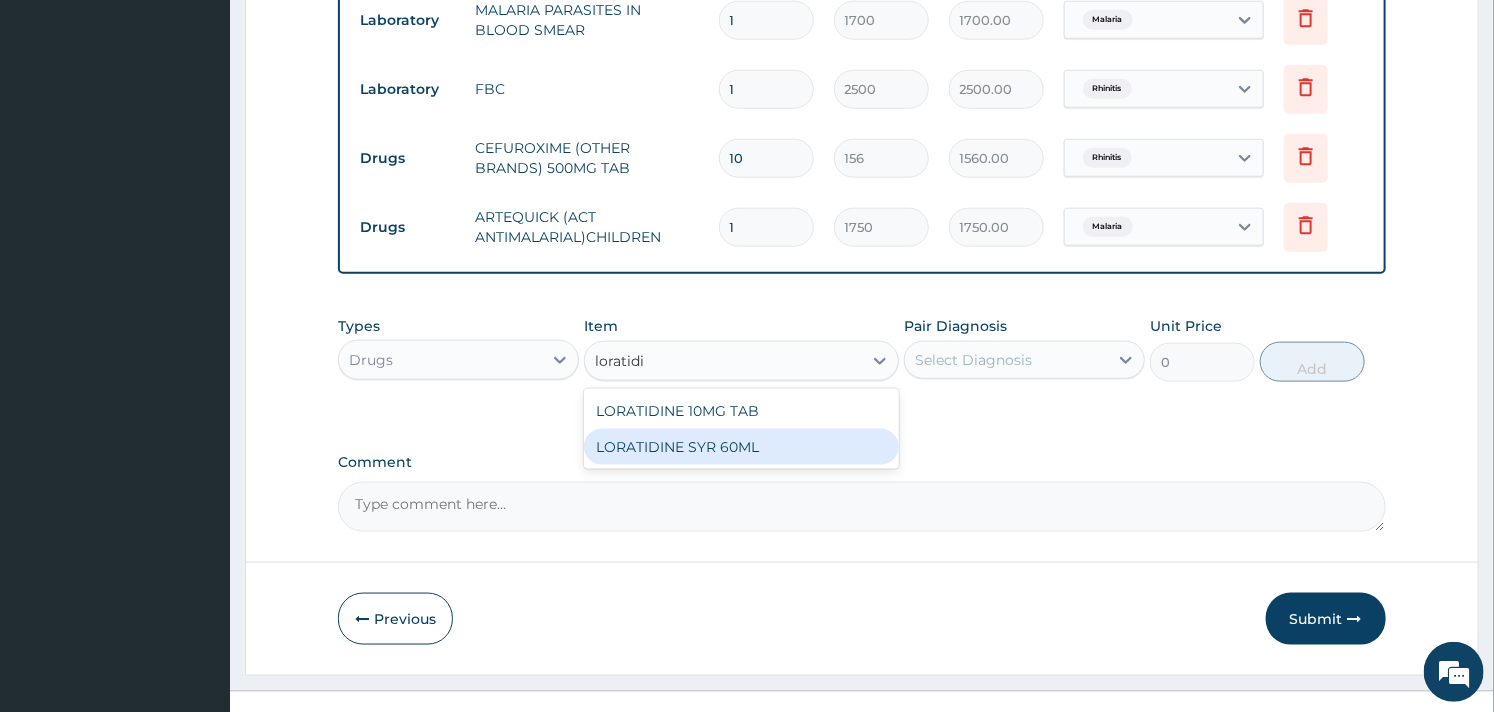 click on "LORATIDINE SYR 60ML" at bounding box center [741, 447] 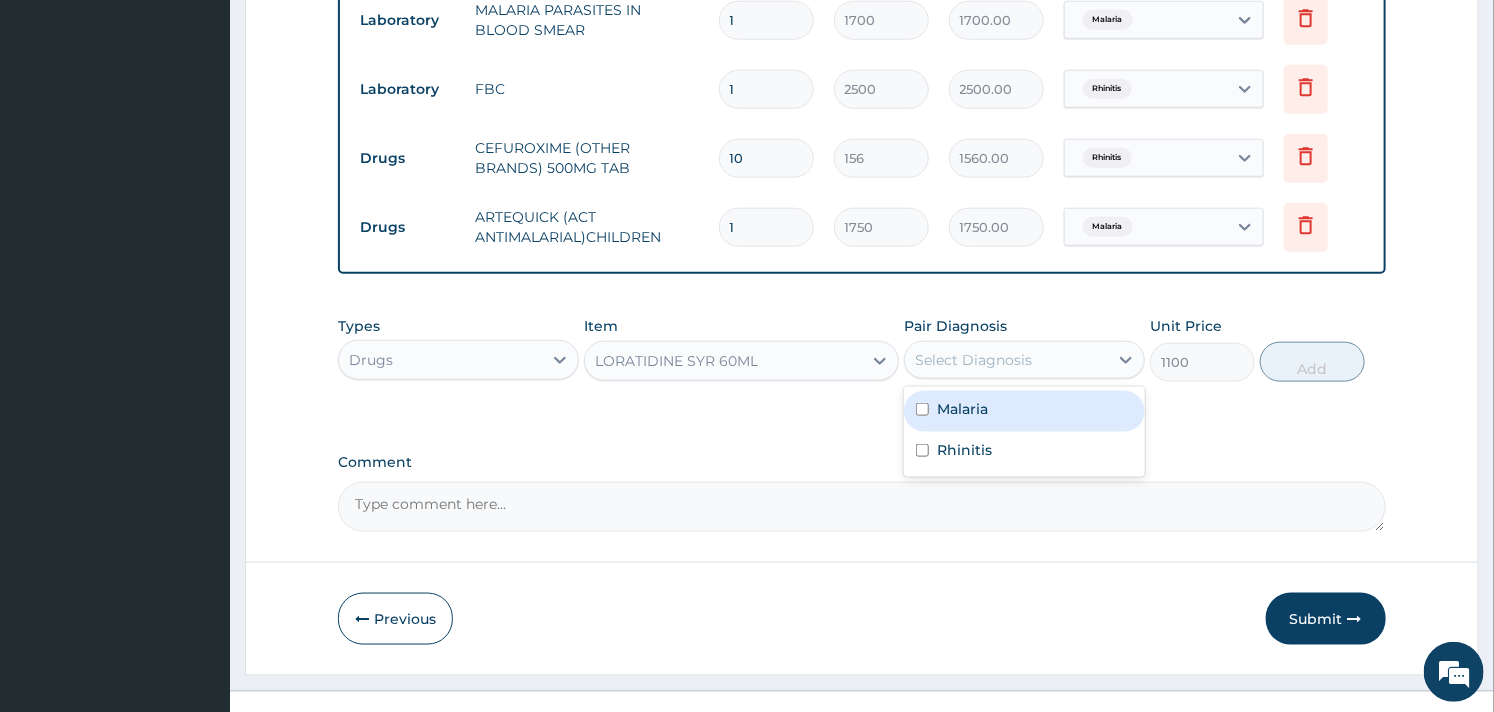 click on "Select Diagnosis" at bounding box center [973, 360] 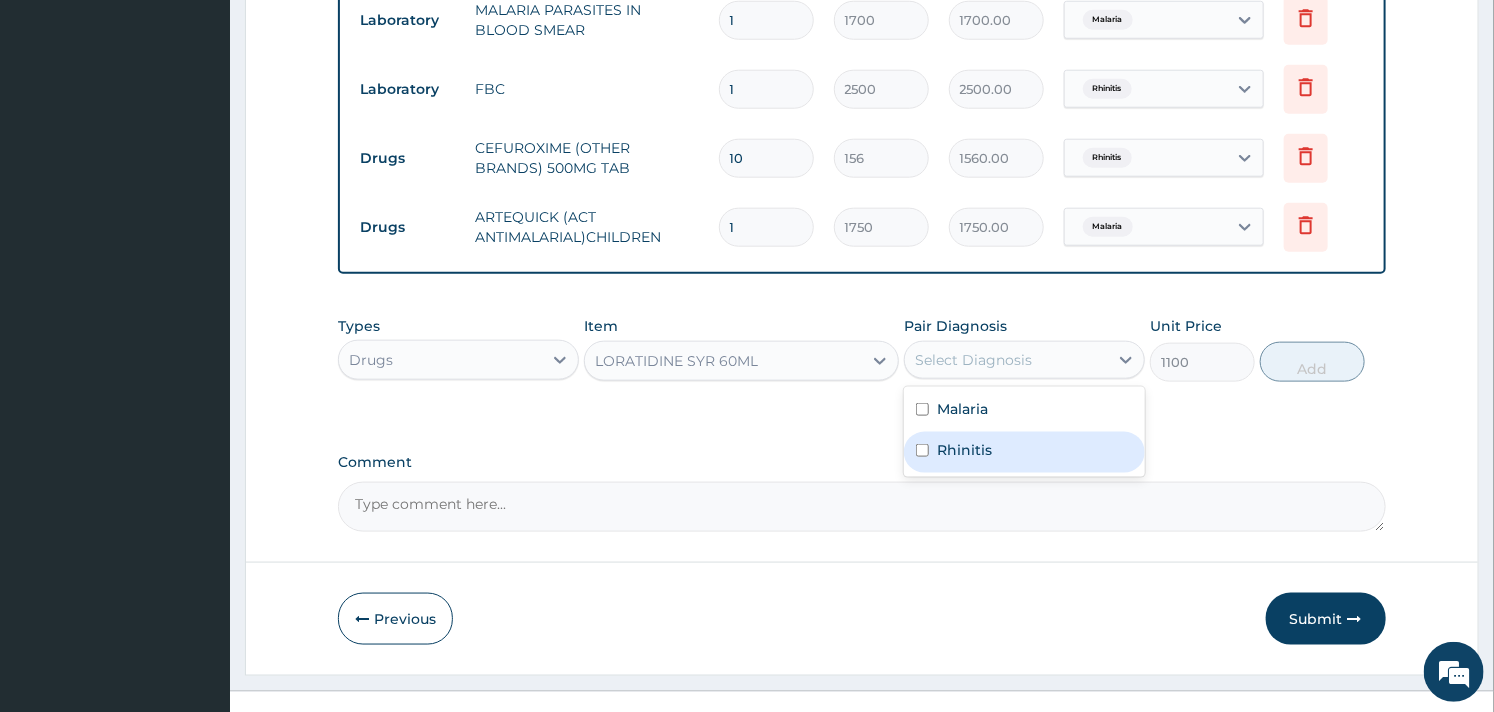 click on "Rhinitis" at bounding box center (964, 450) 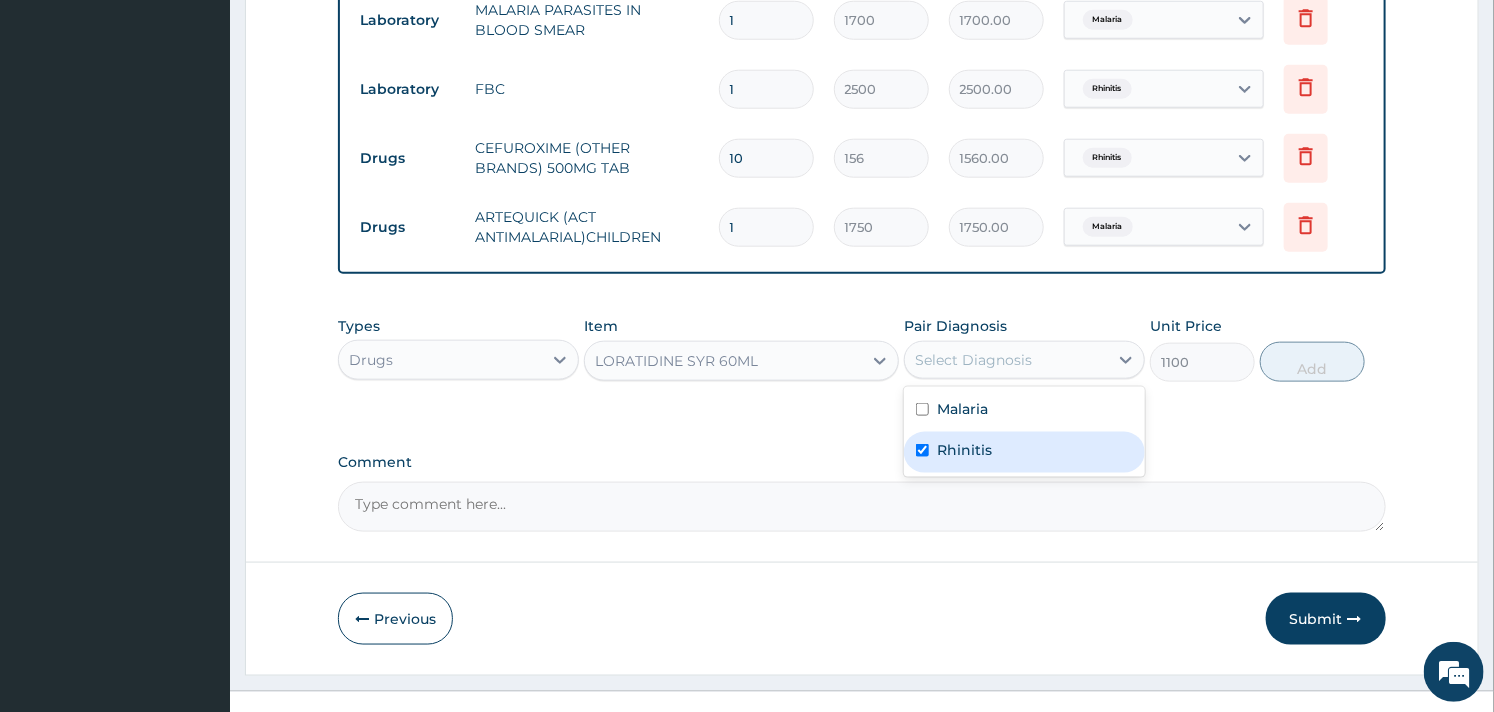 checkbox on "true" 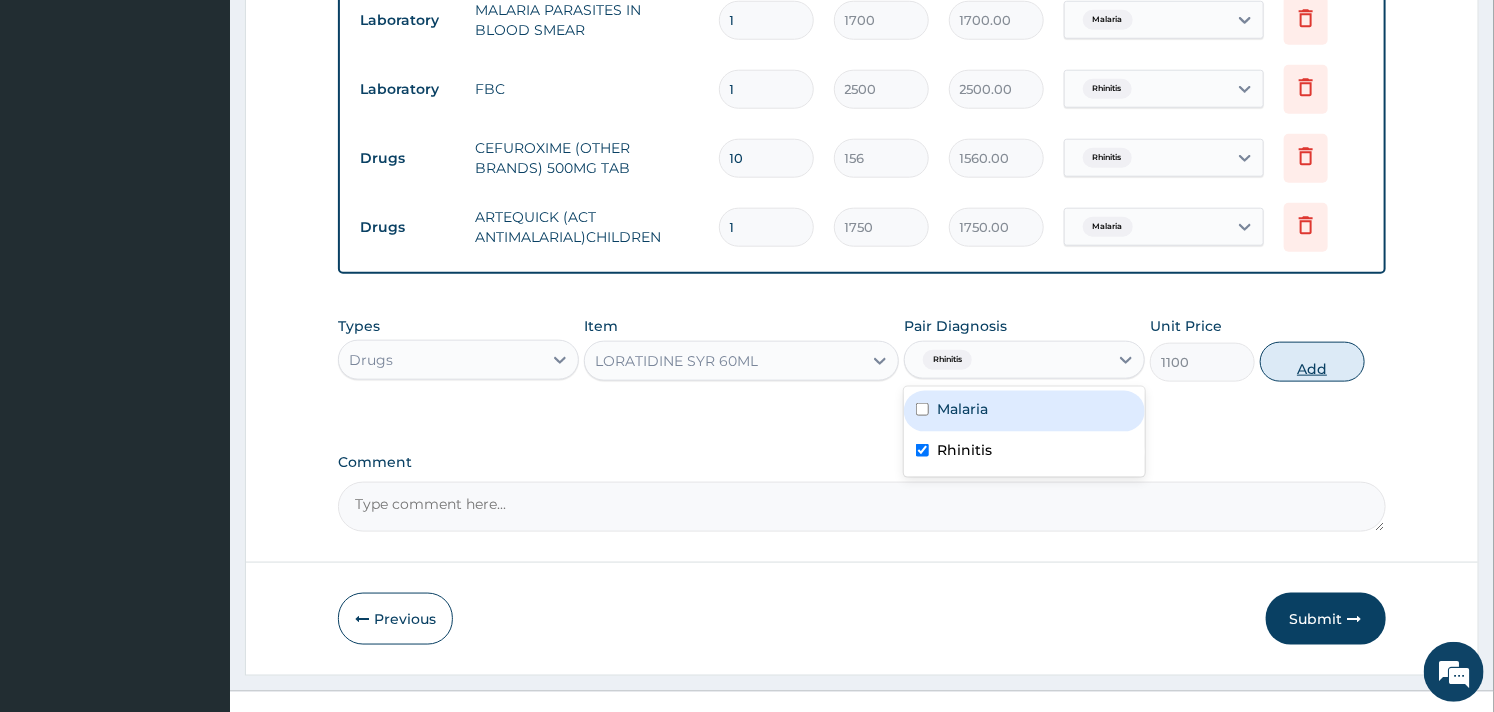 click on "Add" at bounding box center [1312, 362] 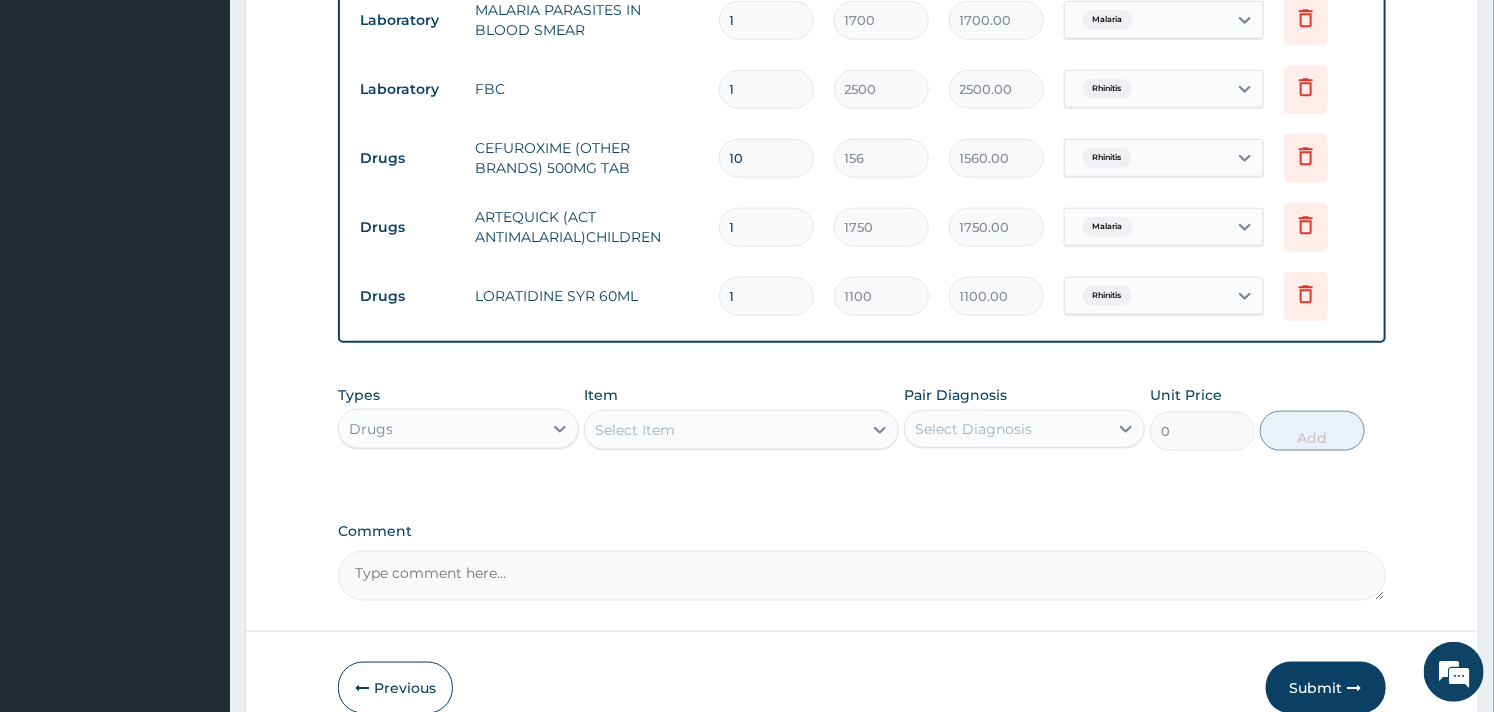 type on "0" 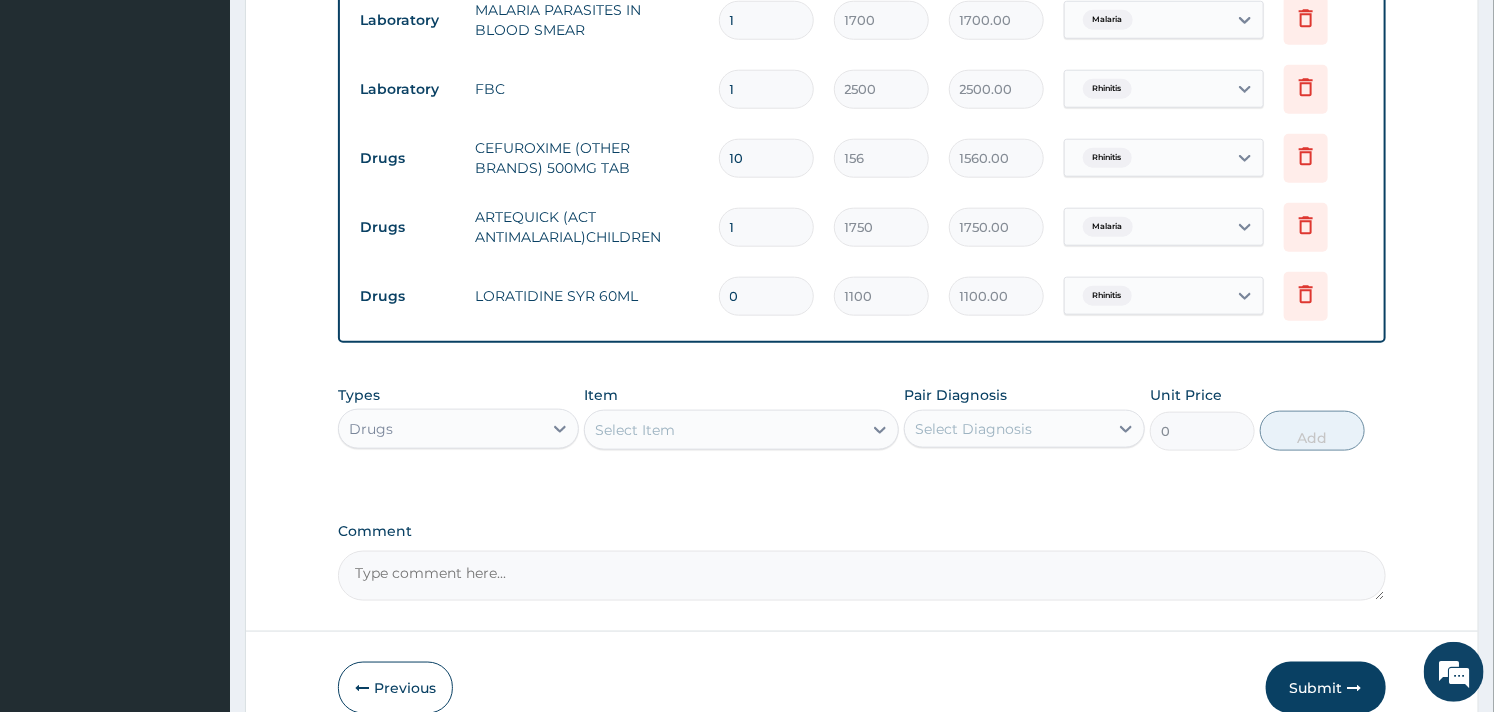 type on "0.00" 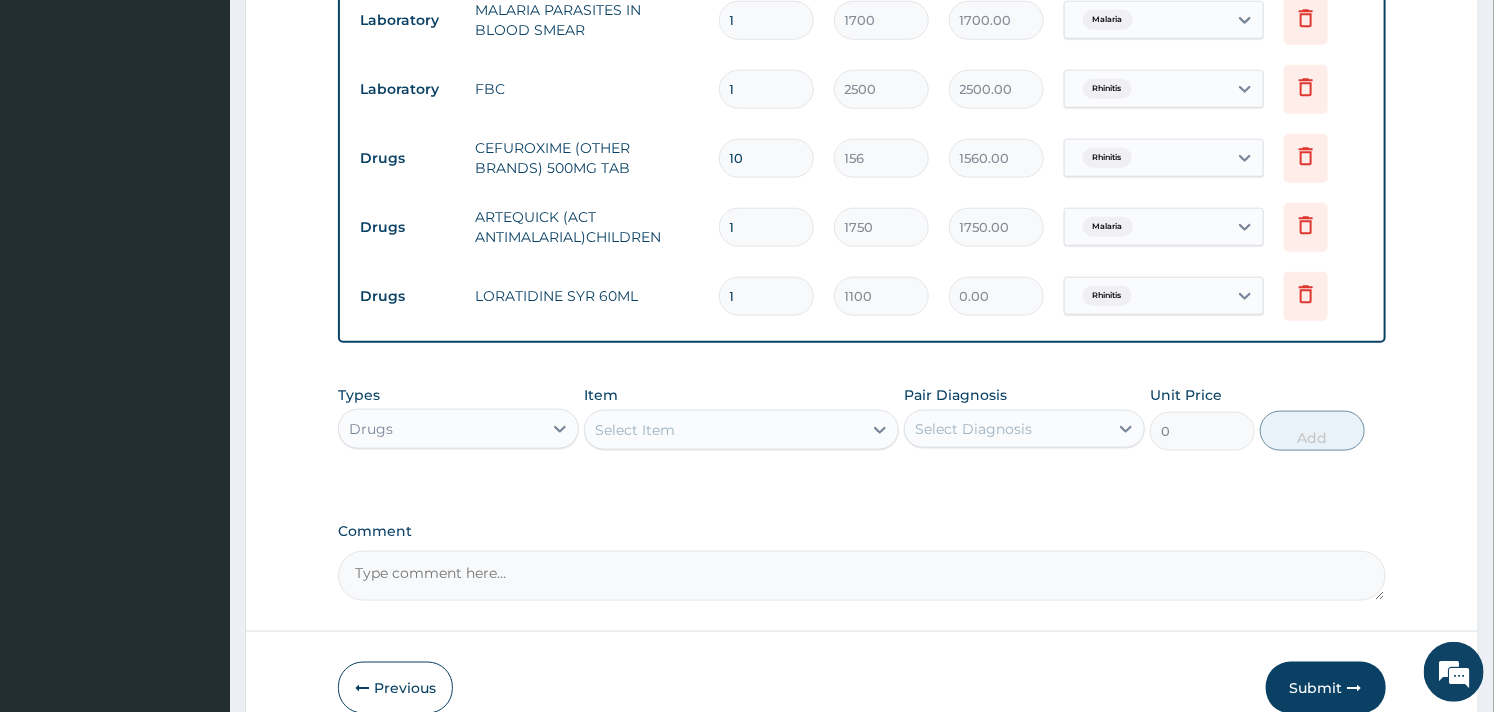 type on "0" 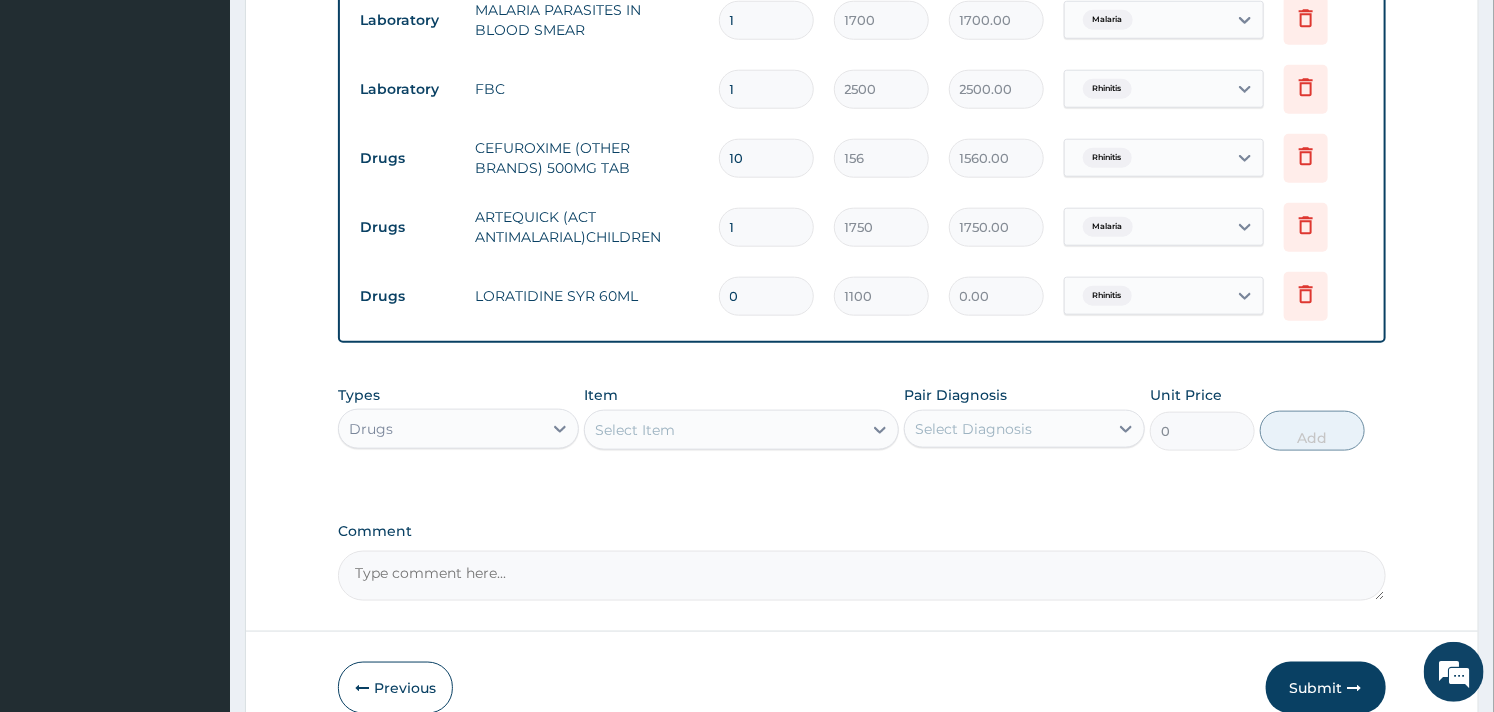 type on "0.00" 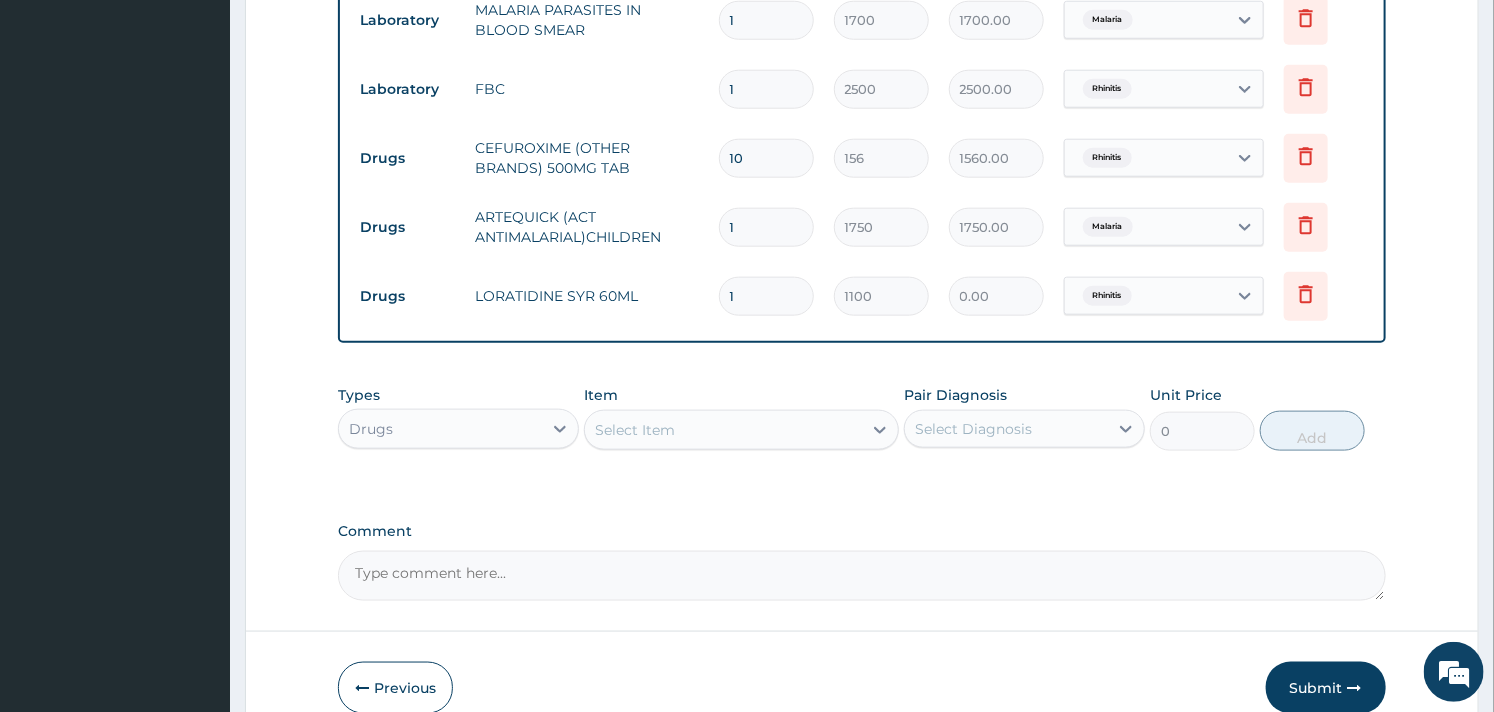 type on "1100.00" 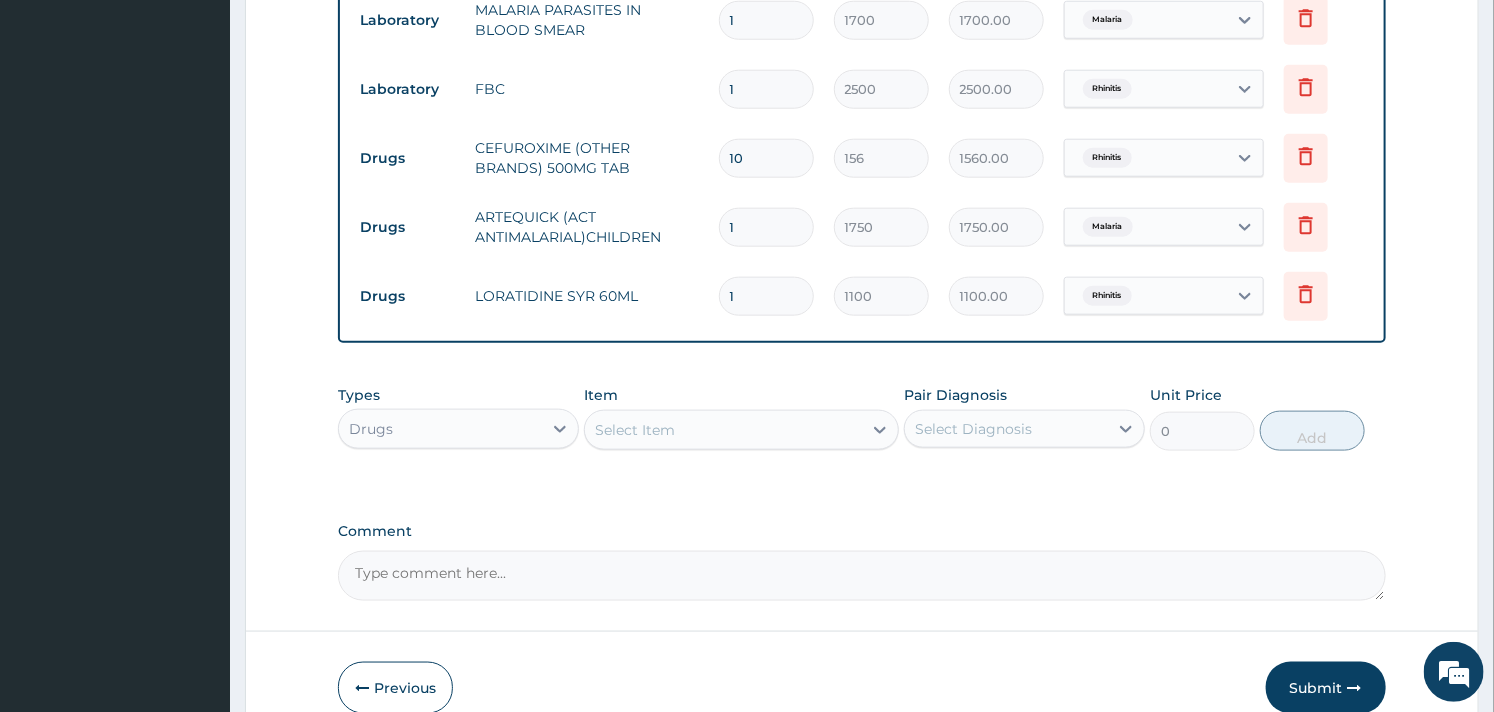 click on "PA Code / Prescription Code Enter Code(Secondary Care Only) Encounter Date 01-08-2025 Important Notice Please enter PA codes before entering items that are not attached to a PA code   All diagnoses entered must be linked to a claim item. Diagnosis & Claim Items that are visible but inactive cannot be edited because they were imported from an already approved PA code. Diagnosis Malaria Confirmed Rhinitis Confirmed NB: All diagnosis must be linked to a claim item Claim Items Type Name Quantity Unit Price Total Price Pair Diagnosis Actions Procedures GP INITIAL CONSULTATION 1 2000 2000.00 Malaria  + 1 Delete Laboratory MALARIA PARASITES IN BLOOD SMEAR 1 1700 1700.00 Malaria Delete Laboratory FBC 1 2500 2500.00 Rhinitis Delete Drugs CEFUROXIME (OTHER BRANDS) 500MG TAB 10 156 1560.00 Rhinitis Delete Drugs ARTEQUICK (ACT ANTIMALARIAL)CHILDREN 1 1750 1750.00 Malaria Delete Drugs LORATIDINE SYR 60ML 1 1100 1100.00 Rhinitis Delete Types Drugs Item Select Item Pair Diagnosis Select Diagnosis Unit Price 0 Add Comment" at bounding box center (861, -45) 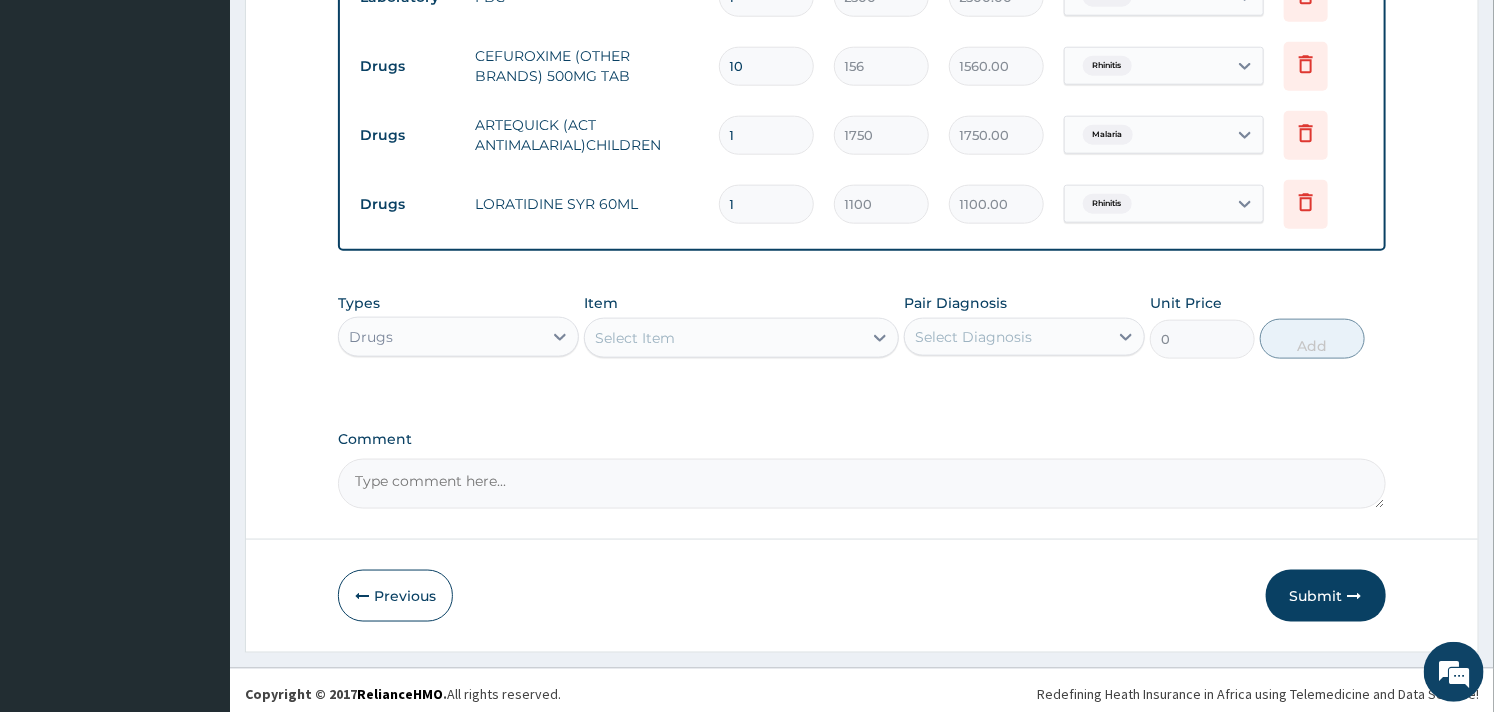 scroll, scrollTop: 981, scrollLeft: 0, axis: vertical 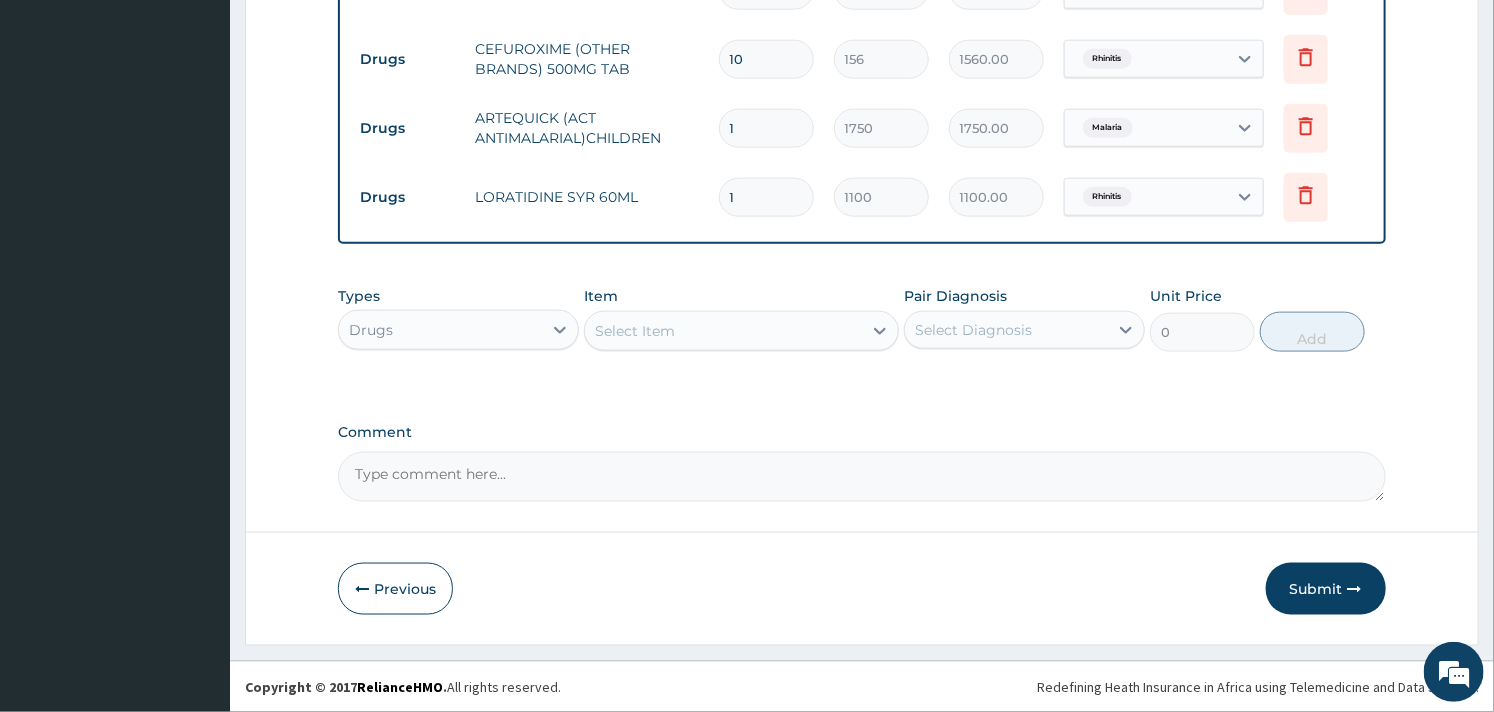 click on "Types Drugs Item Select Item Pair Diagnosis Select Diagnosis Unit Price 0 Add" at bounding box center [861, 319] 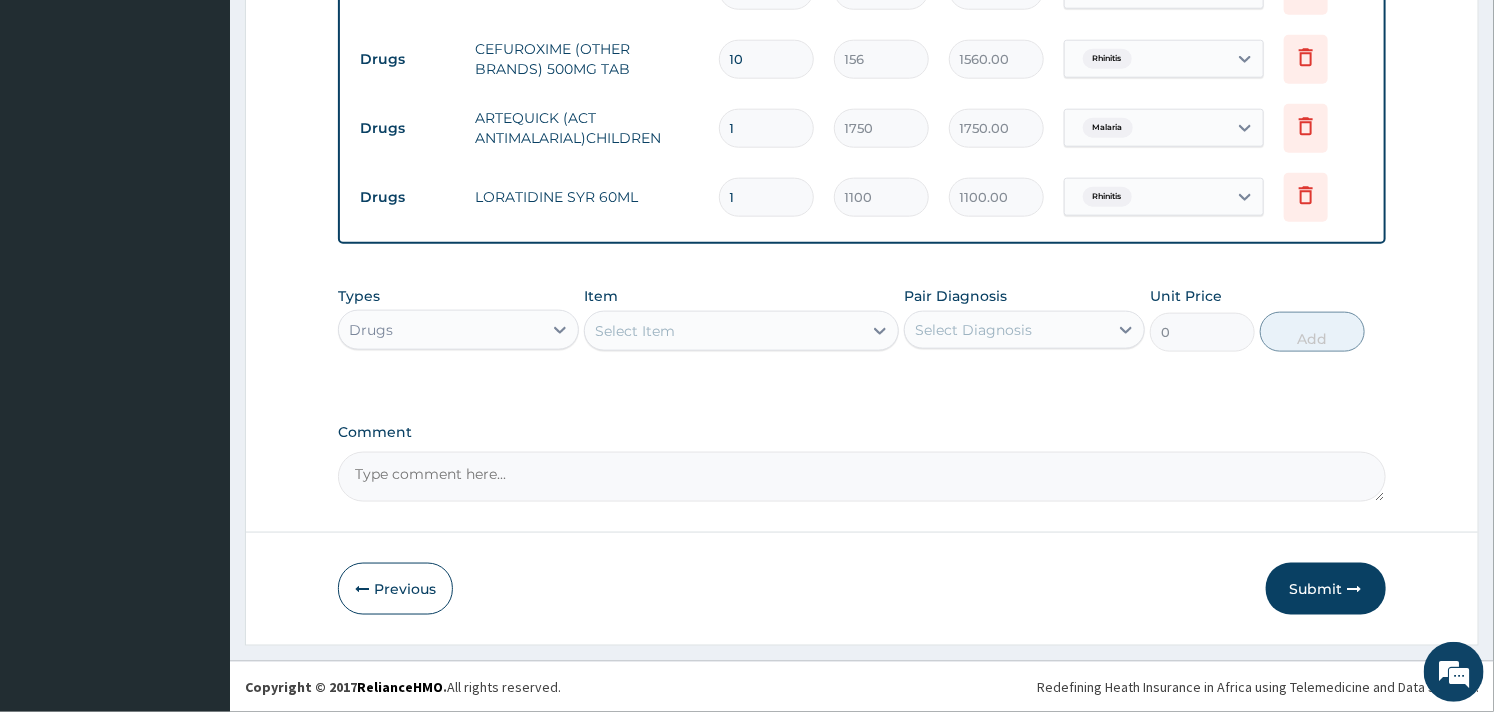 click on "Select Item" at bounding box center (723, 331) 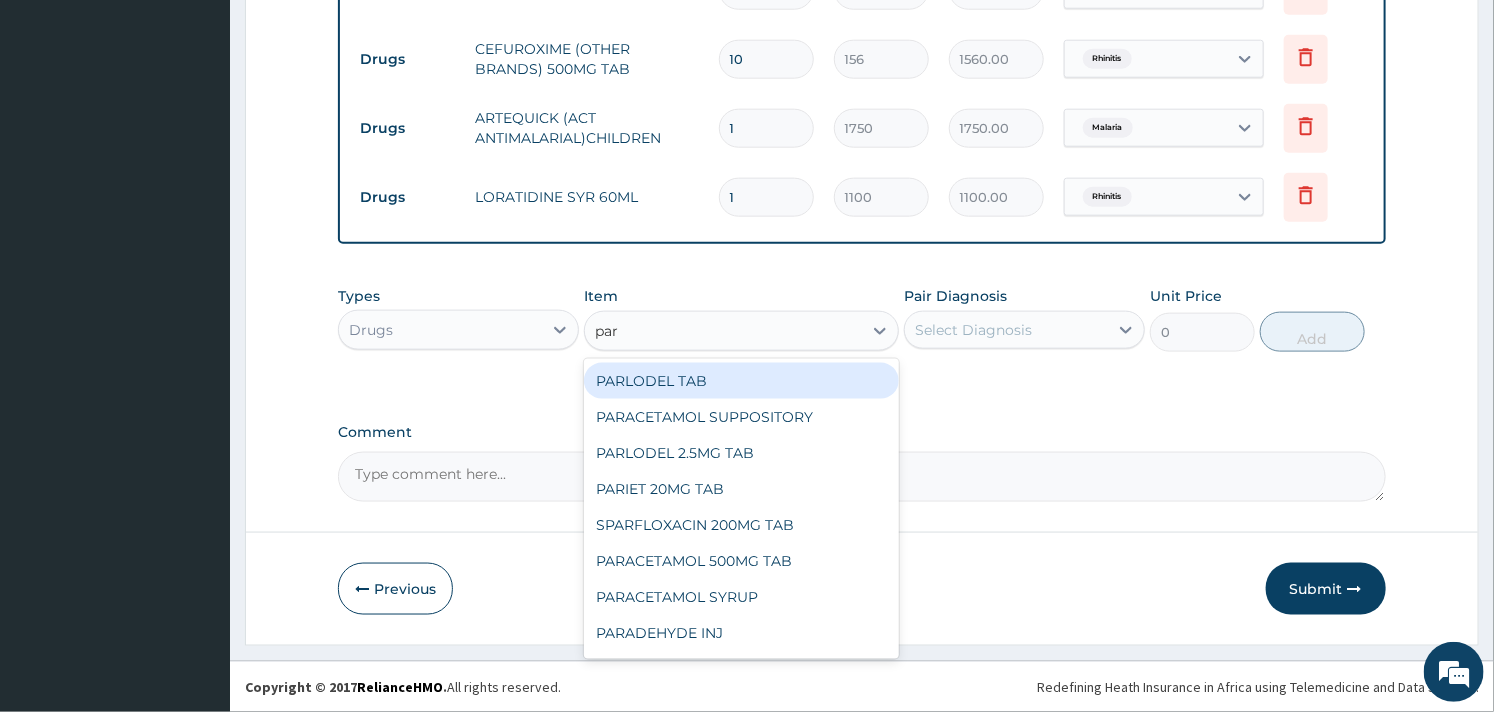 type on "para" 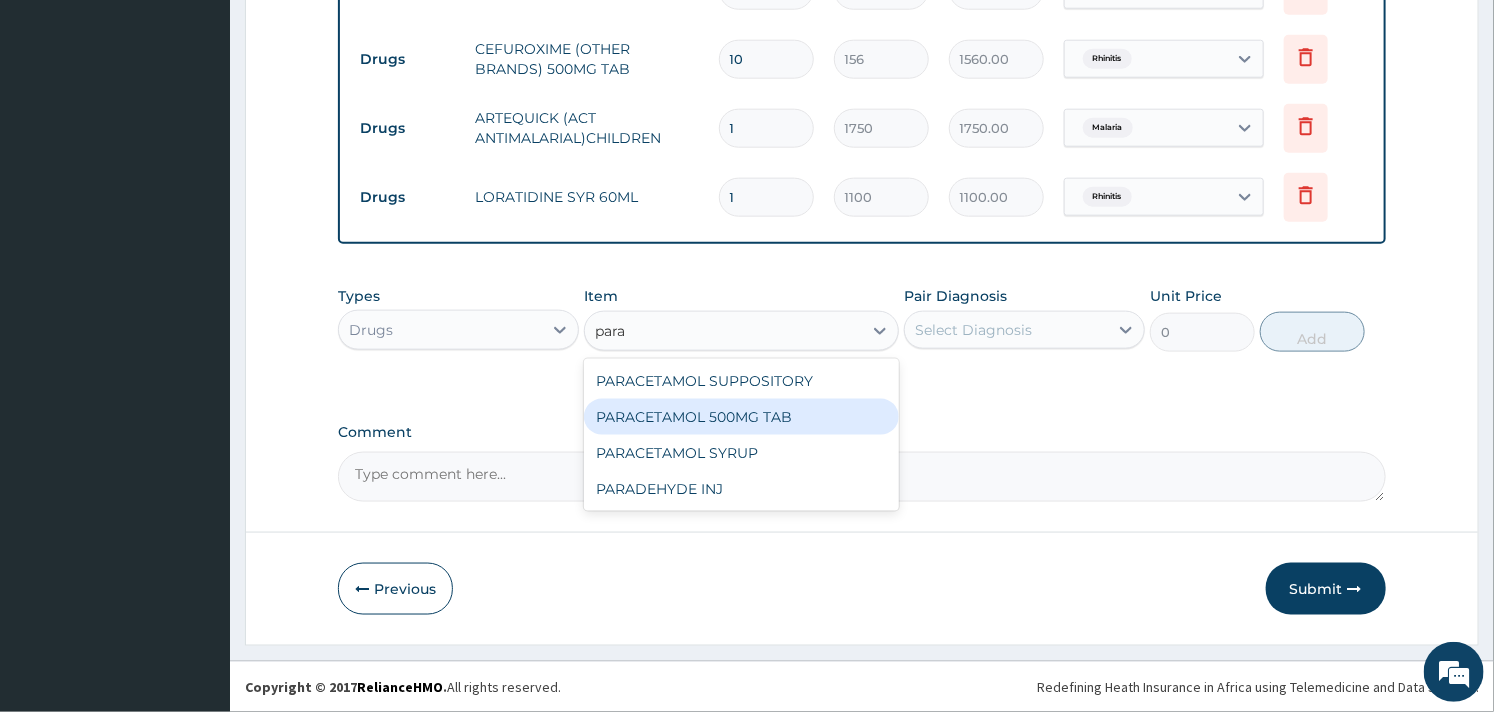 click on "PARACETAMOL 500MG TAB" at bounding box center (741, 417) 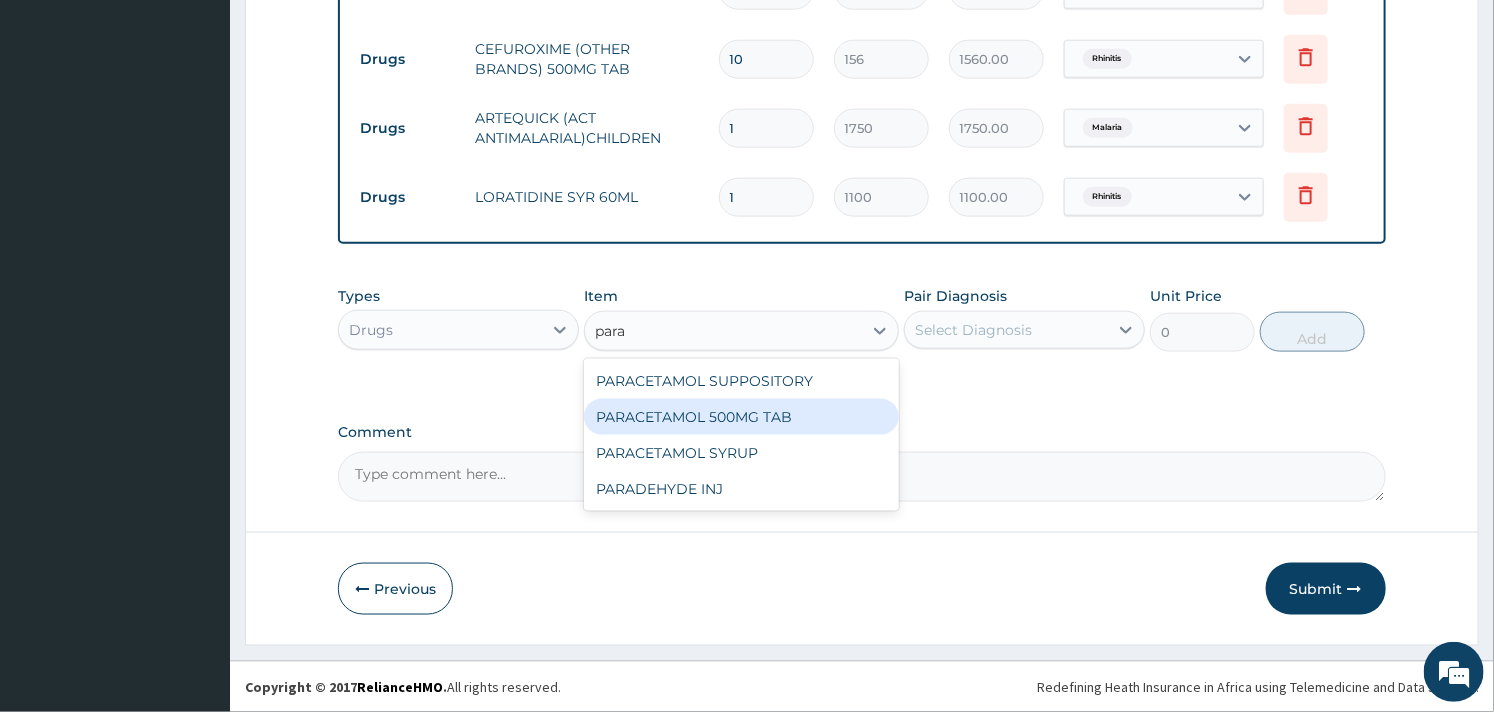 type 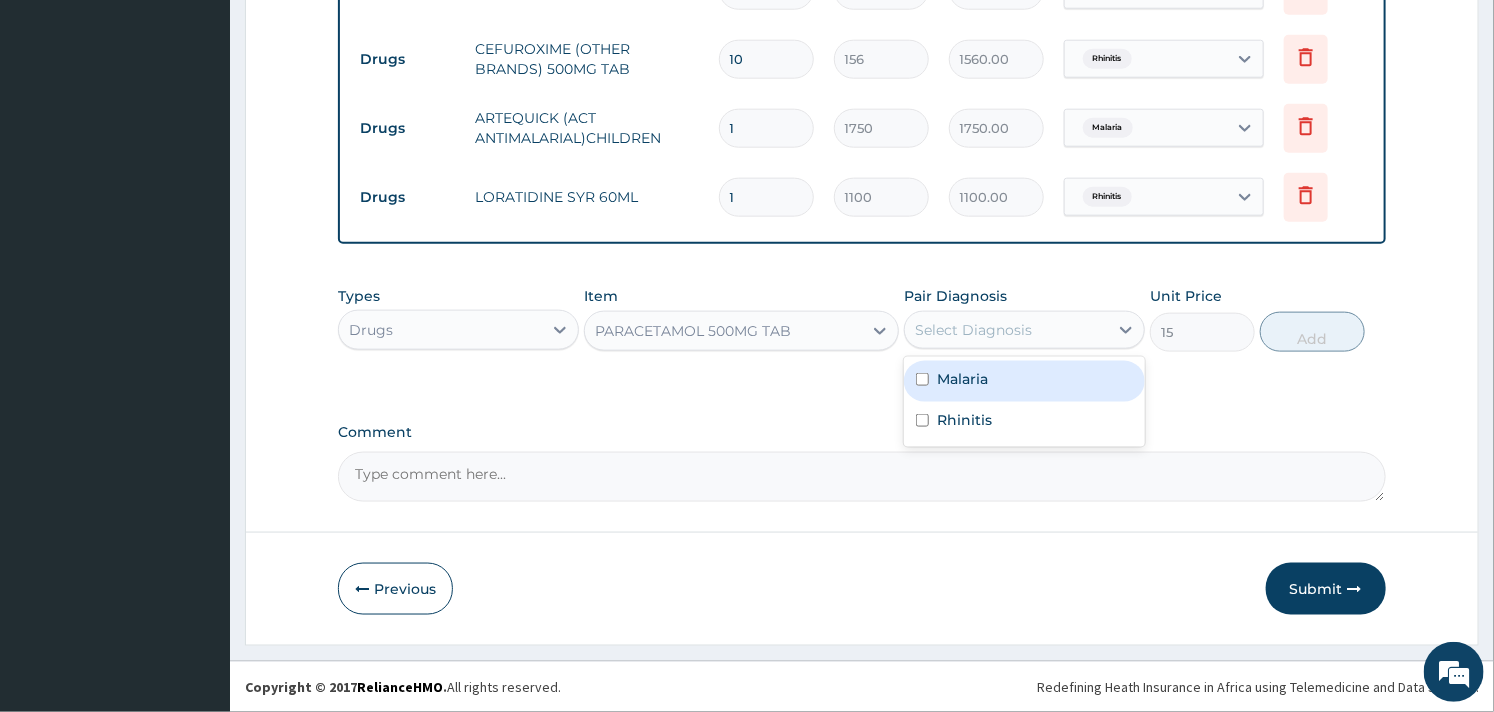 click on "Select Diagnosis" at bounding box center [1006, 330] 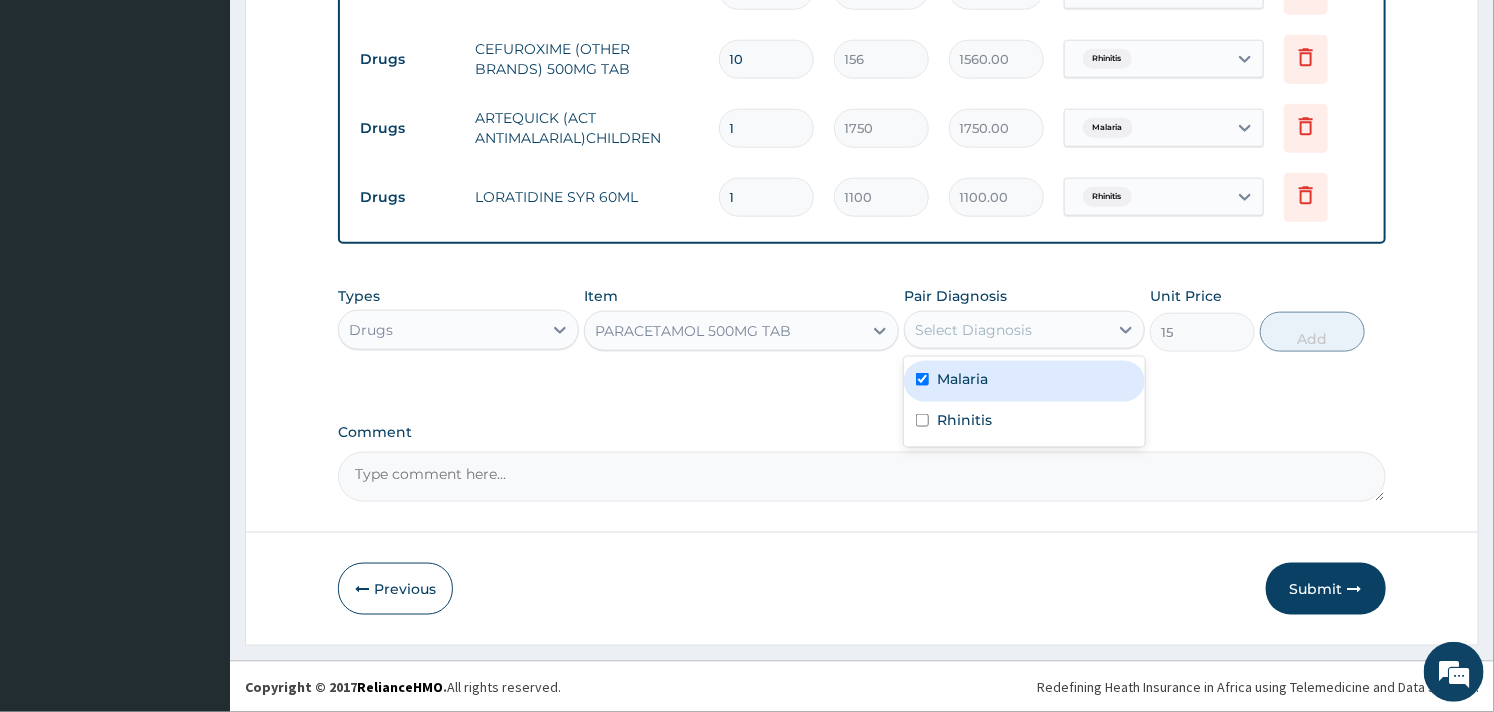 checkbox on "true" 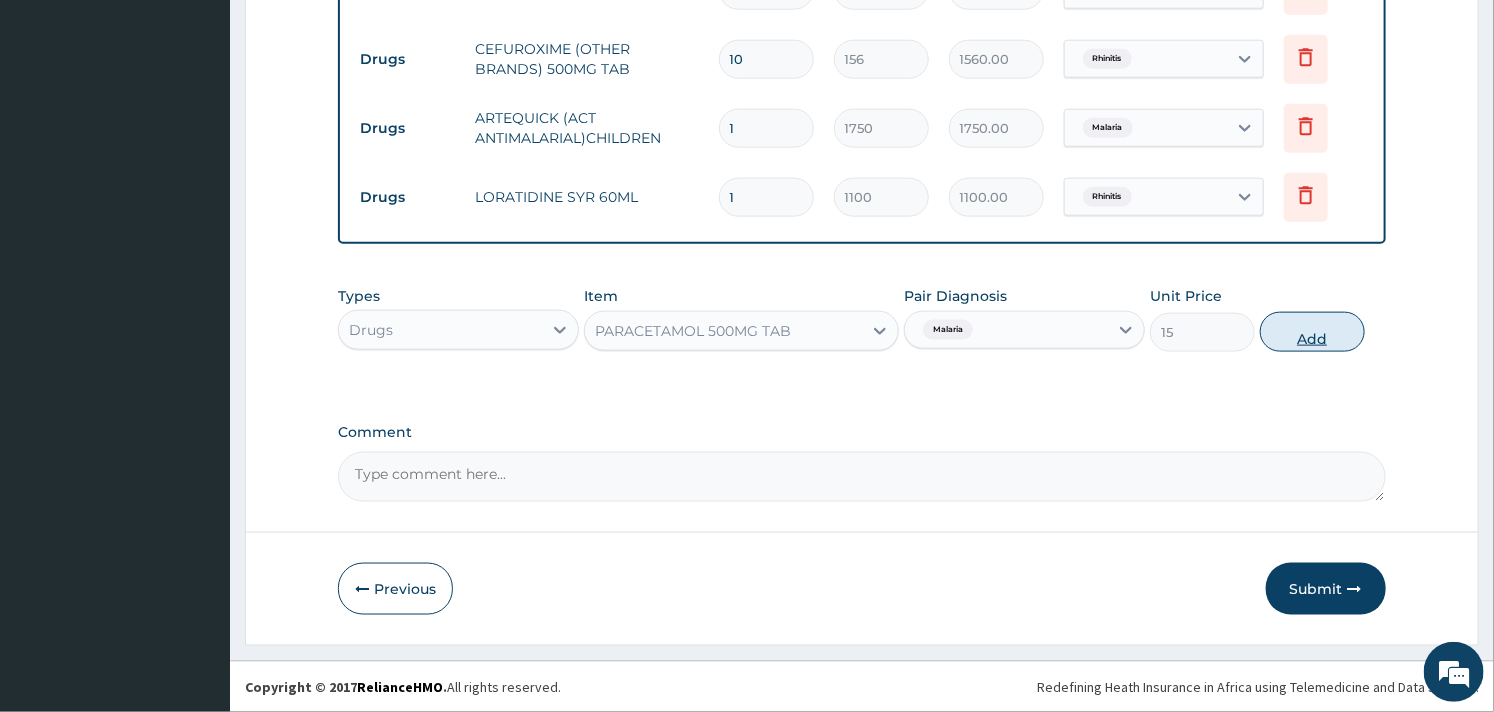 click on "Add" at bounding box center [1312, 332] 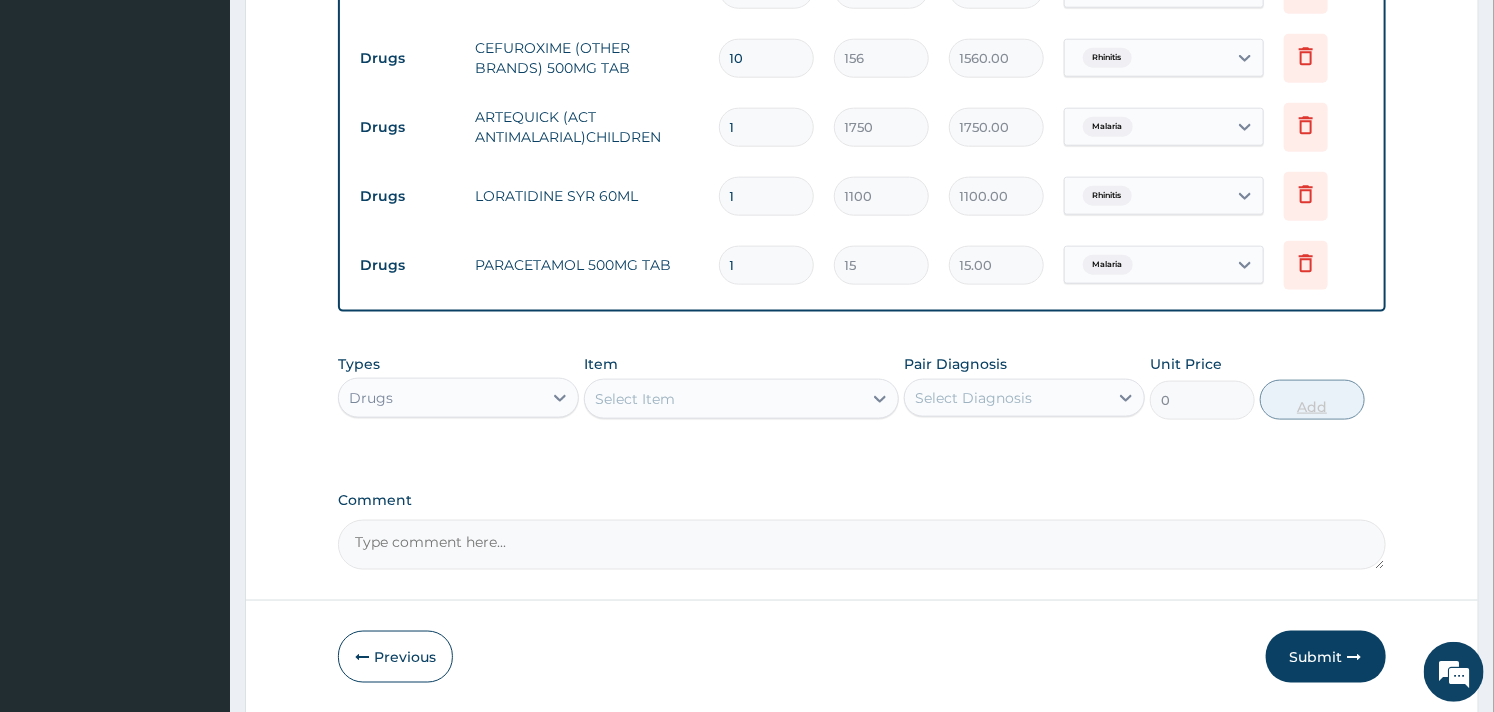 type 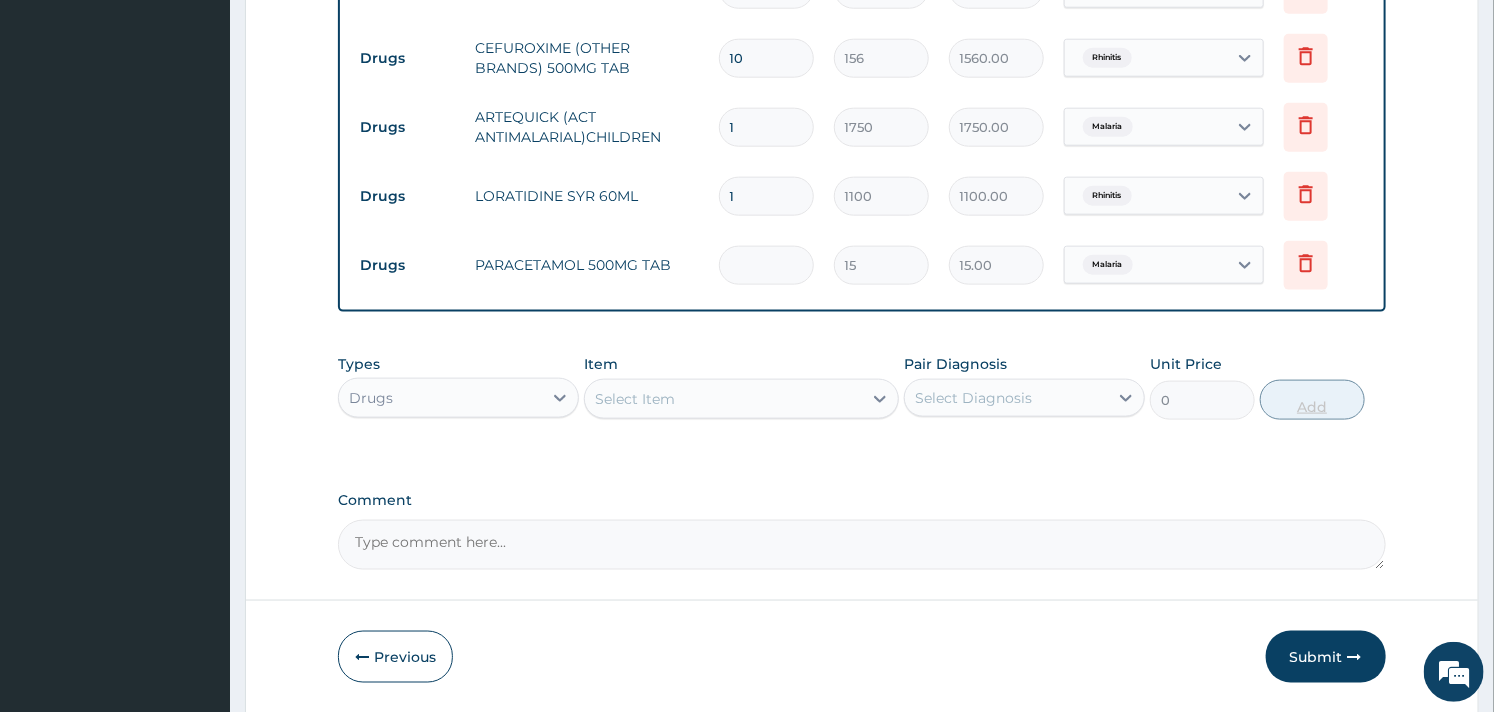type on "0.00" 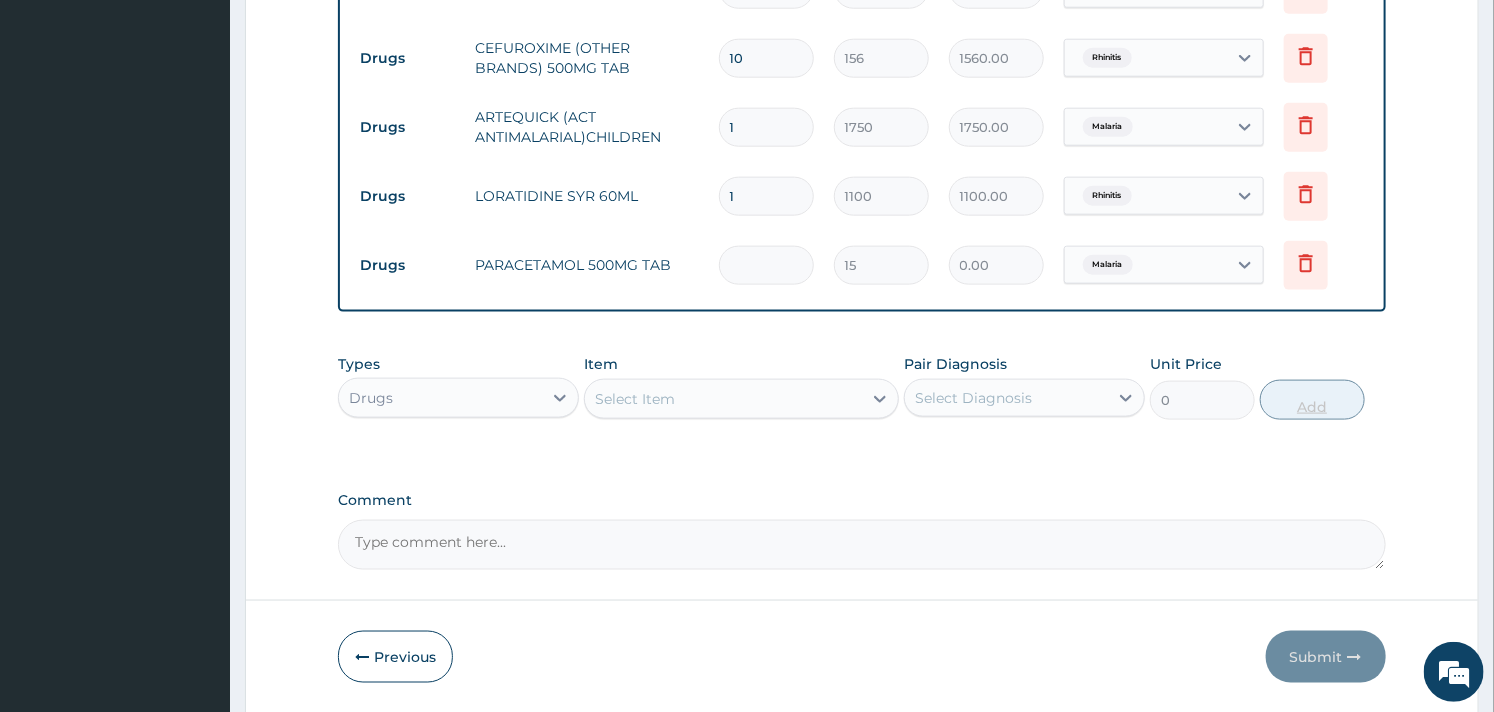 type on "9" 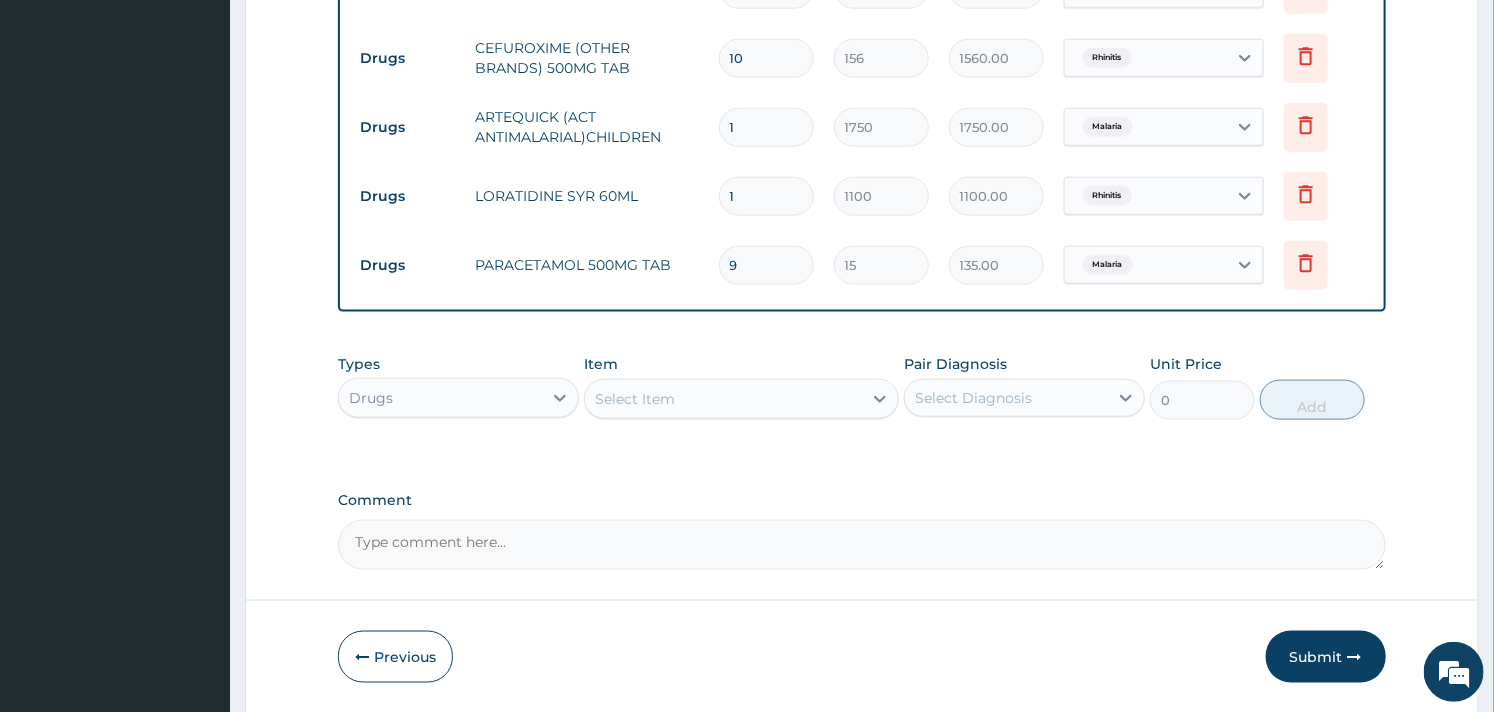 type on "9" 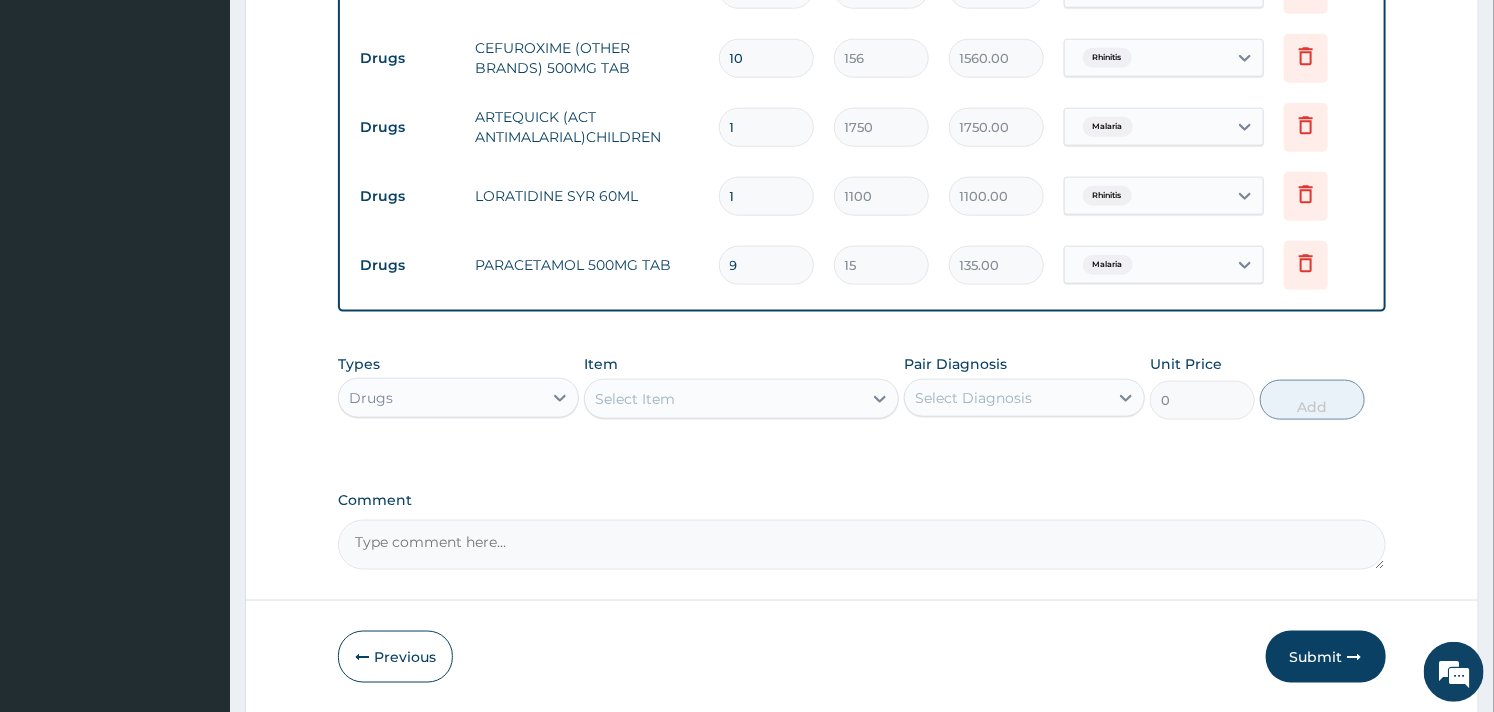 click on "Types Drugs Item Select Item Pair Diagnosis Select Diagnosis Unit Price 0 Add" at bounding box center [861, 387] 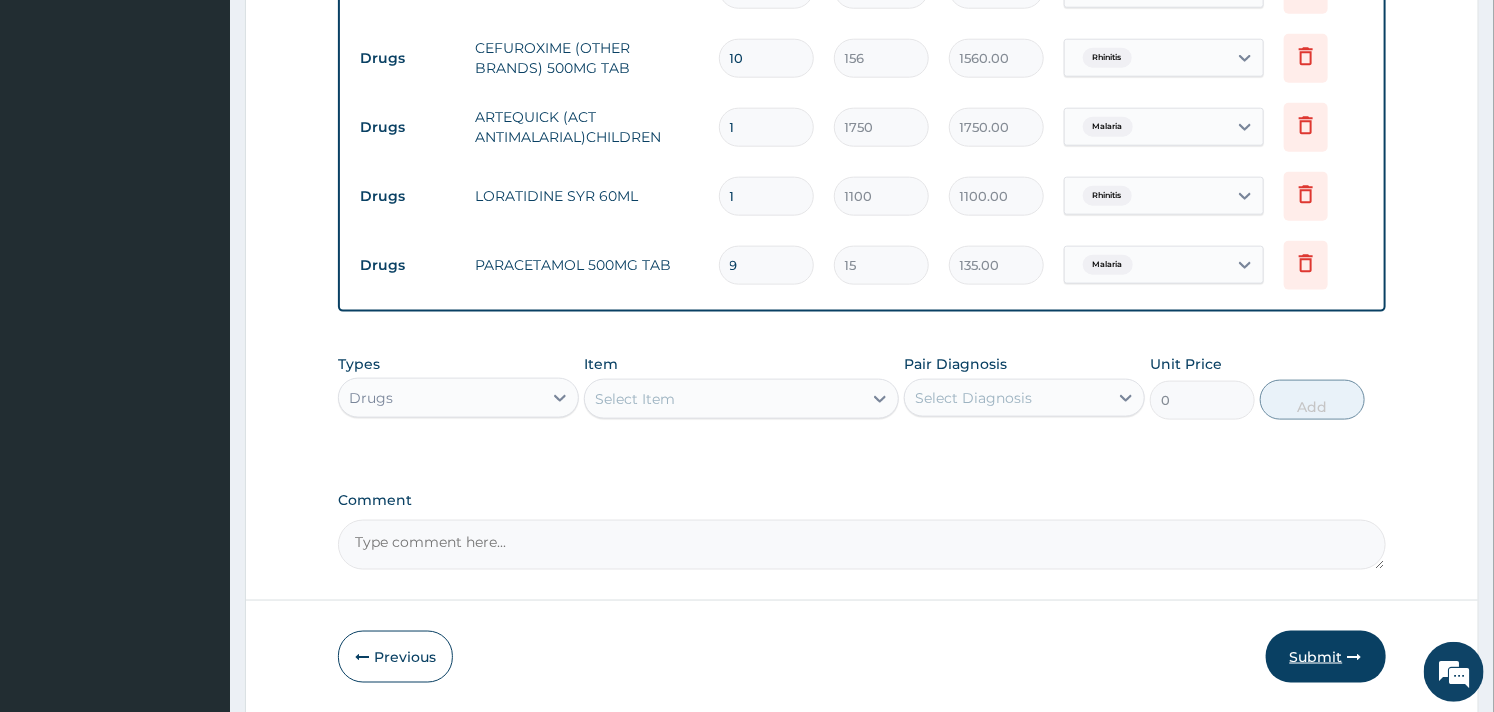 click on "Submit" at bounding box center [1326, 657] 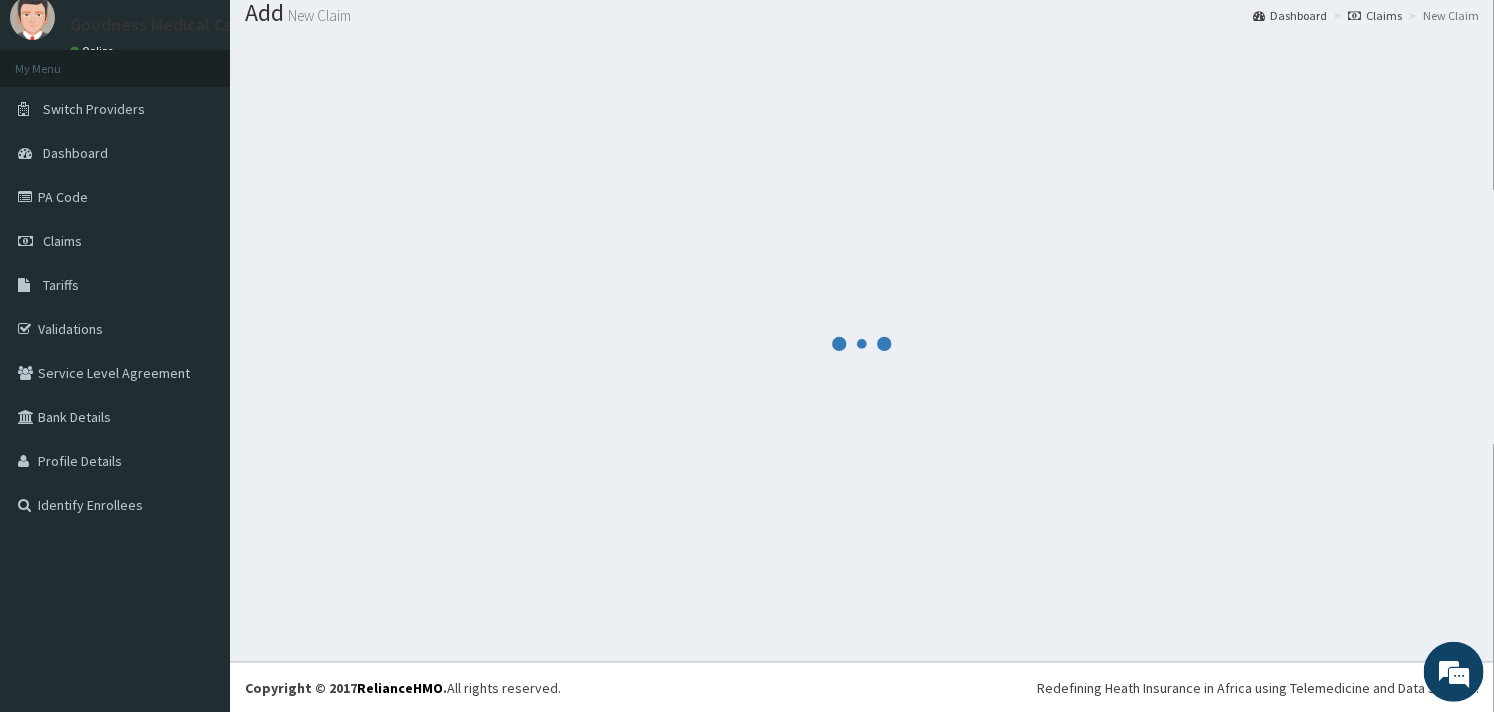 scroll, scrollTop: 981, scrollLeft: 0, axis: vertical 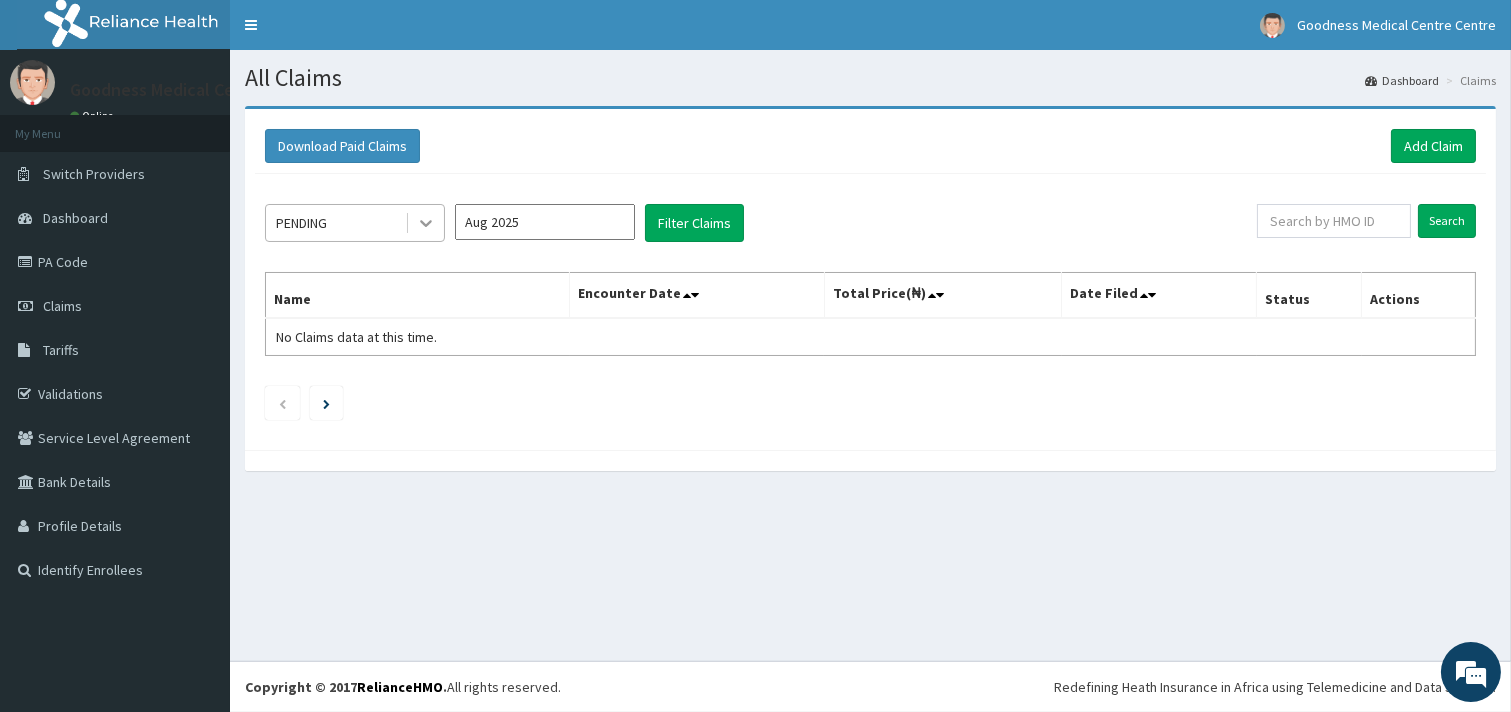 click 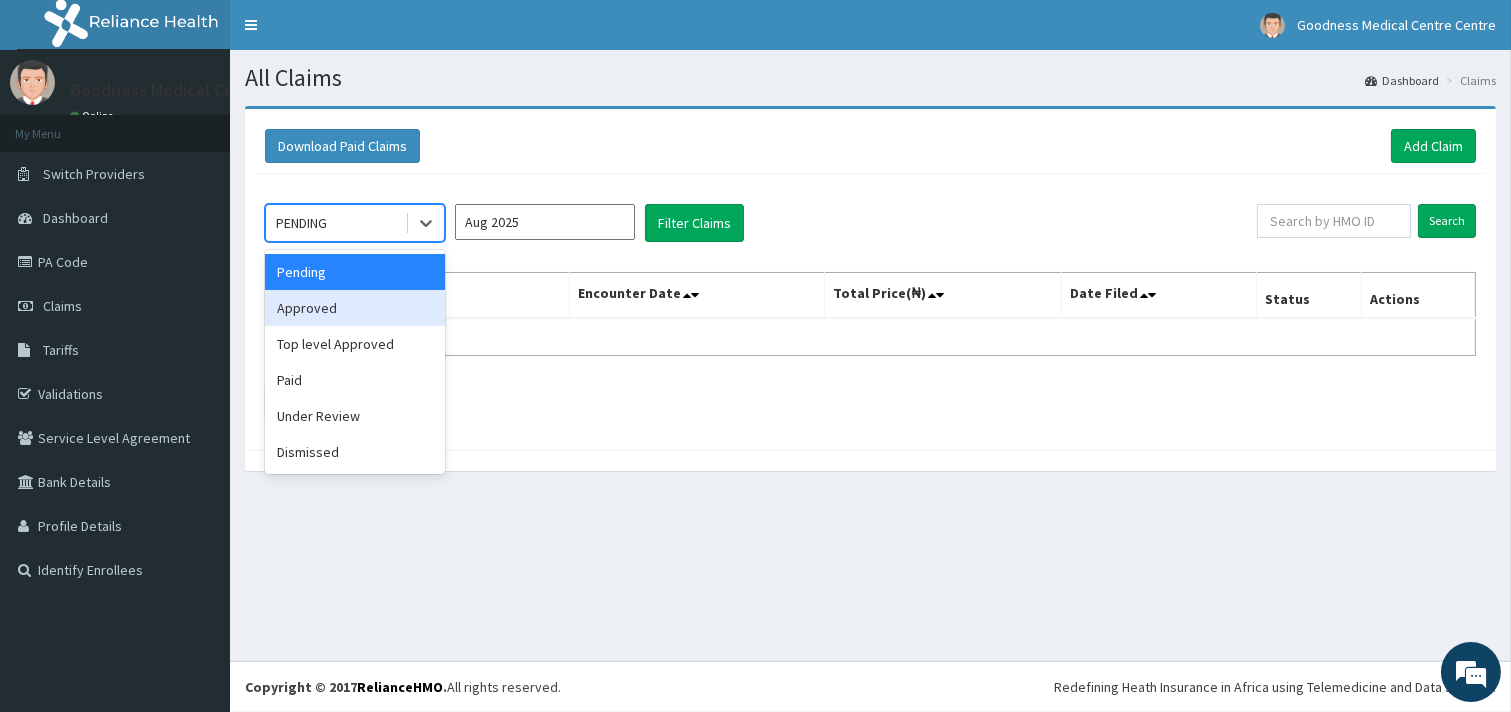 click on "Approved" at bounding box center (355, 308) 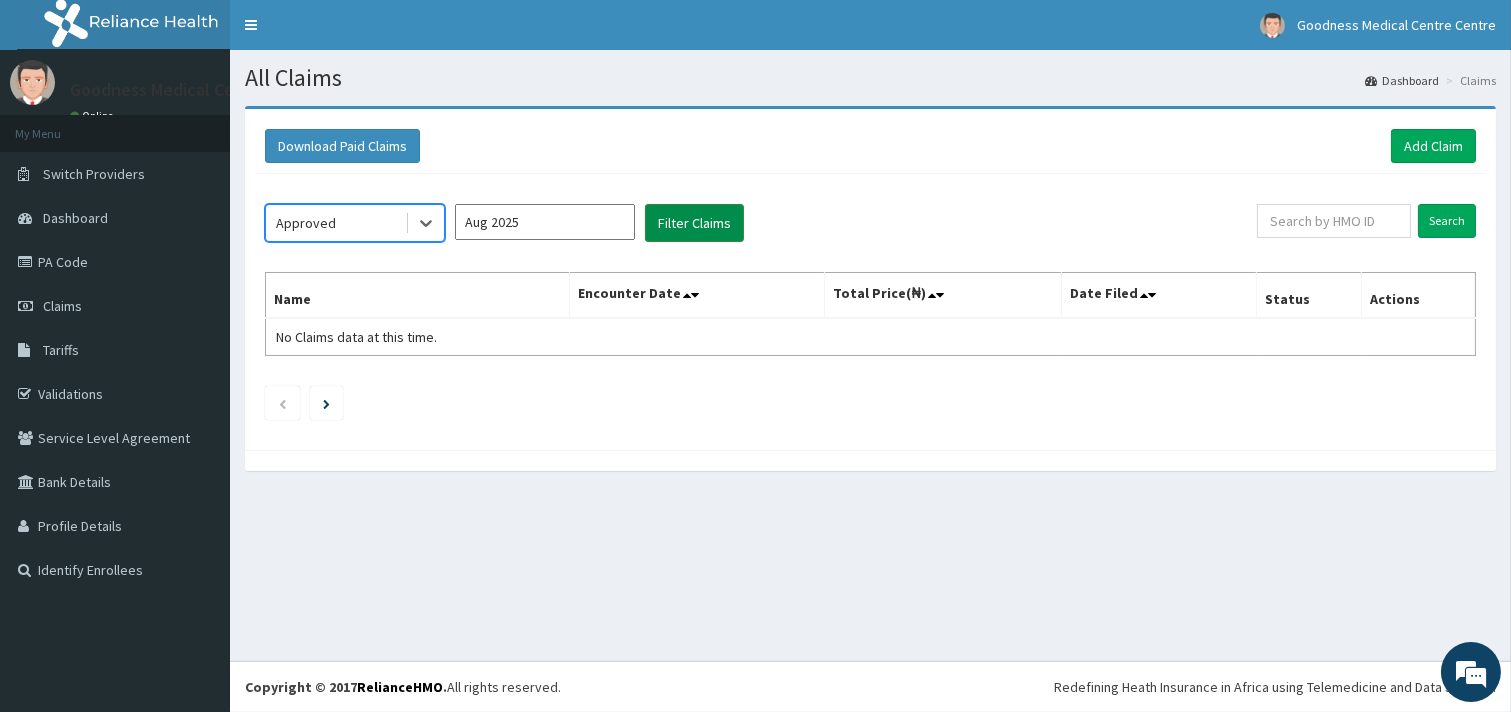 click on "Filter Claims" at bounding box center (694, 223) 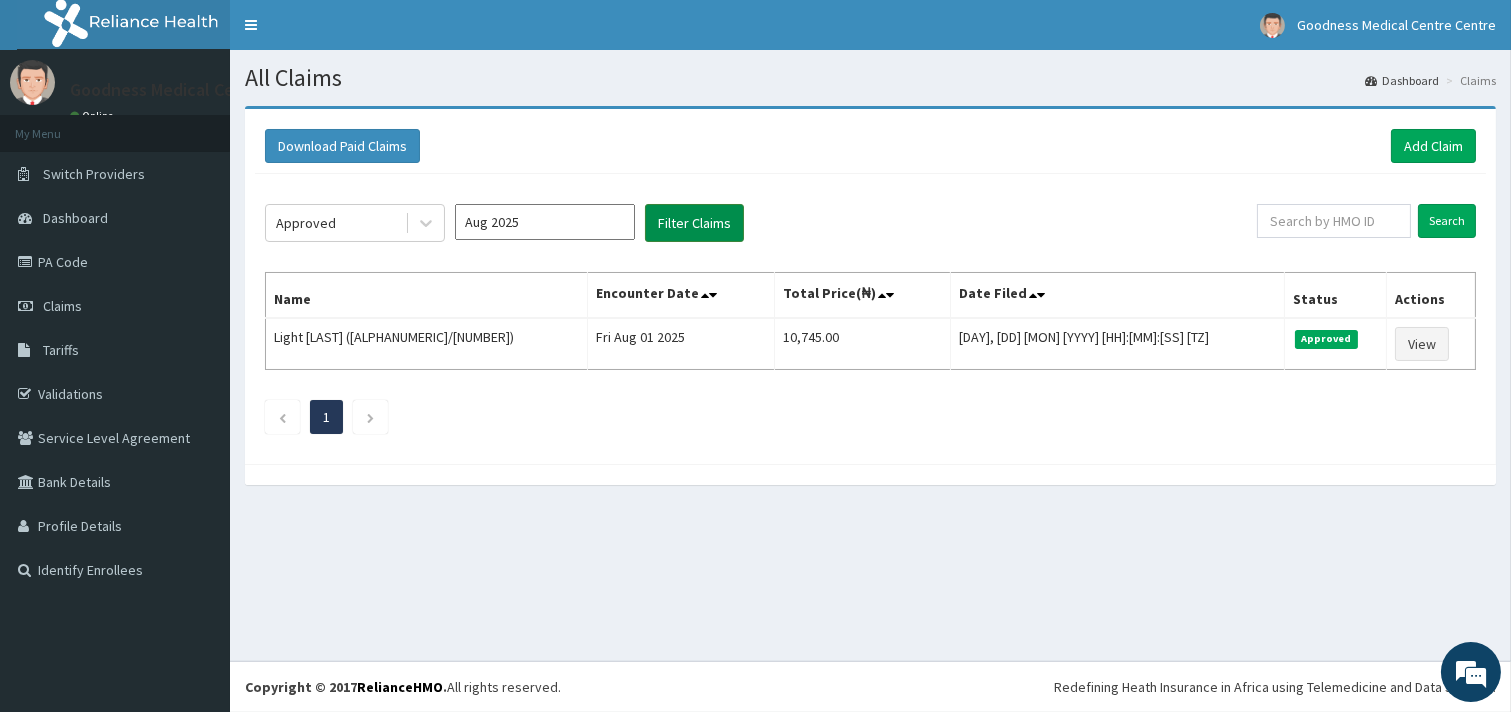 scroll, scrollTop: 0, scrollLeft: 0, axis: both 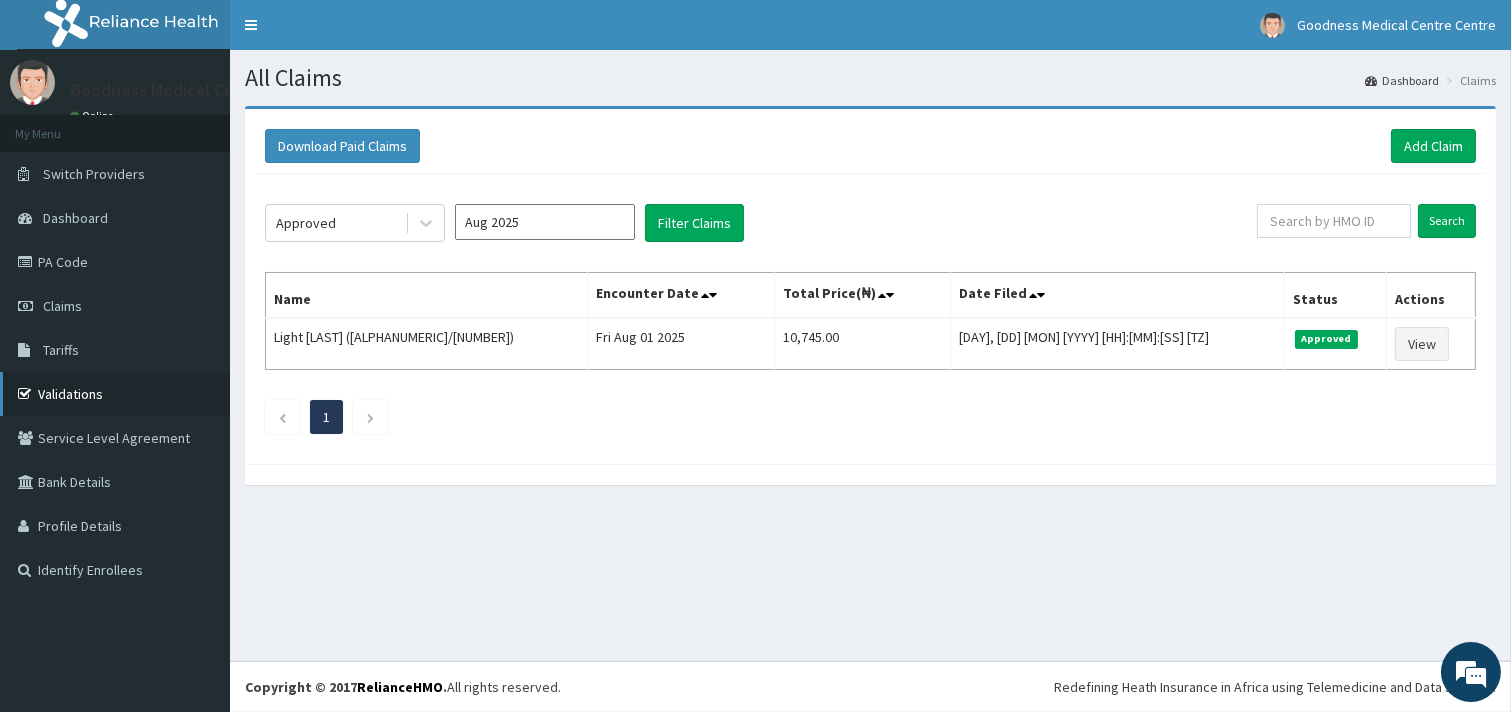 click on "Validations" at bounding box center (115, 394) 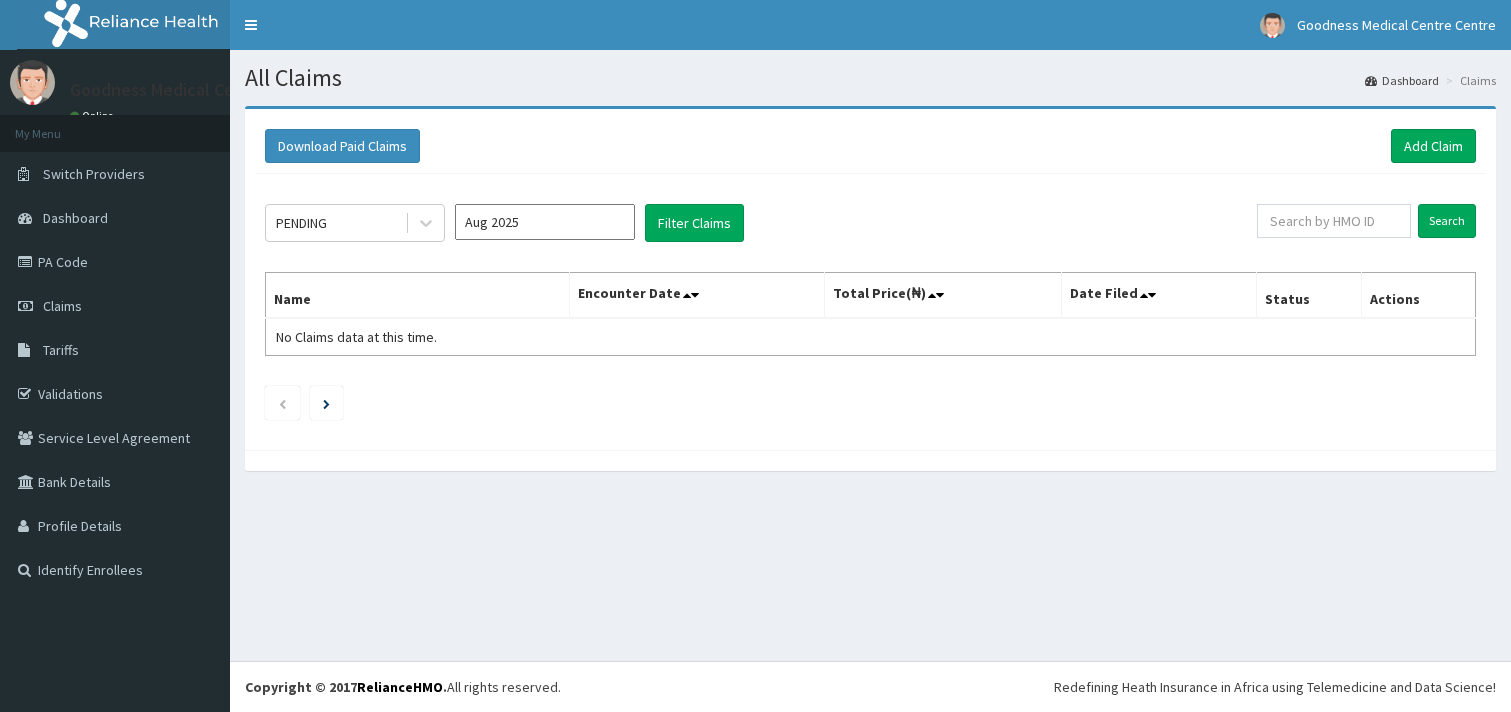 scroll, scrollTop: 0, scrollLeft: 0, axis: both 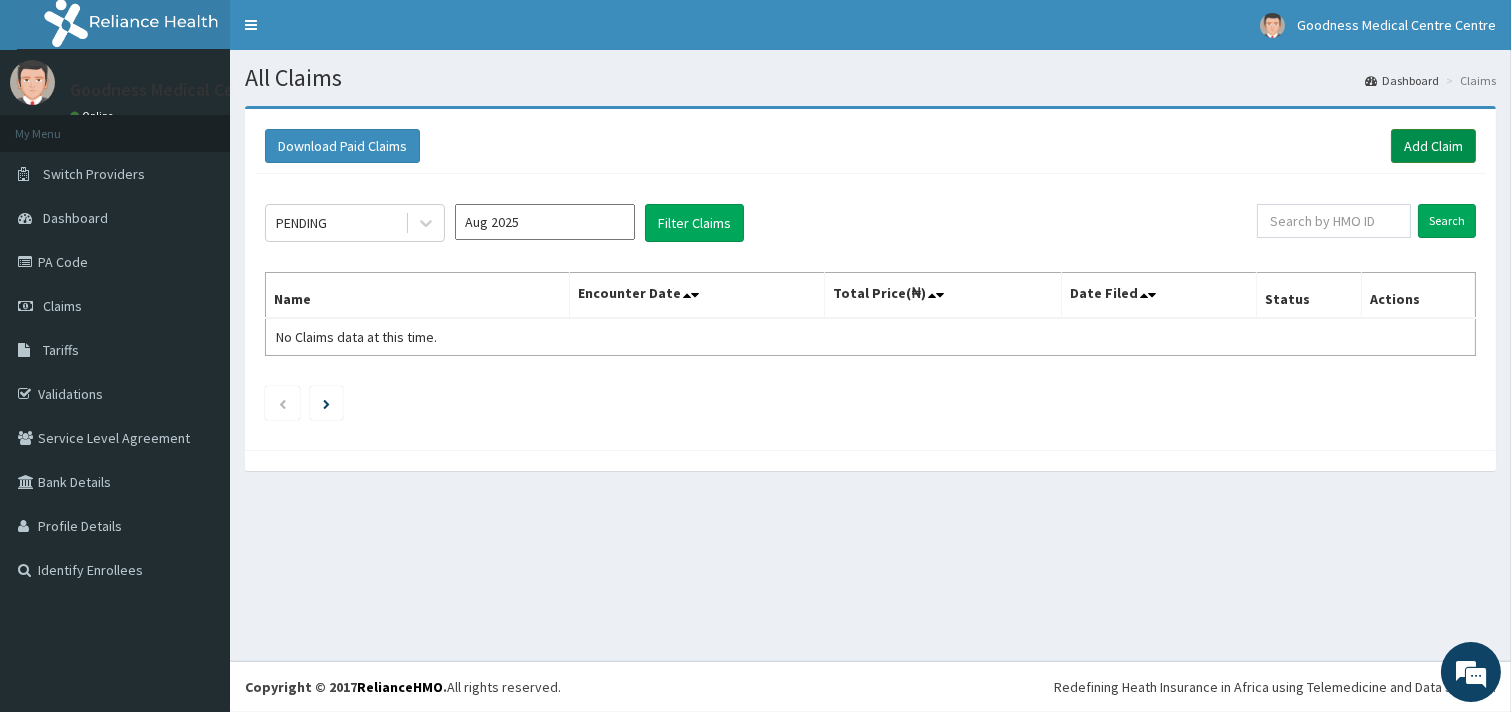click on "Add Claim" at bounding box center (1433, 146) 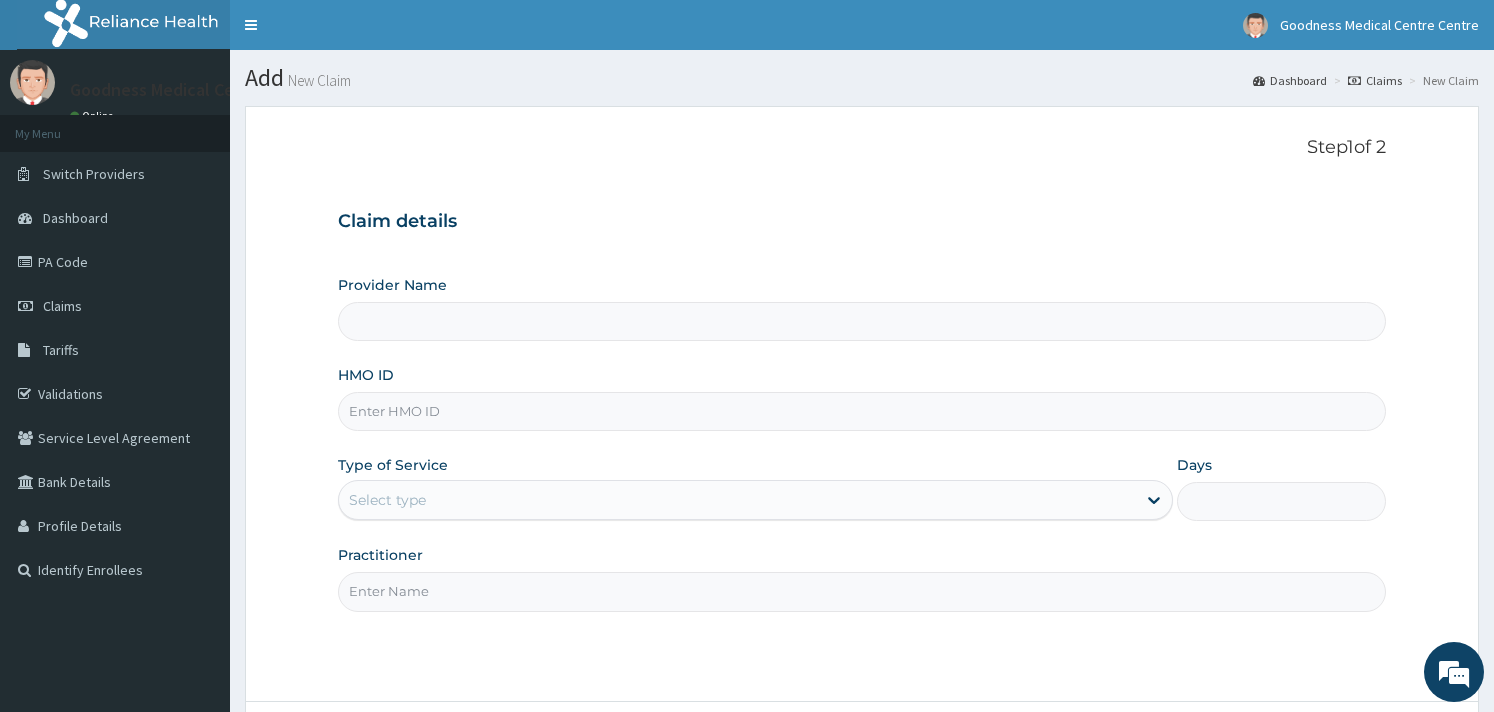 scroll, scrollTop: 0, scrollLeft: 0, axis: both 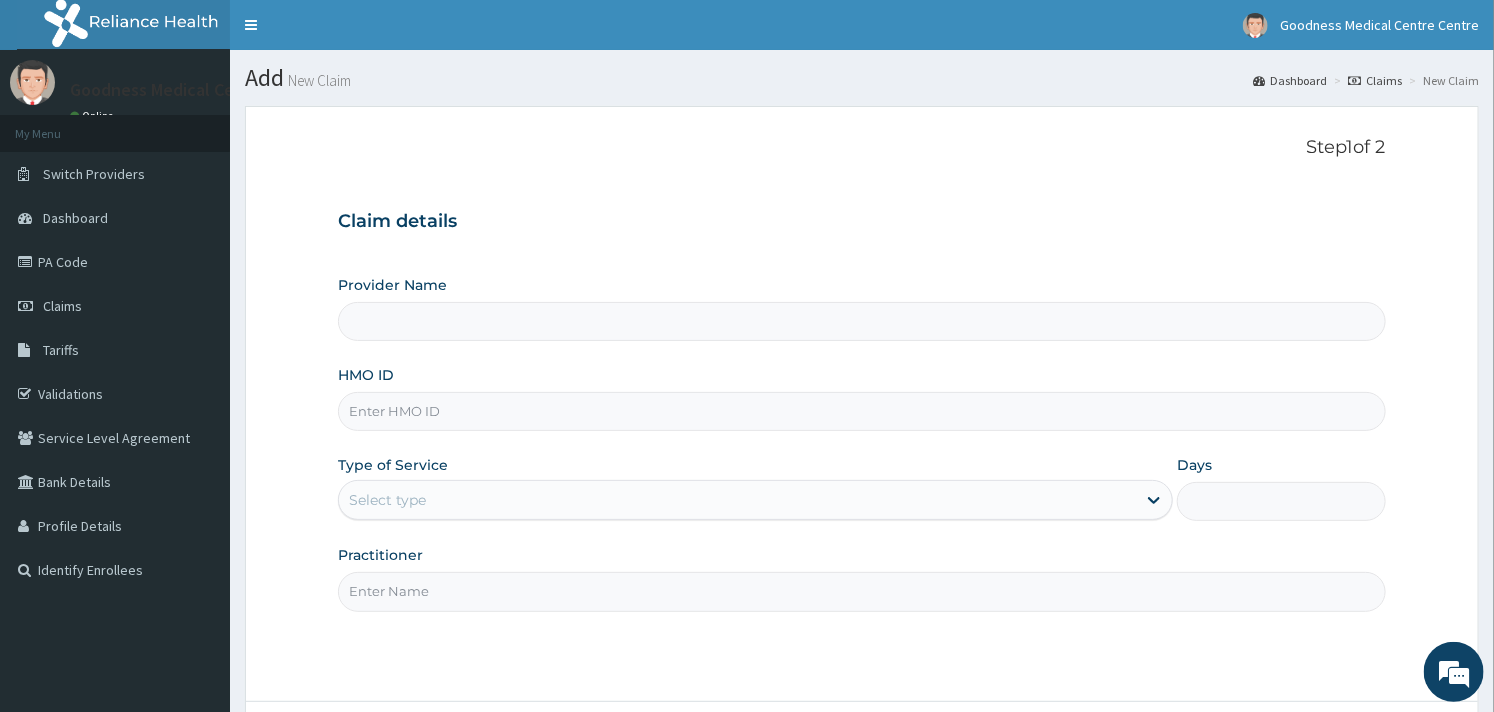 type on "Goodness Medical Centre" 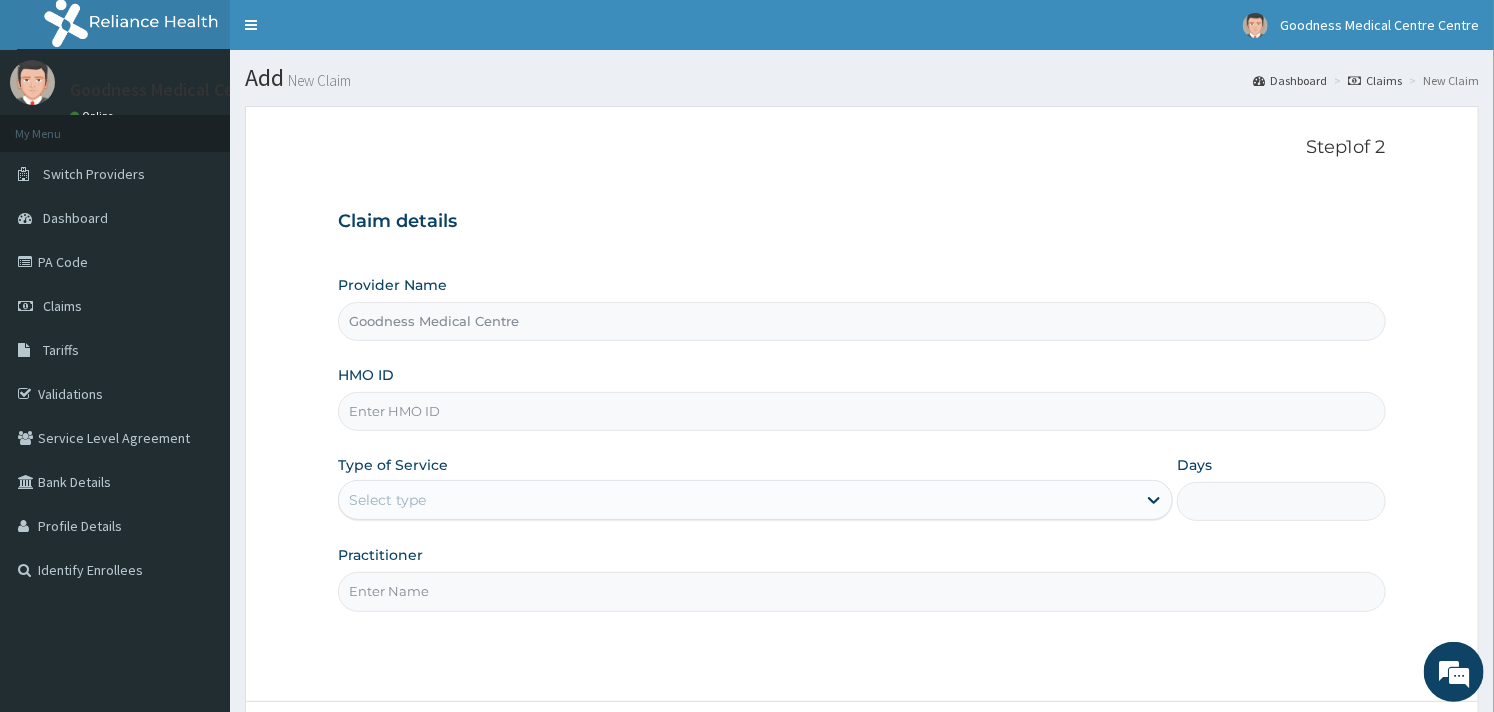click on "HMO ID" at bounding box center [861, 411] 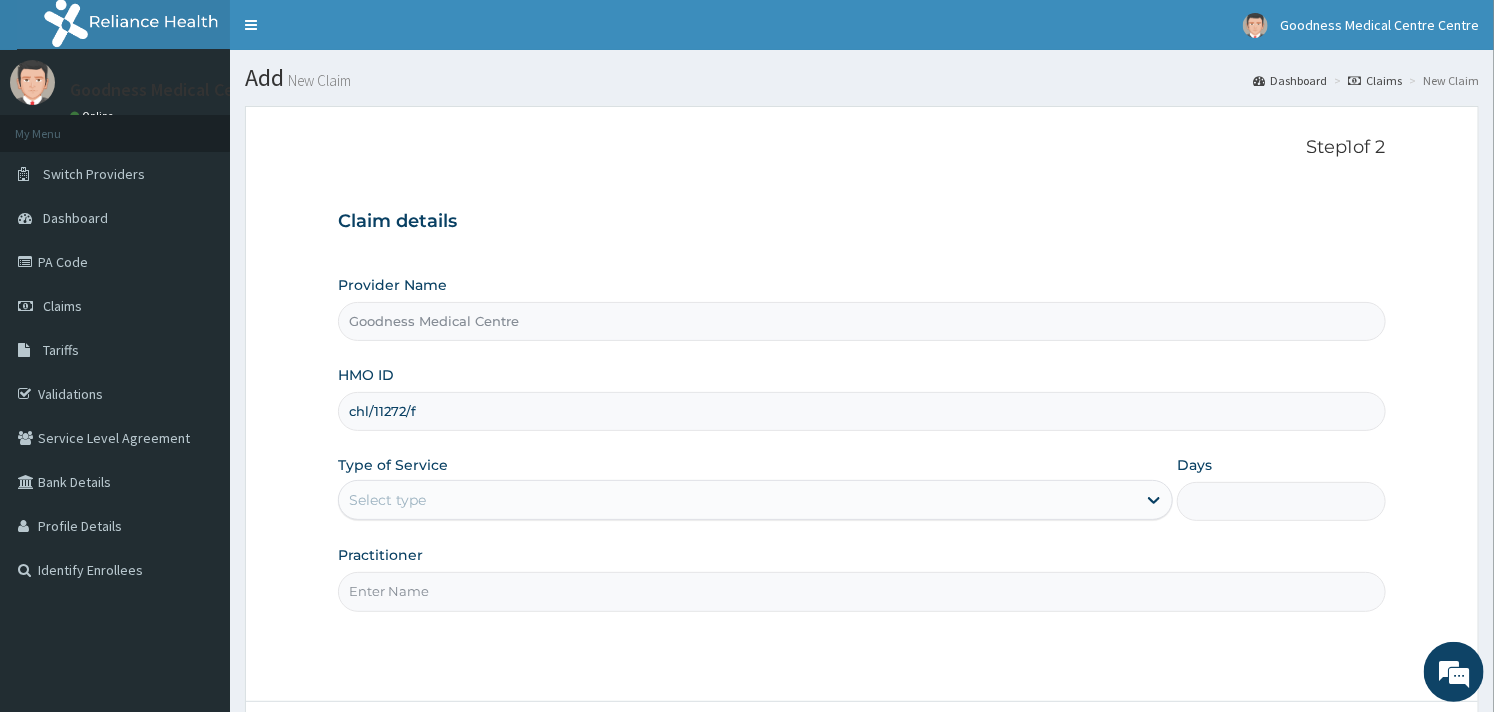 type on "chl/11272/f" 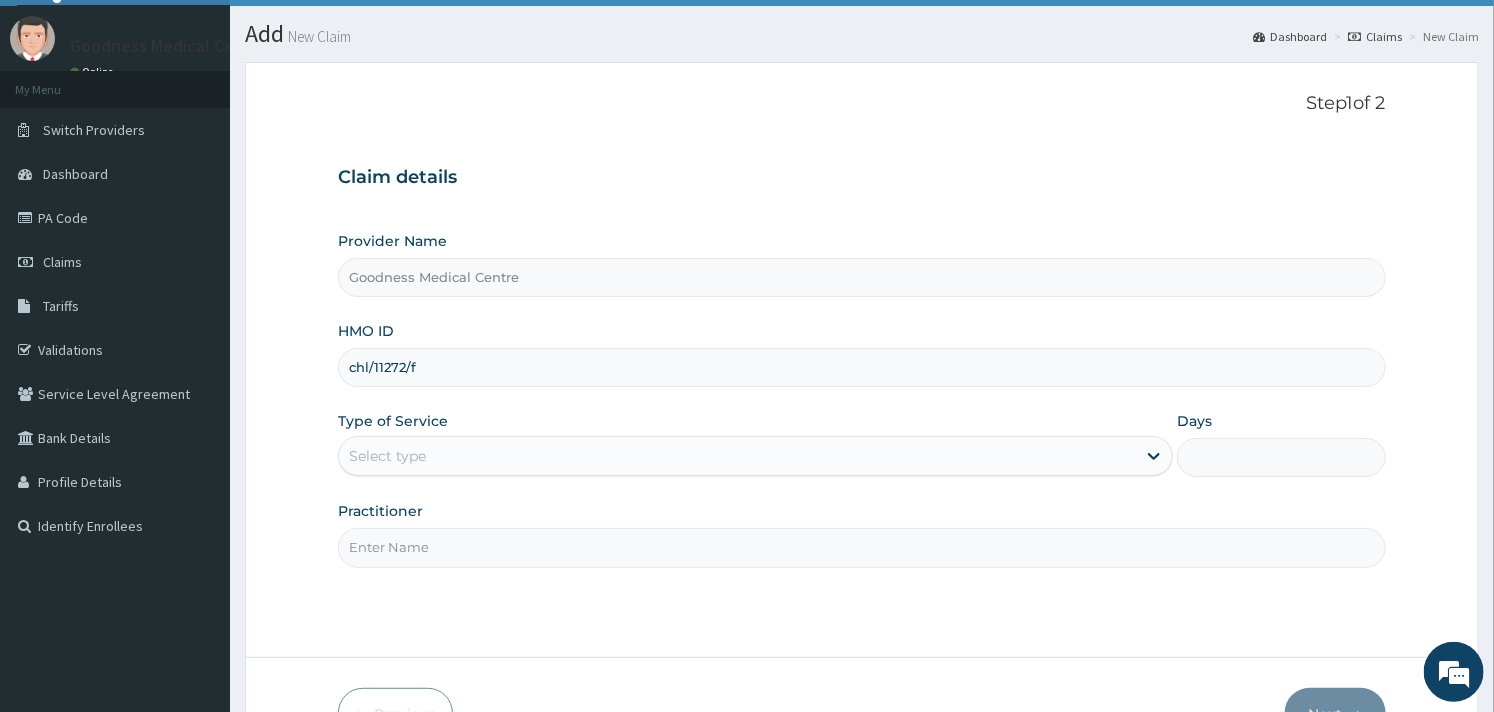 scroll, scrollTop: 170, scrollLeft: 0, axis: vertical 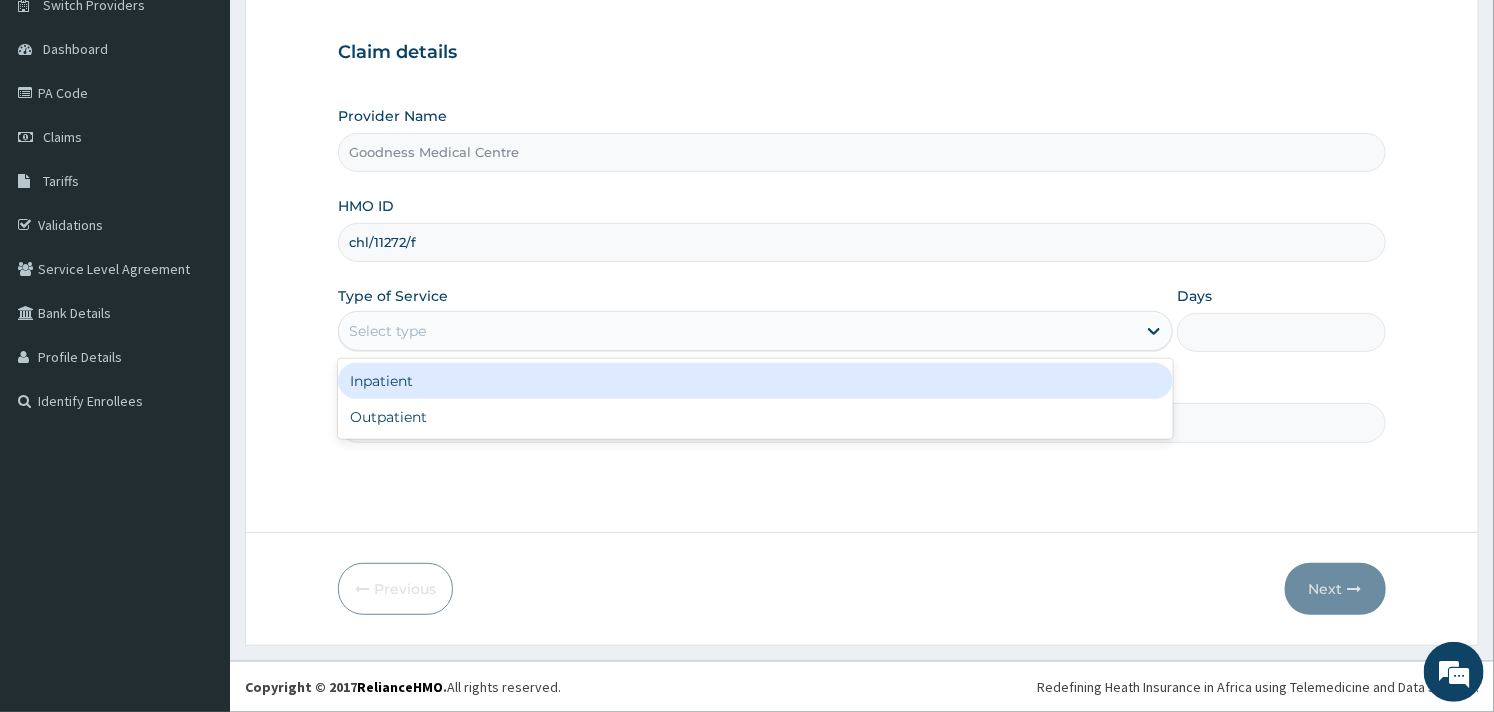 click on "Select type" at bounding box center [737, 331] 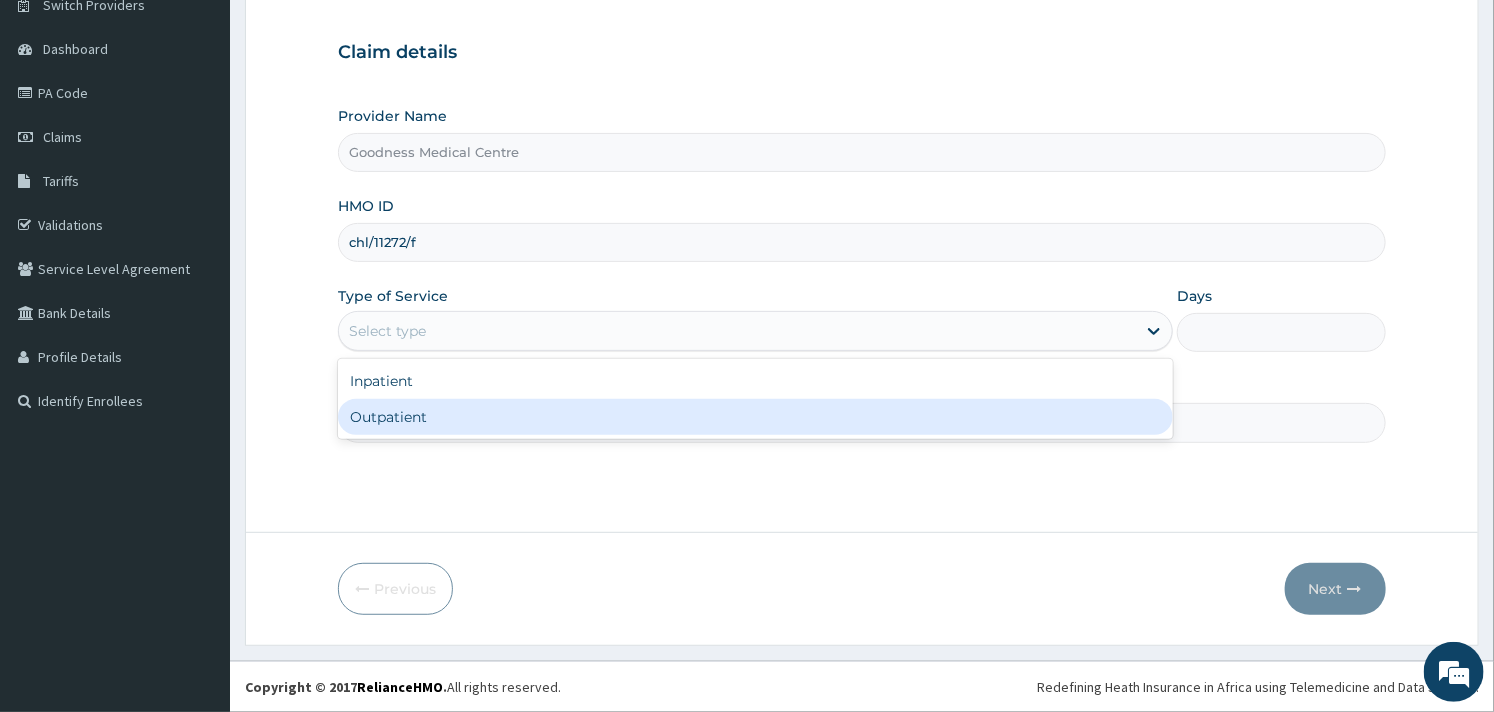 click on "Outpatient" at bounding box center [755, 417] 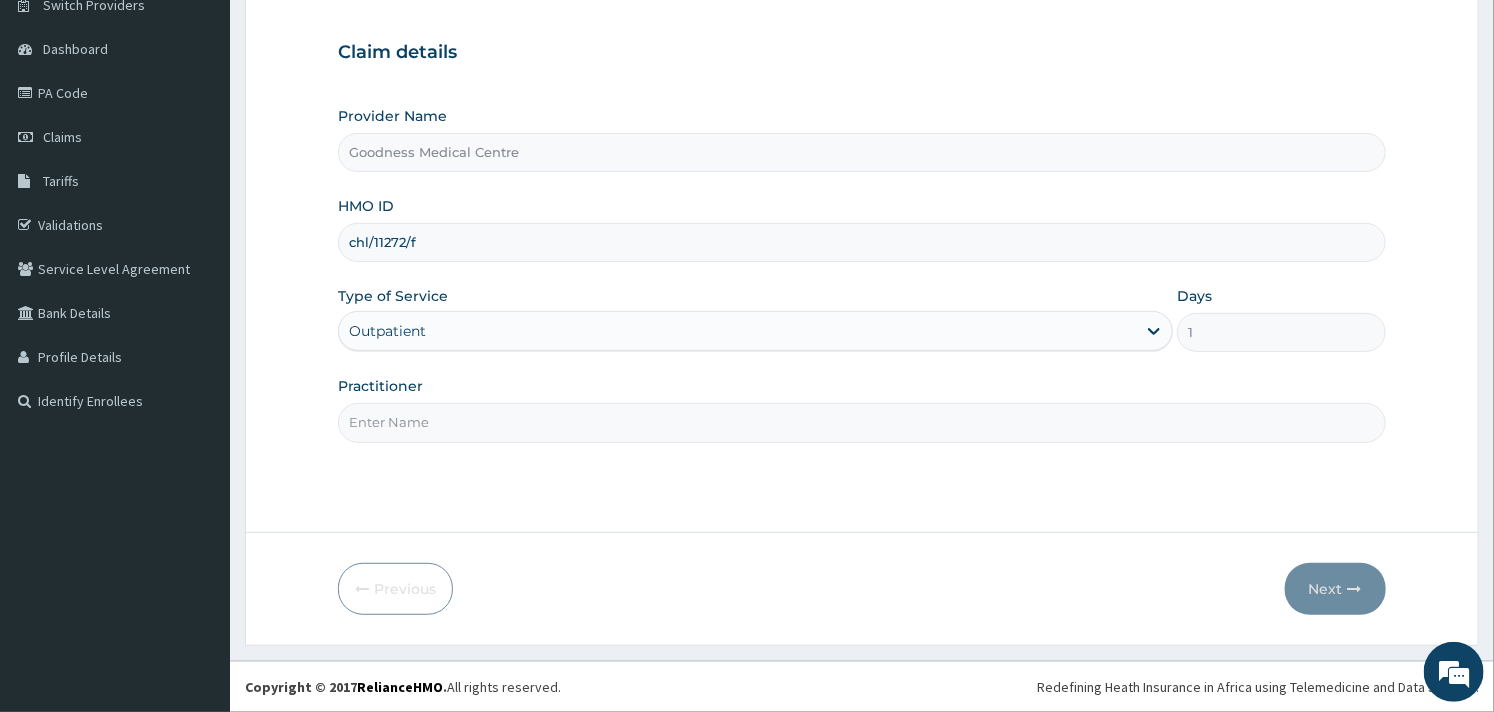 click on "Practitioner" at bounding box center [861, 422] 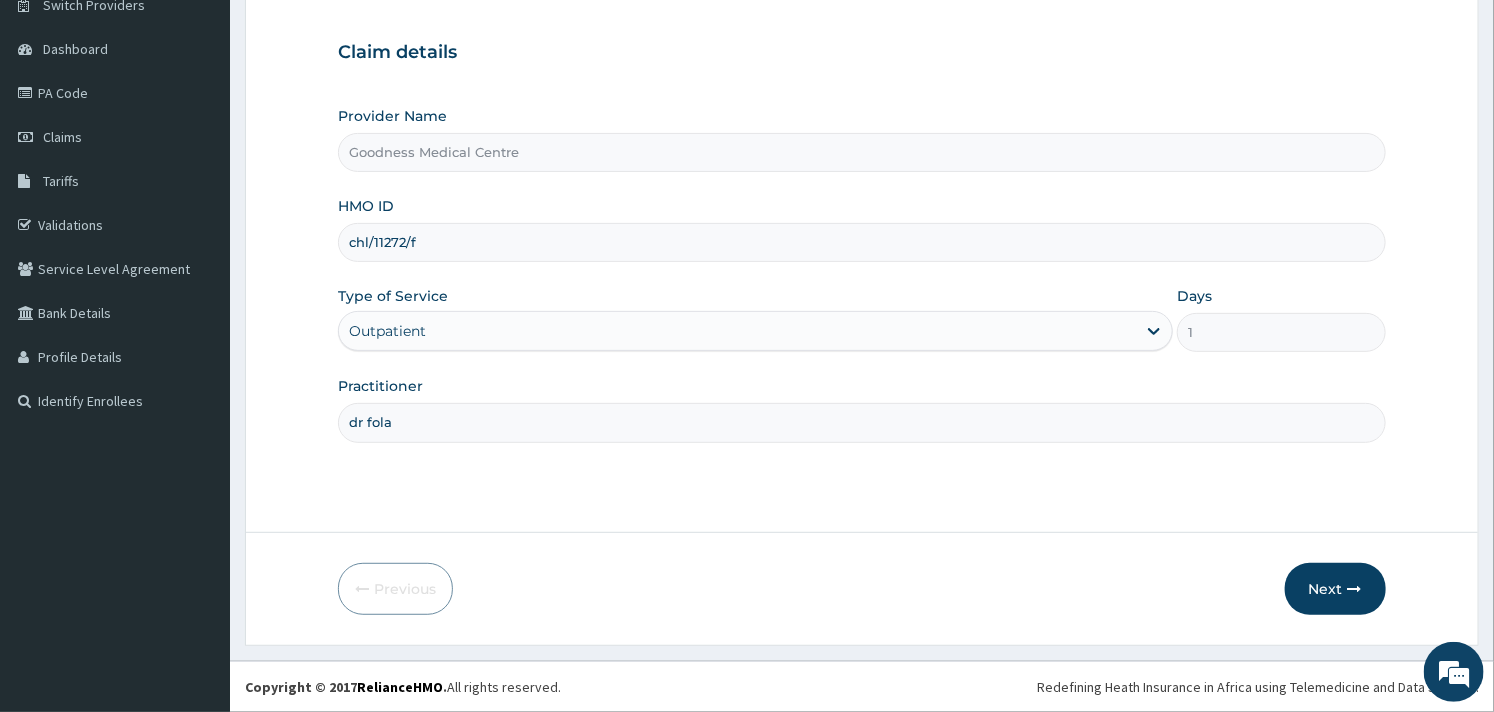 type on "DR FOLA" 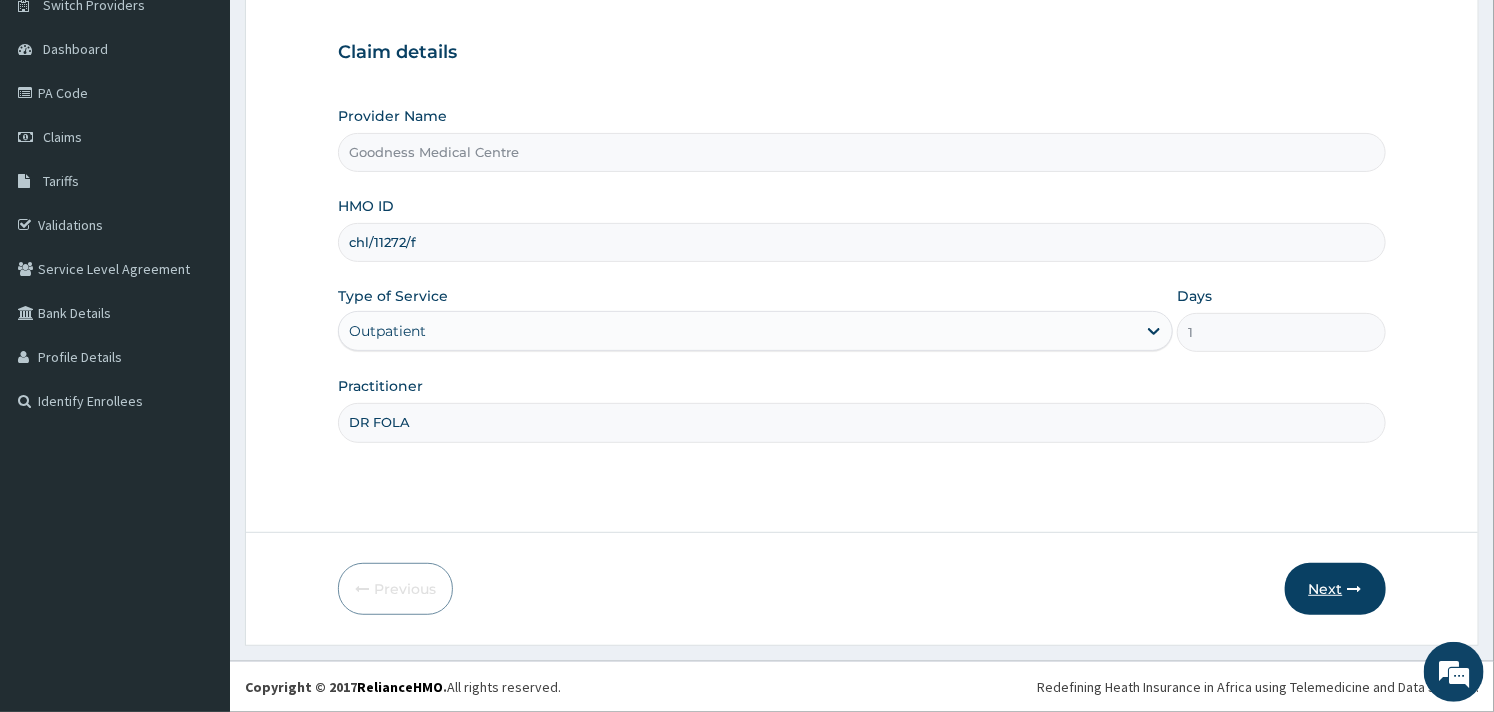 click on "Next" at bounding box center [1335, 589] 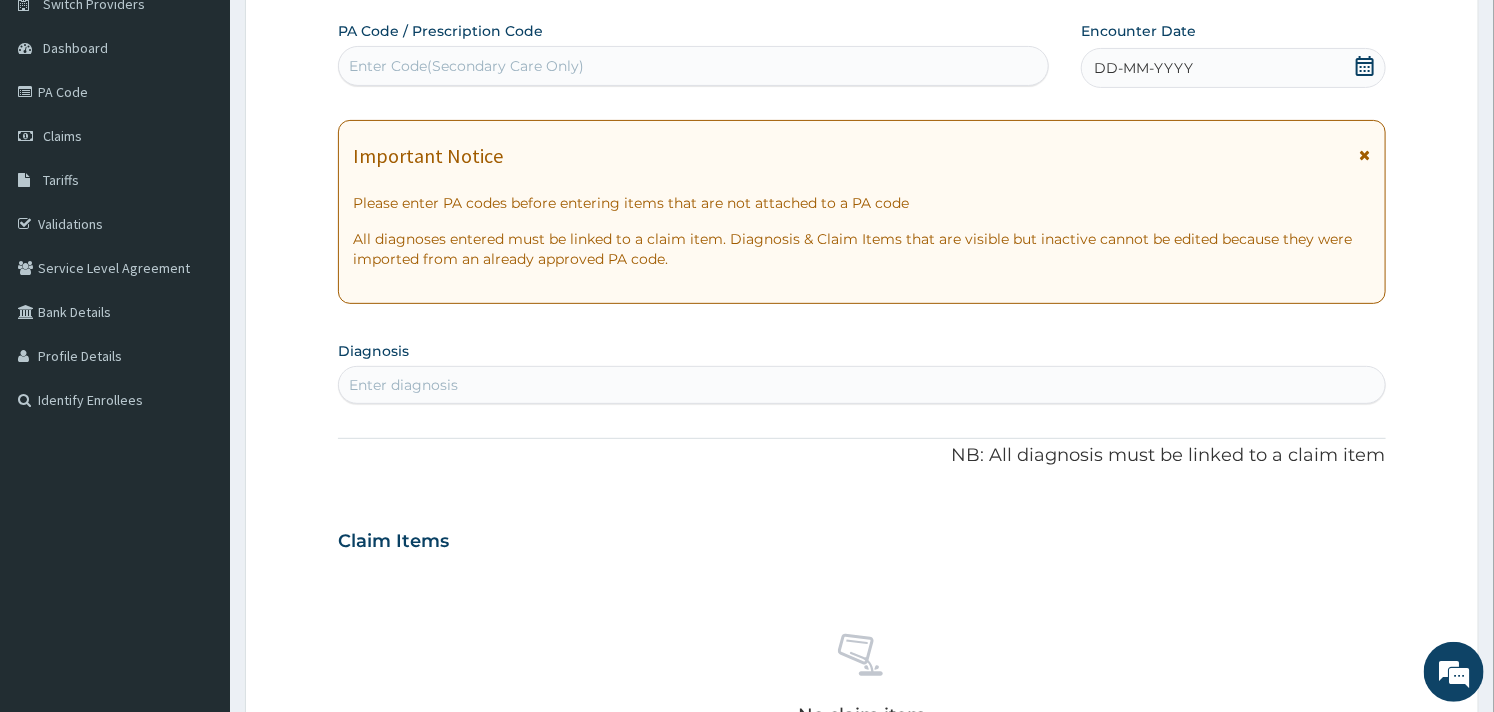 click 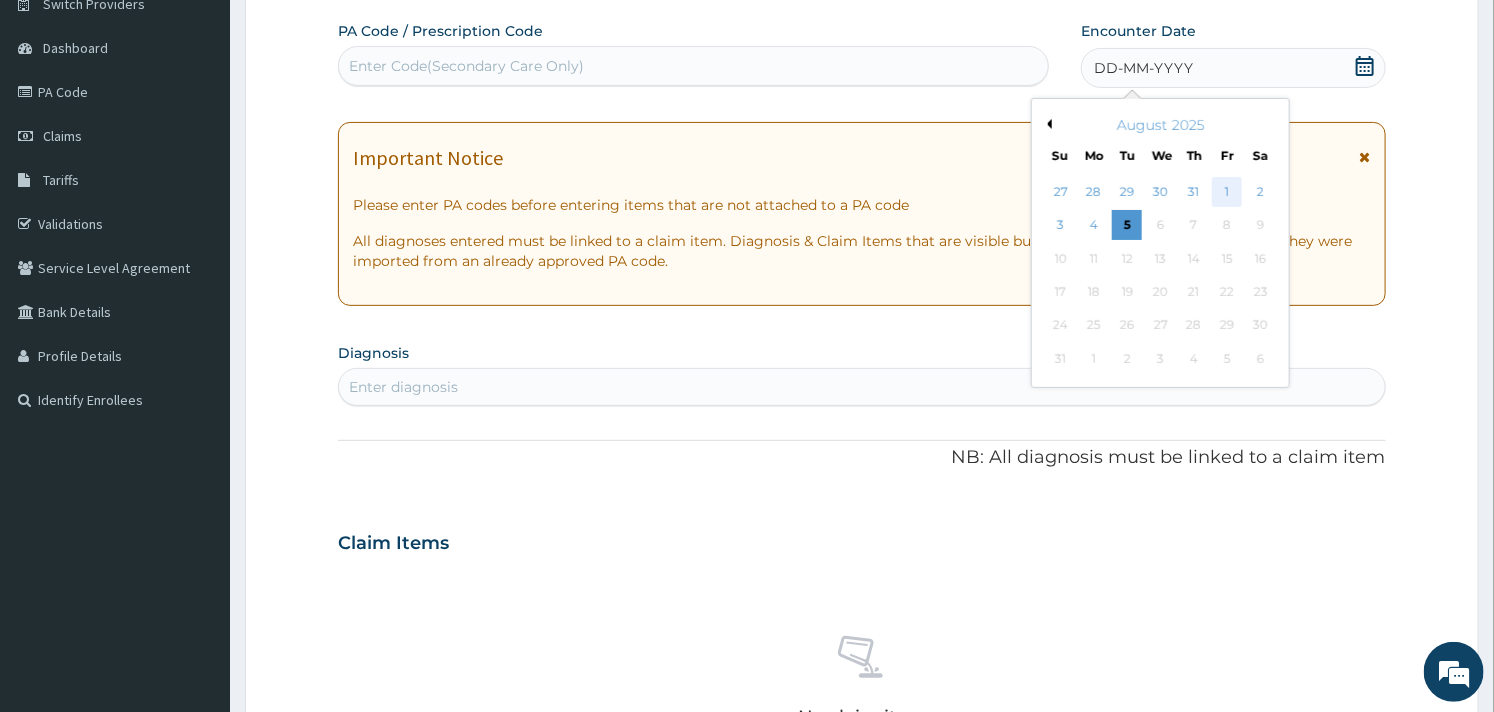 click on "1" at bounding box center [1227, 192] 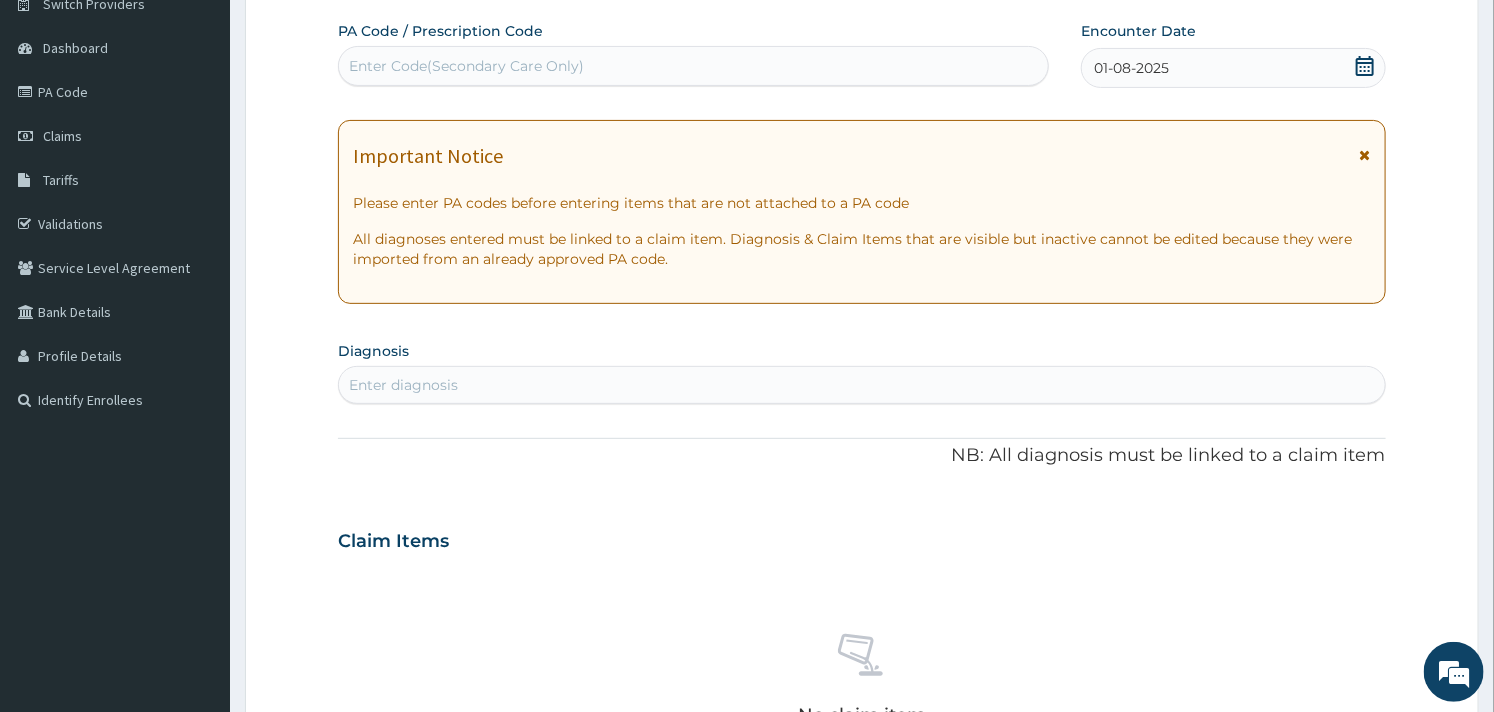 click on "PA Code / Prescription Code Enter Code(Secondary Care Only) Encounter Date 01-08-2025 Important Notice Please enter PA codes before entering items that are not attached to a PA code   All diagnoses entered must be linked to a claim item. Diagnosis & Claim Items that are visible but inactive cannot be edited because they were imported from an already approved PA code. Diagnosis Enter diagnosis NB: All diagnosis must be linked to a claim item Claim Items No claim item Types Select Type Item Select Item Pair Diagnosis Select Diagnosis Unit Price 0 Add Comment" at bounding box center [861, 538] 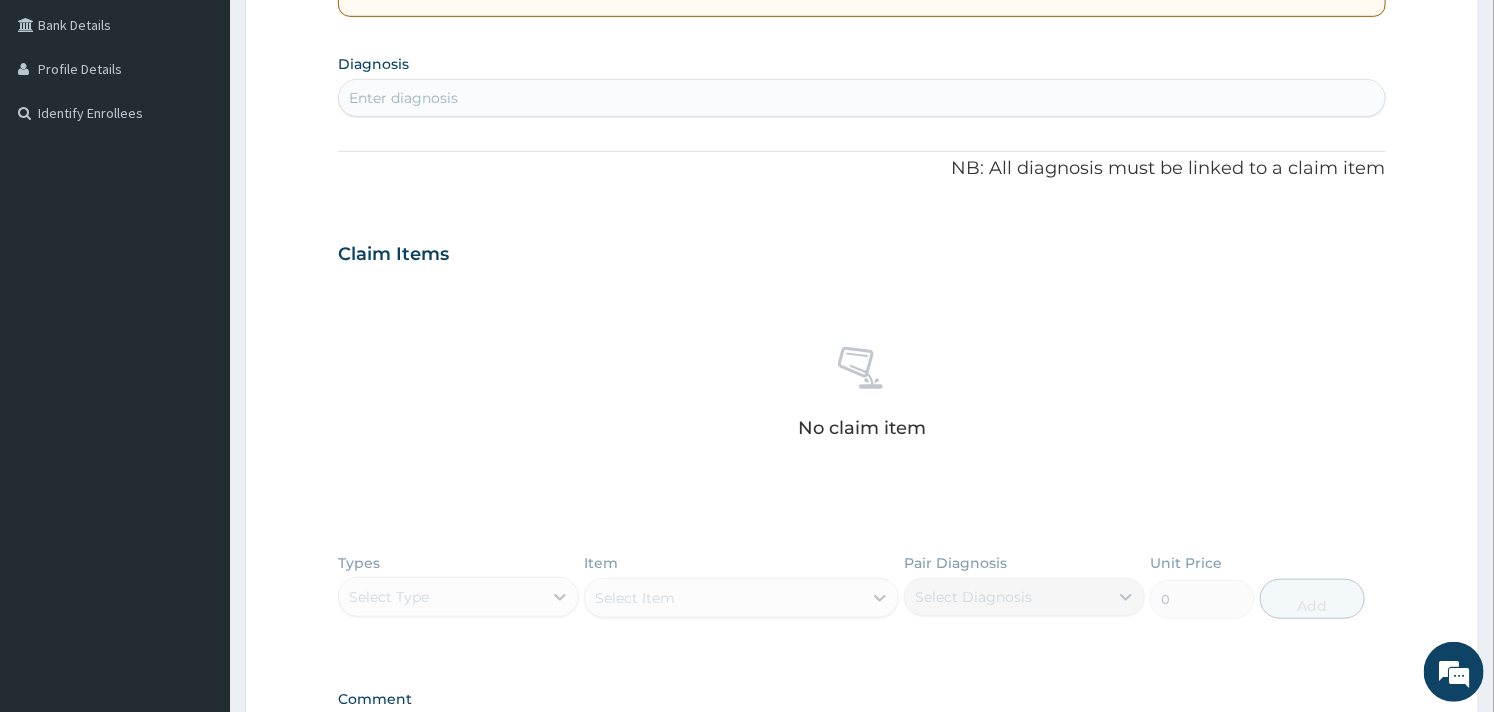 scroll, scrollTop: 481, scrollLeft: 0, axis: vertical 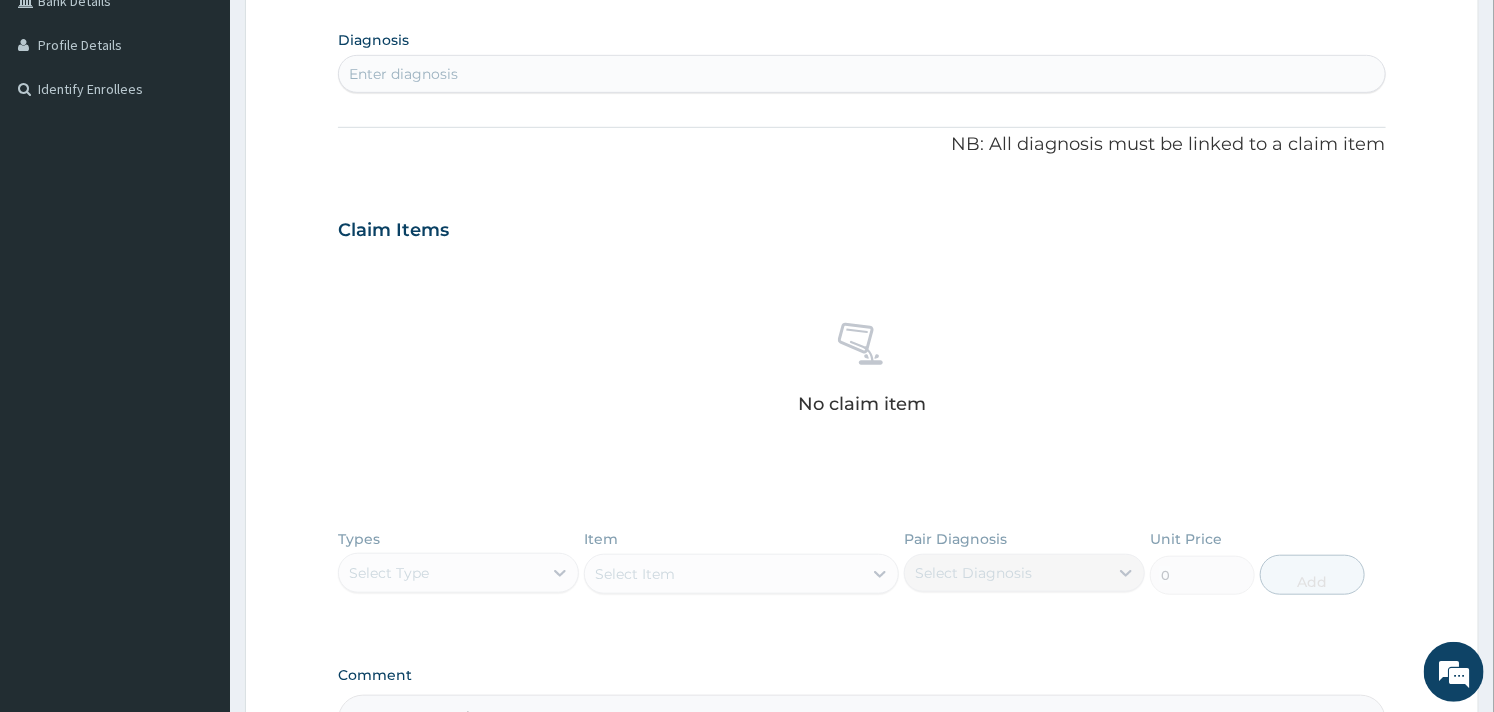click on "Enter diagnosis" at bounding box center (861, 74) 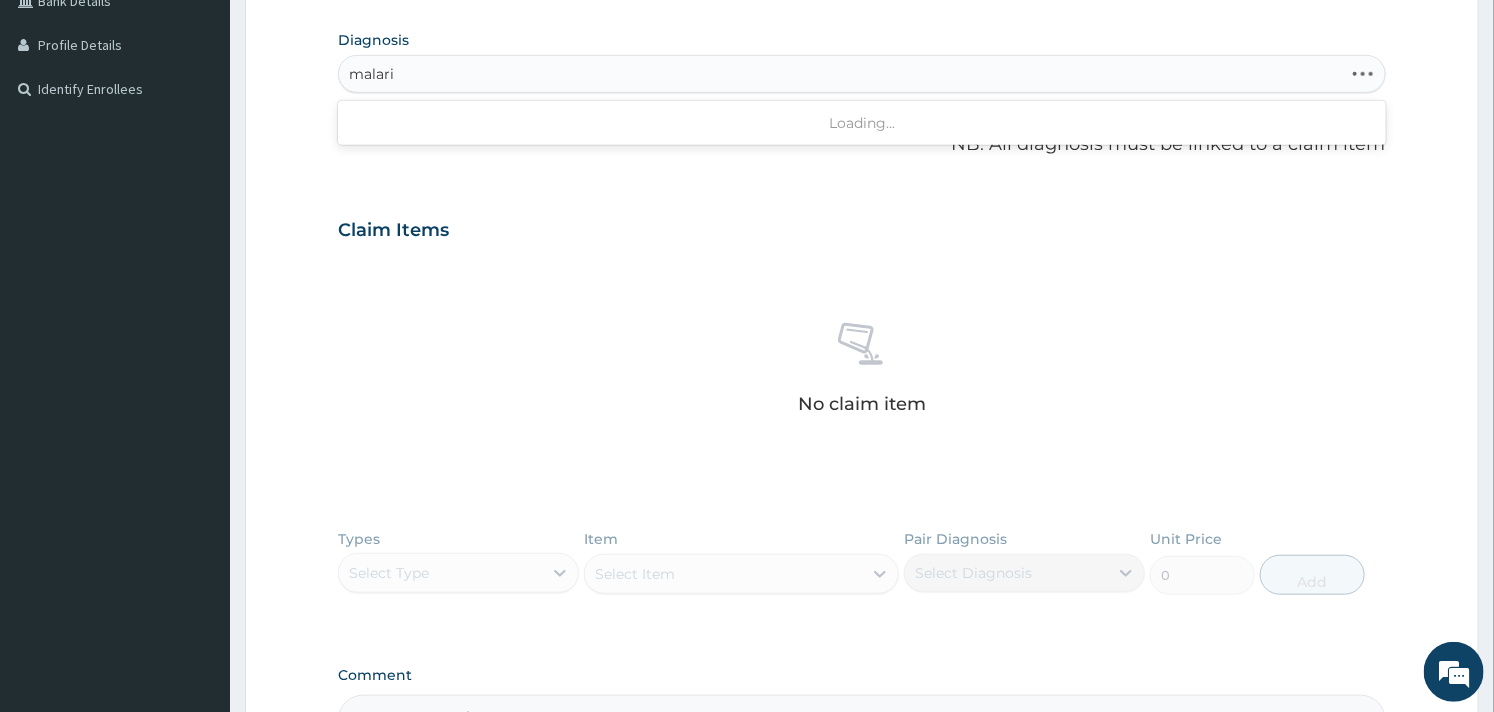 type on "malaria" 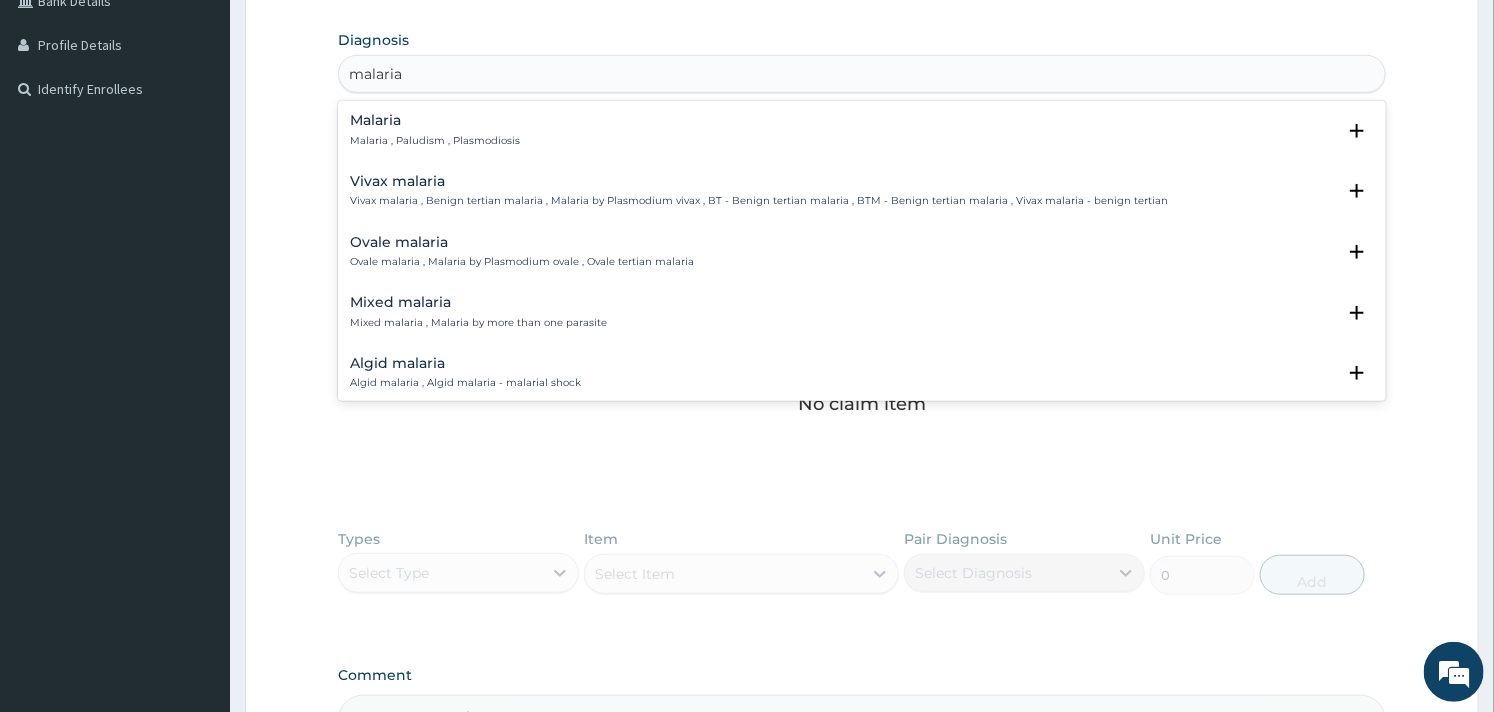 click on "Malaria , Paludism , Plasmodiosis" at bounding box center (435, 141) 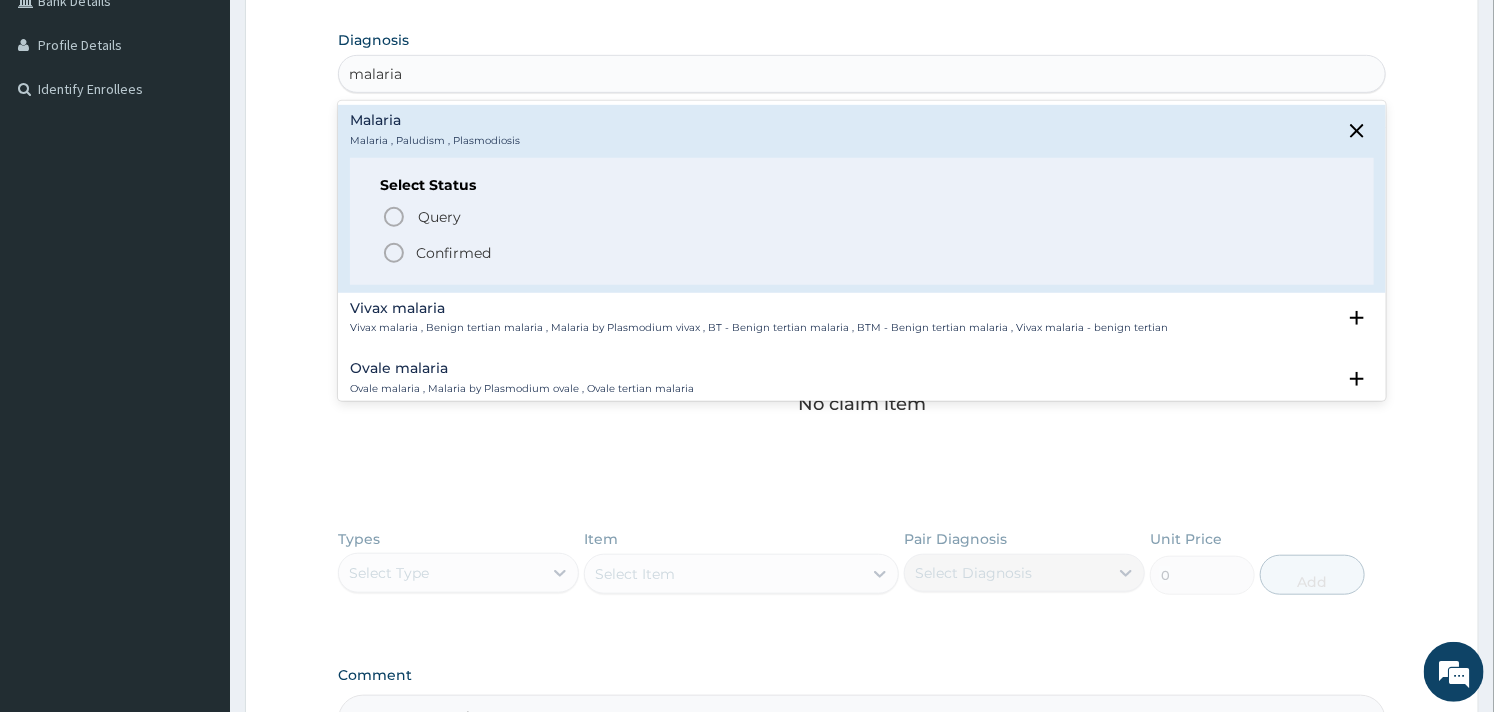 click 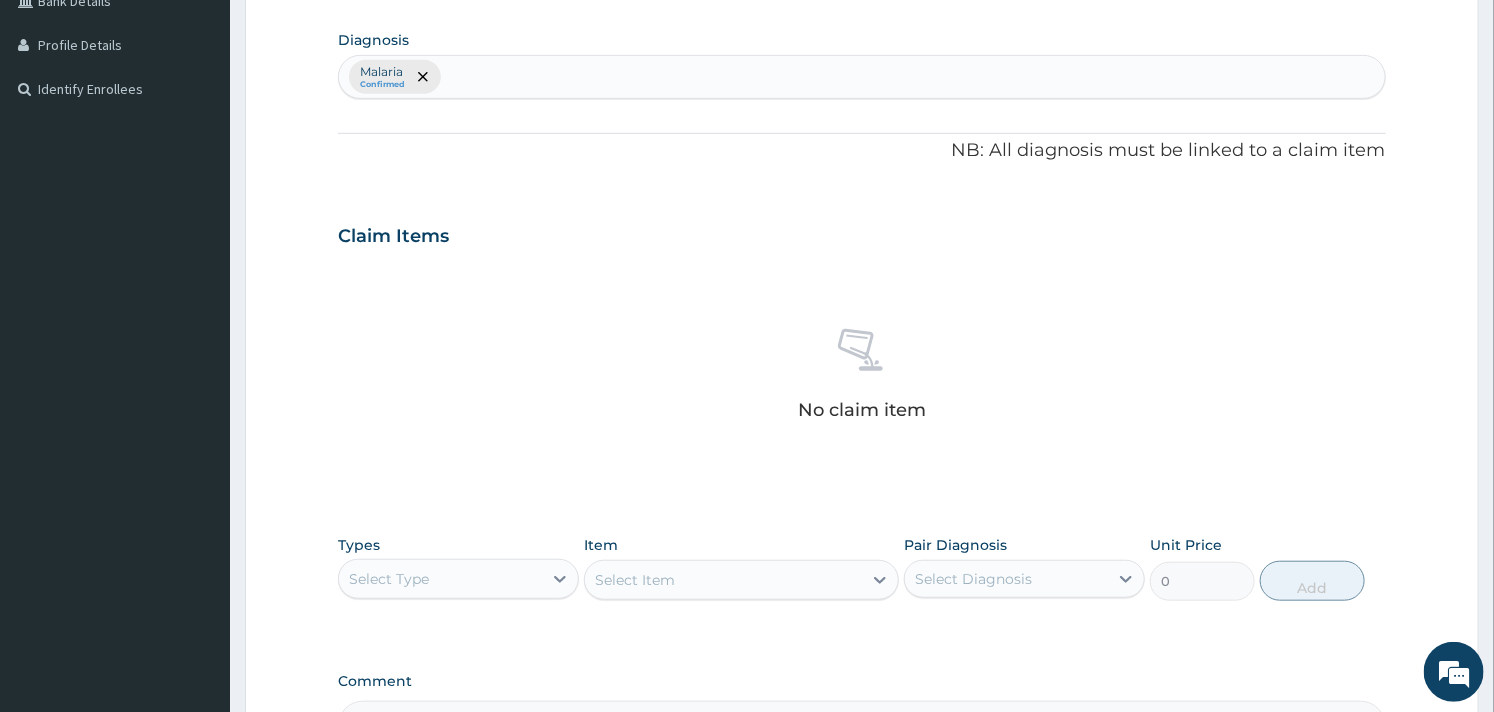 type on "p" 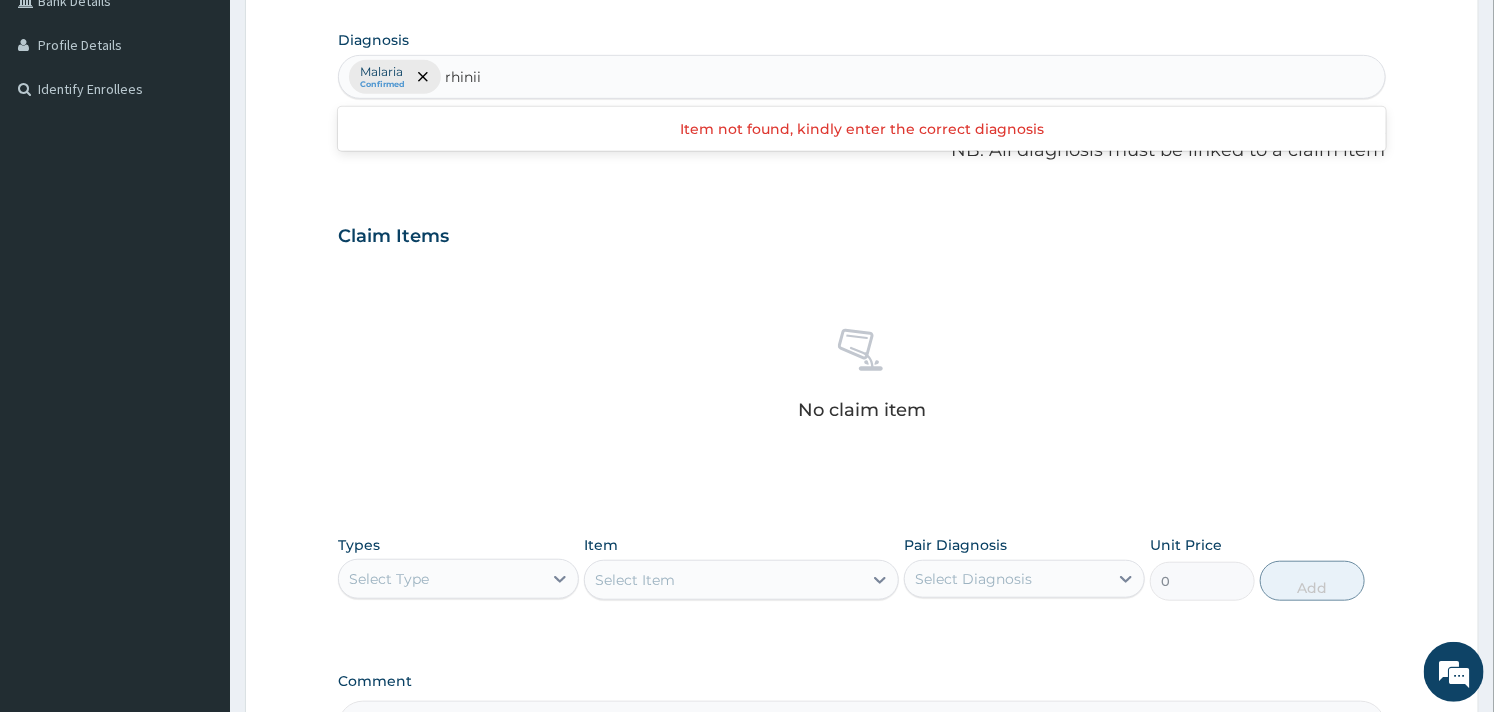 type on "rhini" 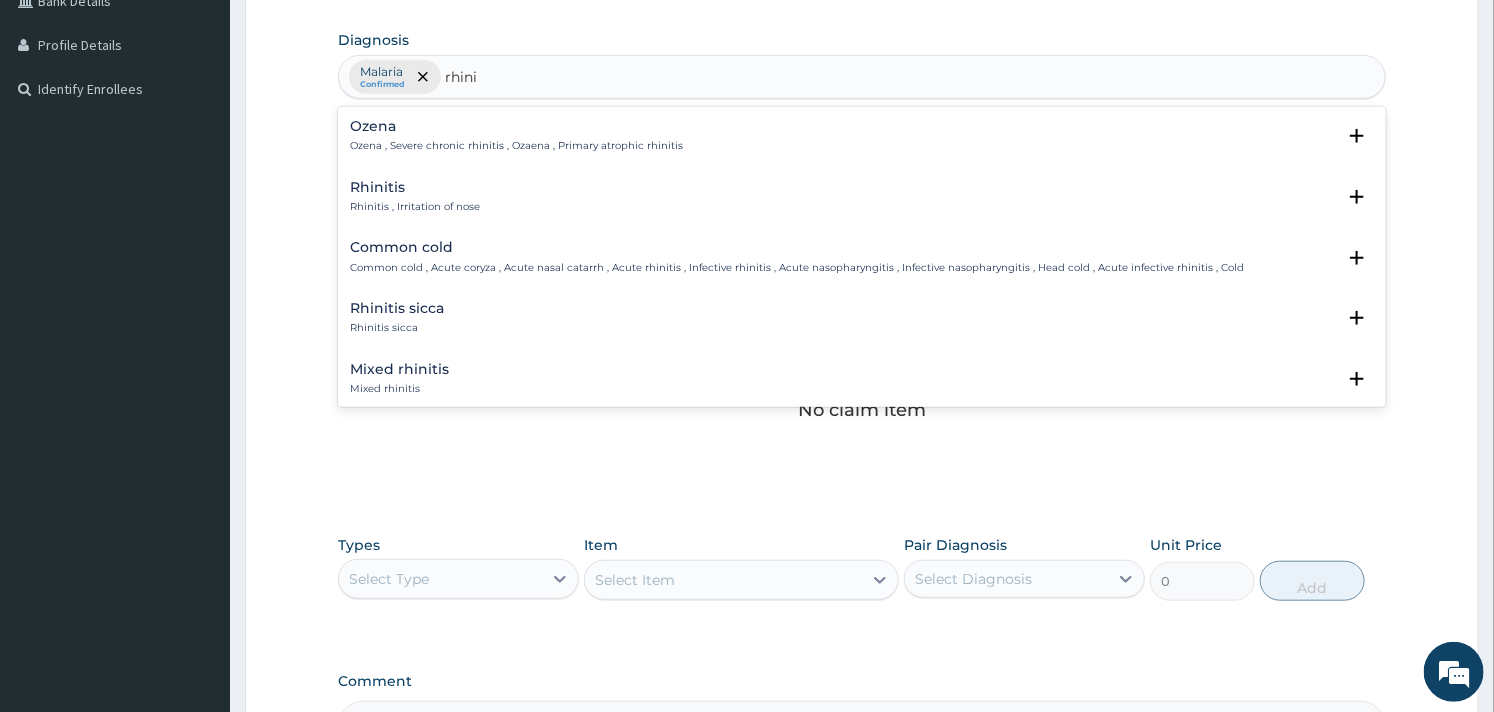 click on "Rhinitis , Irritation of nose" at bounding box center [415, 207] 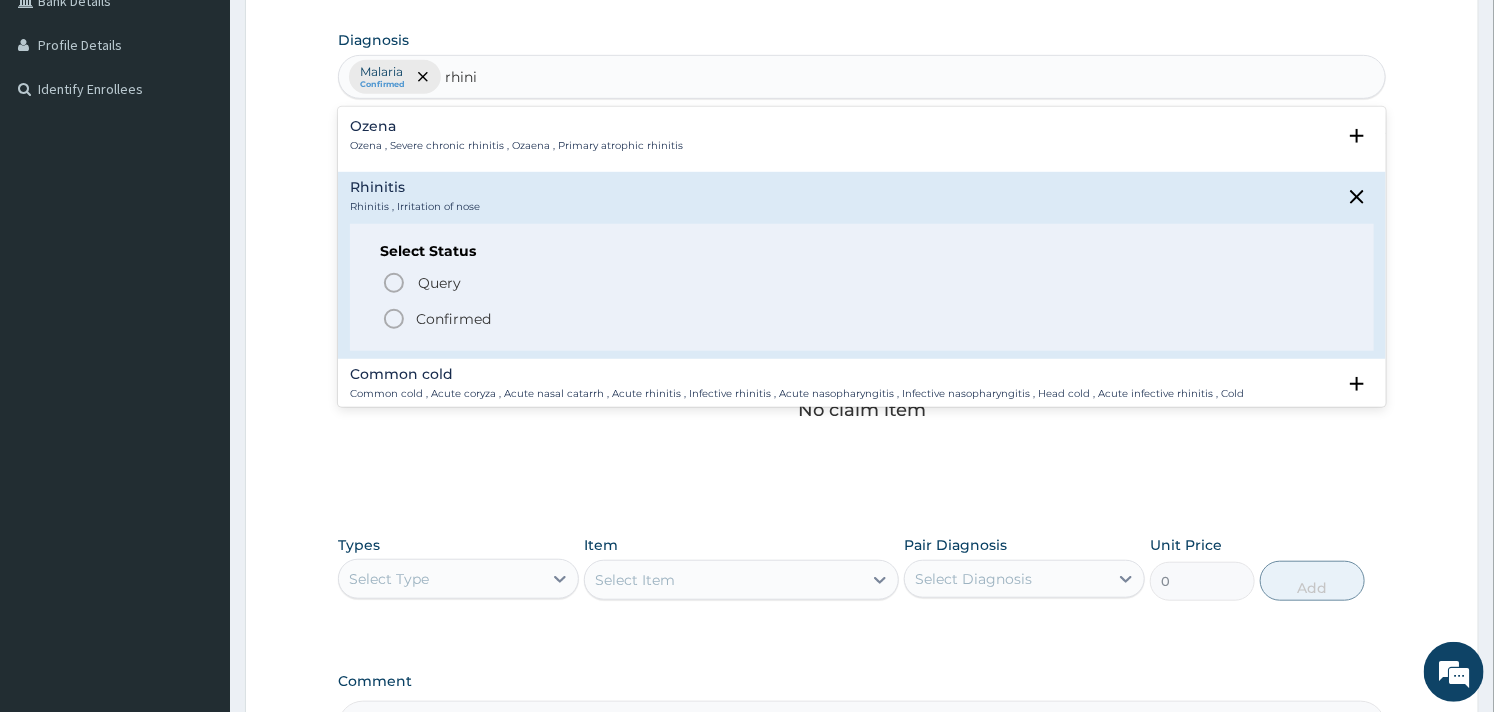 click 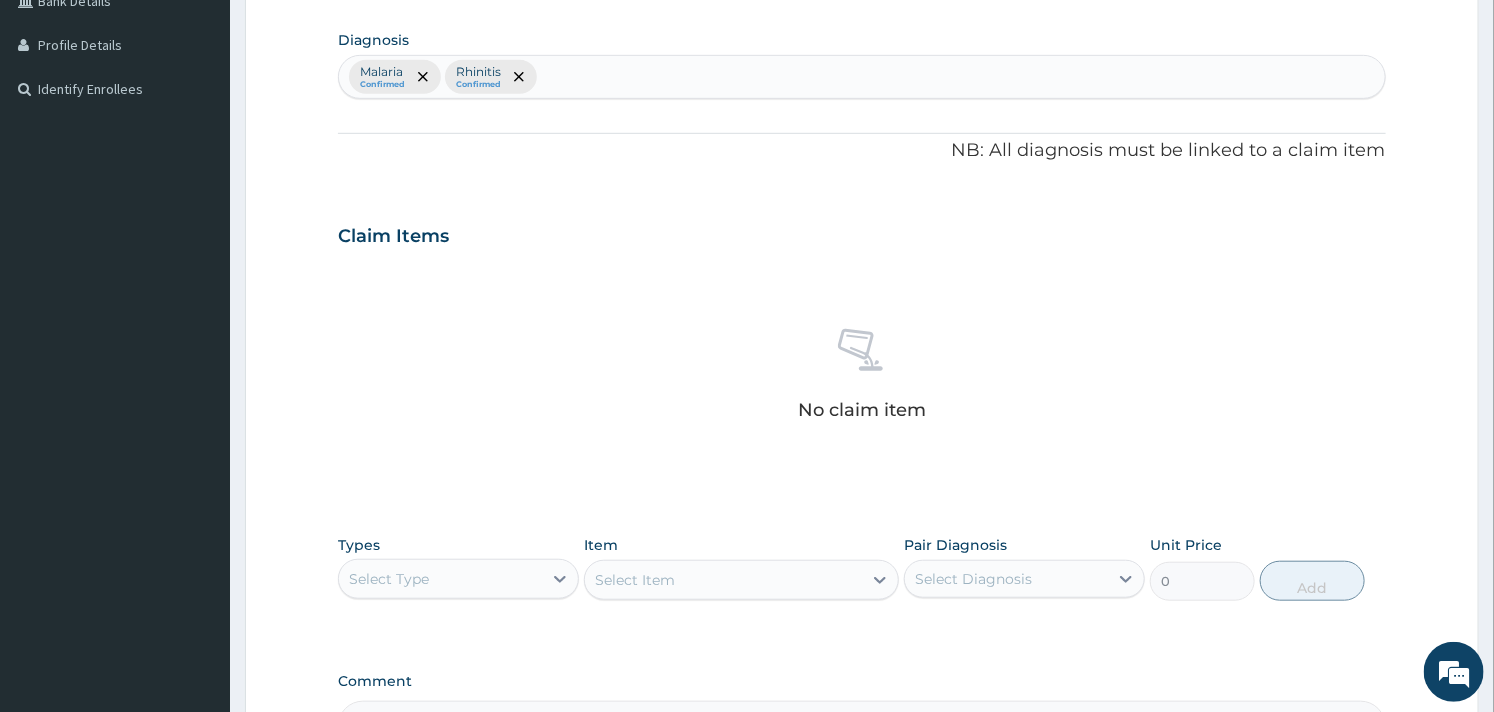 click on "No claim item" at bounding box center [861, 378] 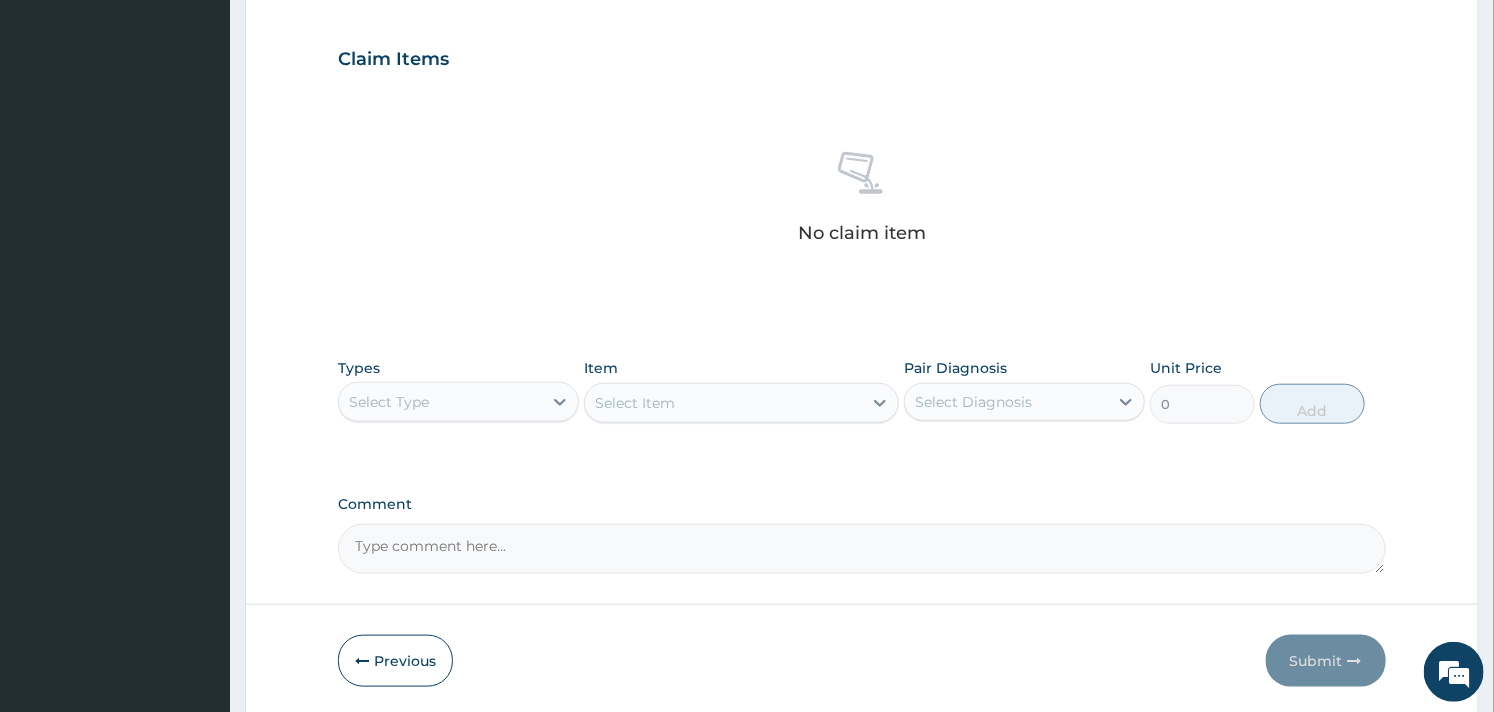 scroll, scrollTop: 730, scrollLeft: 0, axis: vertical 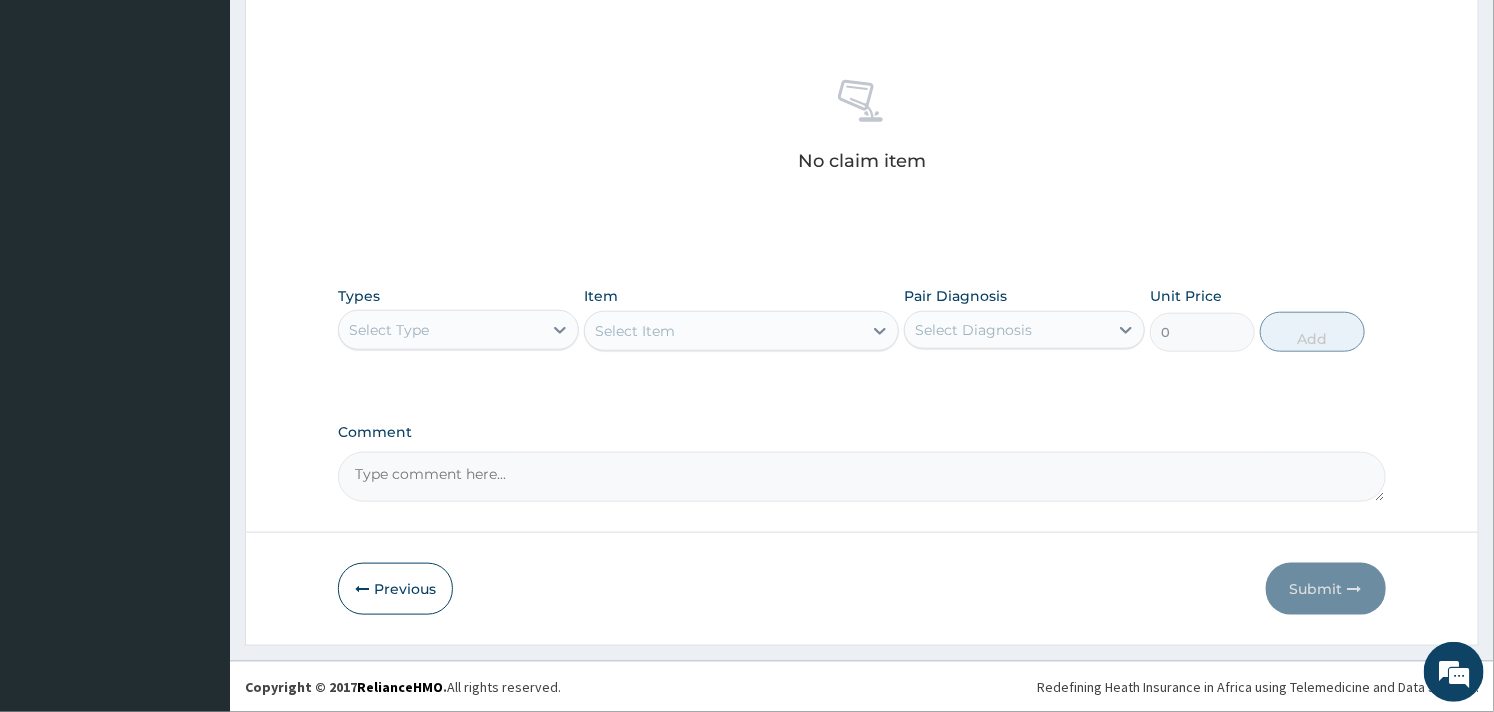 click on "Select Type" at bounding box center (440, 330) 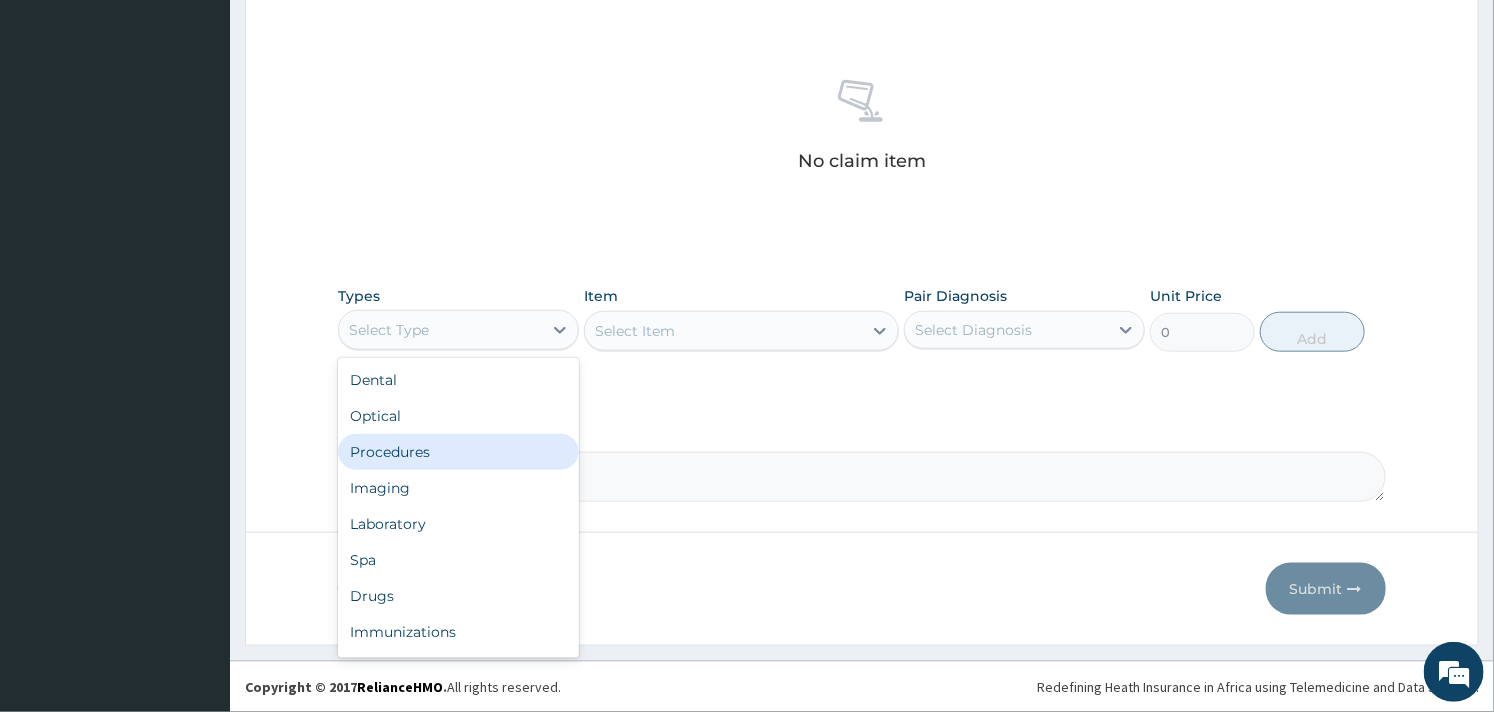 click on "Procedures" at bounding box center (458, 452) 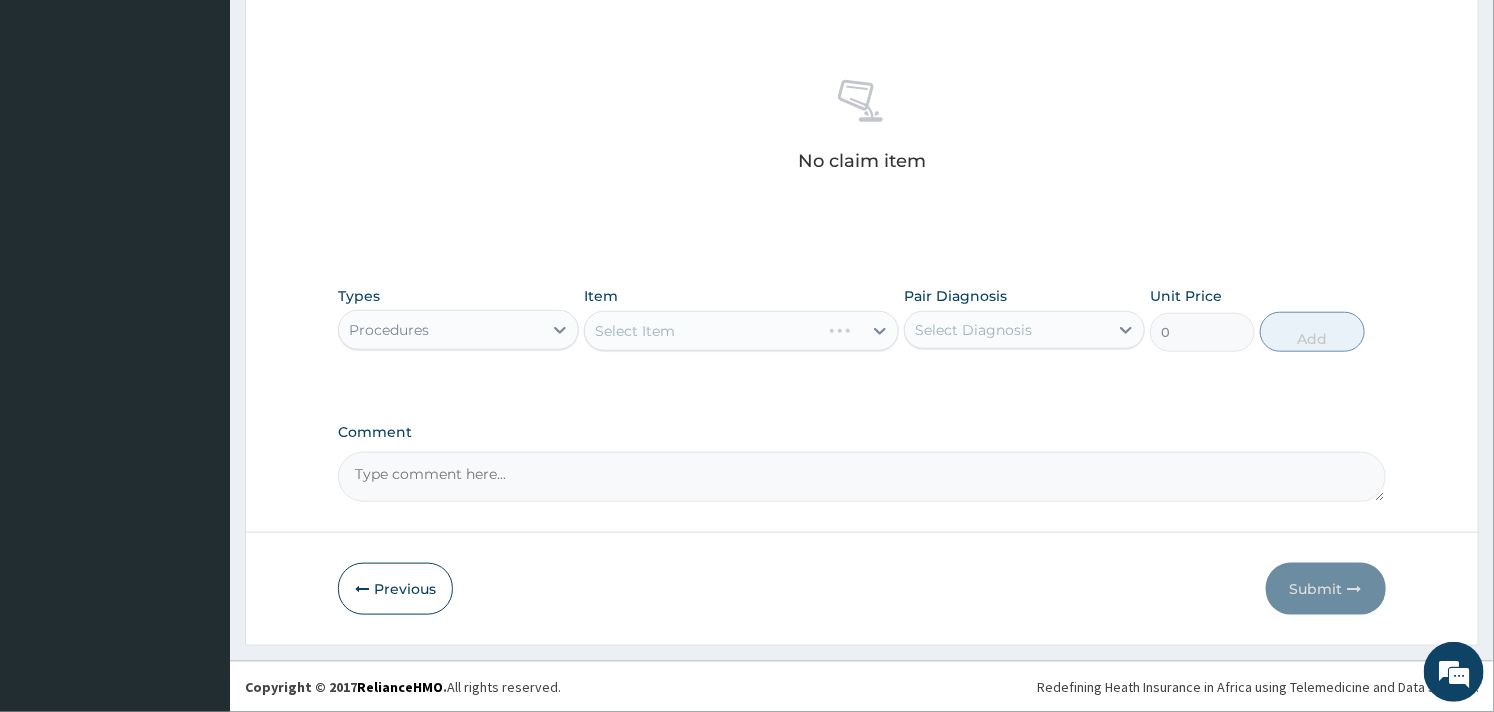 click on "Select Item" at bounding box center (741, 331) 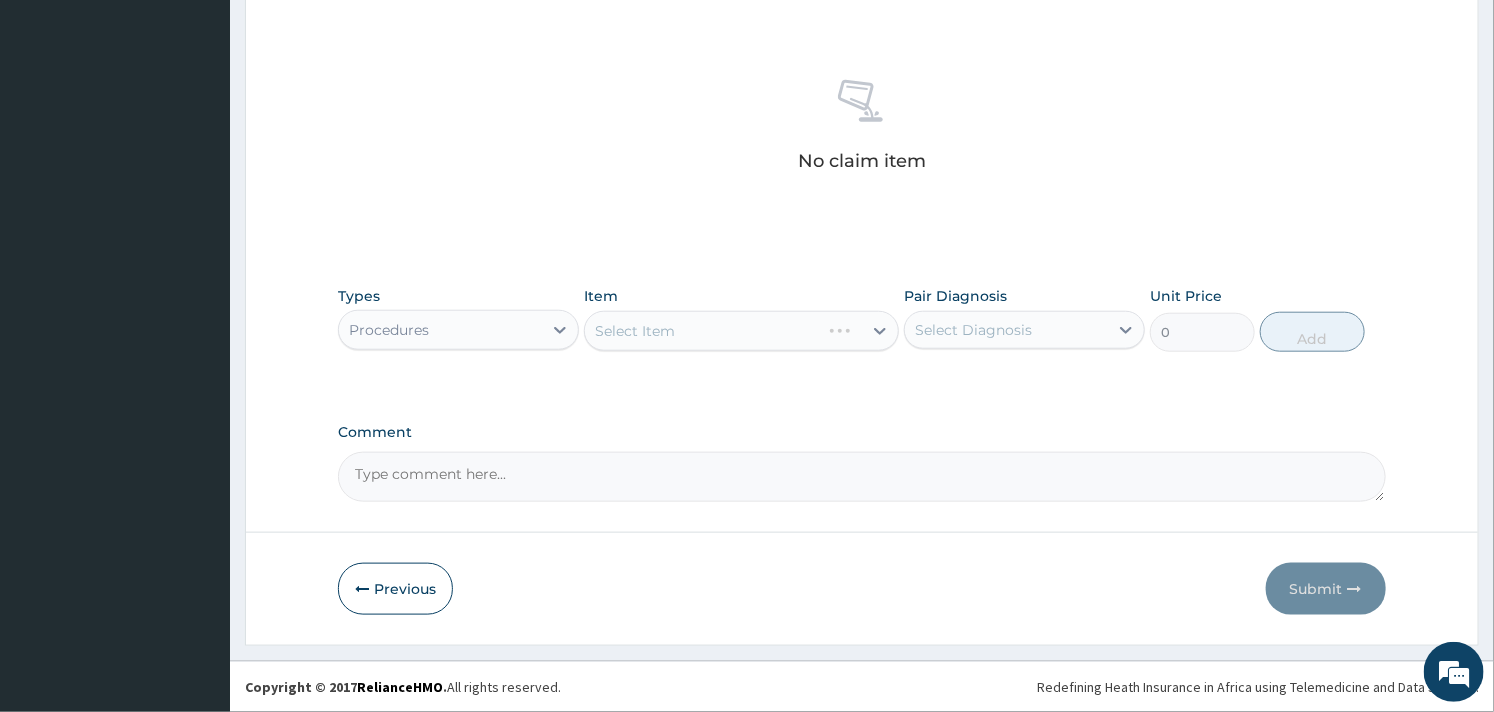 click on "PA Code / Prescription Code Enter Code(Secondary Care Only) Encounter Date 01-08-2025 Important Notice Please enter PA codes before entering items that are not attached to a PA code   All diagnoses entered must be linked to a claim item. Diagnosis & Claim Items that are visible but inactive cannot be edited because they were imported from an already approved PA code. Diagnosis Malaria Confirmed Rhinitis Confirmed NB: All diagnosis must be linked to a claim item Claim Items No claim item Types Procedures Item Select Item Pair Diagnosis Select Diagnosis Unit Price 0 Add Comment" at bounding box center (861, -19) 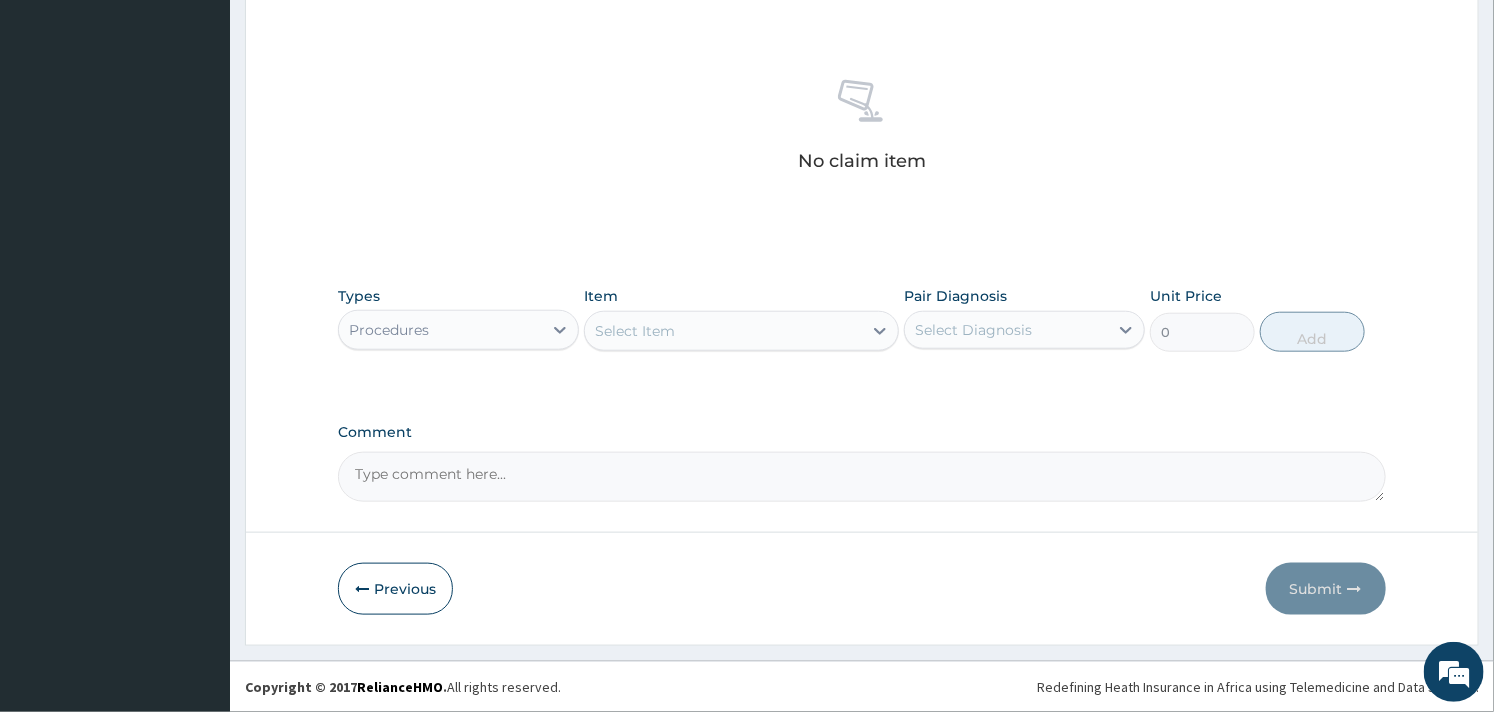 click on "PA Code / Prescription Code Enter Code(Secondary Care Only) Encounter Date 01-08-2025 Important Notice Please enter PA codes before entering items that are not attached to a PA code   All diagnoses entered must be linked to a claim item. Diagnosis & Claim Items that are visible but inactive cannot be edited because they were imported from an already approved PA code. Diagnosis Malaria Confirmed Rhinitis Confirmed NB: All diagnosis must be linked to a claim item Claim Items No claim item Types Procedures Item Select Item Pair Diagnosis Select Diagnosis Unit Price 0 Add Comment" at bounding box center (861, -19) 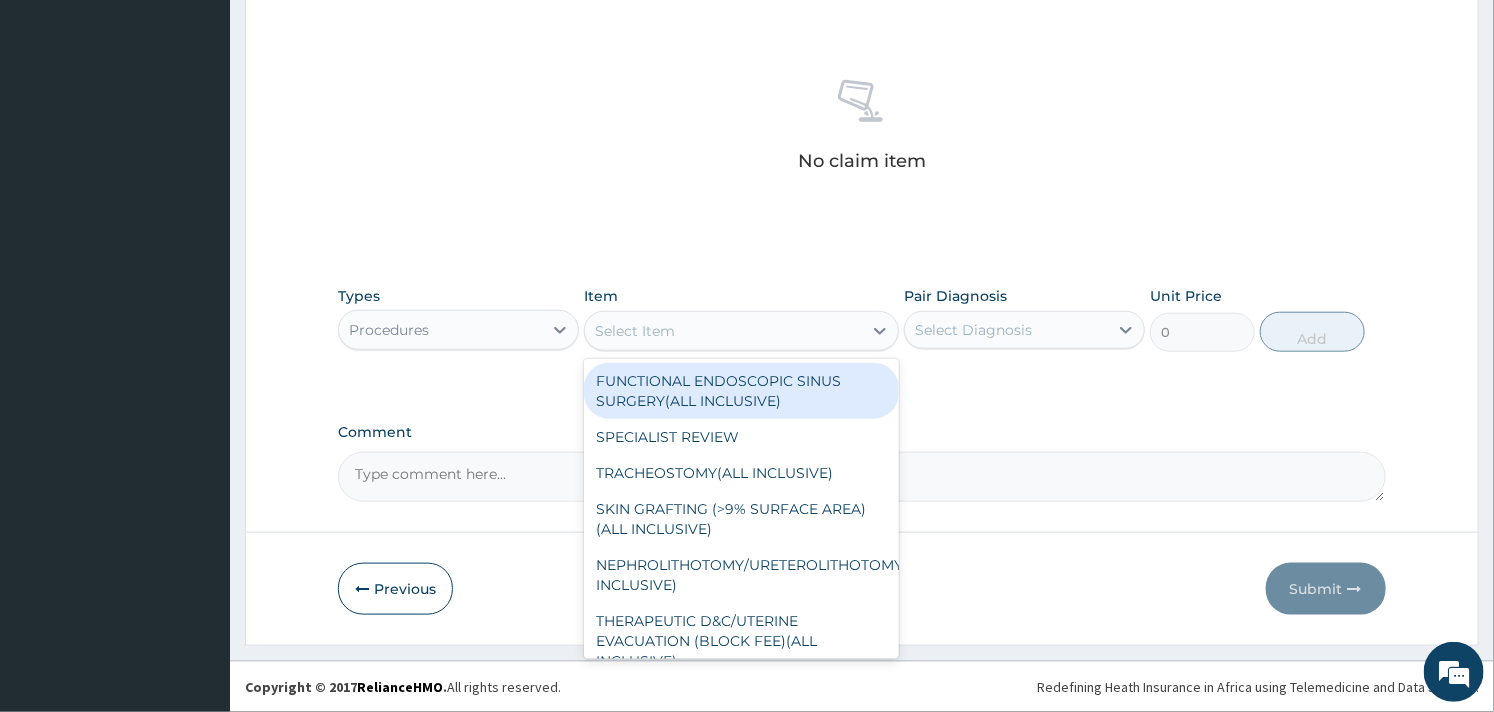 click on "Select Item" at bounding box center [635, 331] 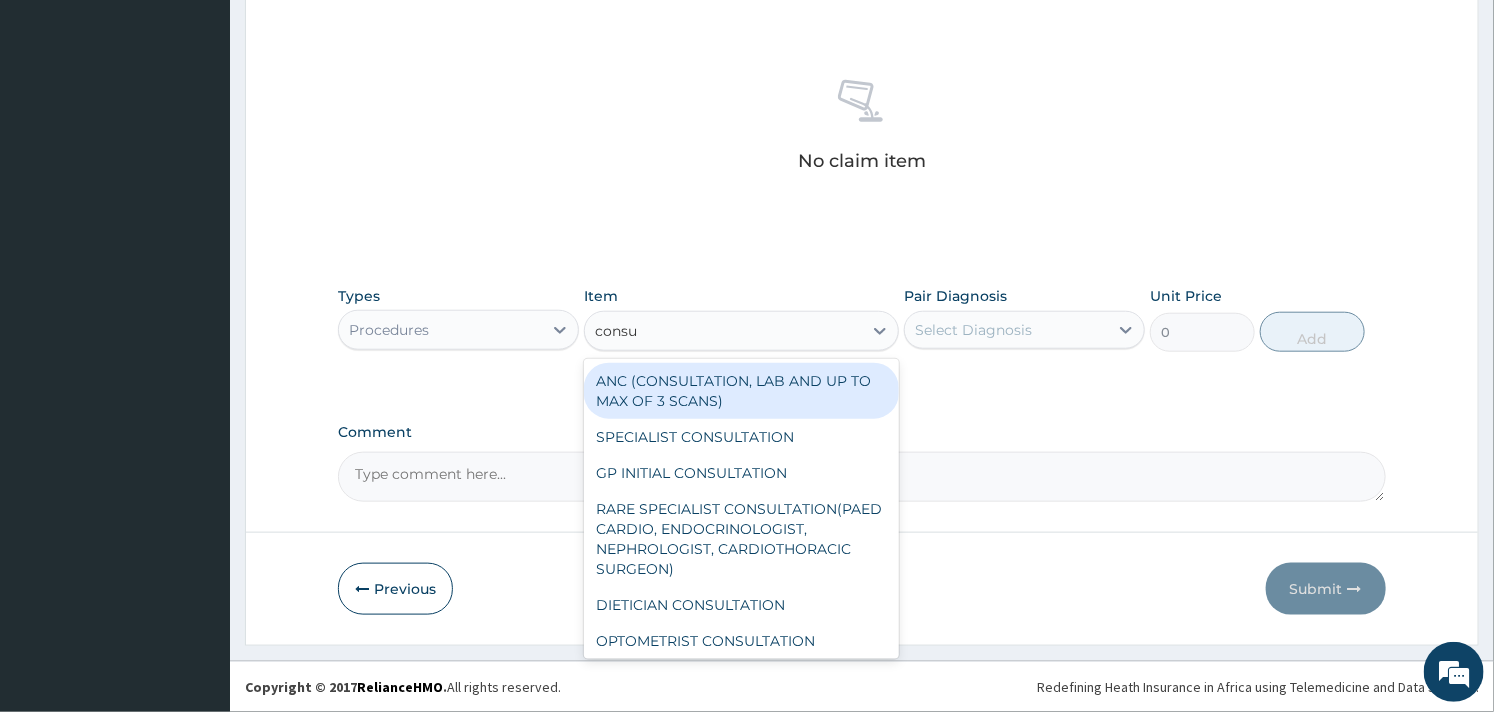 type on "consul" 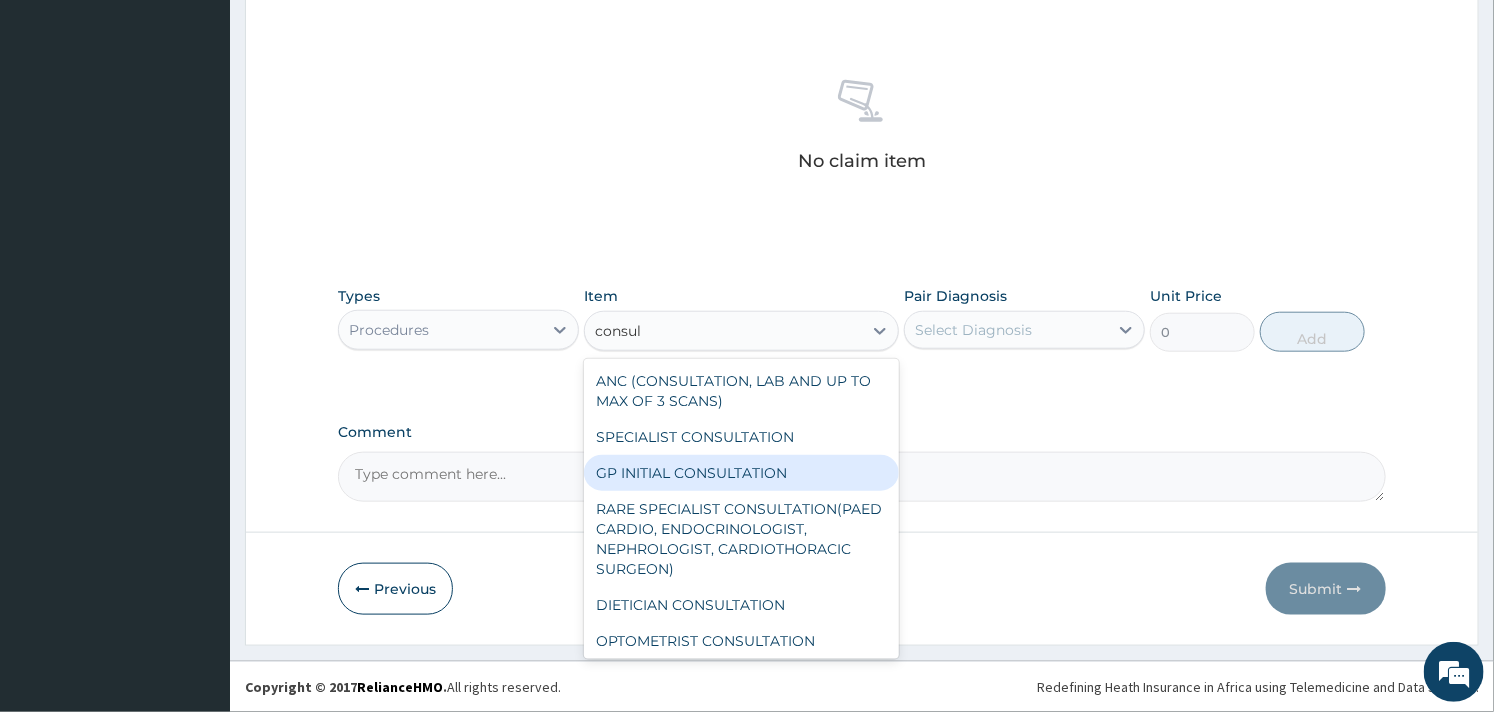 click on "GP INITIAL CONSULTATION" at bounding box center (741, 473) 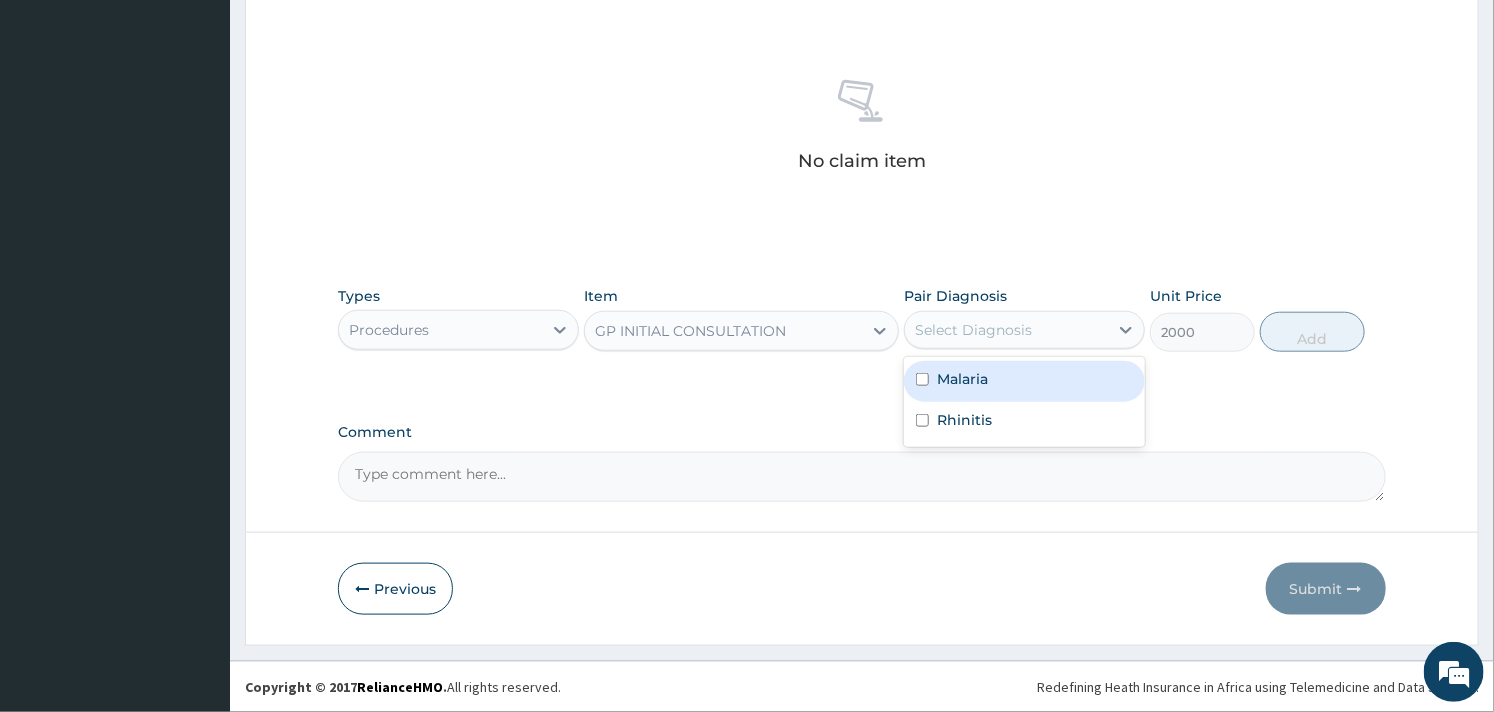 click on "Select Diagnosis" at bounding box center (973, 330) 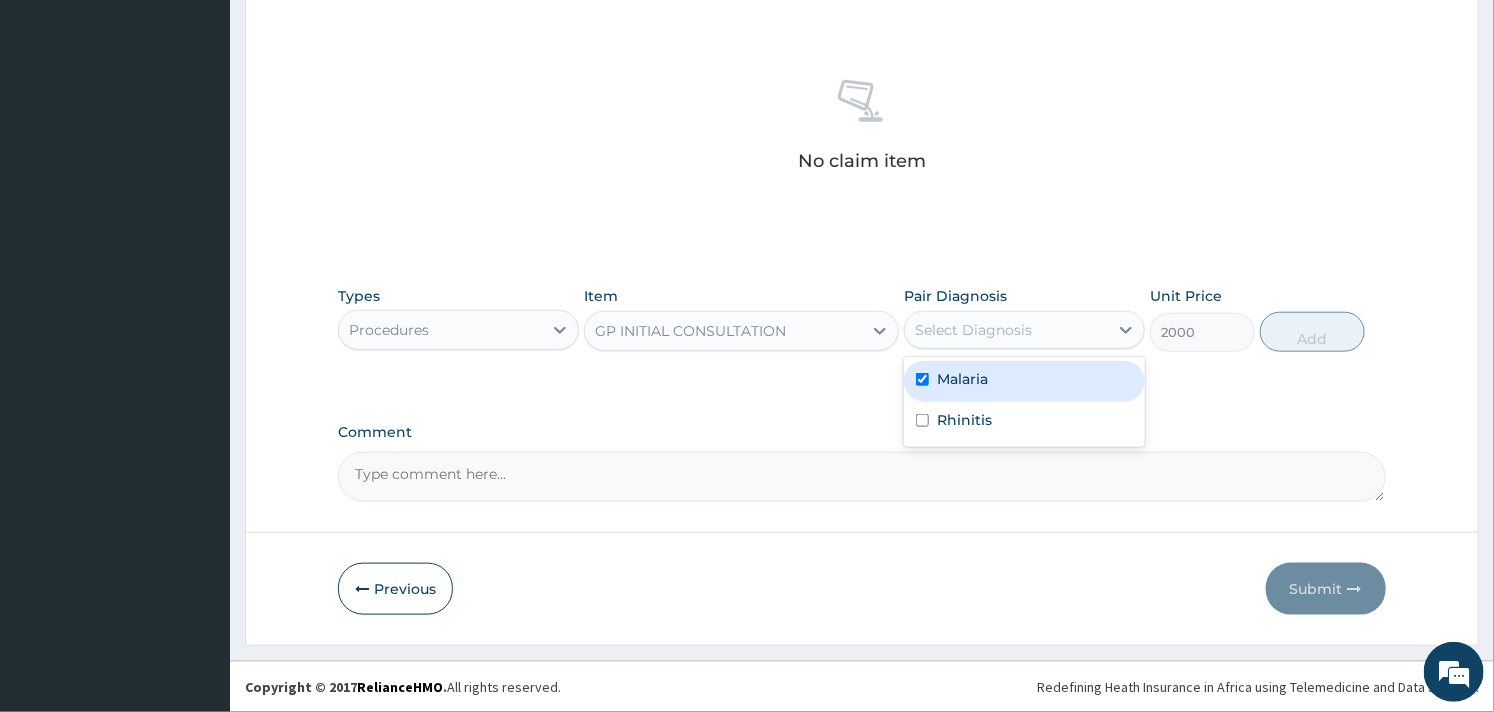 checkbox on "true" 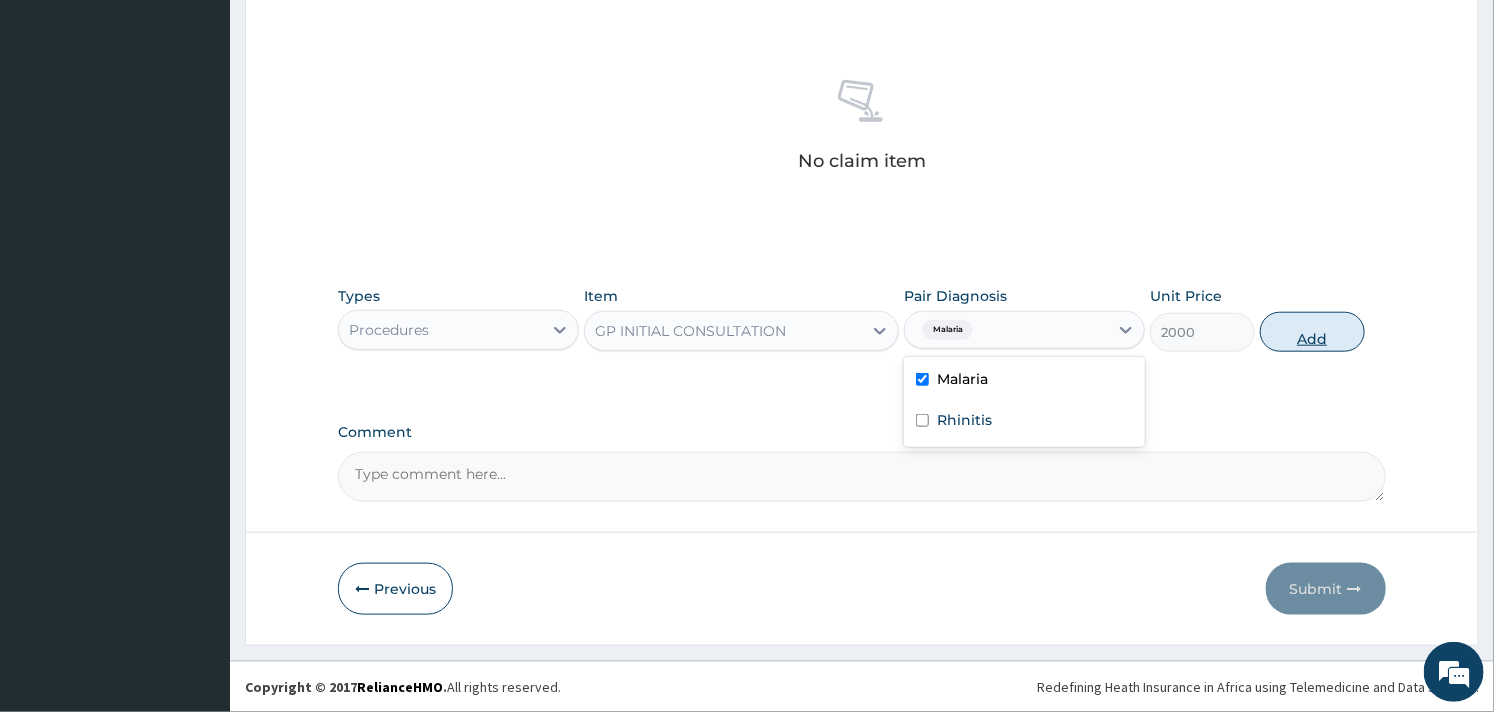 click on "Add" at bounding box center [1312, 332] 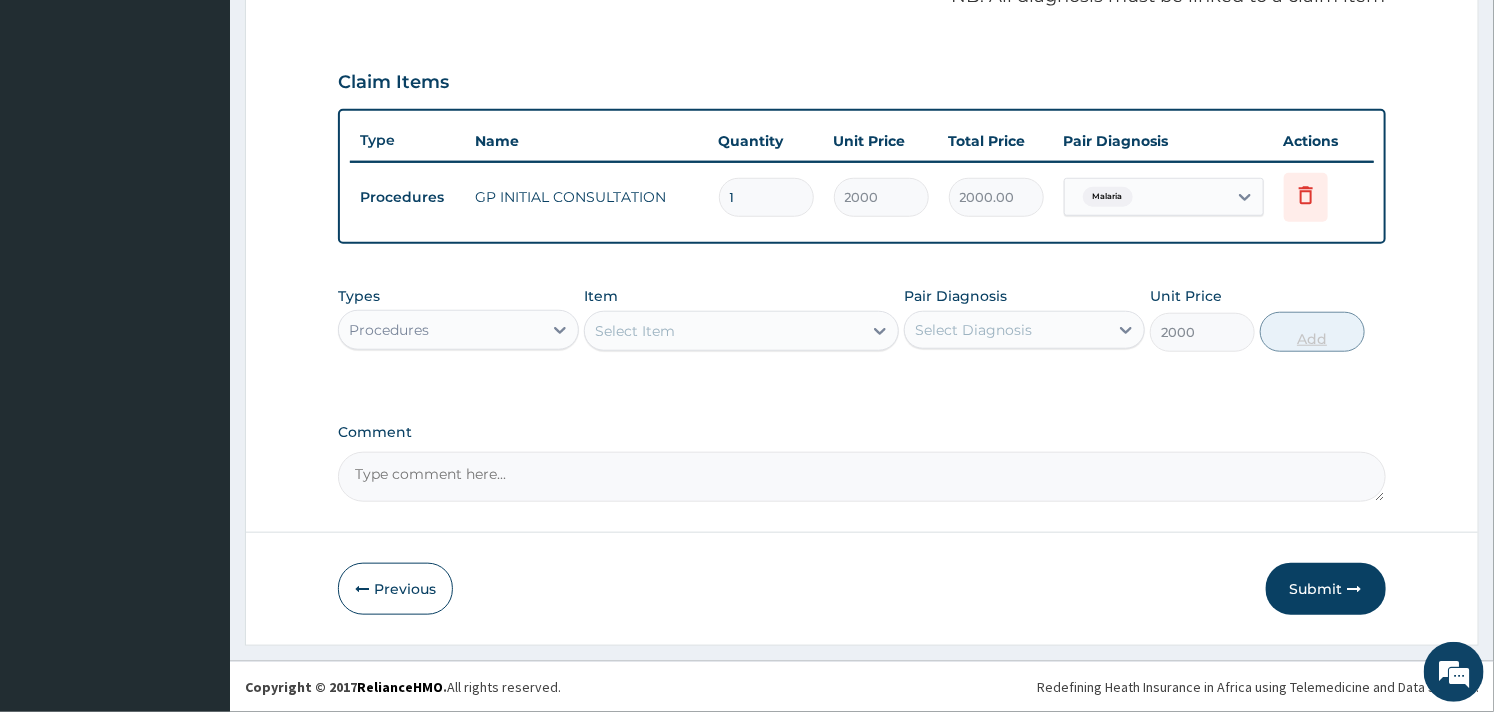 type on "0" 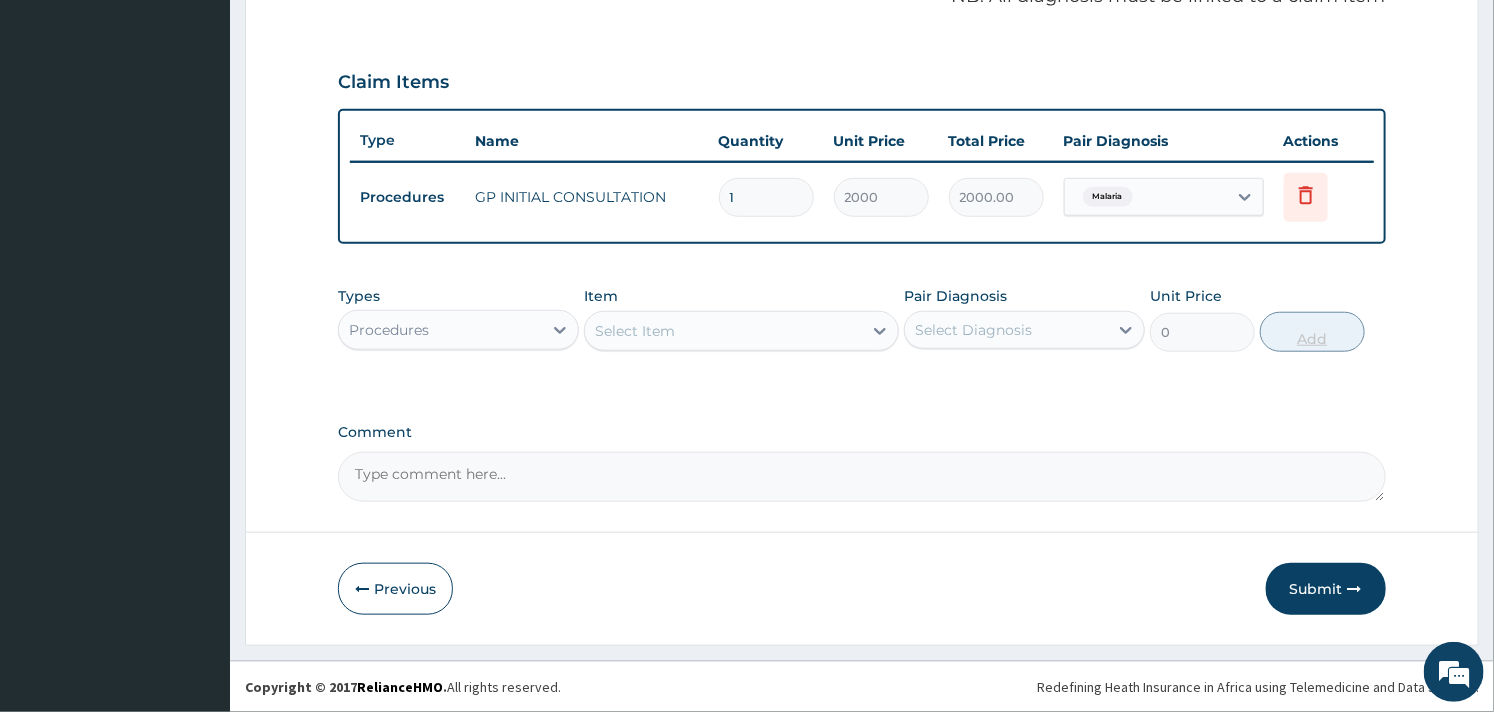 scroll, scrollTop: 633, scrollLeft: 0, axis: vertical 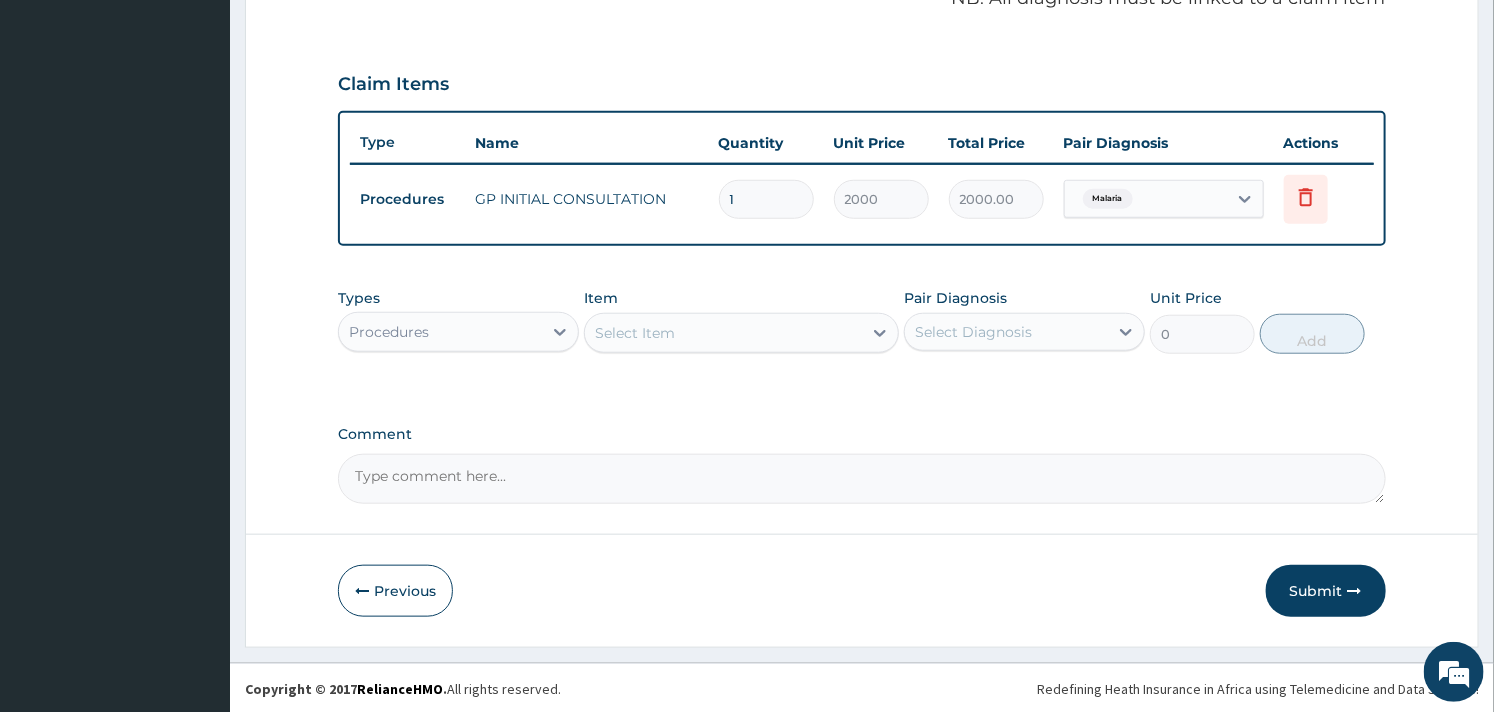 click on "Procedures" at bounding box center (440, 332) 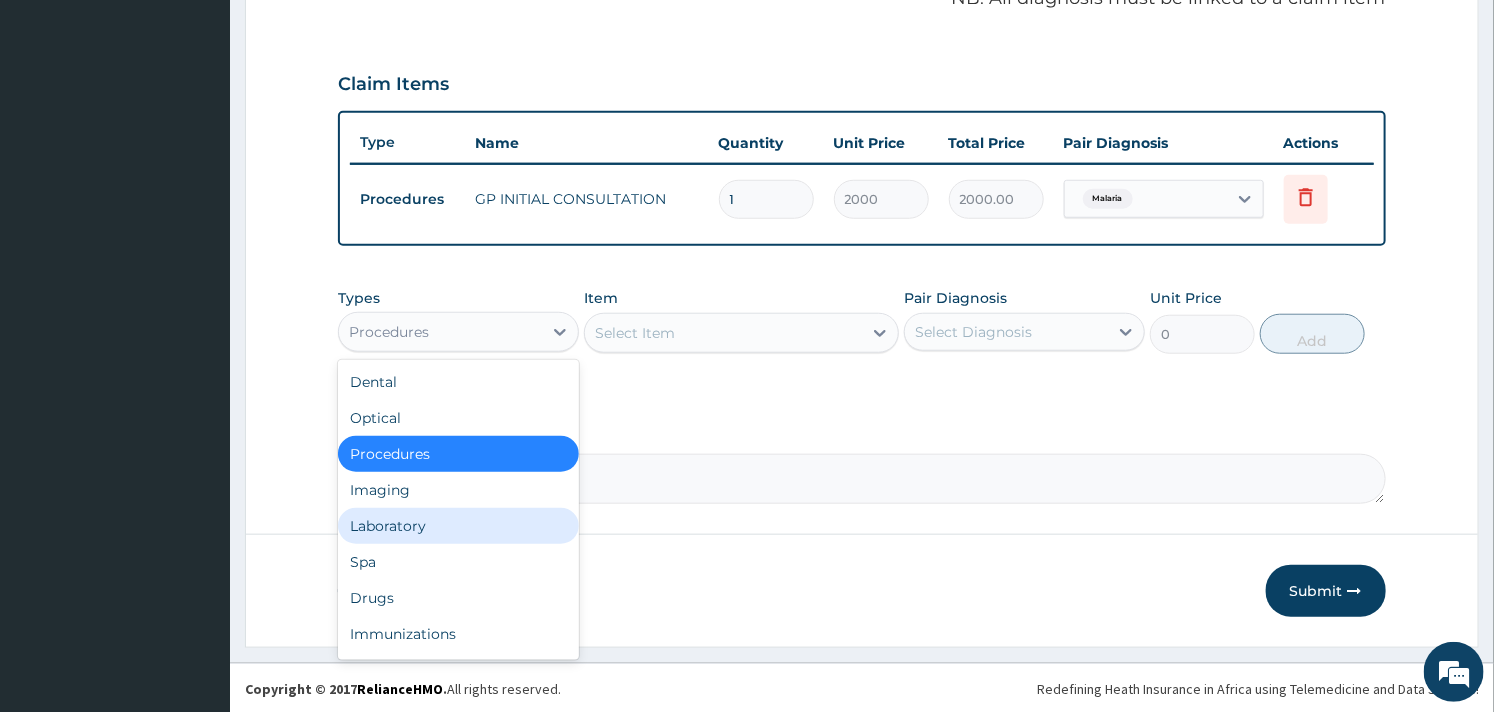 click on "Laboratory" at bounding box center (458, 526) 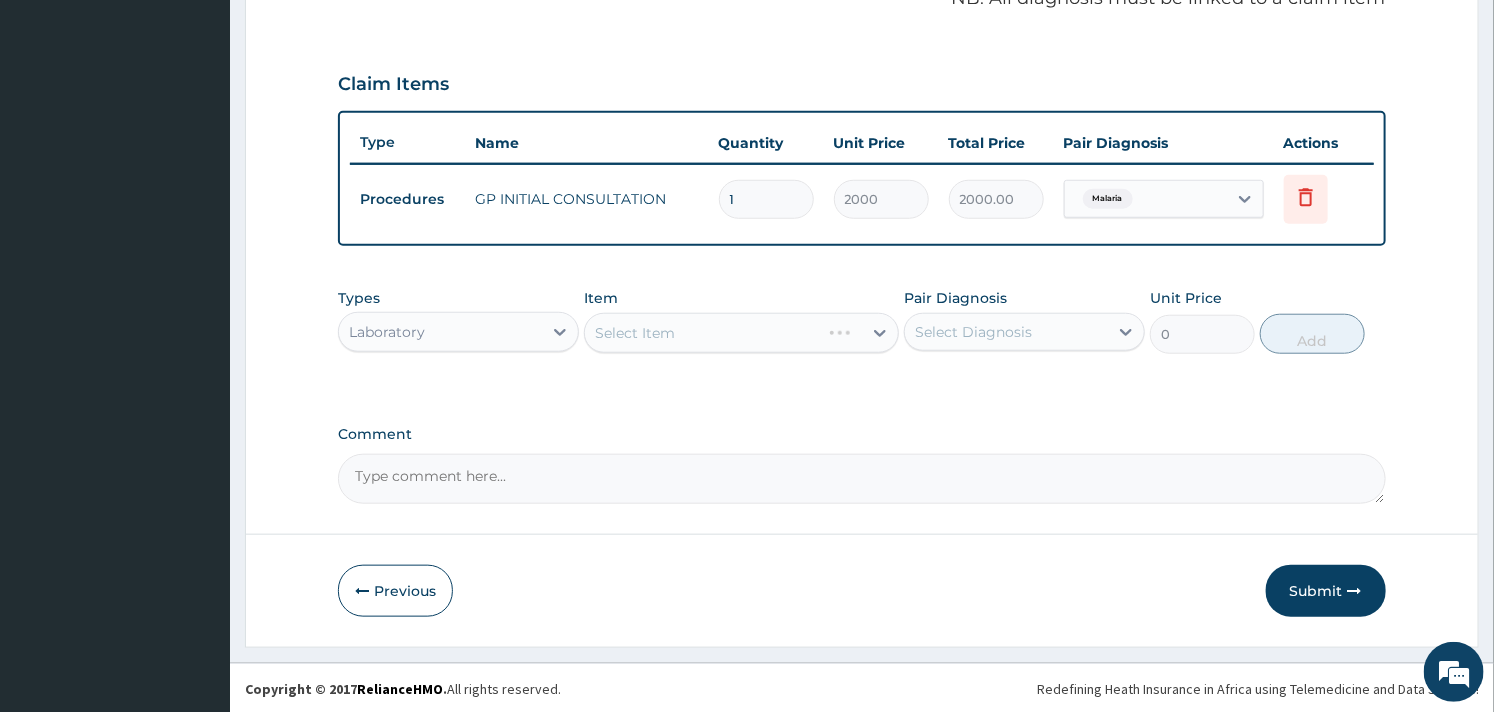 click on "Select Item" at bounding box center [741, 333] 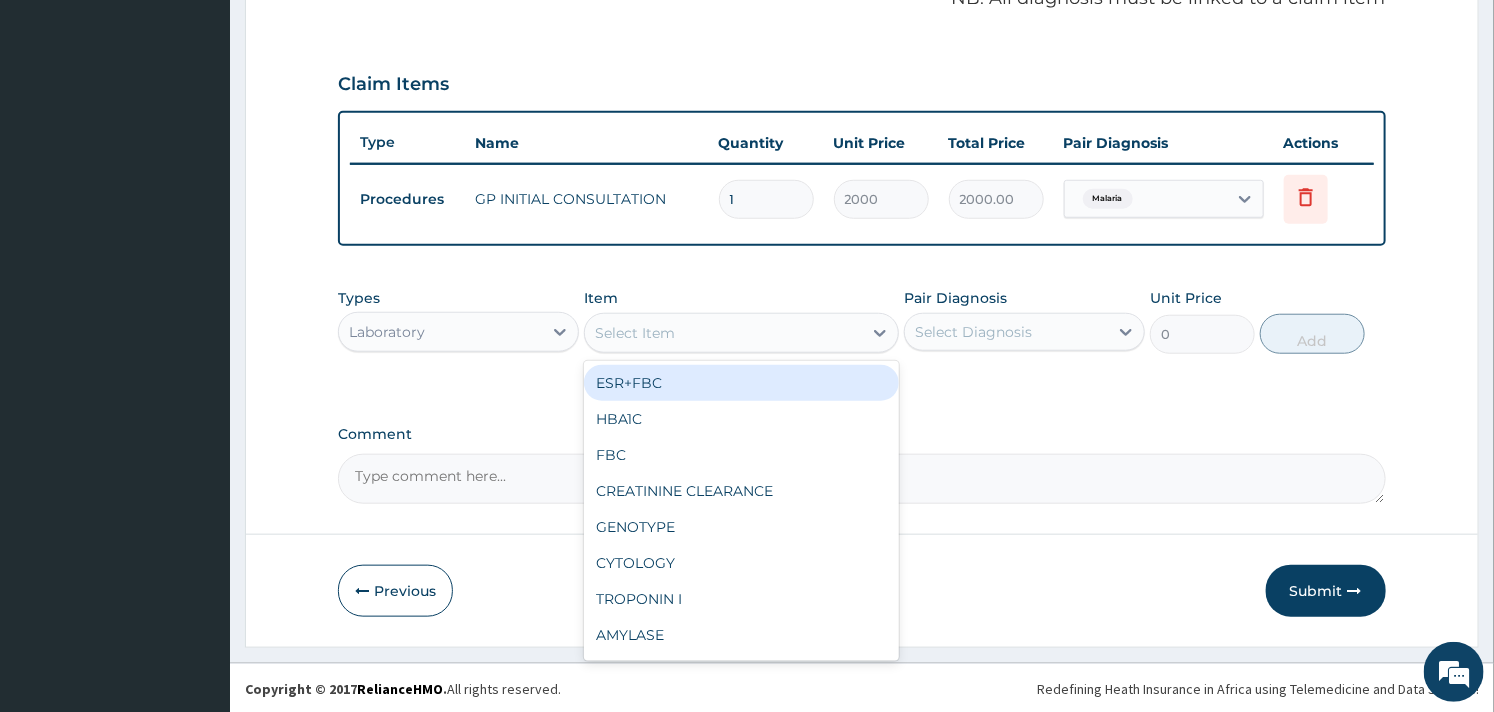 click on "Select Item" at bounding box center (723, 333) 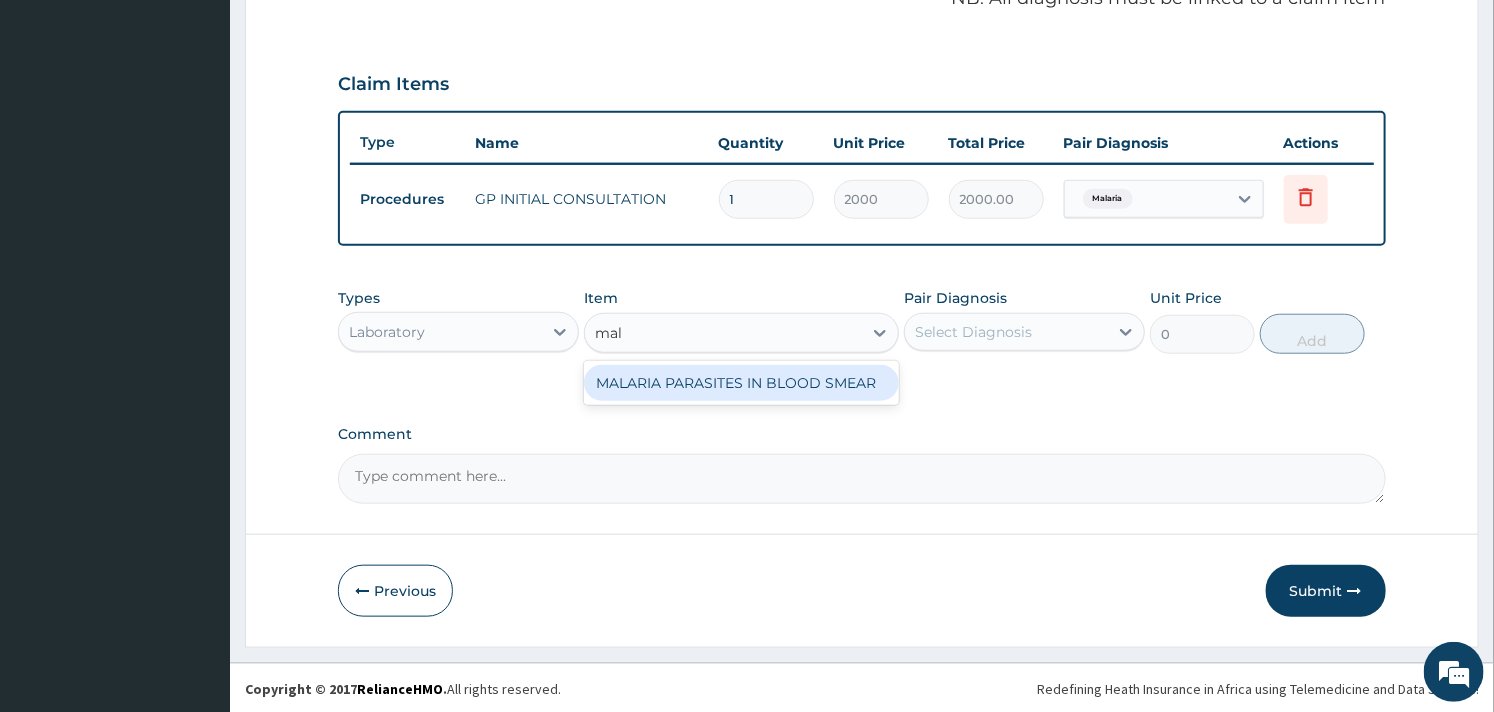 type on "mala" 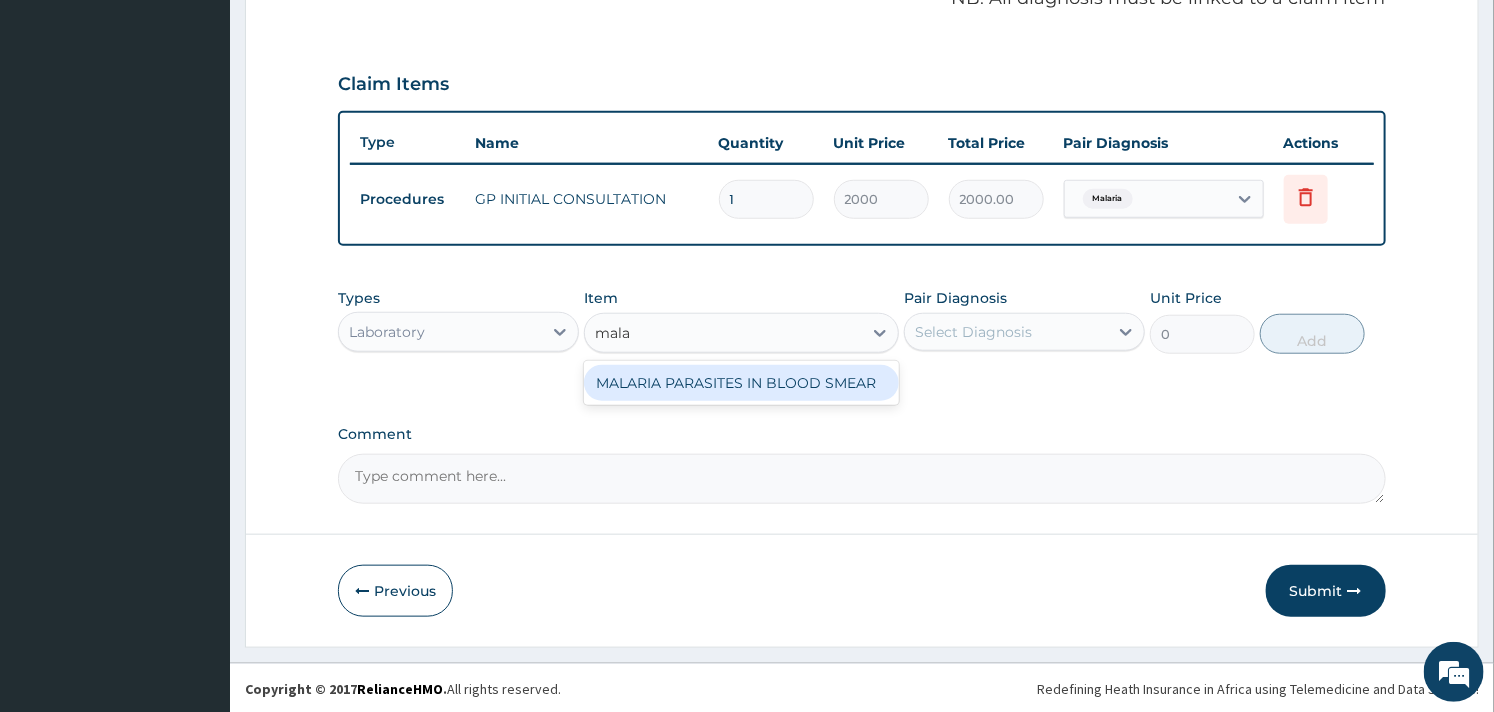 click on "MALARIA PARASITES IN BLOOD SMEAR" at bounding box center [741, 383] 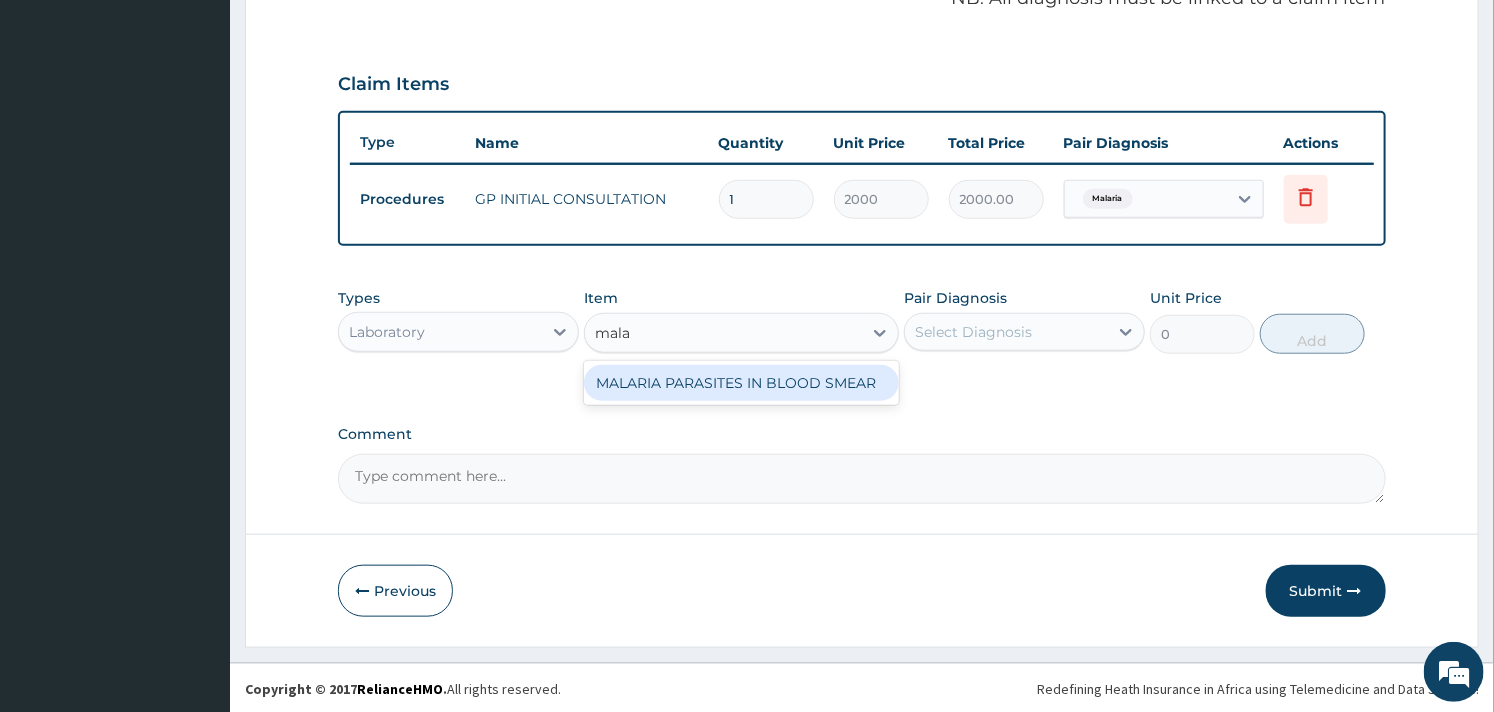 type 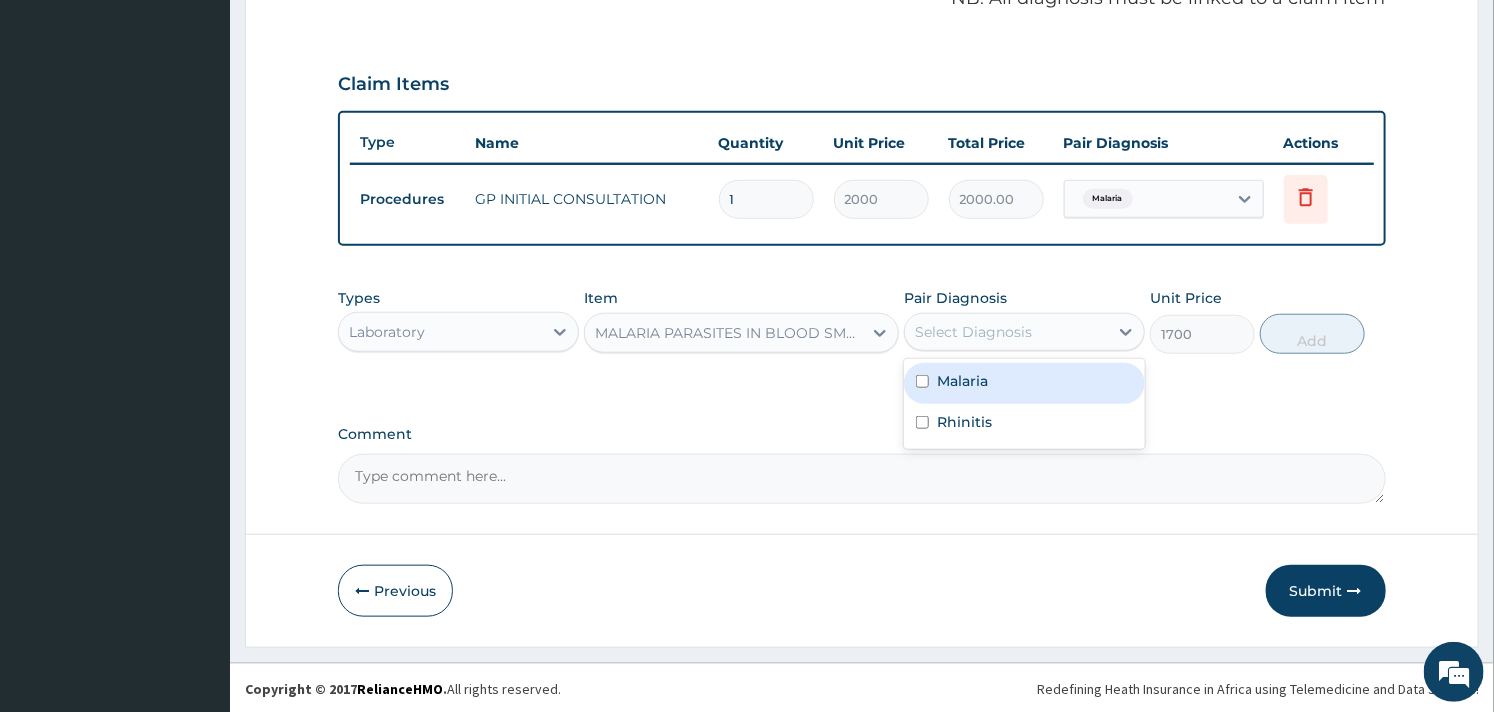 click on "Select Diagnosis" at bounding box center [973, 332] 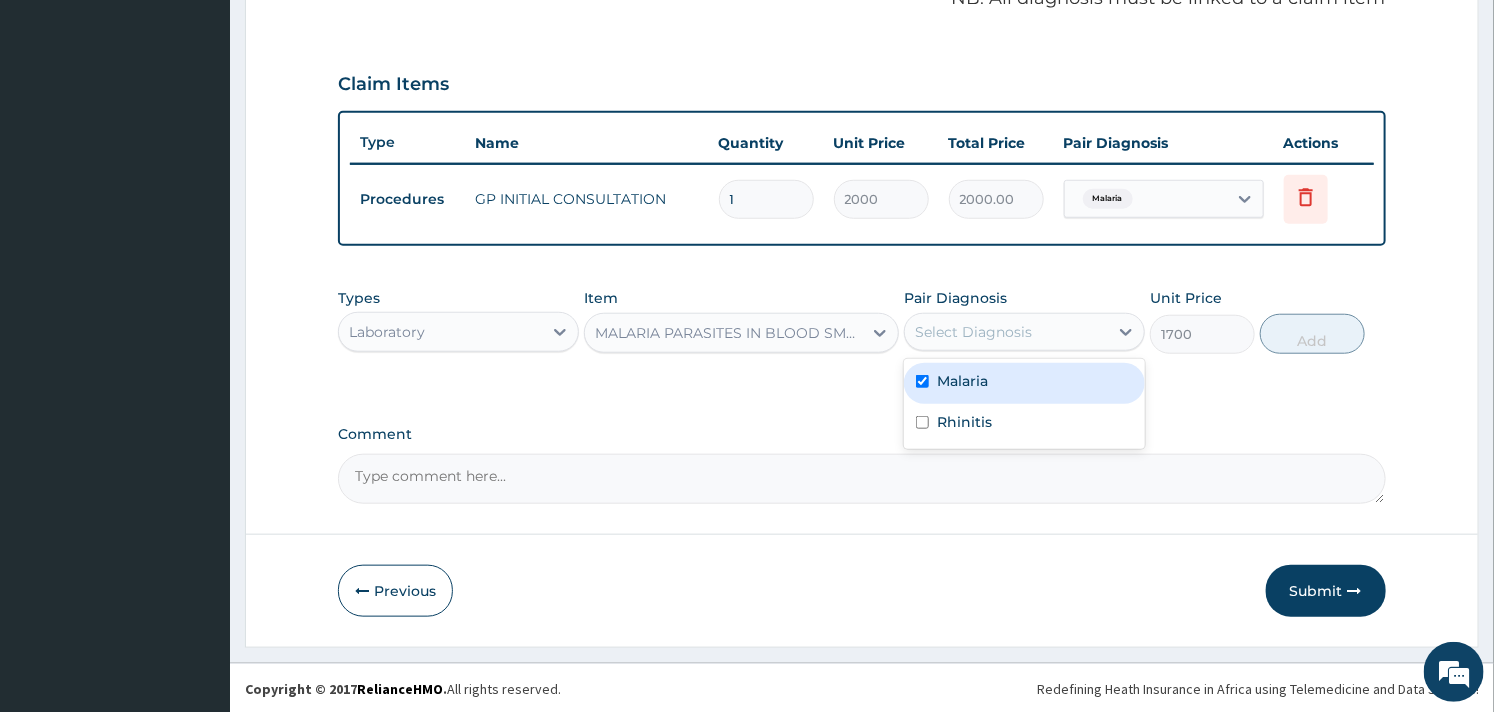 checkbox on "true" 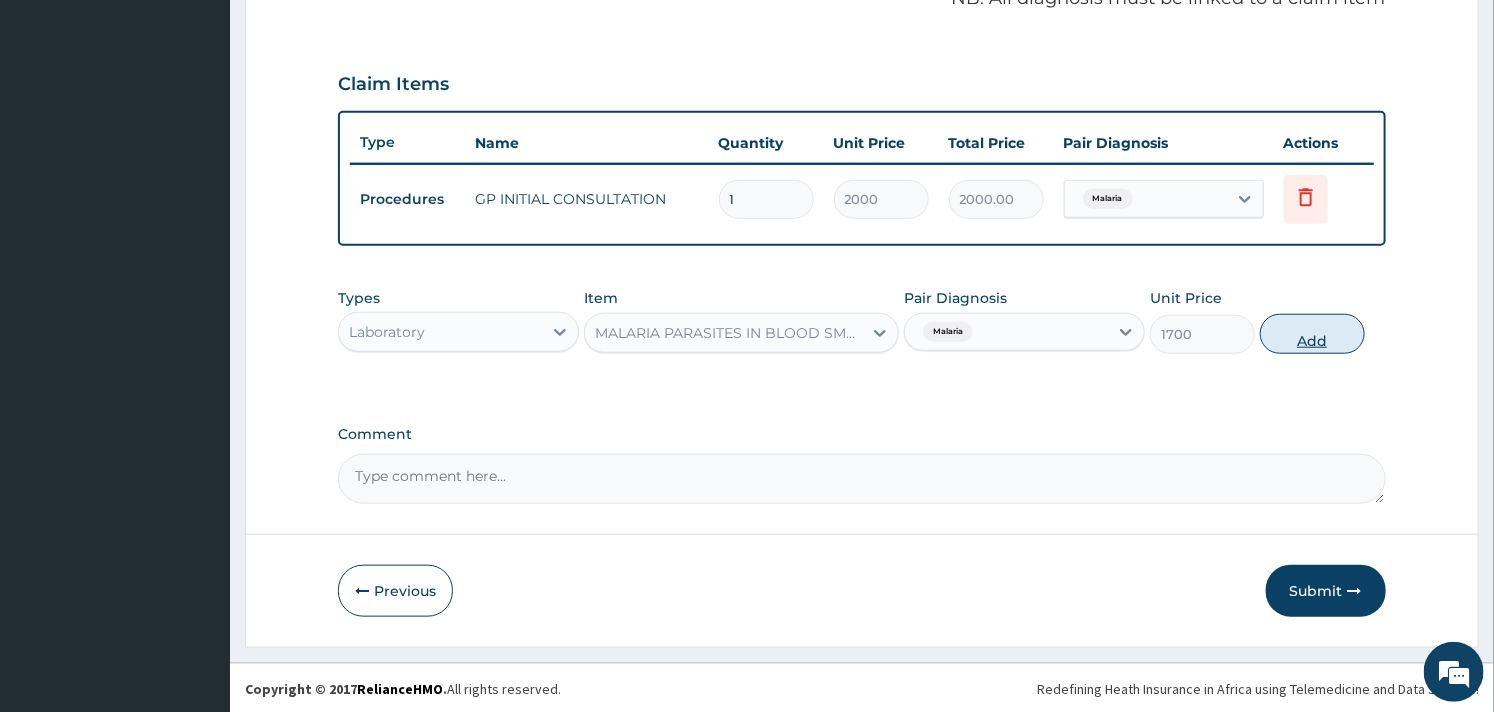 click on "Add" at bounding box center (1312, 334) 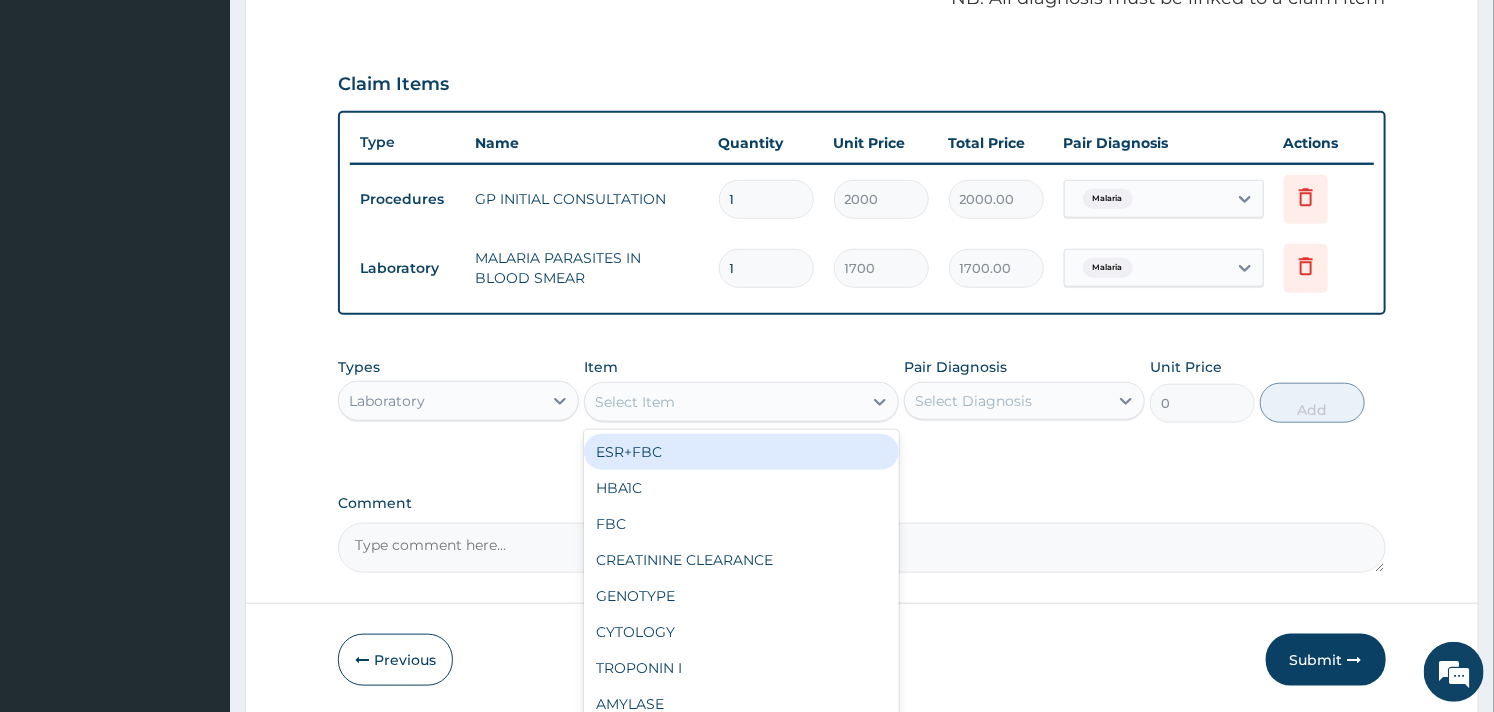 click on "Select Item" at bounding box center (723, 402) 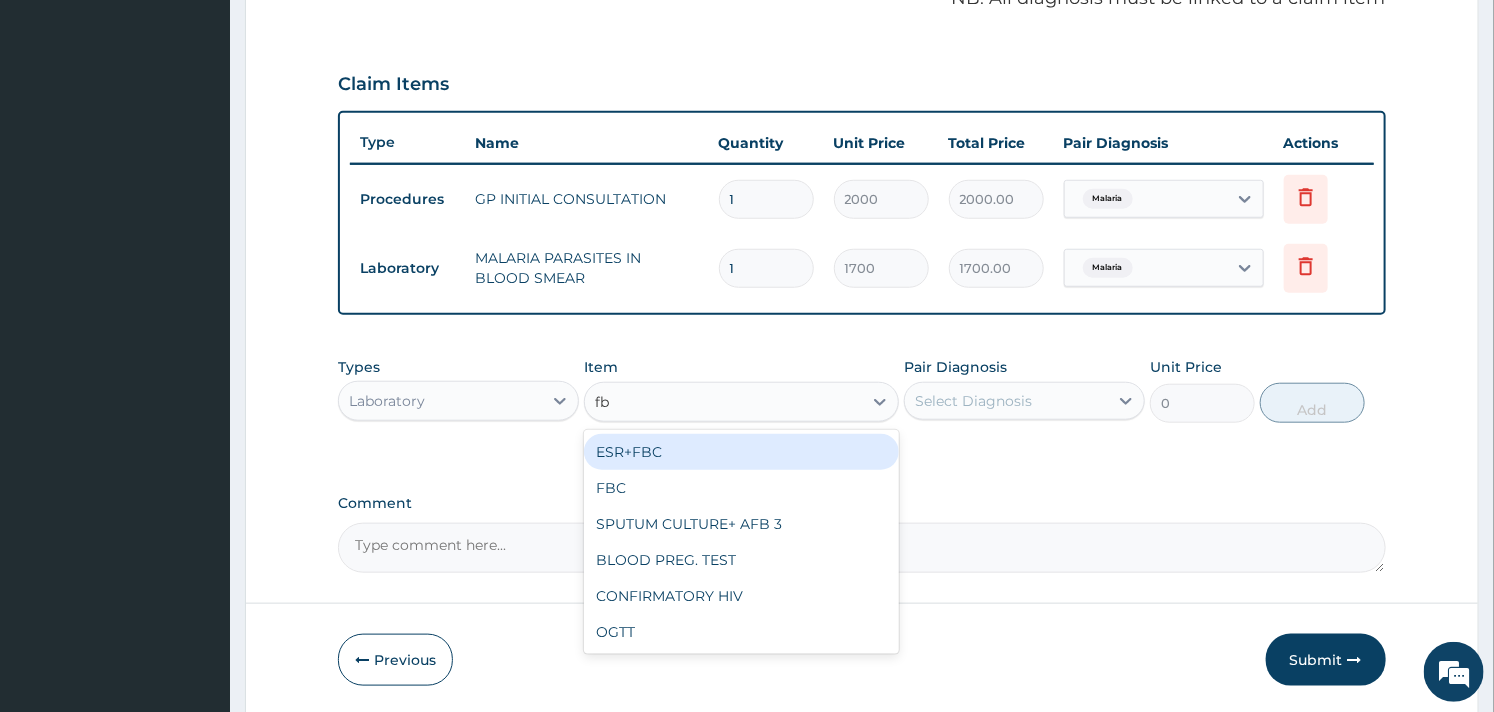 type on "fbc" 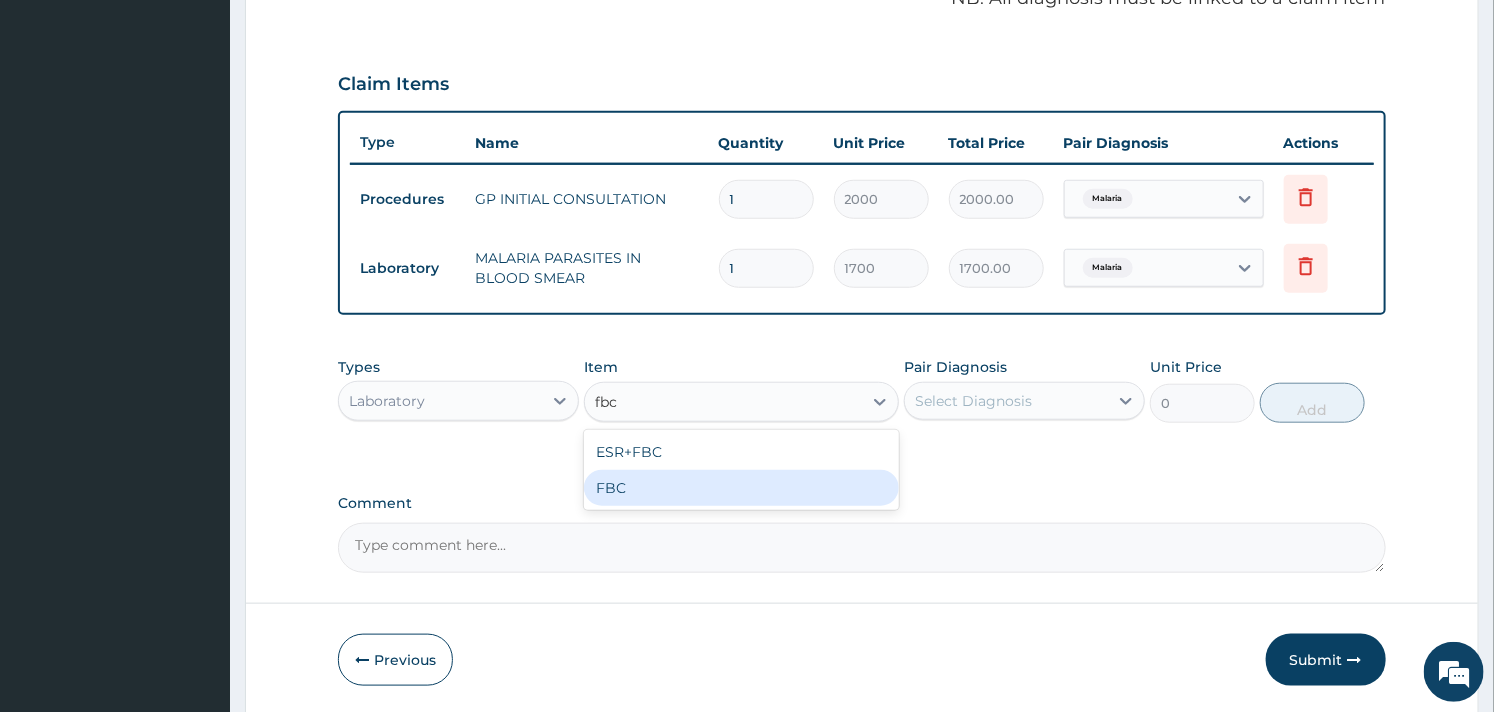 click on "FBC" at bounding box center (741, 488) 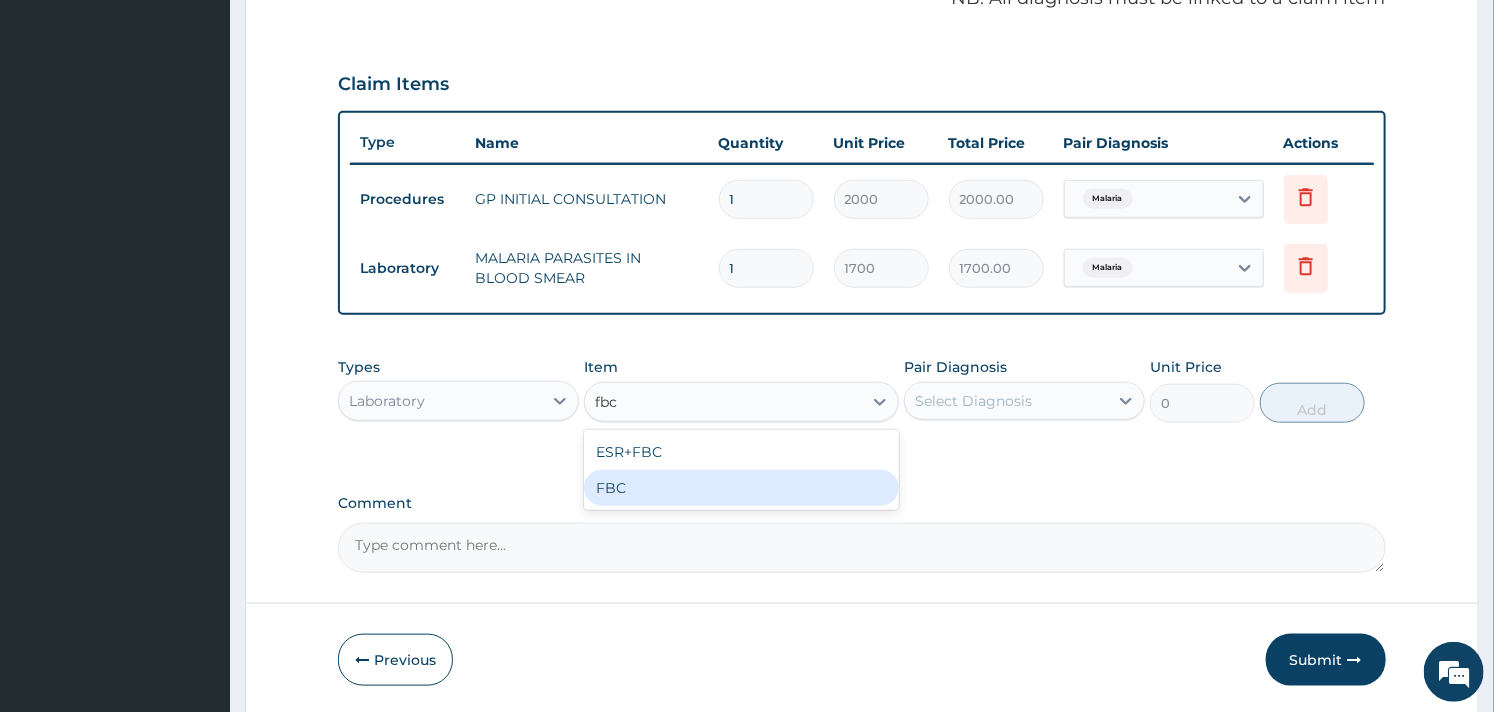 type 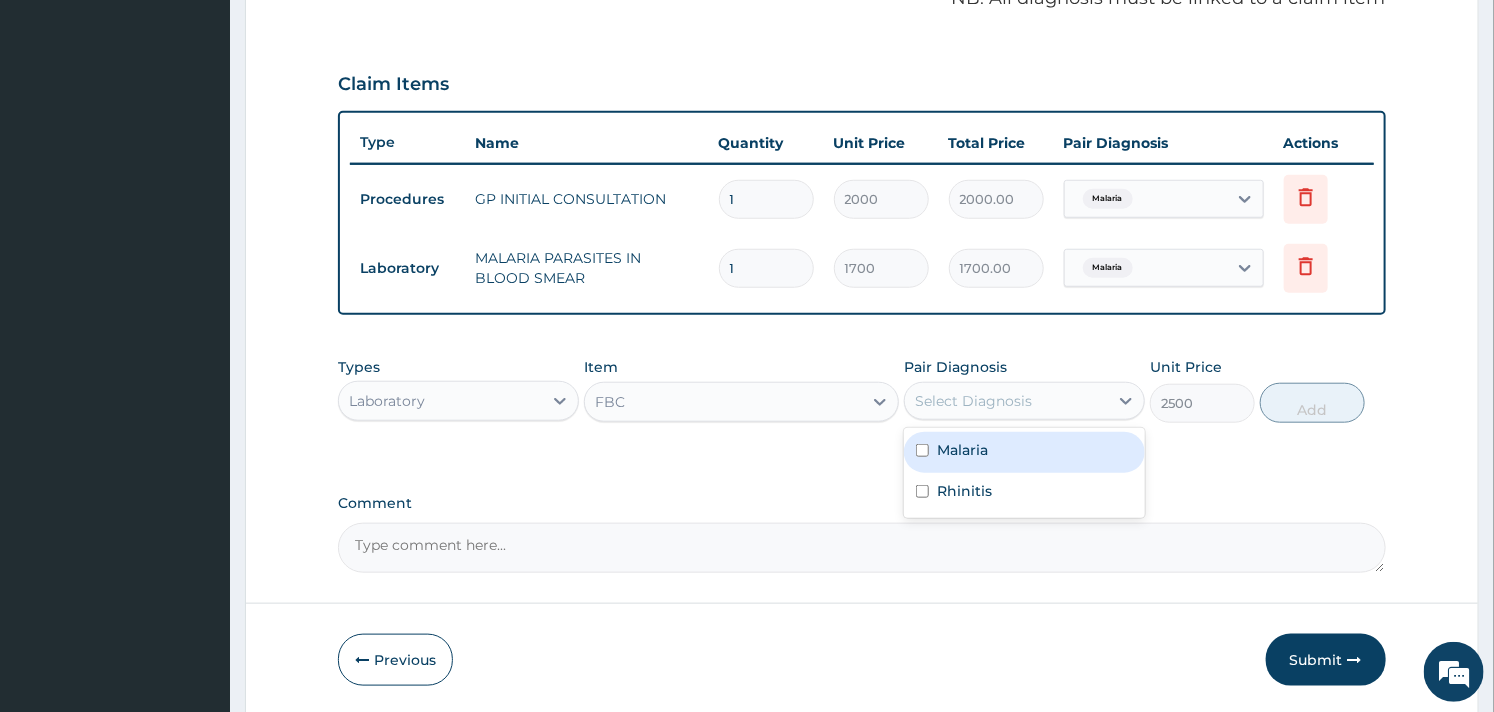 click on "Select Diagnosis" at bounding box center (973, 401) 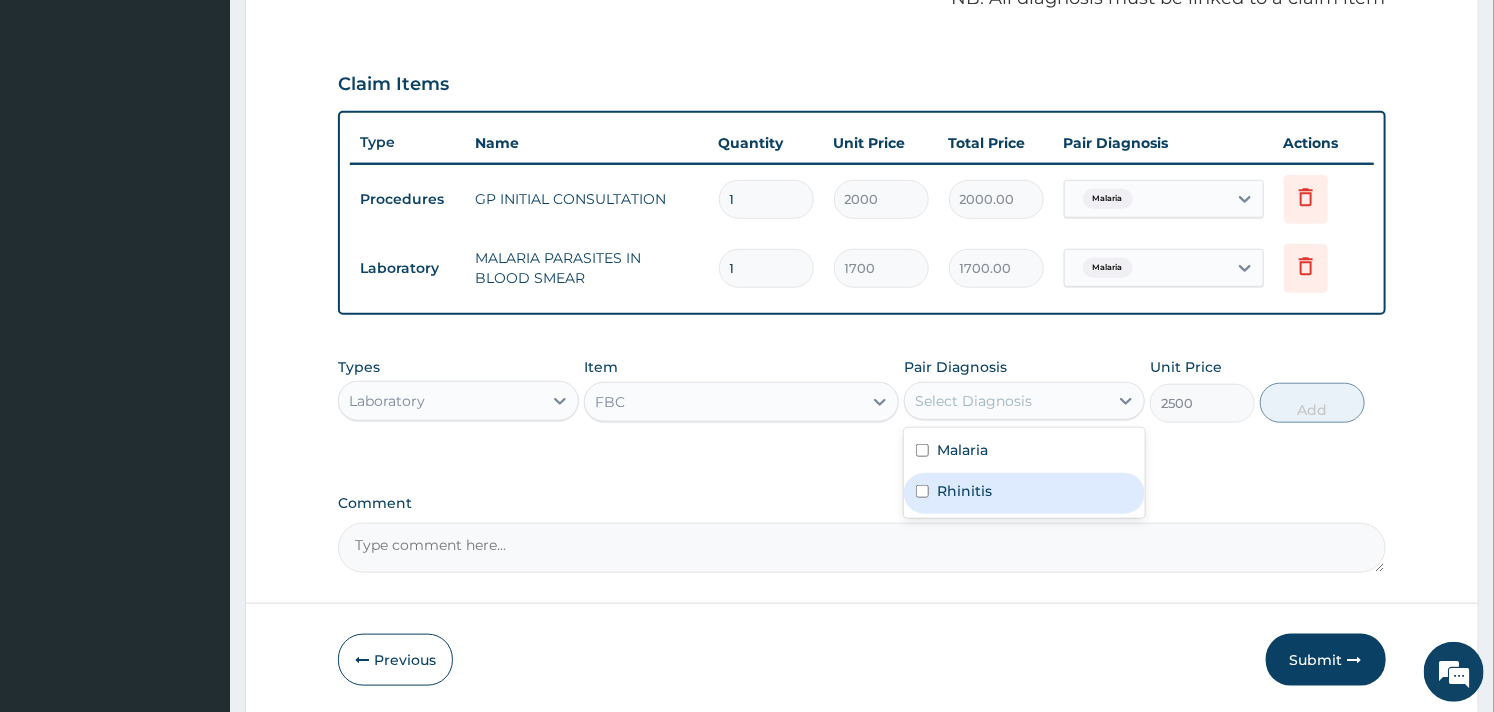 click on "Rhinitis" at bounding box center [964, 491] 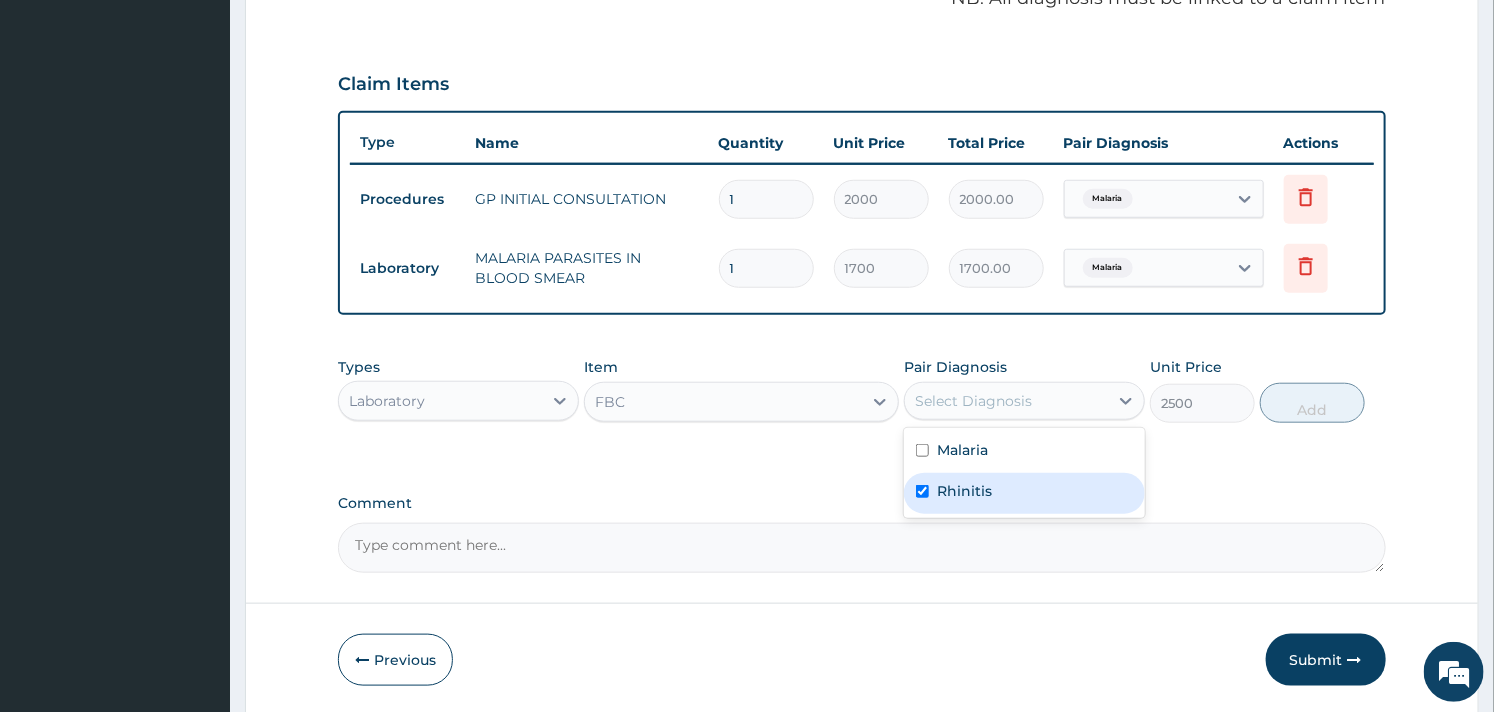 checkbox on "true" 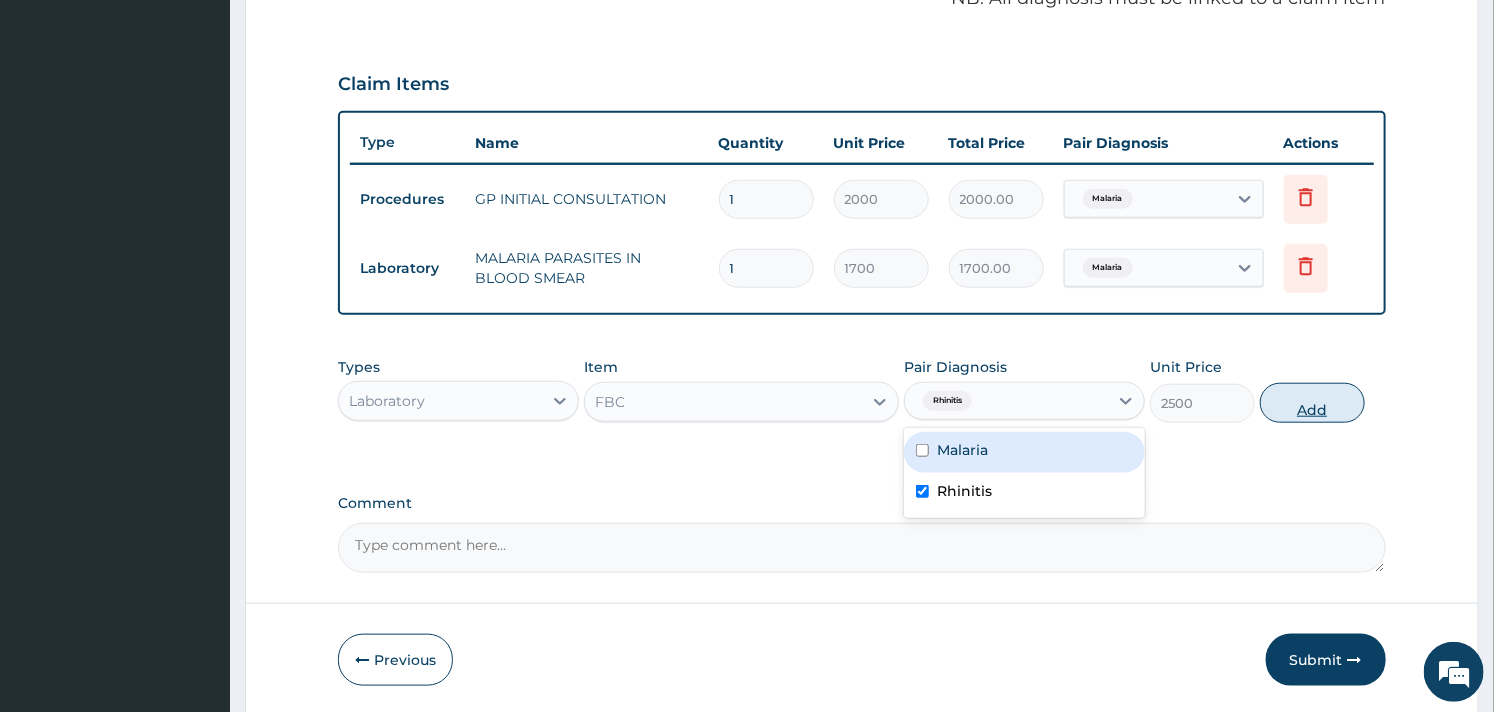 click on "Add" at bounding box center [1312, 403] 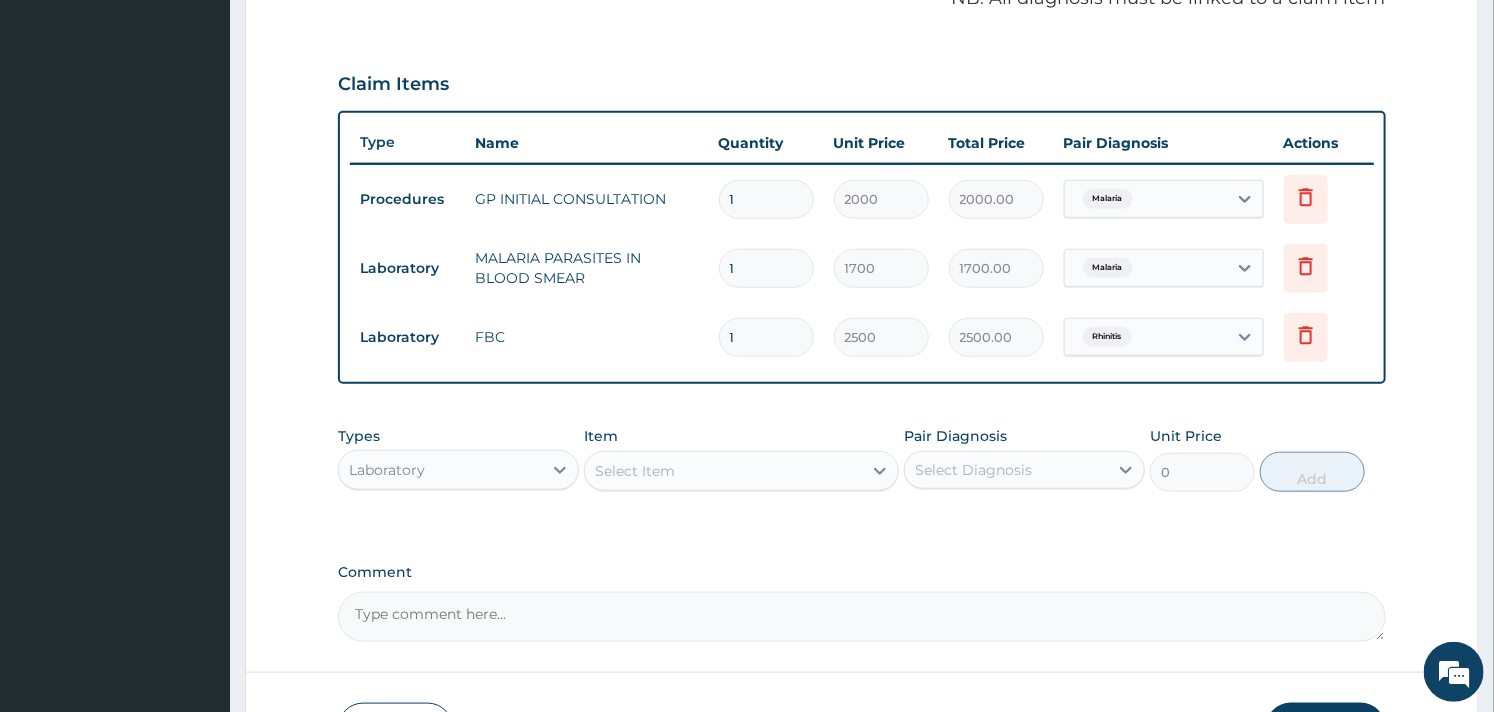 click on "PA Code / Prescription Code Enter Code(Secondary Care Only) Encounter Date 01-08-2025 Important Notice Please enter PA codes before entering items that are not attached to a PA code   All diagnoses entered must be linked to a claim item. Diagnosis & Claim Items that are visible but inactive cannot be edited because they were imported from an already approved PA code. Diagnosis Malaria Confirmed Rhinitis Confirmed NB: All diagnosis must be linked to a claim item Claim Items Type Name Quantity Unit Price Total Price Pair Diagnosis Actions Procedures GP INITIAL CONSULTATION 1 2000 2000.00 Malaria Delete Laboratory MALARIA PARASITES IN BLOOD SMEAR 1 1700 1700.00 Malaria Delete Laboratory FBC 1 2500 2500.00 Rhinitis Delete Types Laboratory Item Select Item Pair Diagnosis Select Diagnosis Unit Price 0 Add Comment" at bounding box center (861, 100) 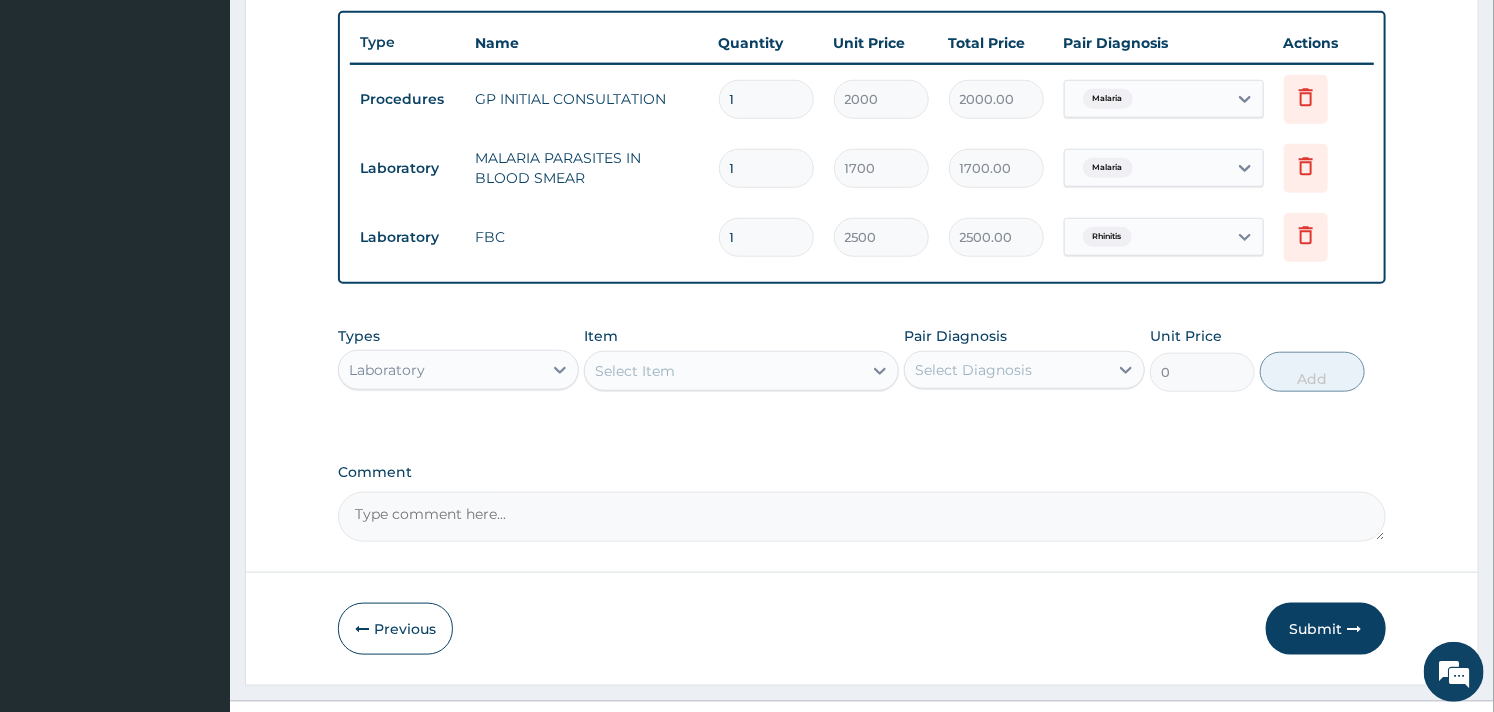 scroll, scrollTop: 772, scrollLeft: 0, axis: vertical 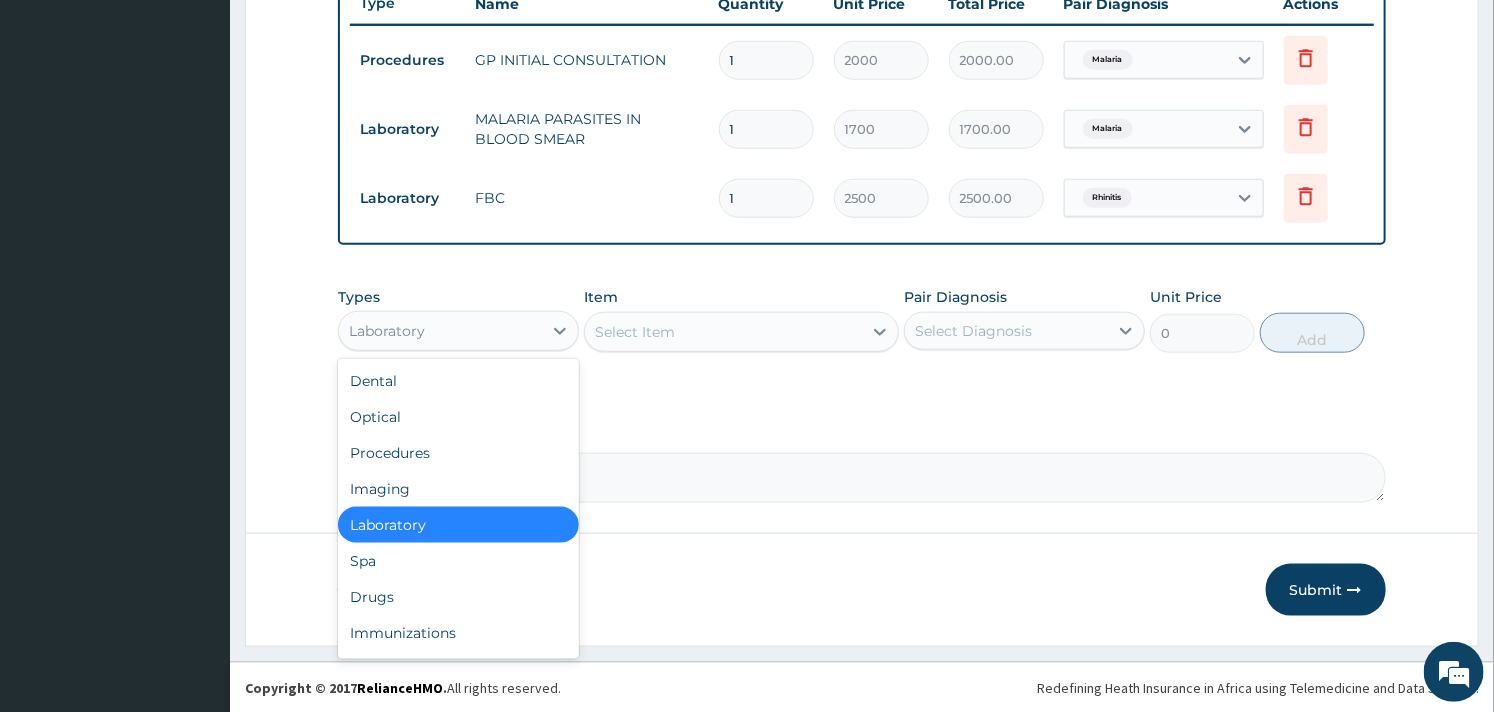 click on "Laboratory" at bounding box center (440, 331) 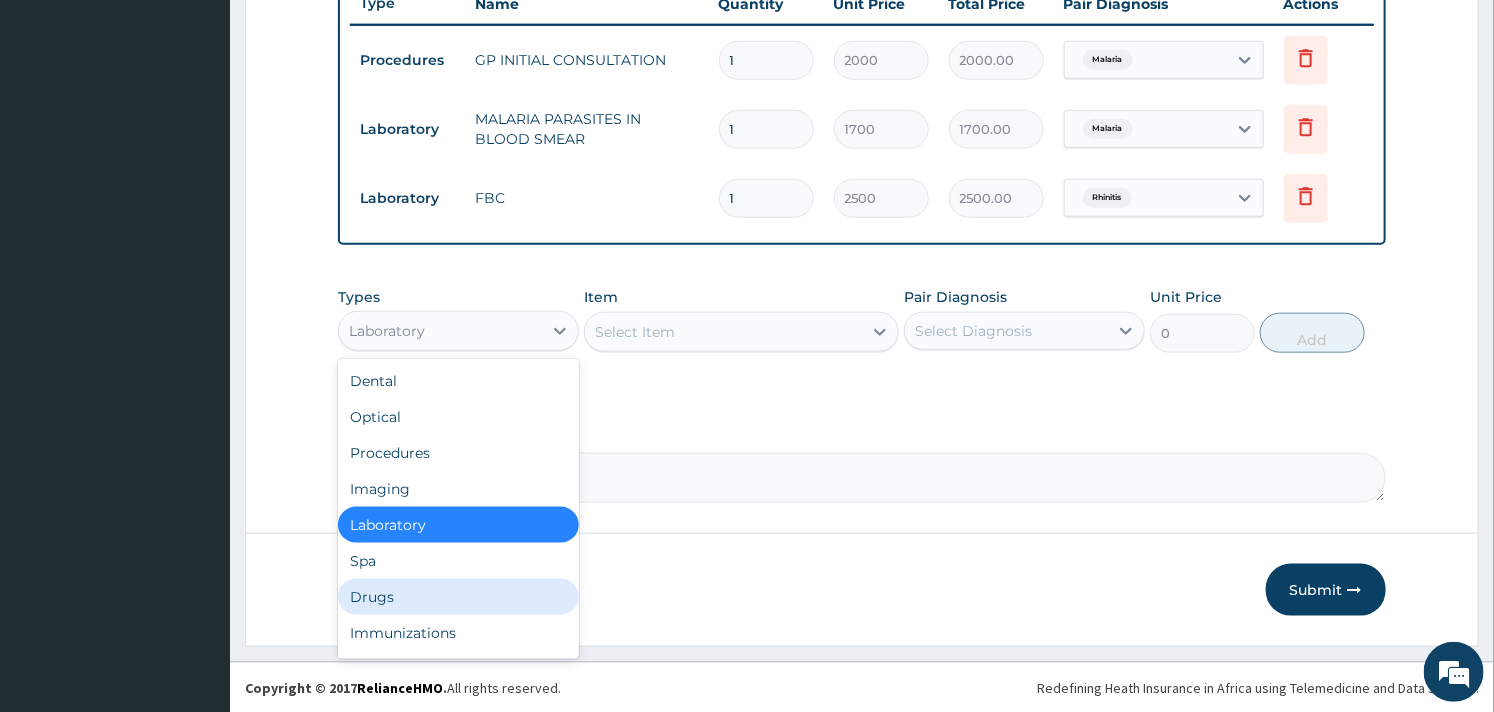 click on "Drugs" at bounding box center (458, 597) 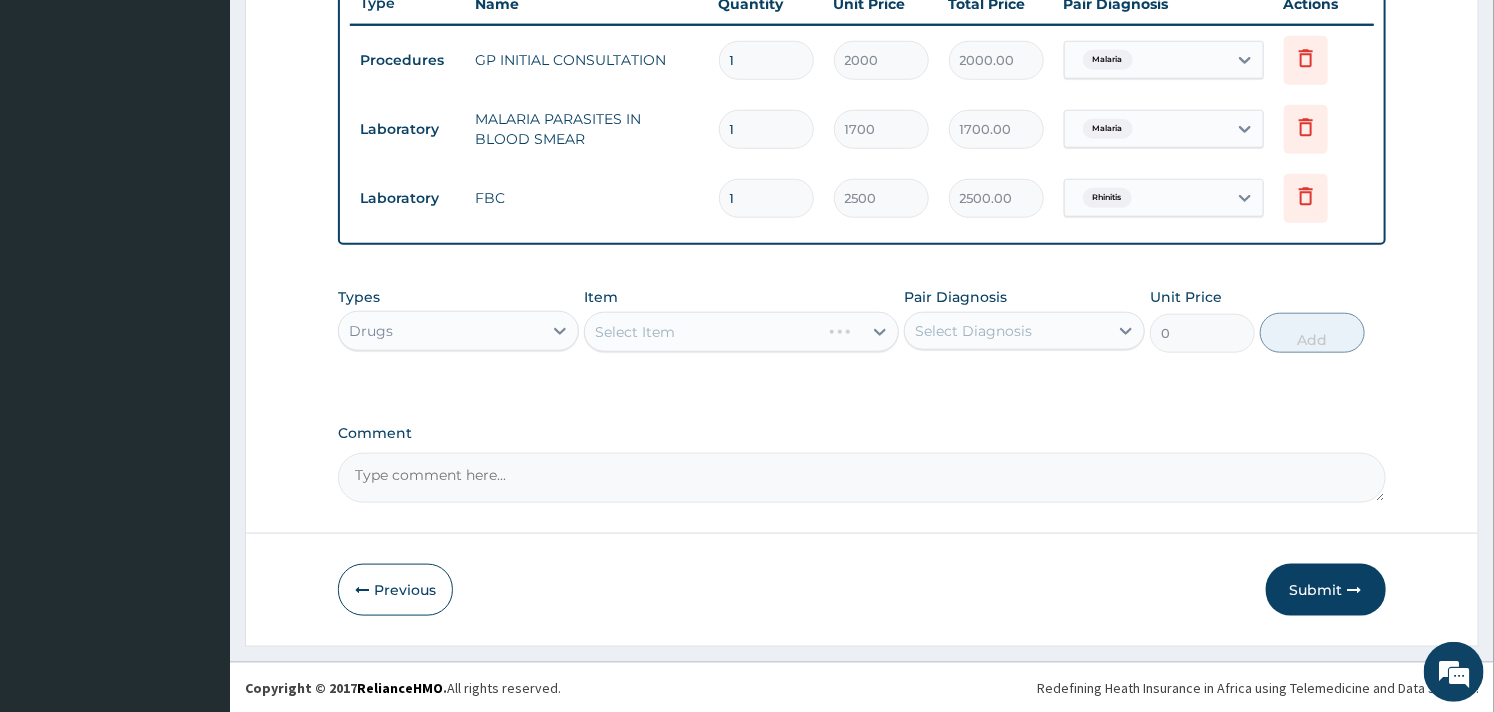 click on "Select Item" at bounding box center (741, 332) 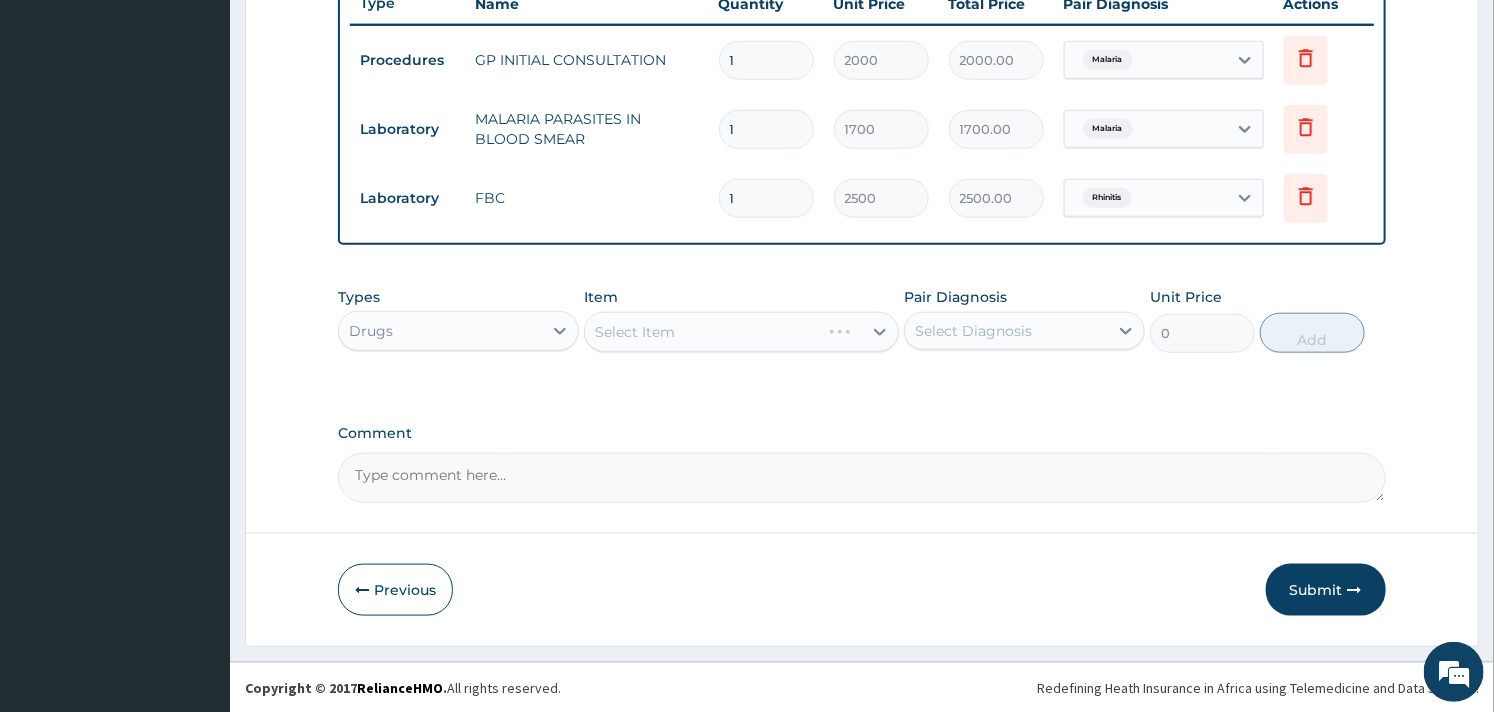 click on "Select Item" at bounding box center [741, 332] 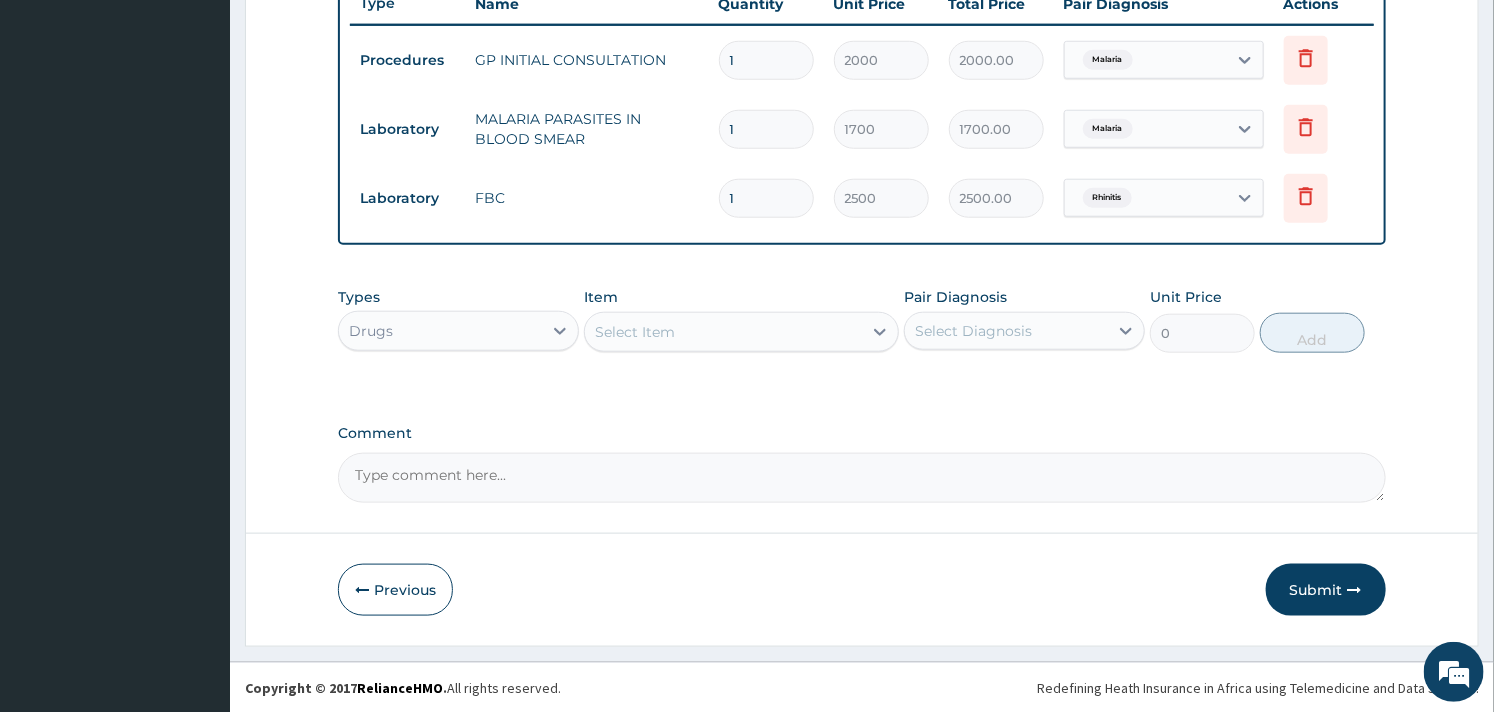 click on "Select Item" at bounding box center (723, 332) 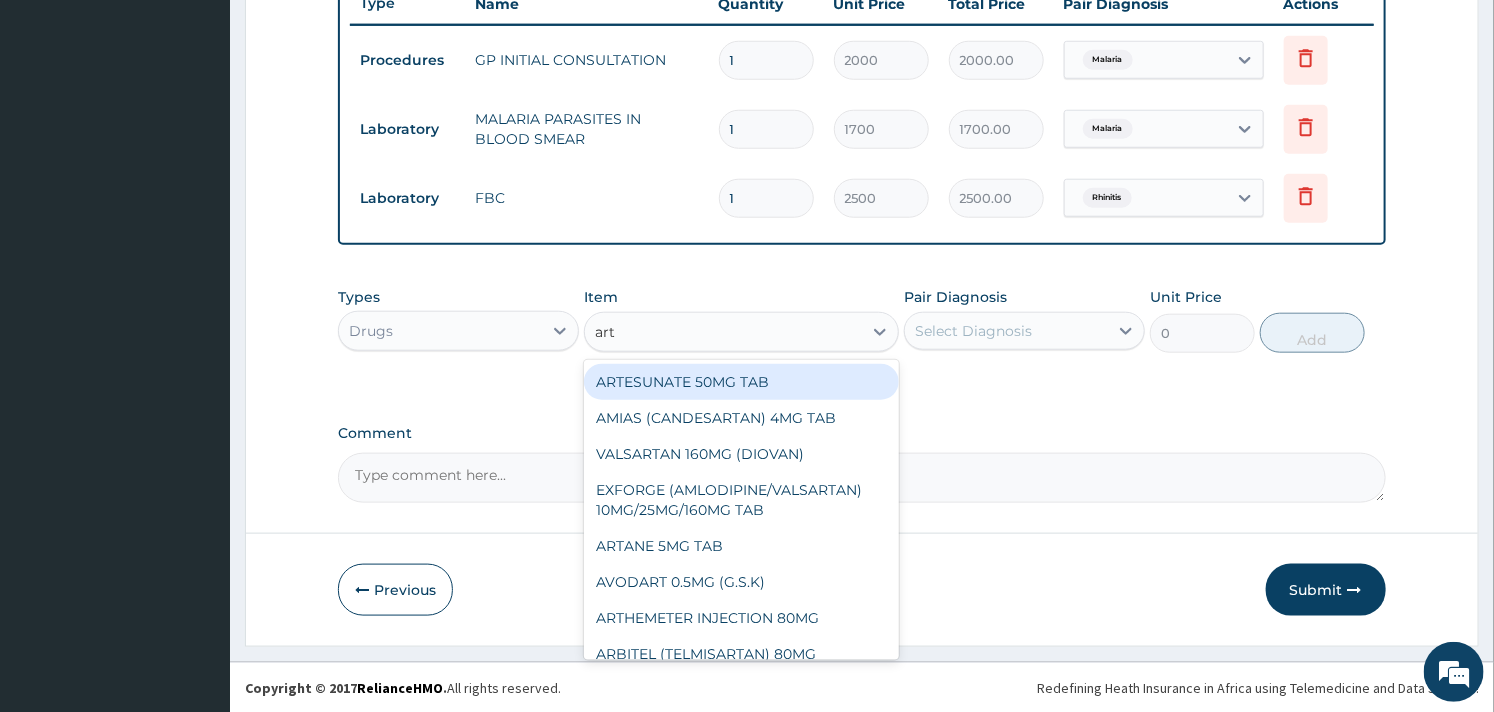 type on "arte" 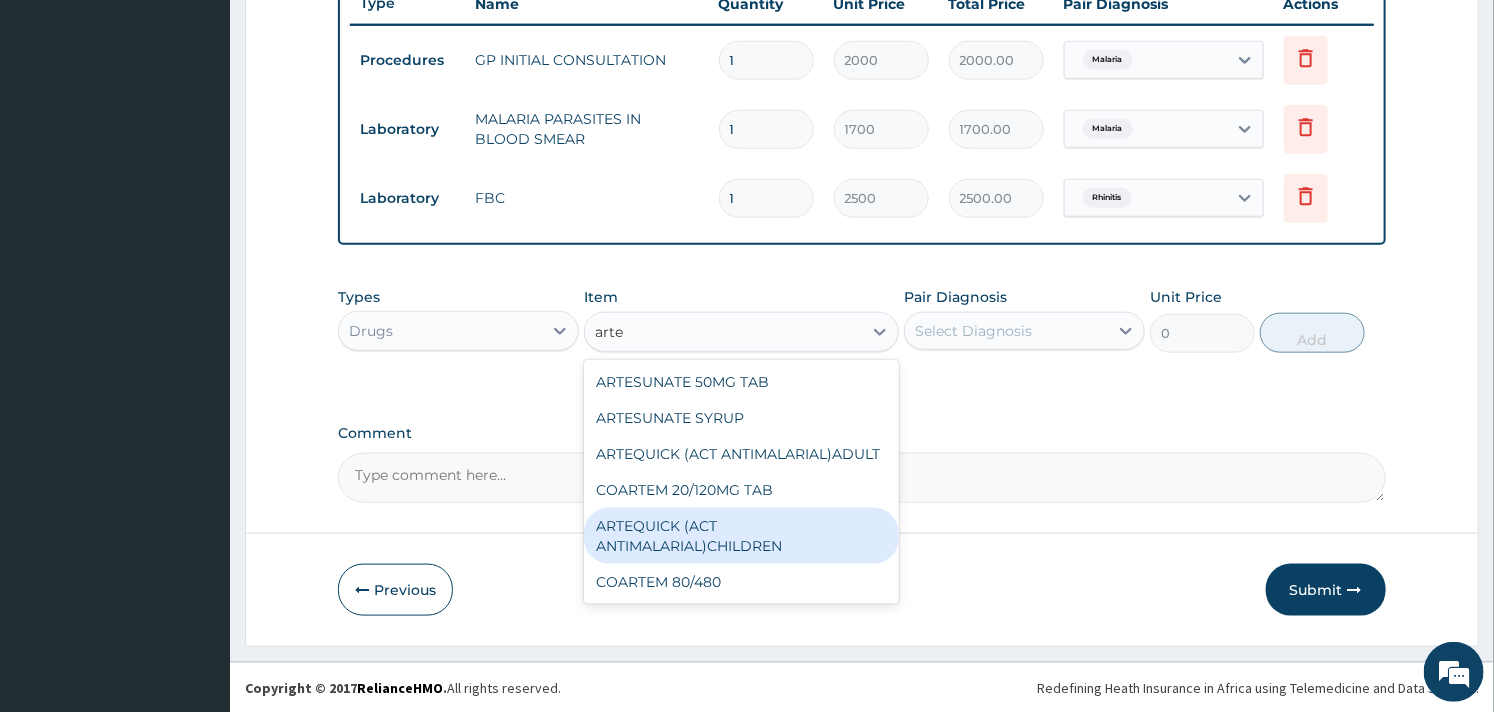click on "ARTEQUICK (ACT ANTIMALARIAL)CHILDREN" at bounding box center [741, 536] 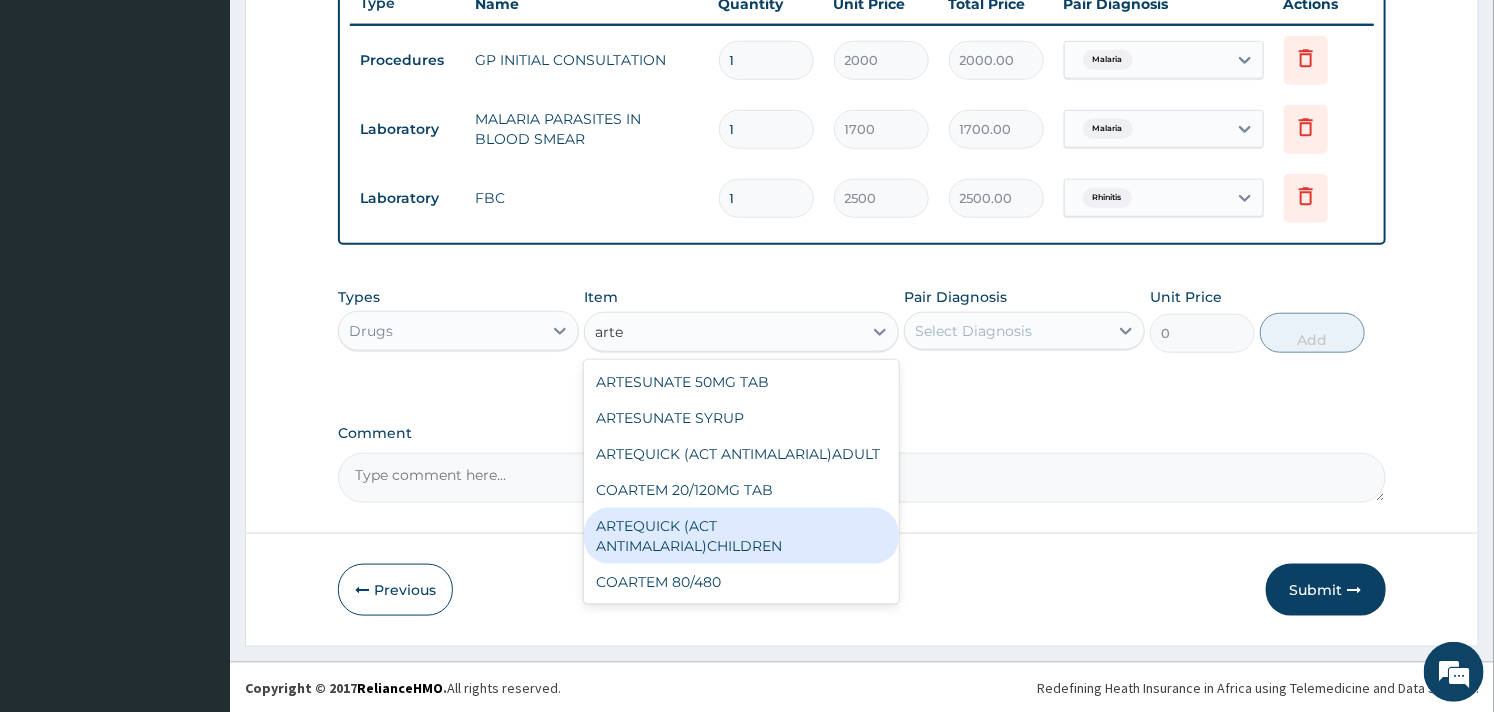 type 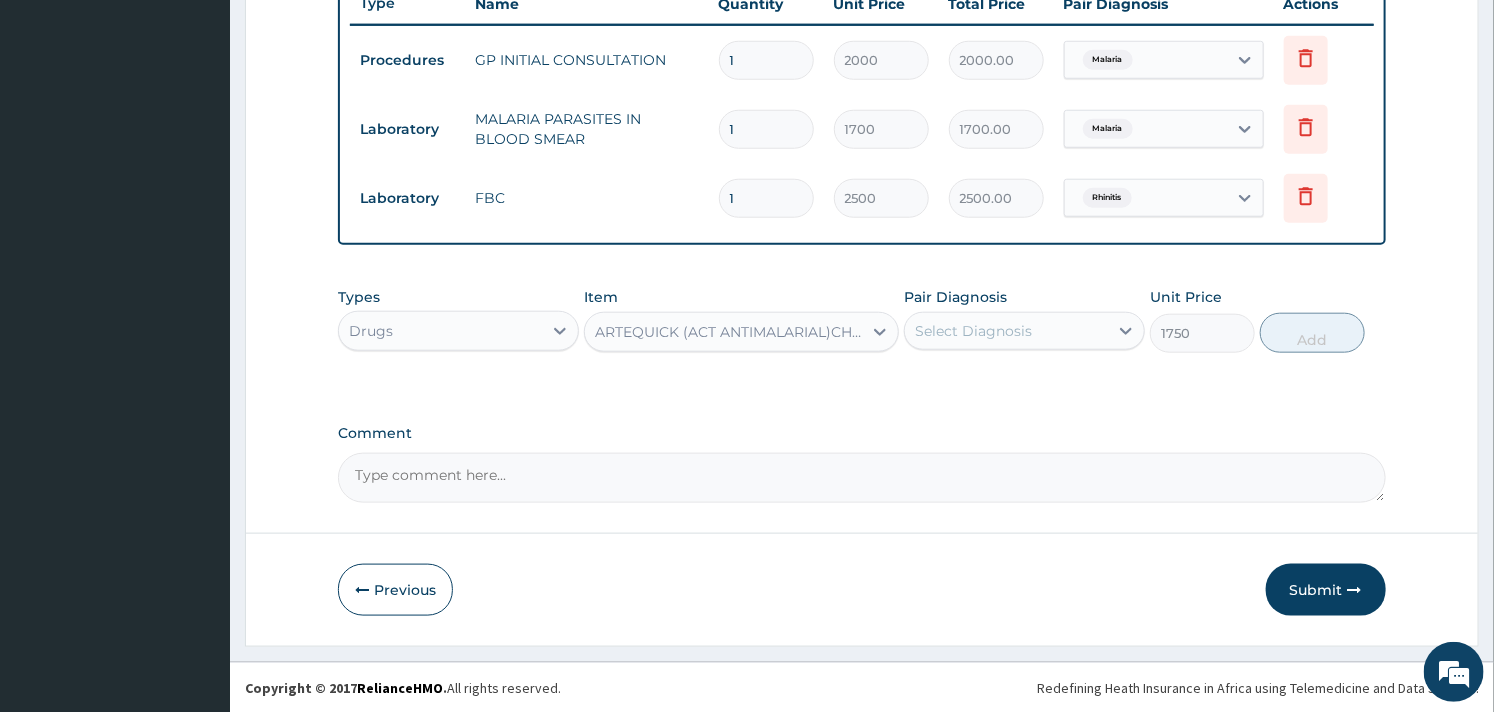 click on "Select Diagnosis" at bounding box center [1006, 331] 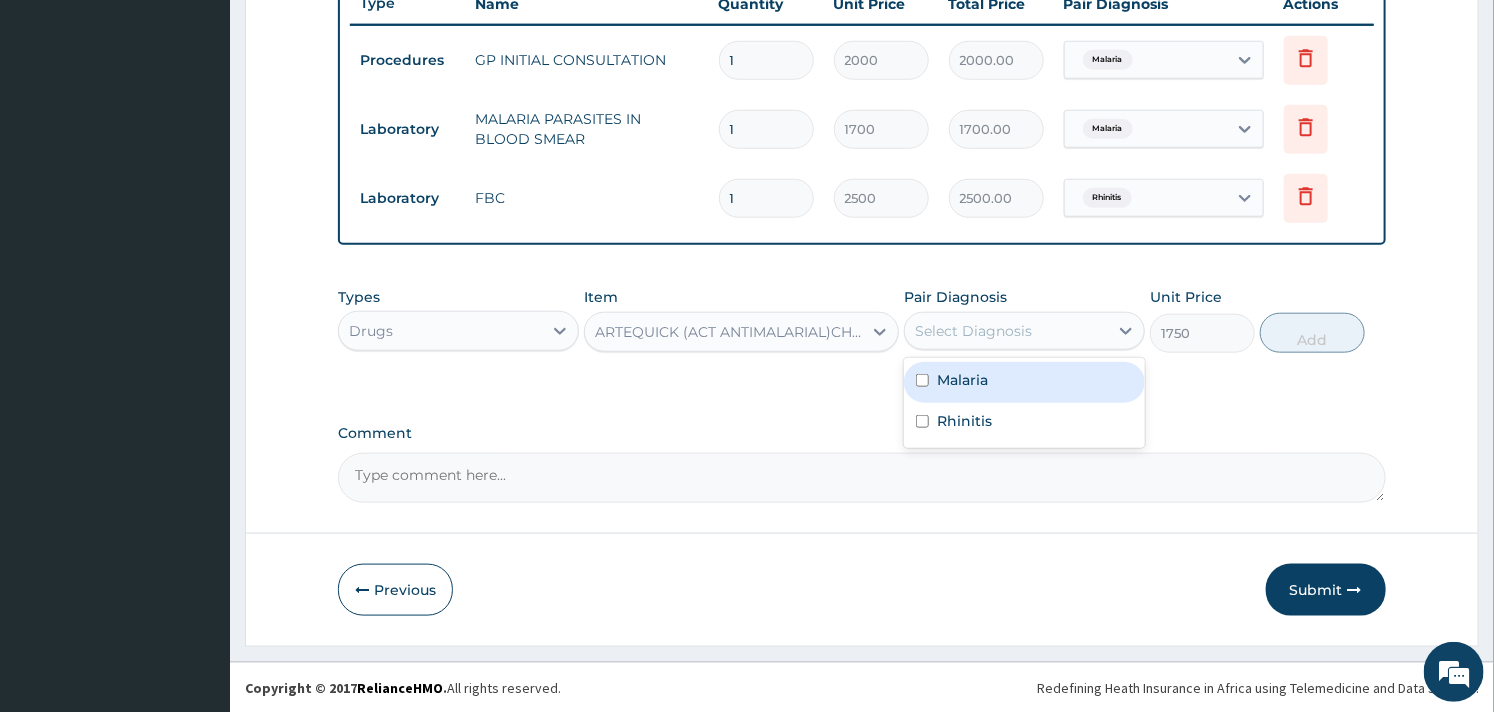 click on "Malaria" at bounding box center [1024, 382] 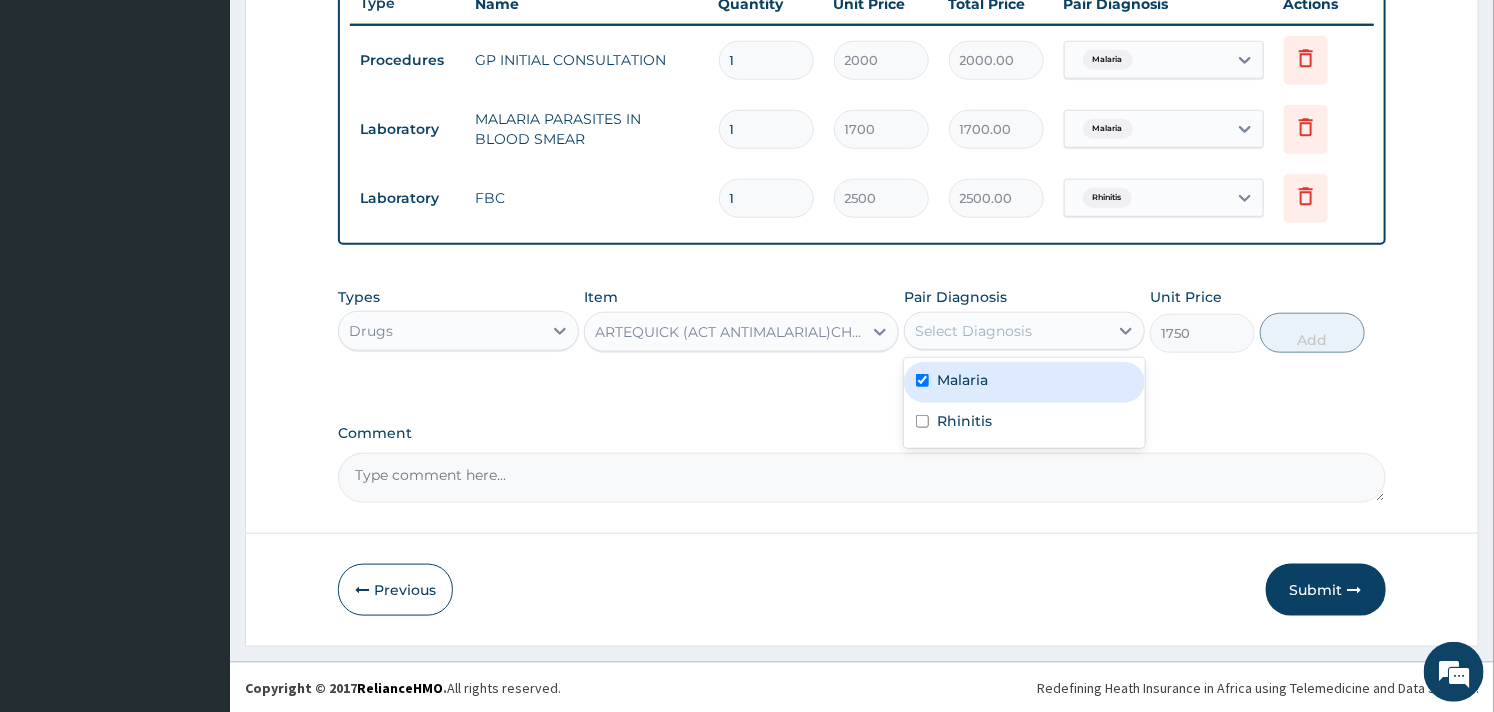 checkbox on "true" 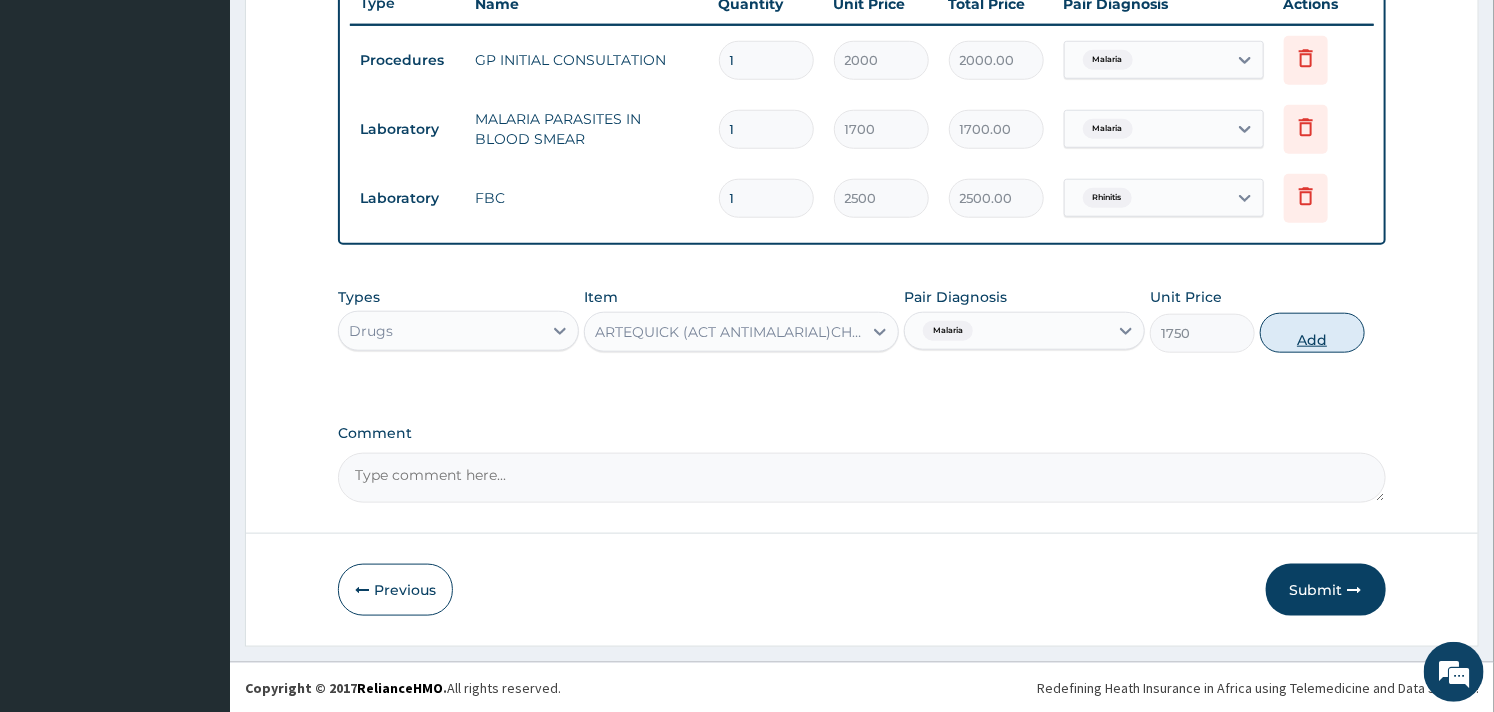 click on "Add" at bounding box center [1312, 333] 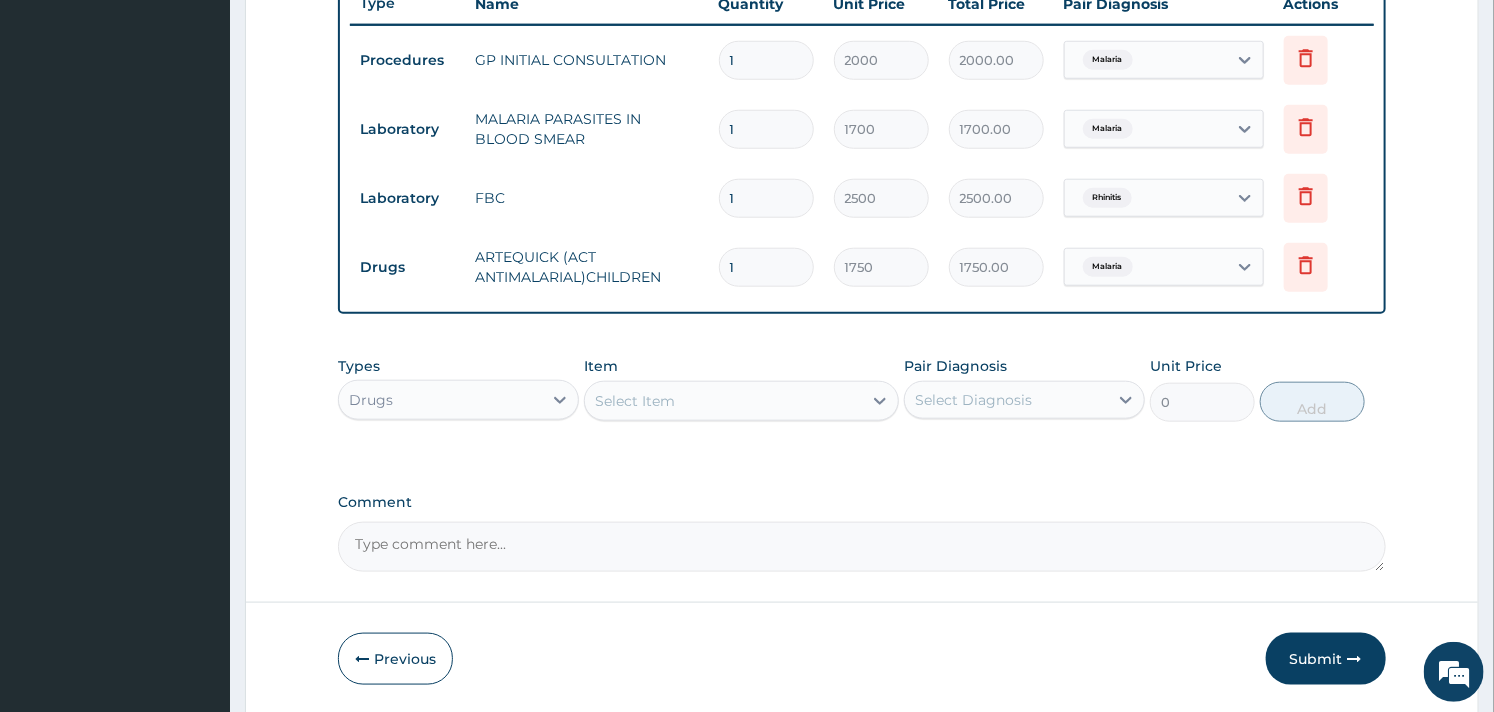 click on "Select Item" at bounding box center [723, 401] 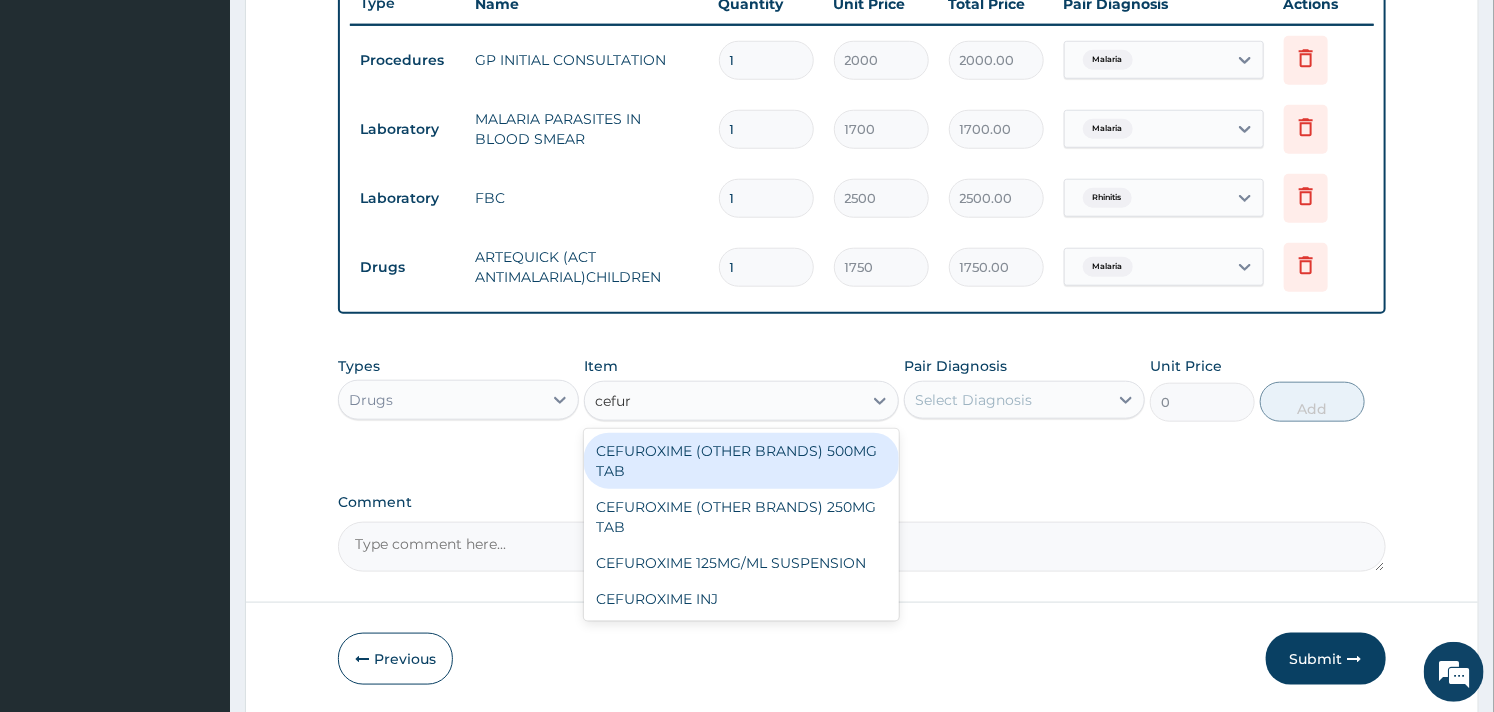type on "cefuro" 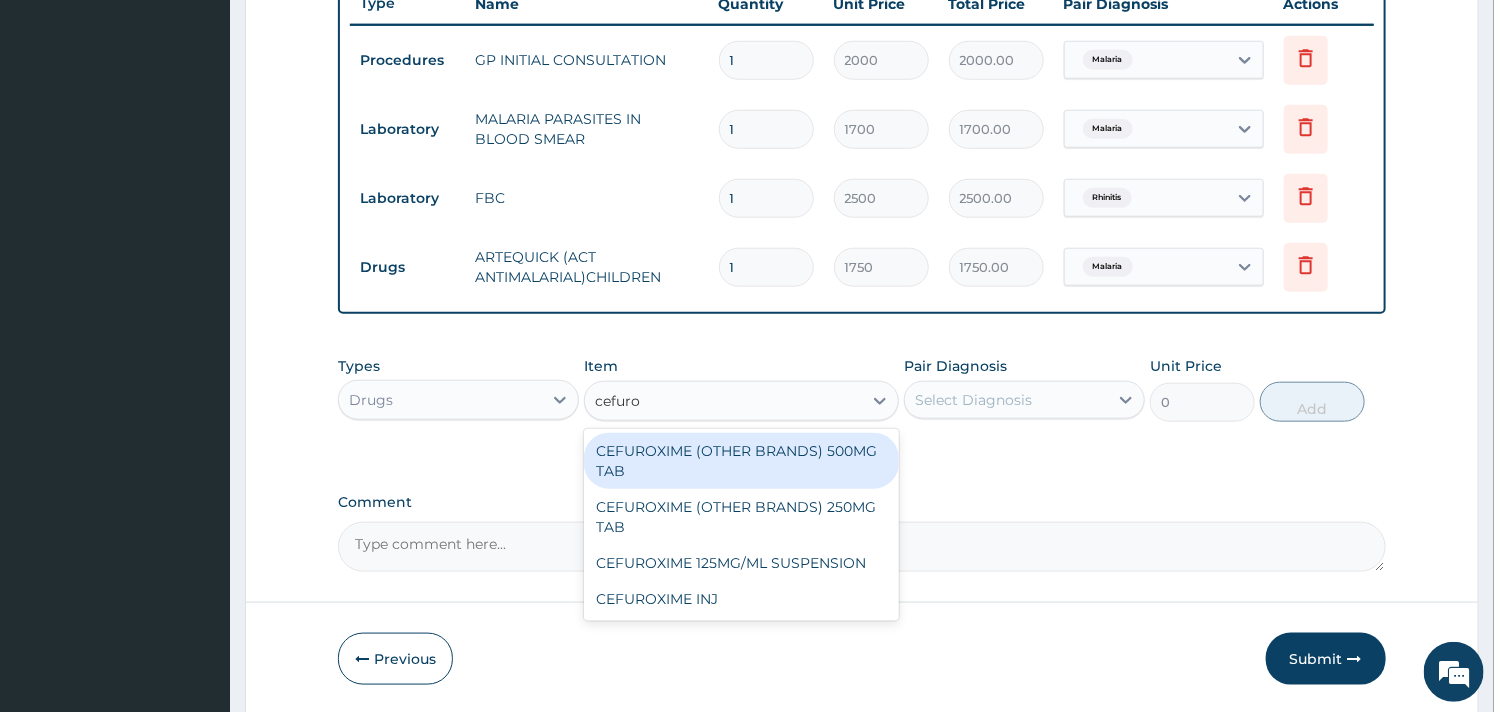 click on "CEFUROXIME (OTHER BRANDS) 500MG TAB" at bounding box center [741, 461] 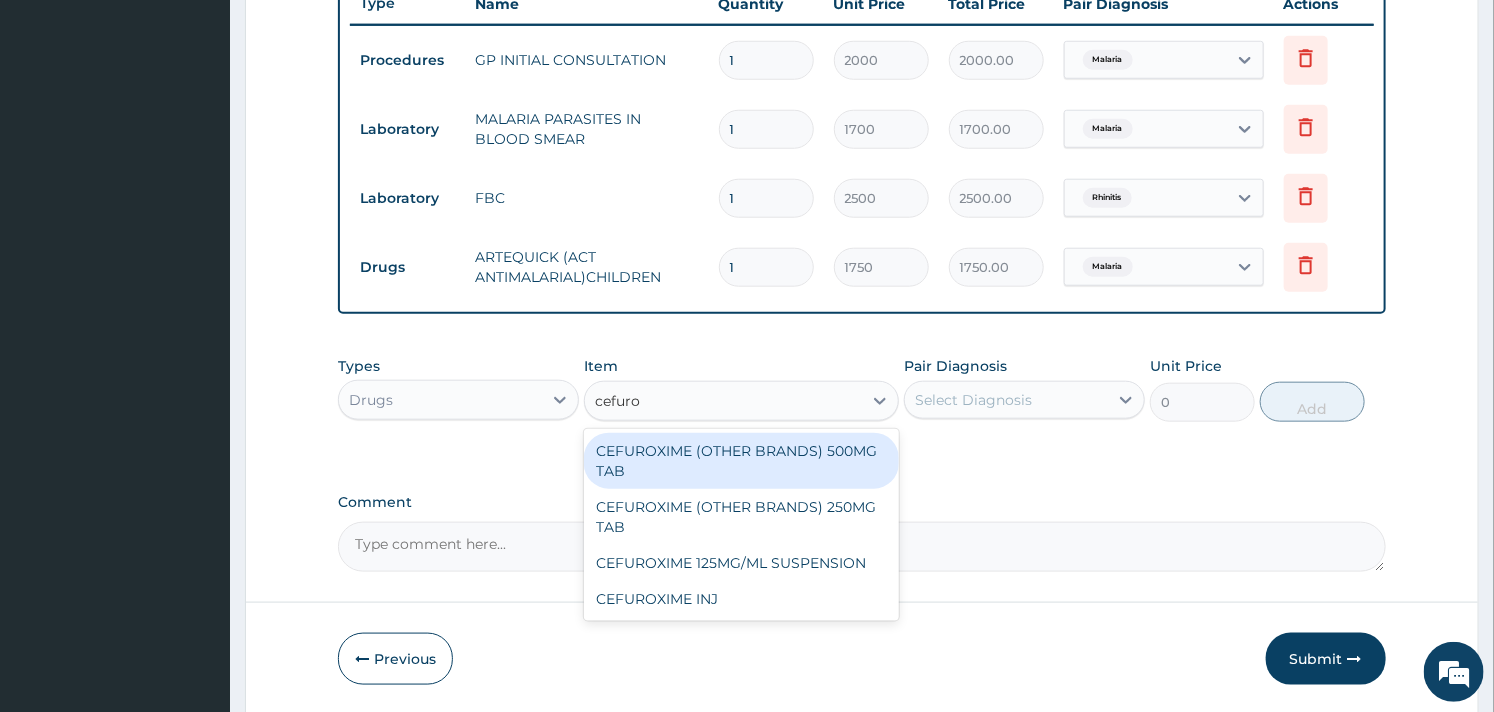type 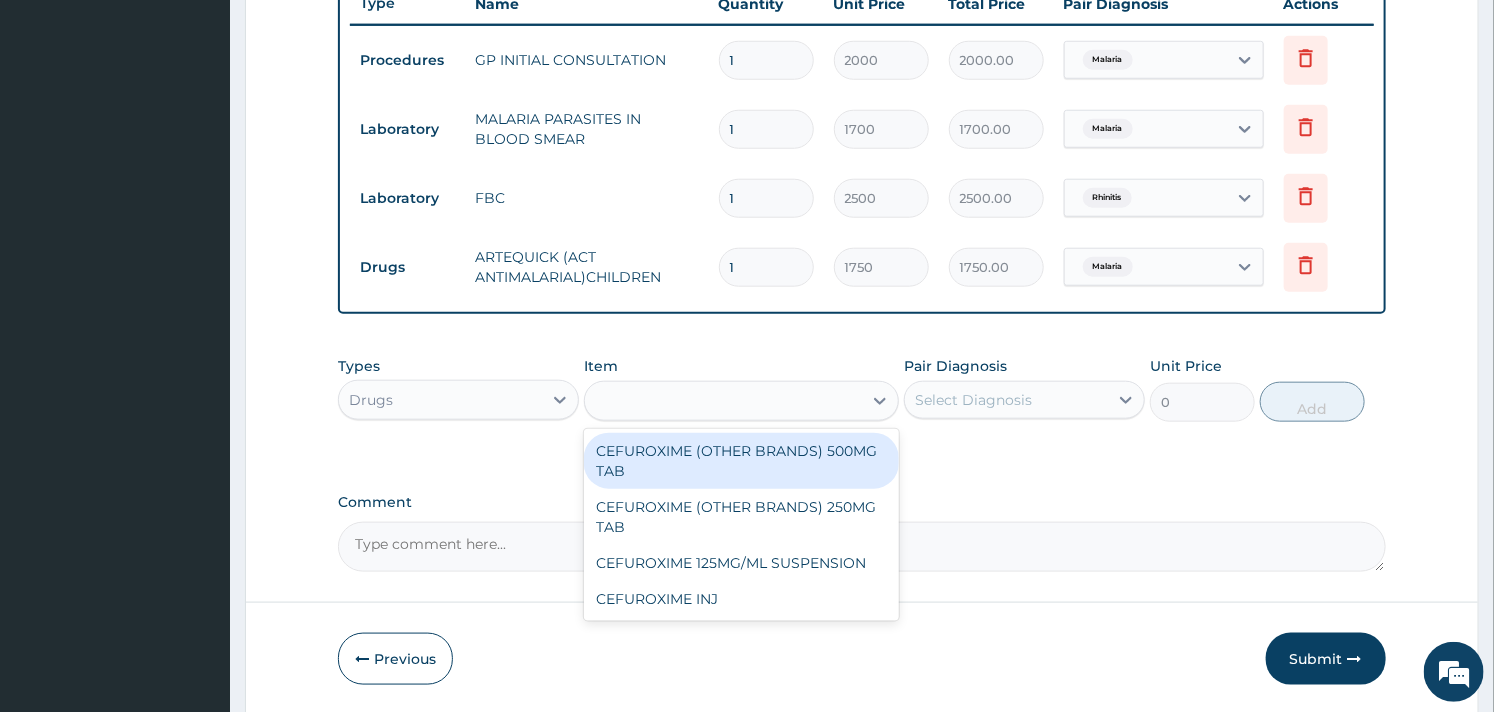 type on "156" 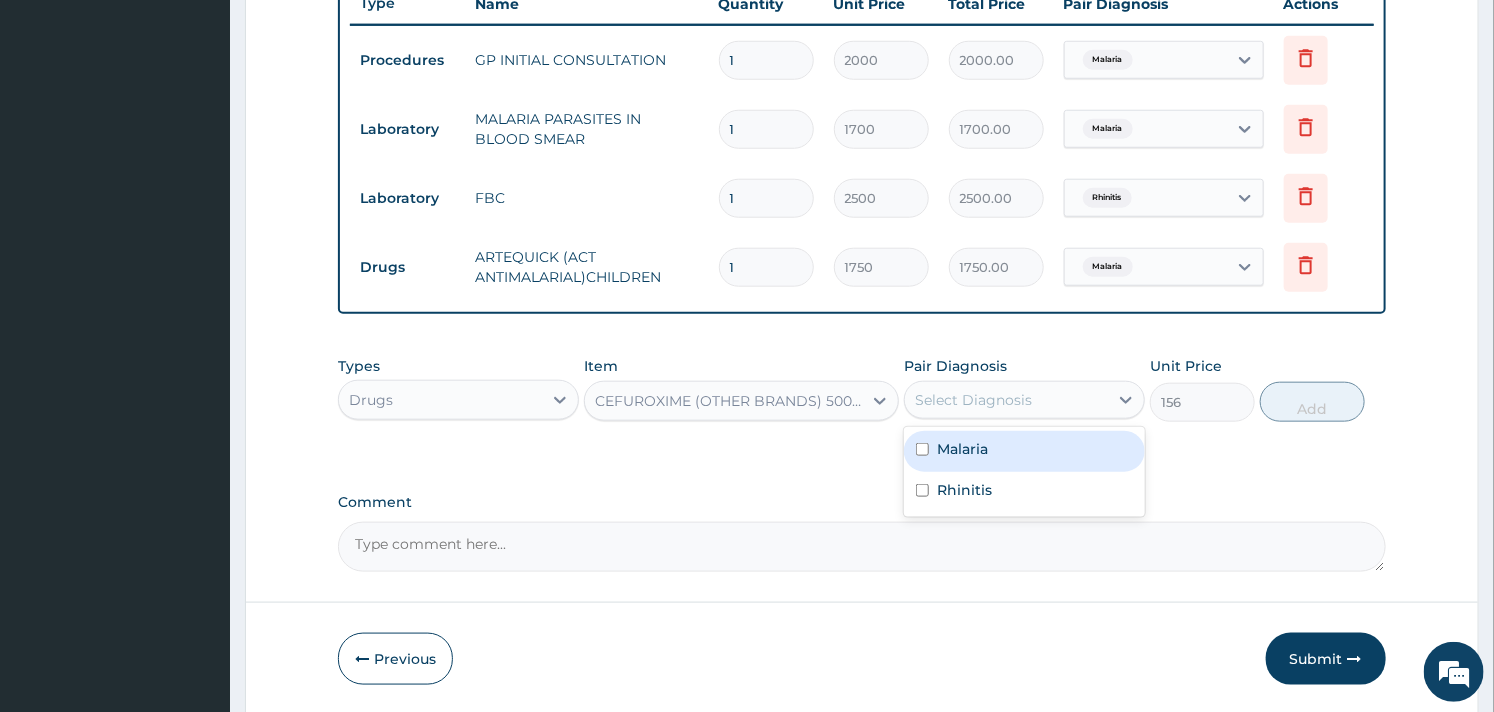 click on "Select Diagnosis" at bounding box center (973, 400) 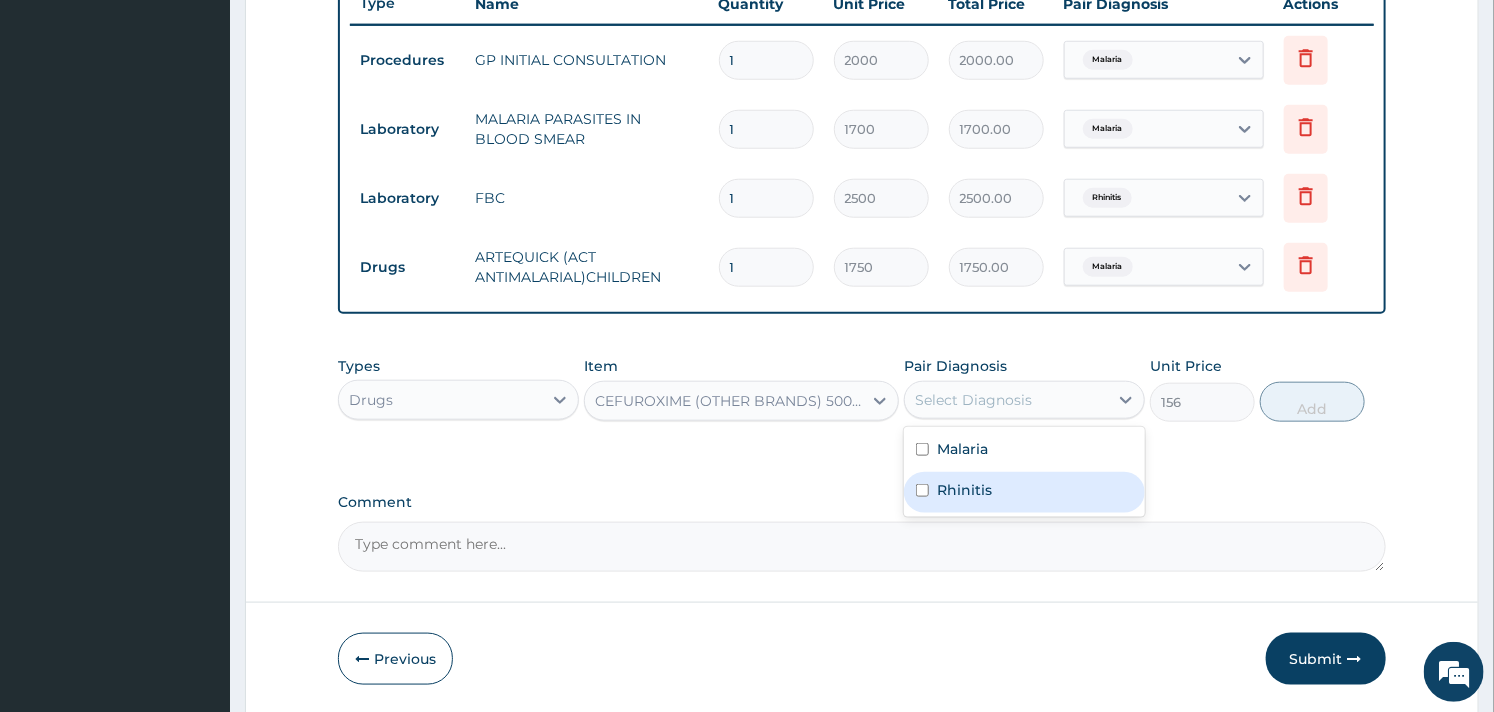 click on "Rhinitis" at bounding box center [964, 490] 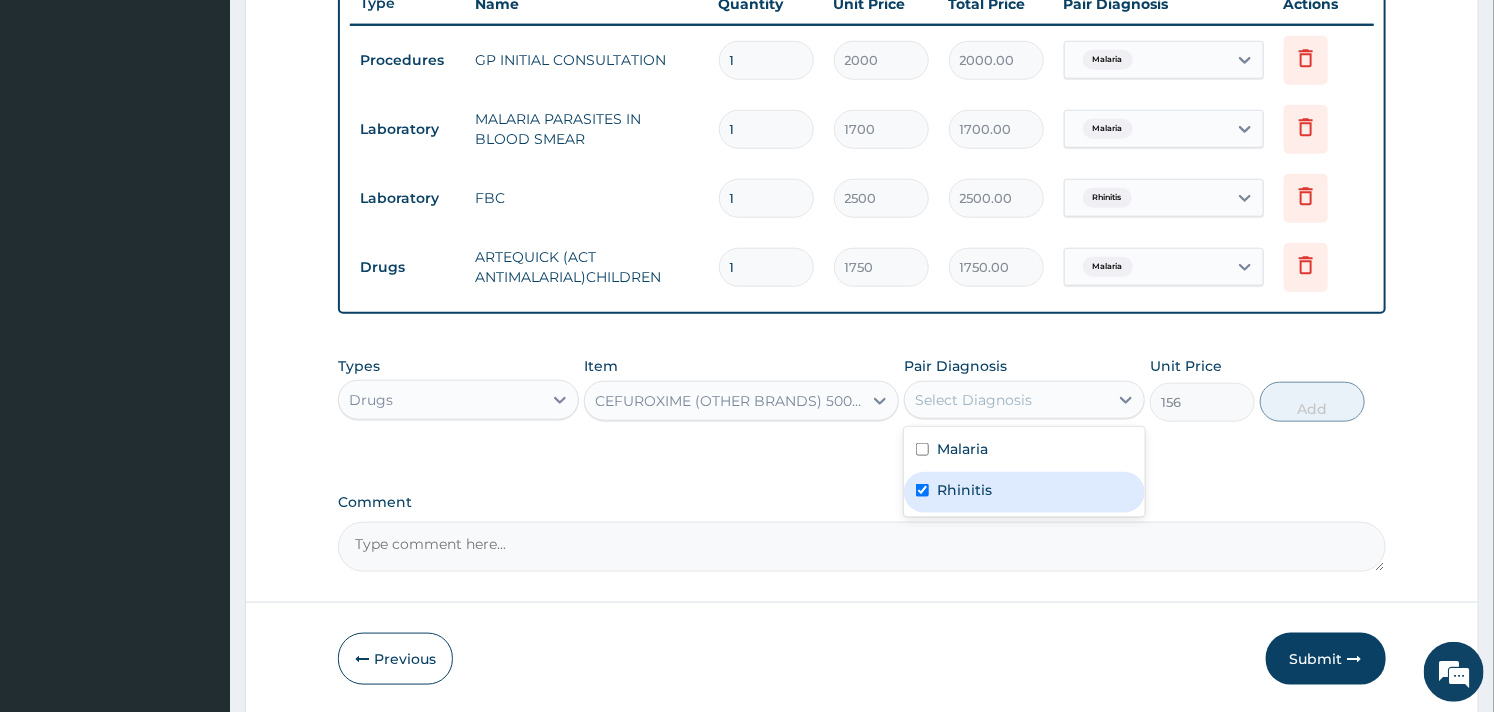 checkbox on "true" 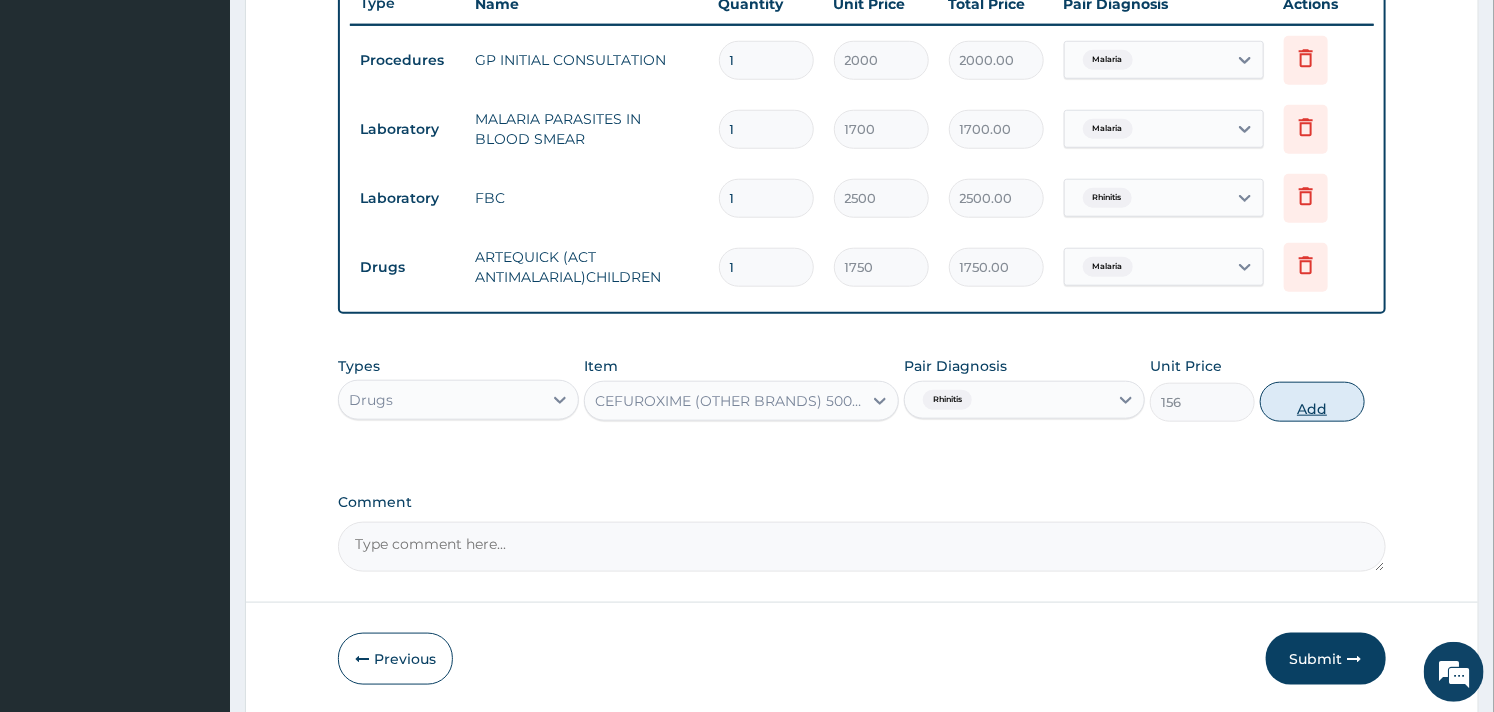 click on "Add" at bounding box center [1312, 402] 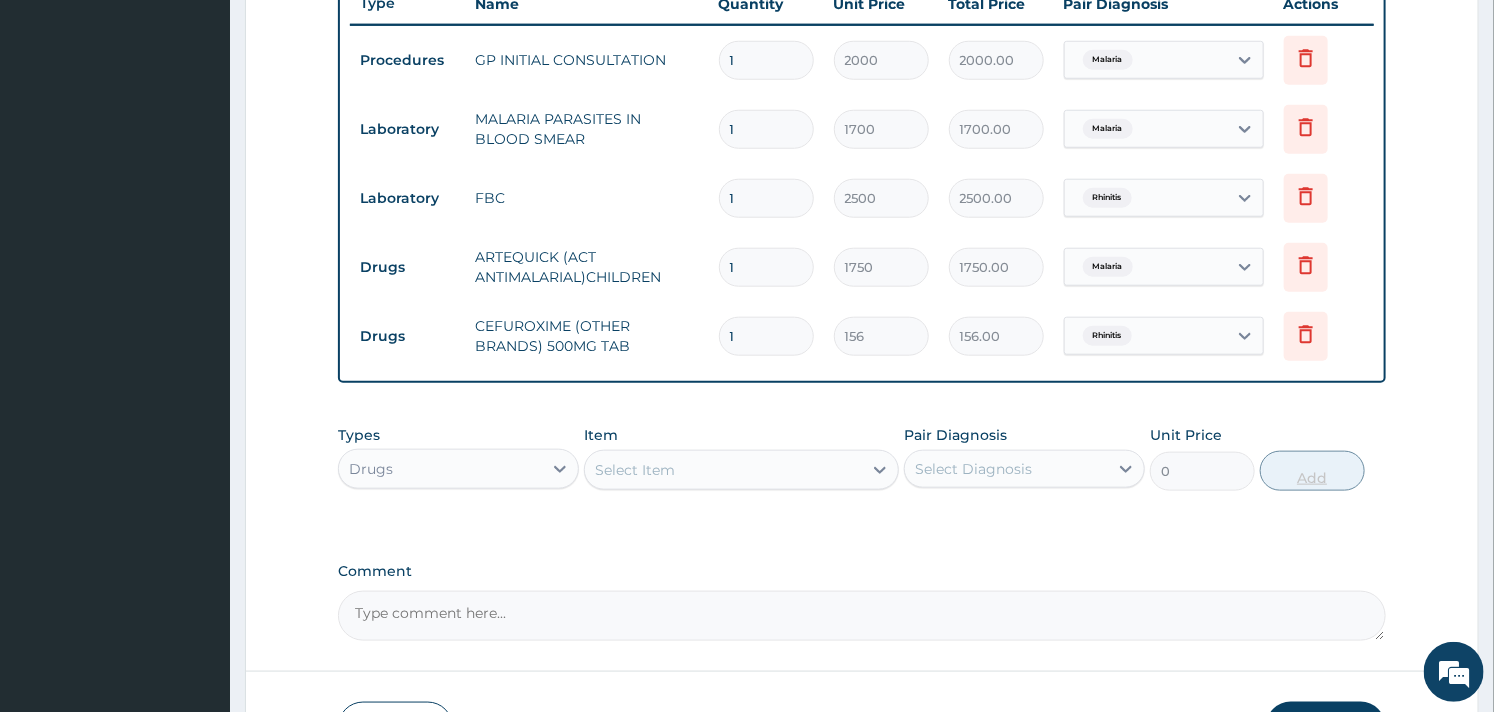 type on "10" 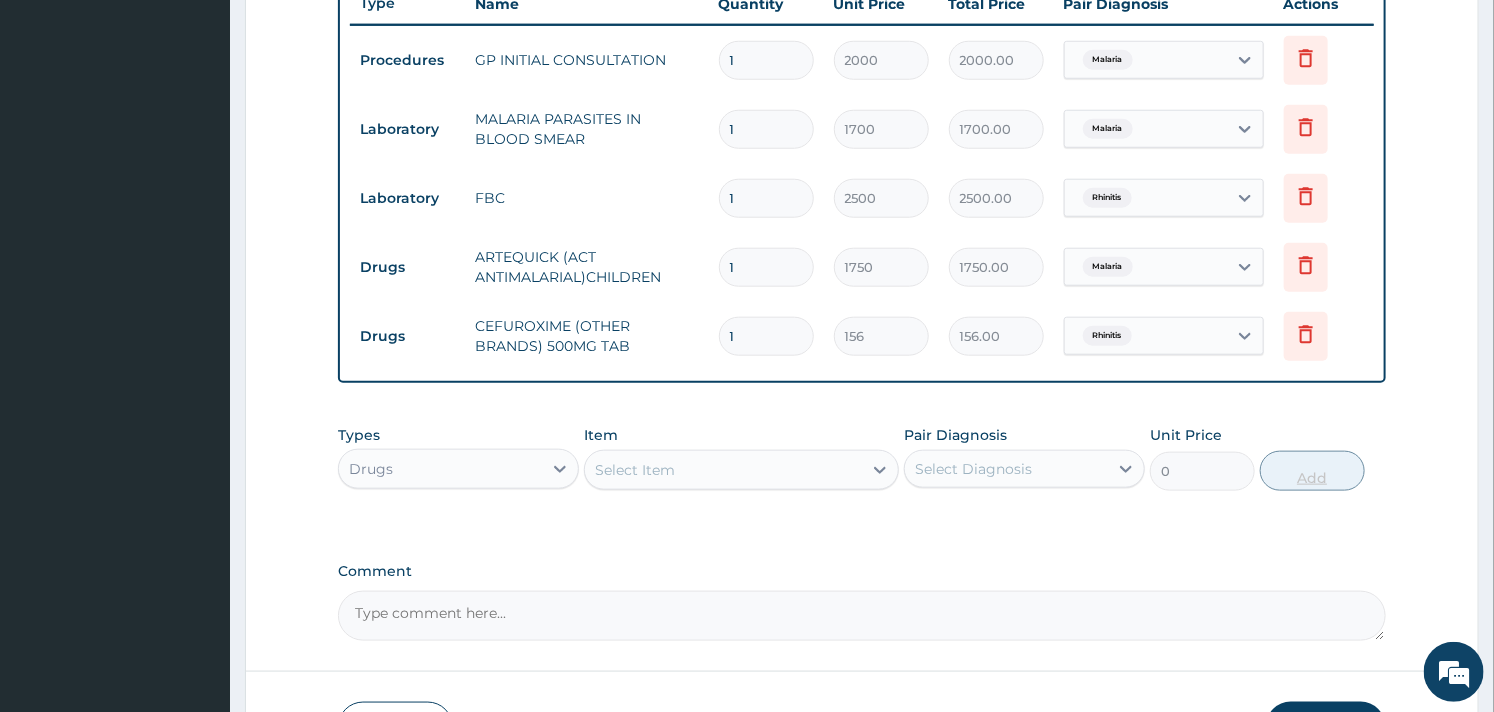 type on "1560.00" 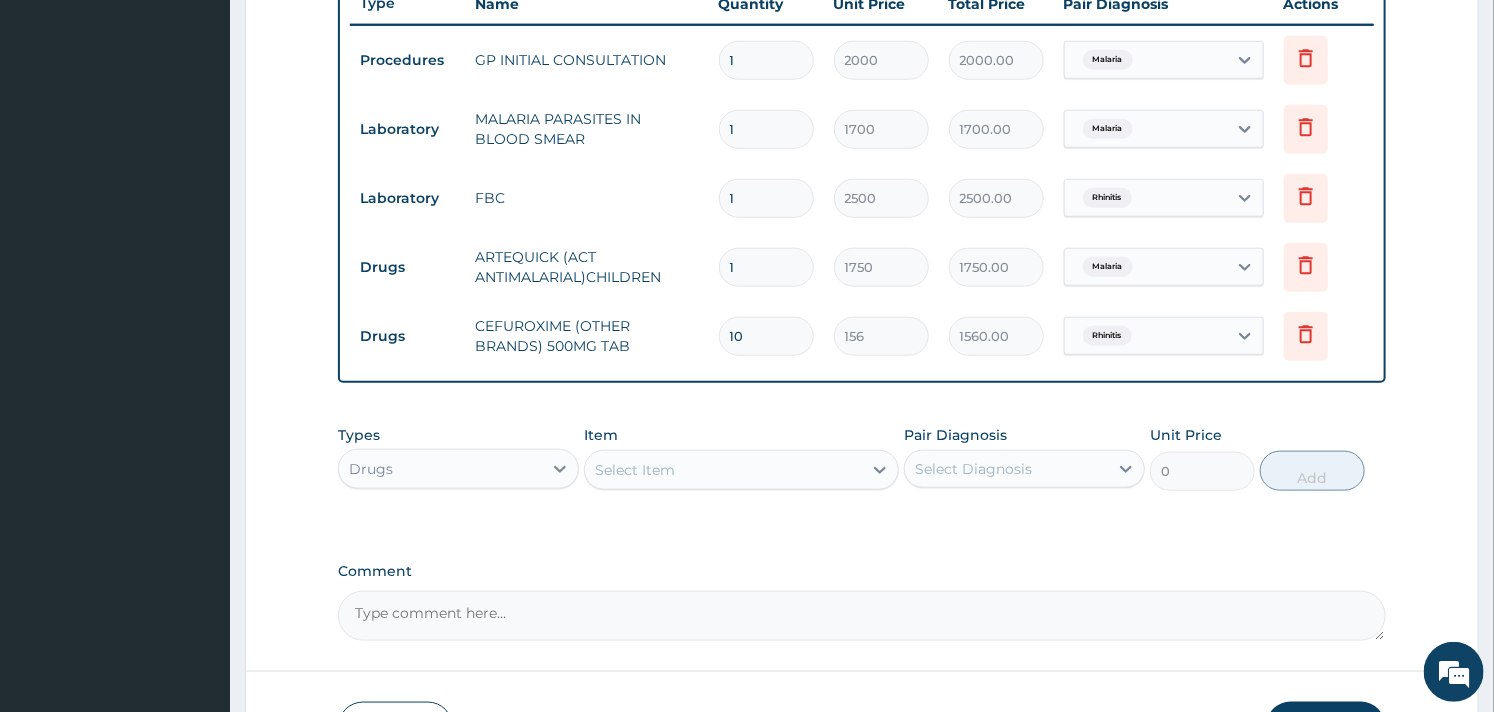 type on "10" 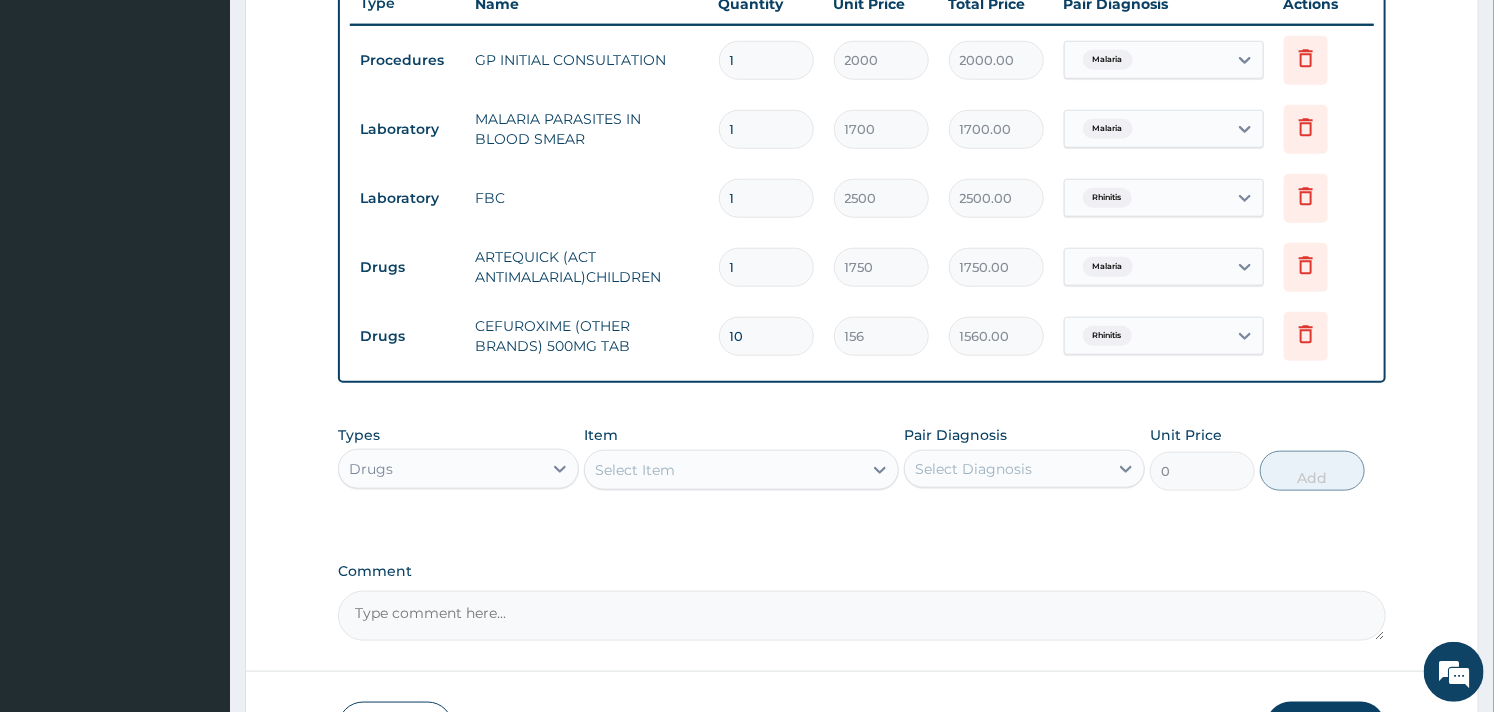 click on "PA Code / Prescription Code Enter Code(Secondary Care Only) Encounter Date 01-08-2025 Important Notice Please enter PA codes before entering items that are not attached to a PA code   All diagnoses entered must be linked to a claim item. Diagnosis & Claim Items that are visible but inactive cannot be edited because they were imported from an already approved PA code. Diagnosis Malaria Confirmed Rhinitis Confirmed NB: All diagnosis must be linked to a claim item Claim Items Type Name Quantity Unit Price Total Price Pair Diagnosis Actions Procedures GP INITIAL CONSULTATION 1 2000 2000.00 Malaria Delete Laboratory MALARIA PARASITES IN BLOOD SMEAR 1 1700 1700.00 Malaria Delete Laboratory FBC 1 2500 2500.00 Rhinitis Delete Drugs ARTEQUICK (ACT ANTIMALARIAL)CHILDREN 1 1750 1750.00 Malaria Delete Drugs CEFUROXIME (OTHER BRANDS) 500MG TAB 10 156 1560.00 Rhinitis Delete Types Drugs Item Select Item Pair Diagnosis Select Diagnosis Unit Price 0 Add Comment" at bounding box center (861, 30) 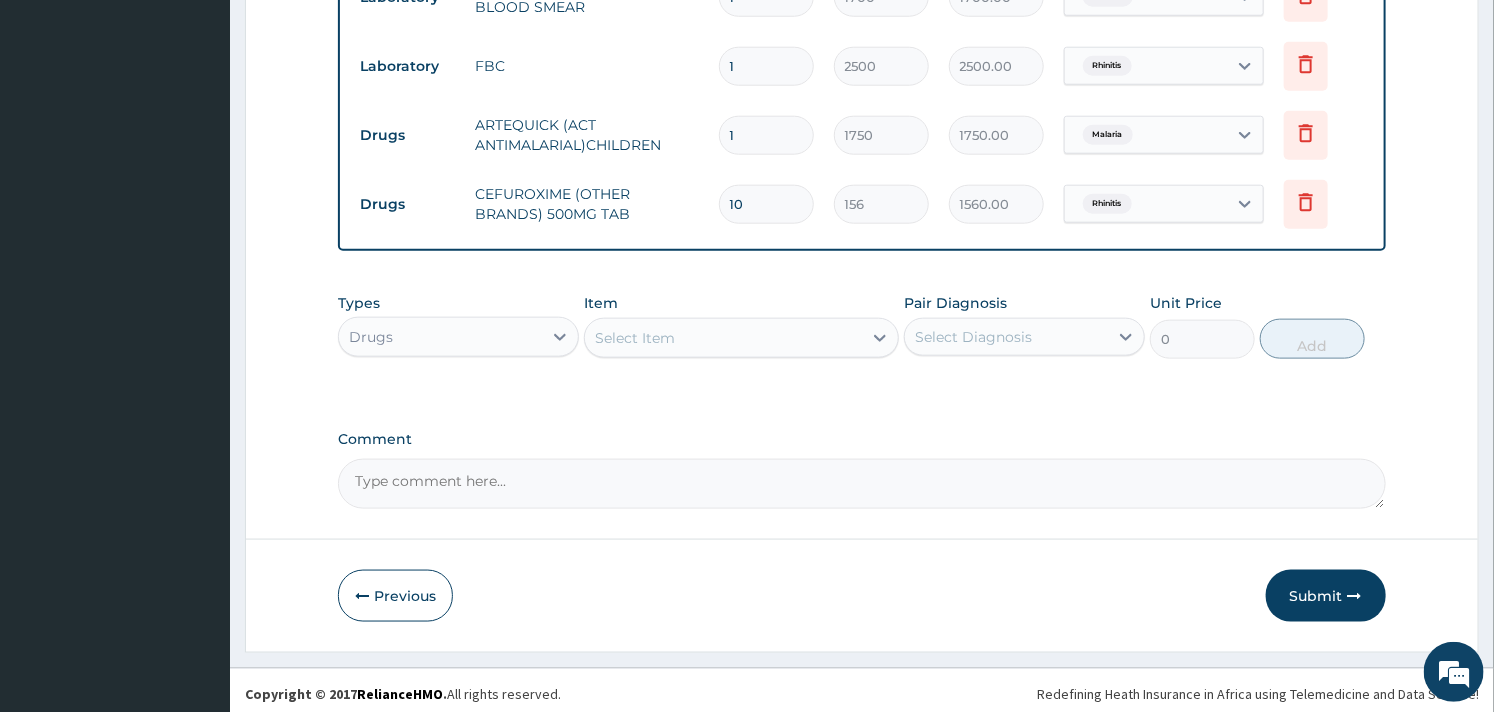 scroll, scrollTop: 911, scrollLeft: 0, axis: vertical 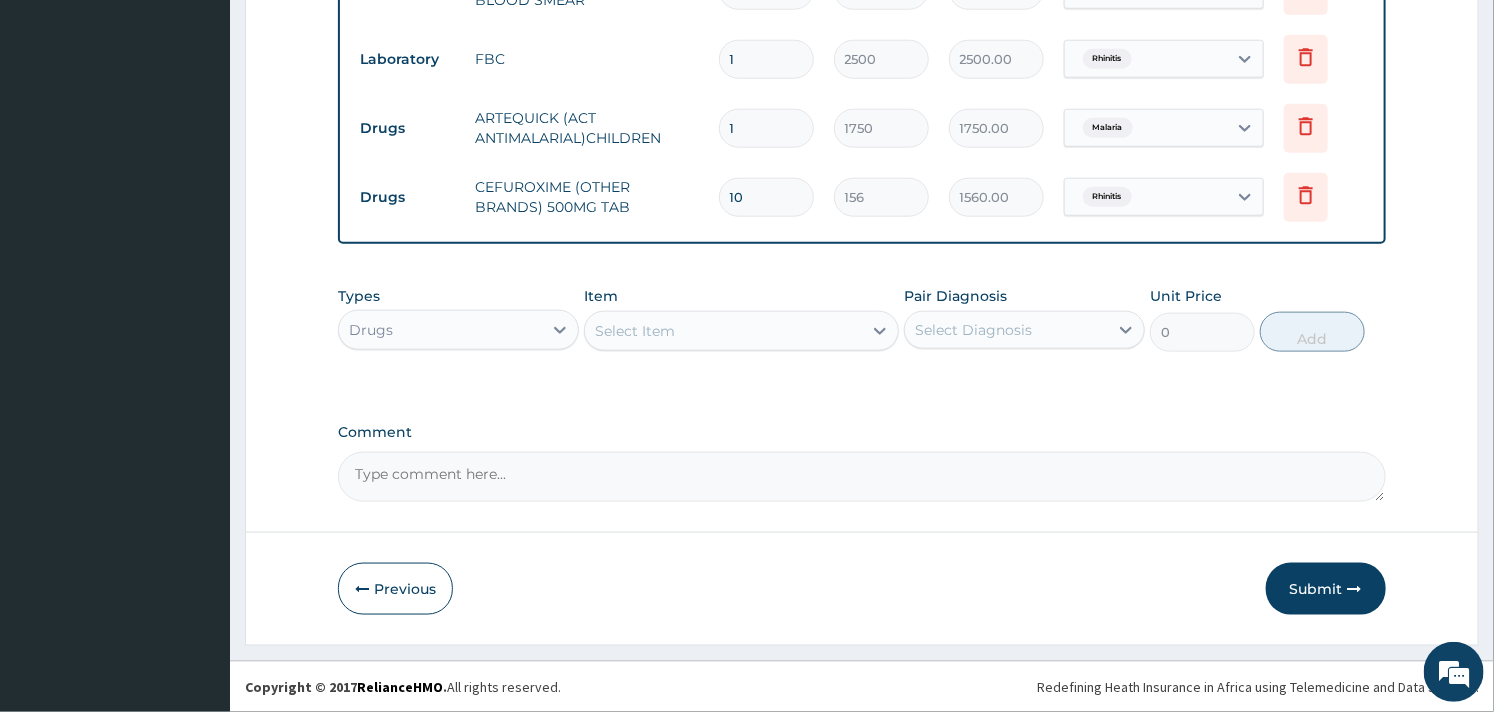 click on "Select Item" at bounding box center [723, 331] 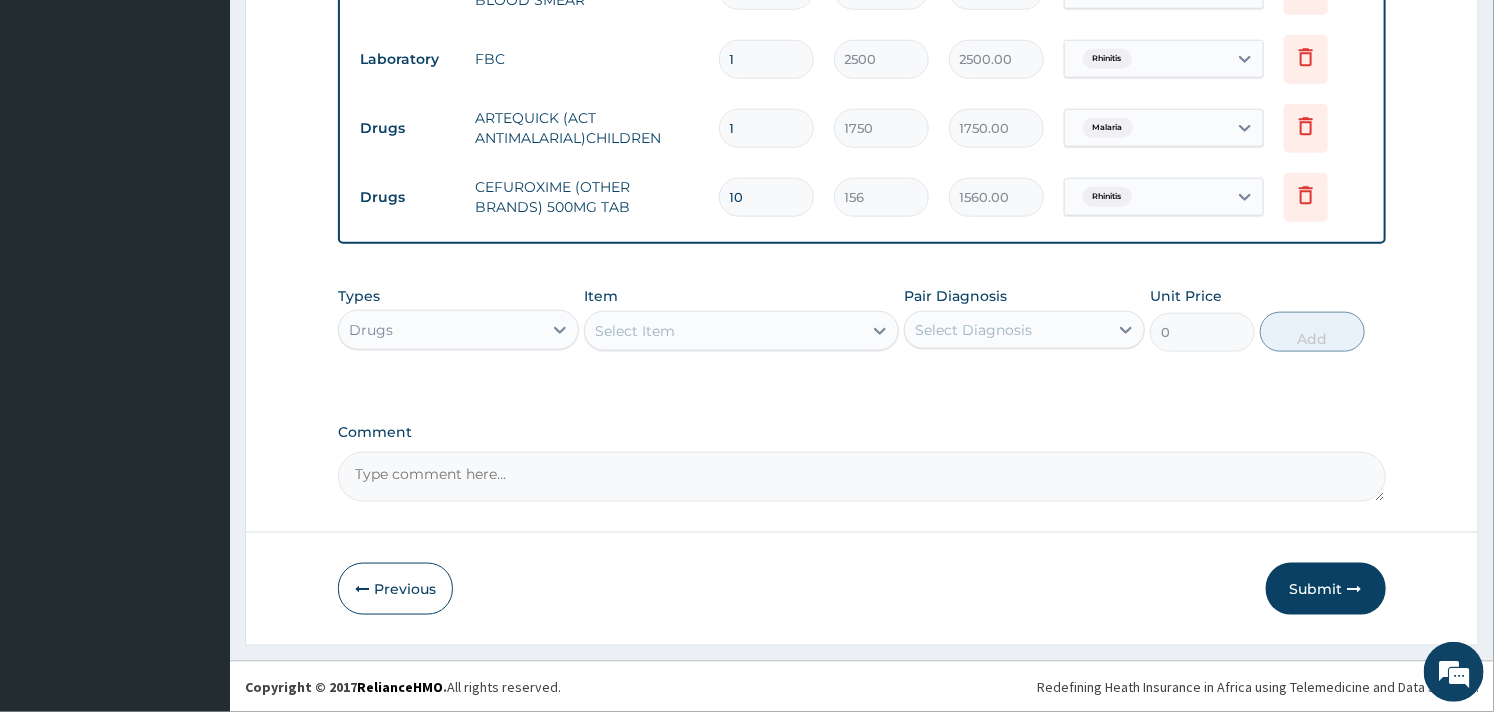 click on "Select Item" at bounding box center (723, 331) 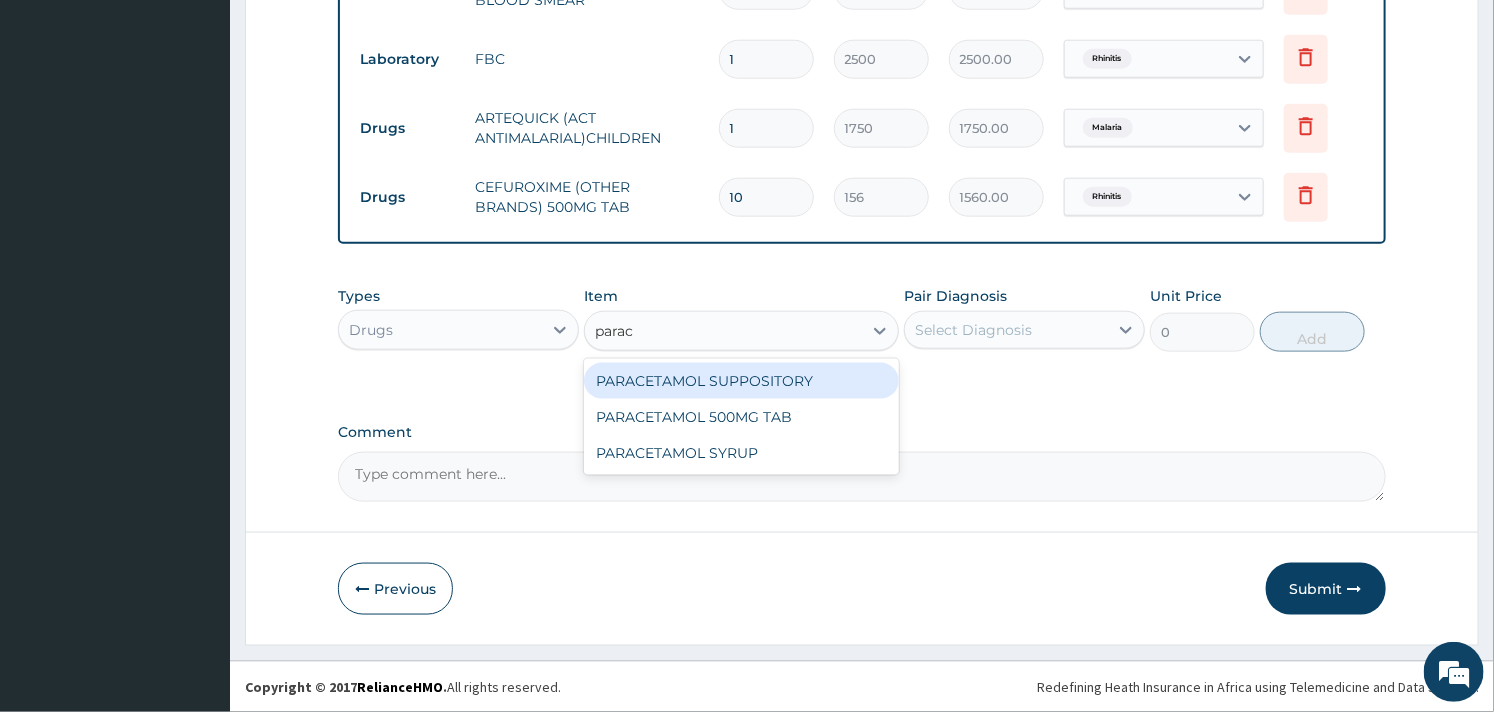 type on "parace" 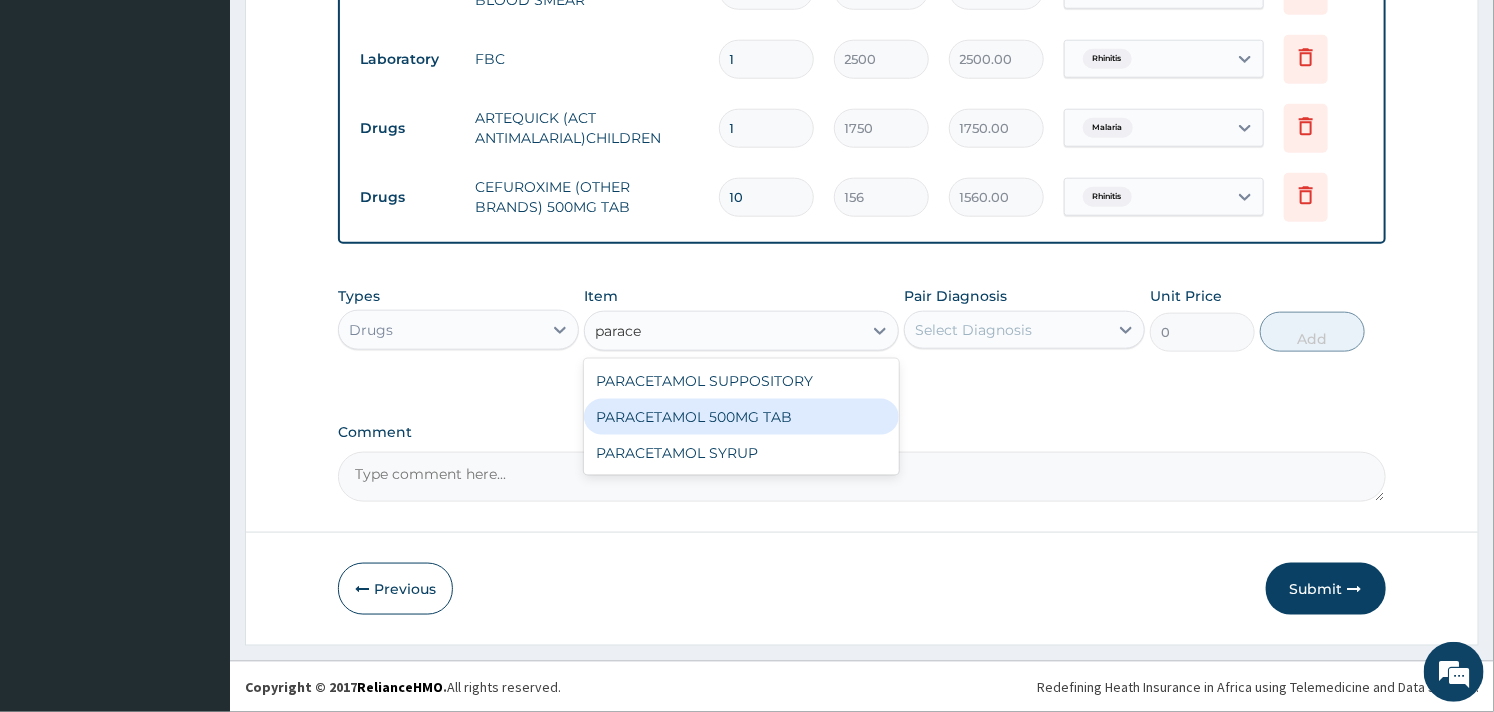 click on "PARACETAMOL 500MG TAB" at bounding box center (741, 417) 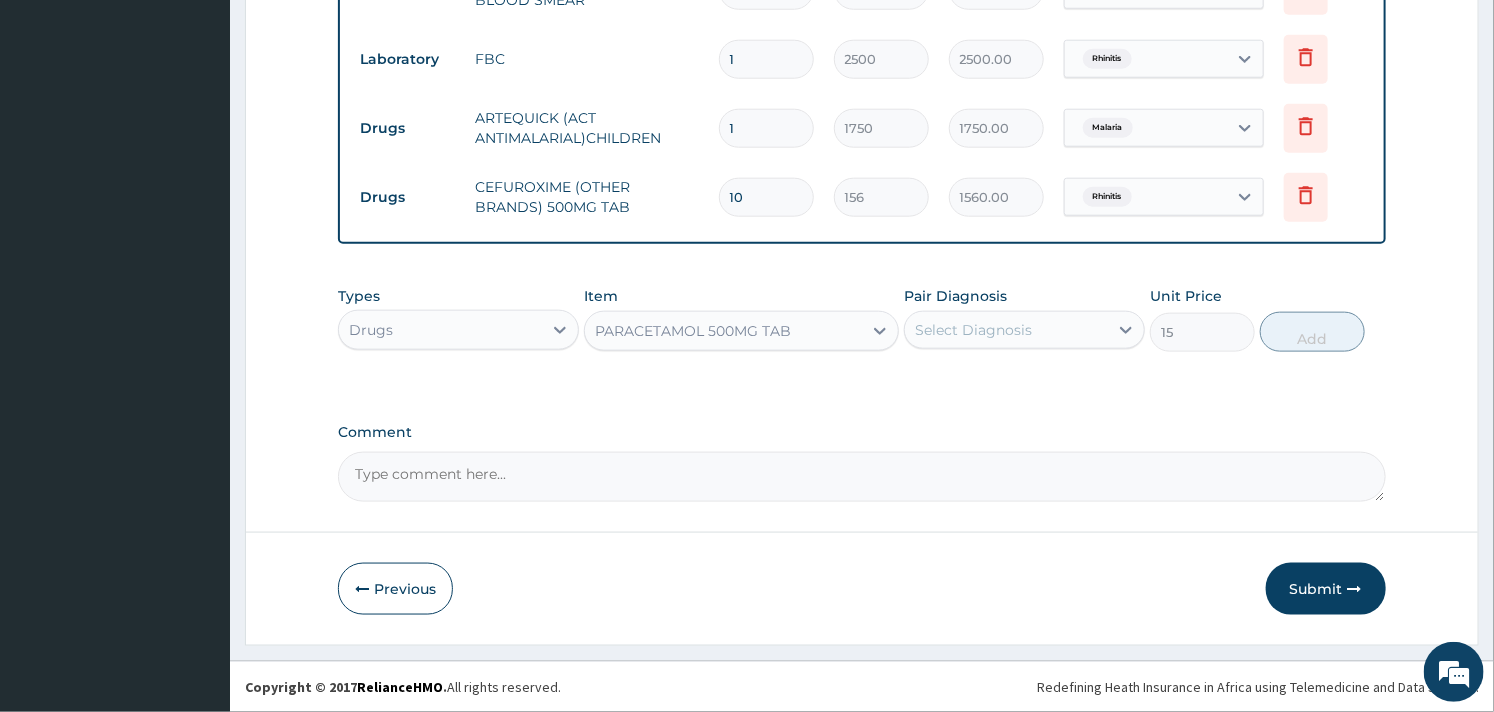 click on "Select Diagnosis" at bounding box center (973, 330) 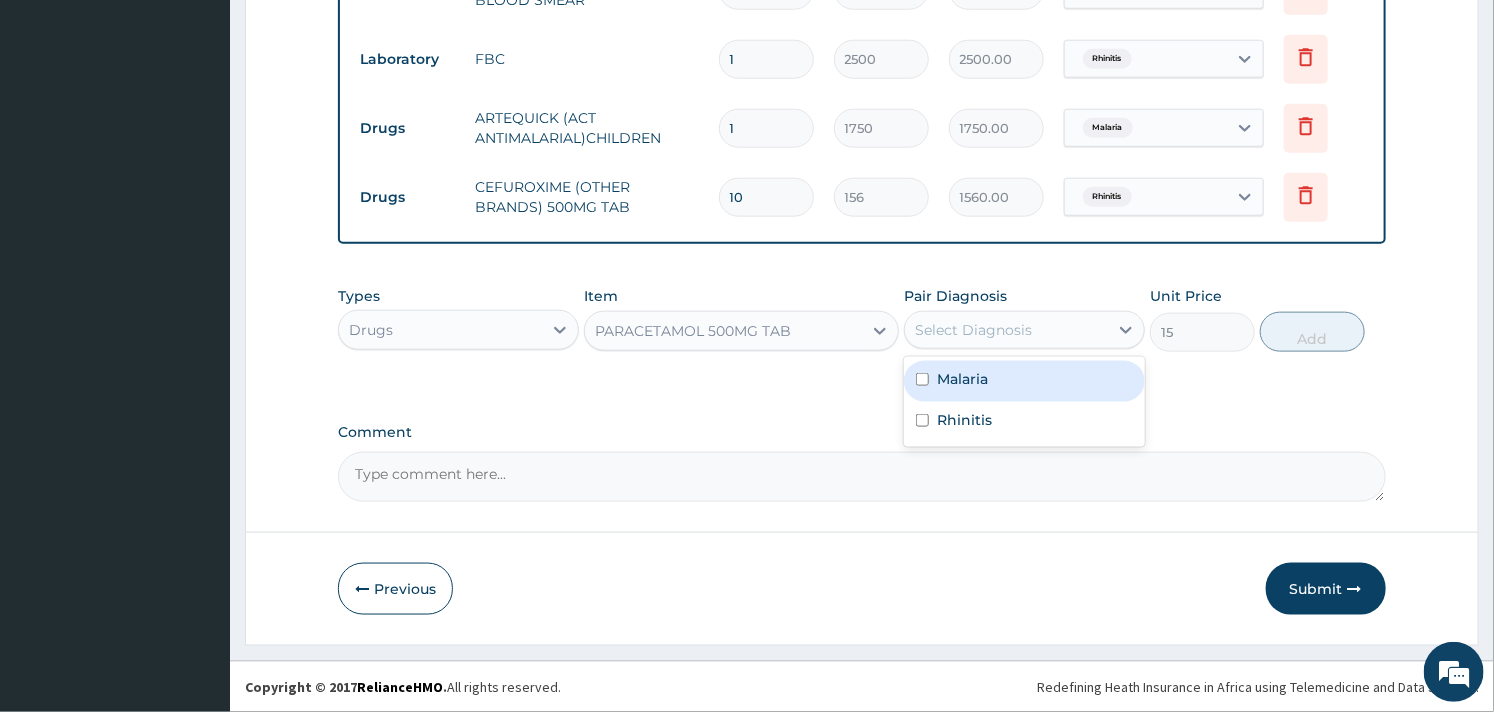 click on "Malaria" at bounding box center (1024, 381) 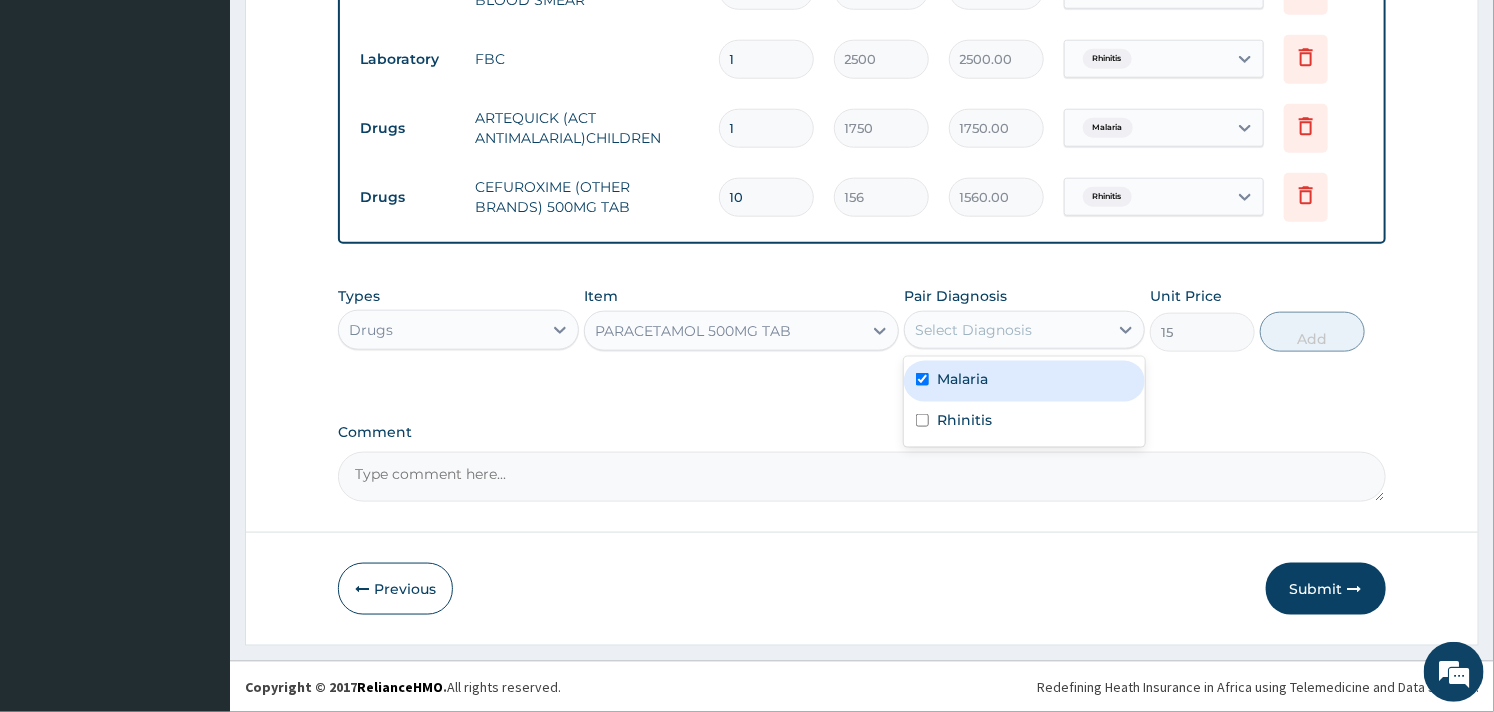 checkbox on "true" 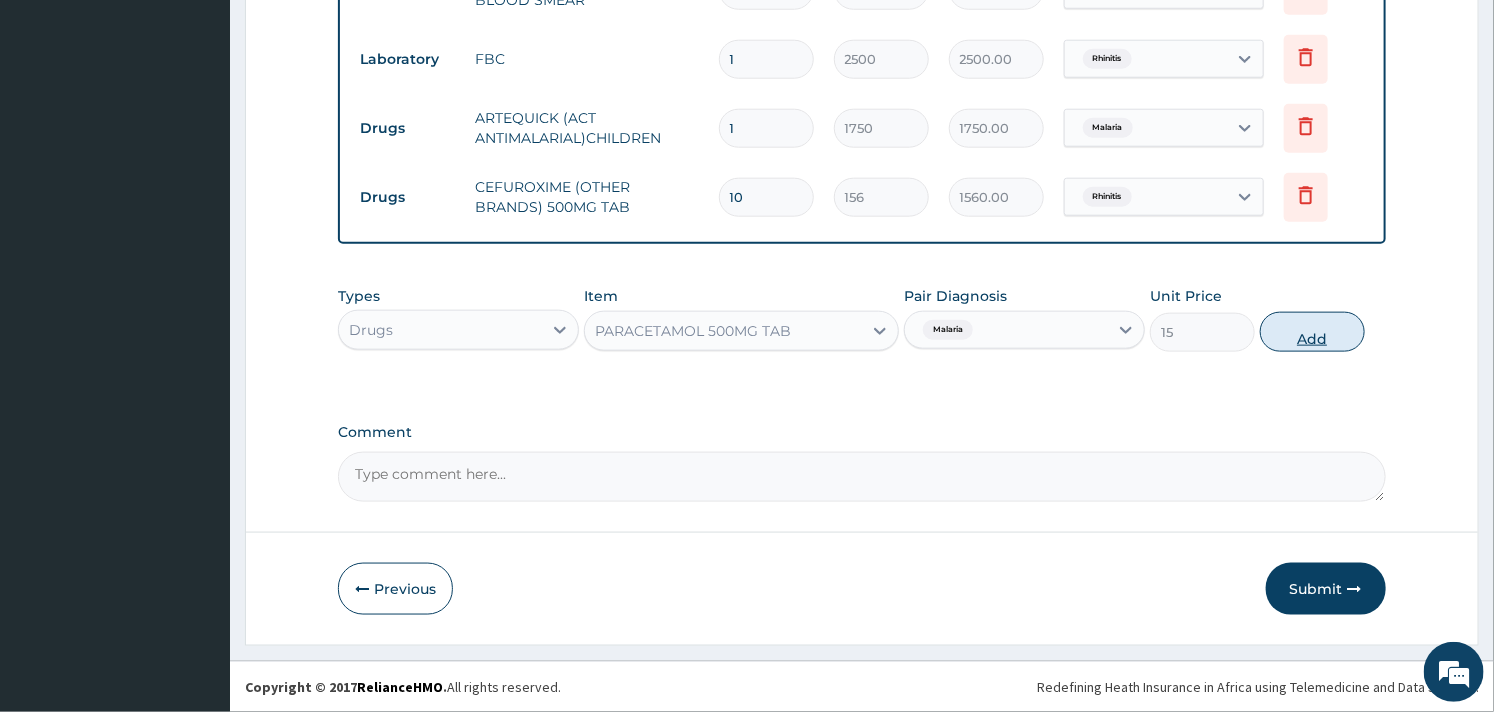 click on "Add" at bounding box center (1312, 332) 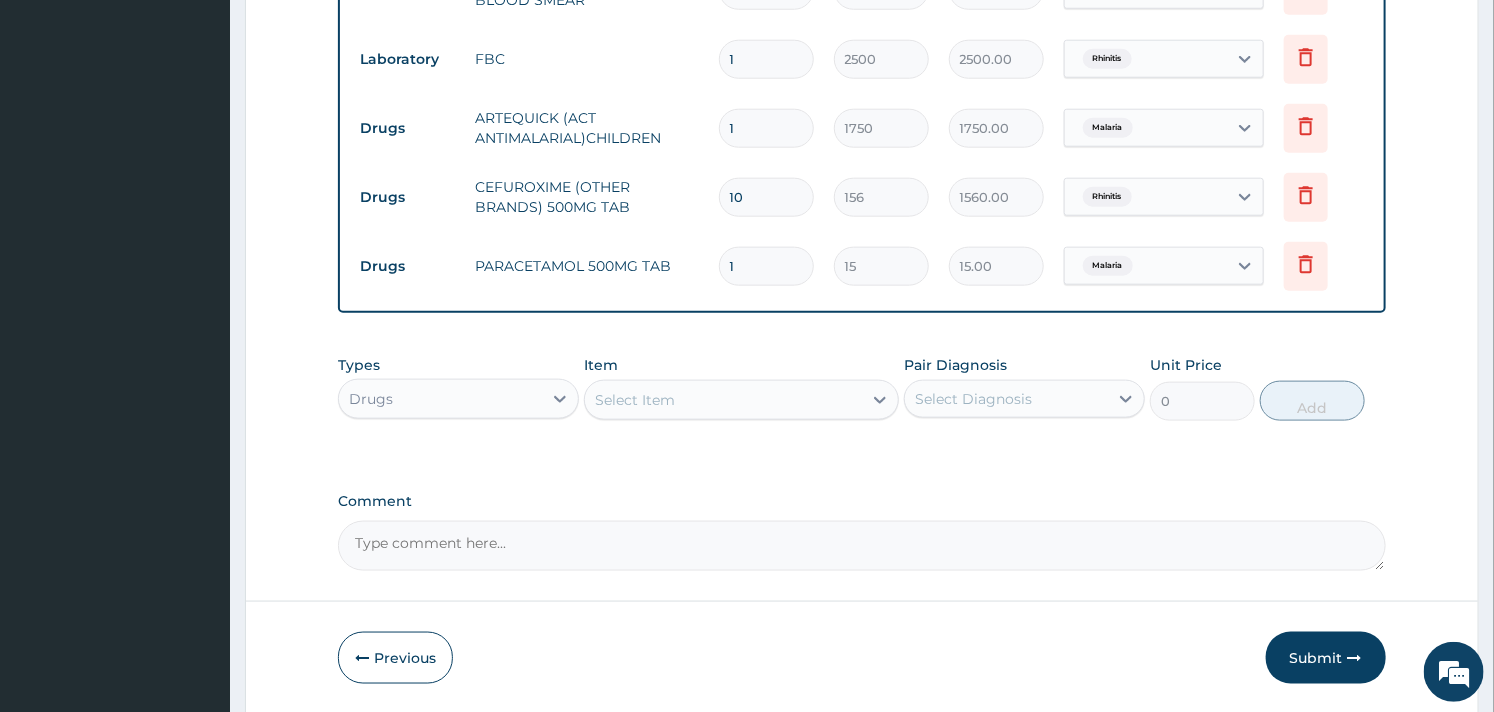 click on "Select Item" at bounding box center (723, 400) 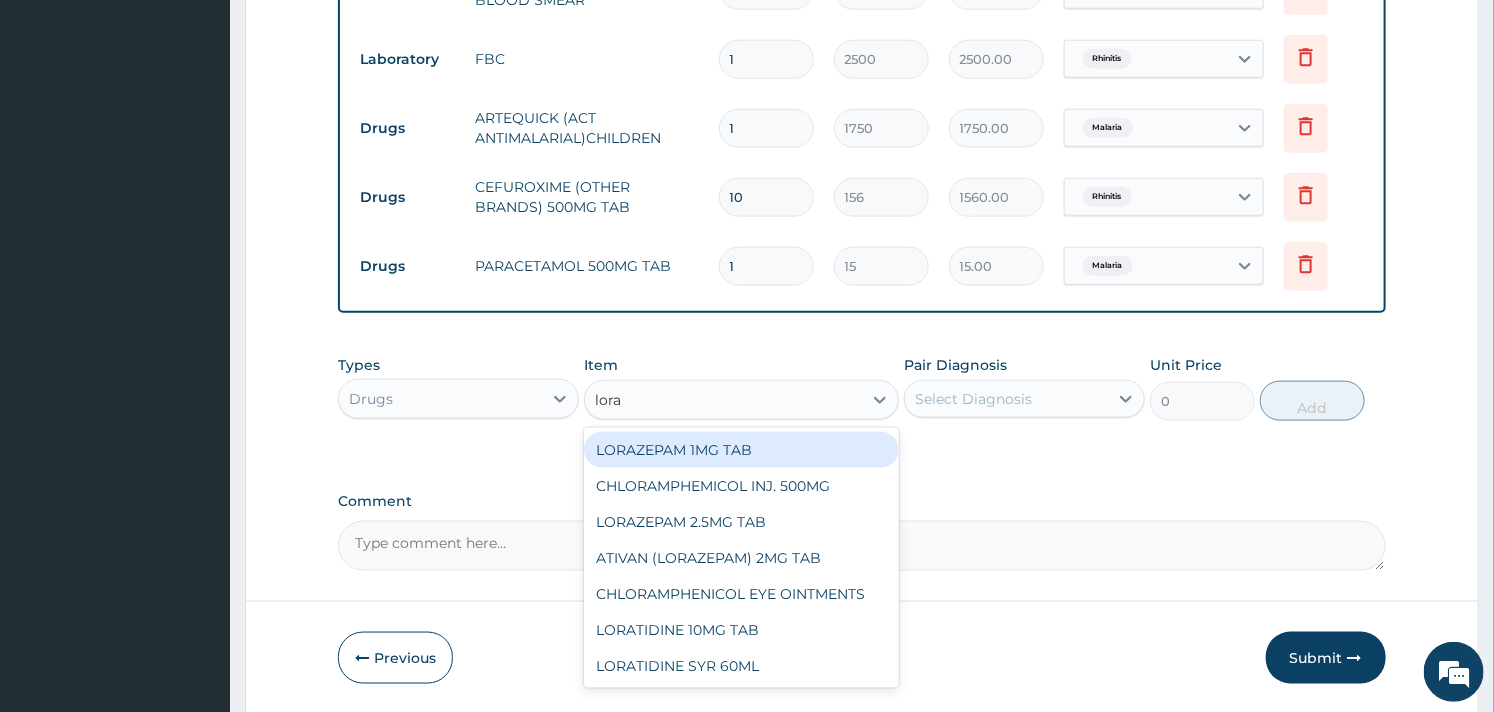 type on "lorat" 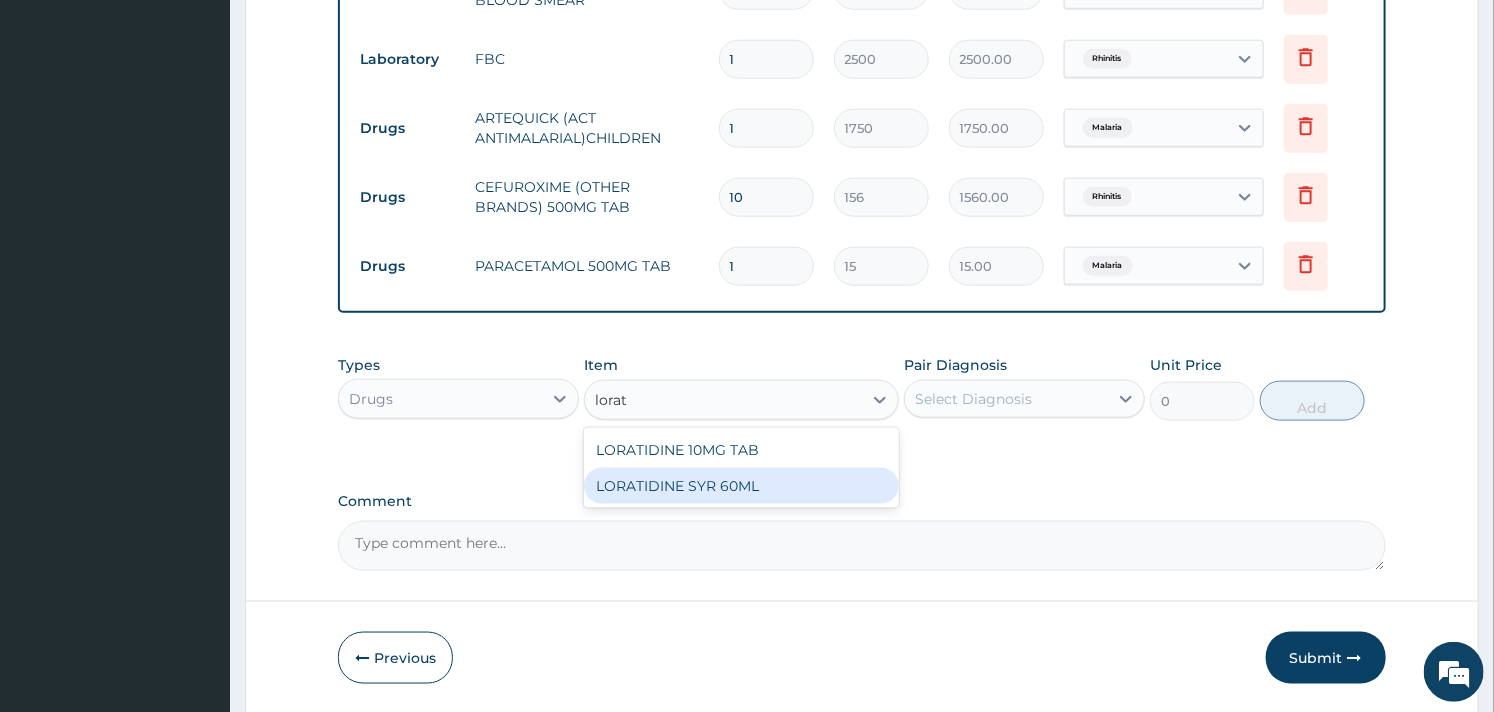 click on "LORATIDINE SYR 60ML" at bounding box center [741, 486] 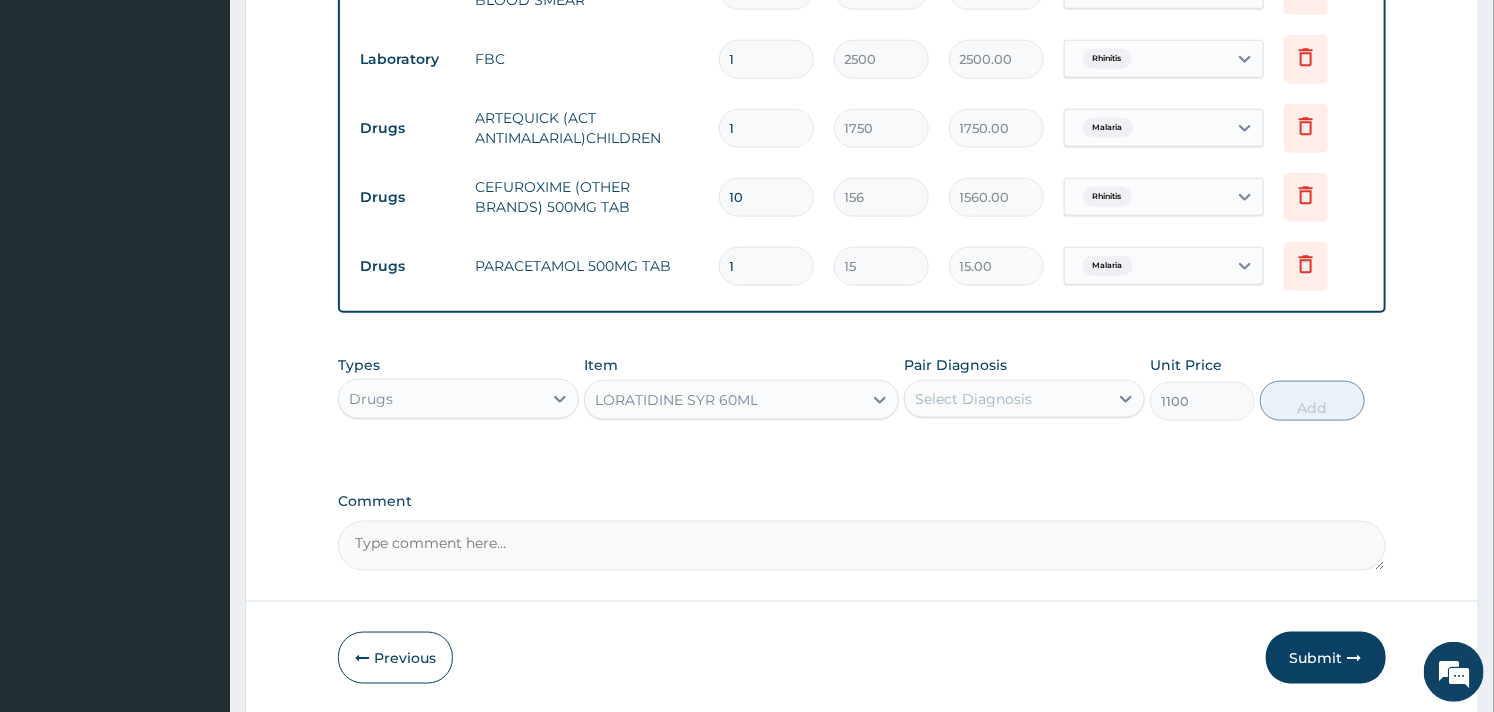 click on "Select Diagnosis" at bounding box center (1006, 399) 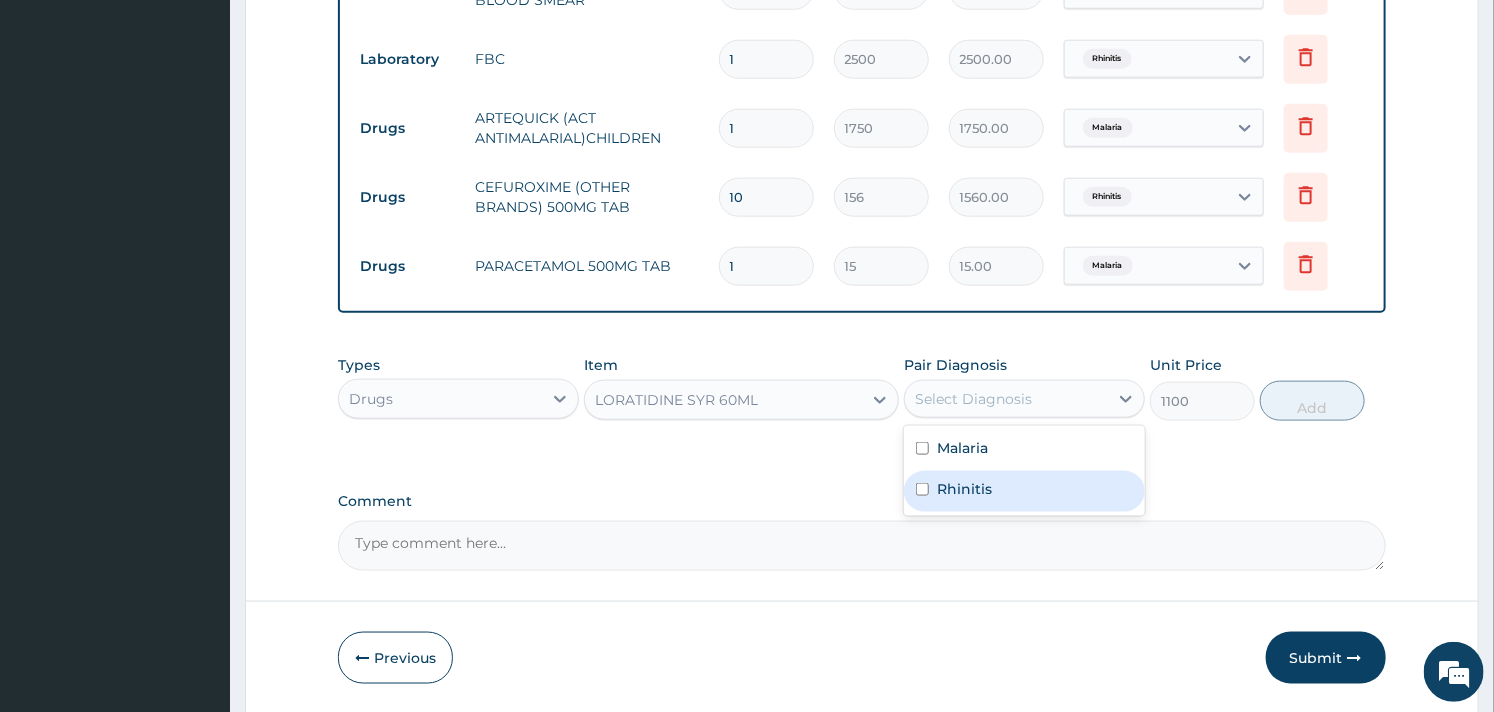 click on "Rhinitis" at bounding box center [1024, 491] 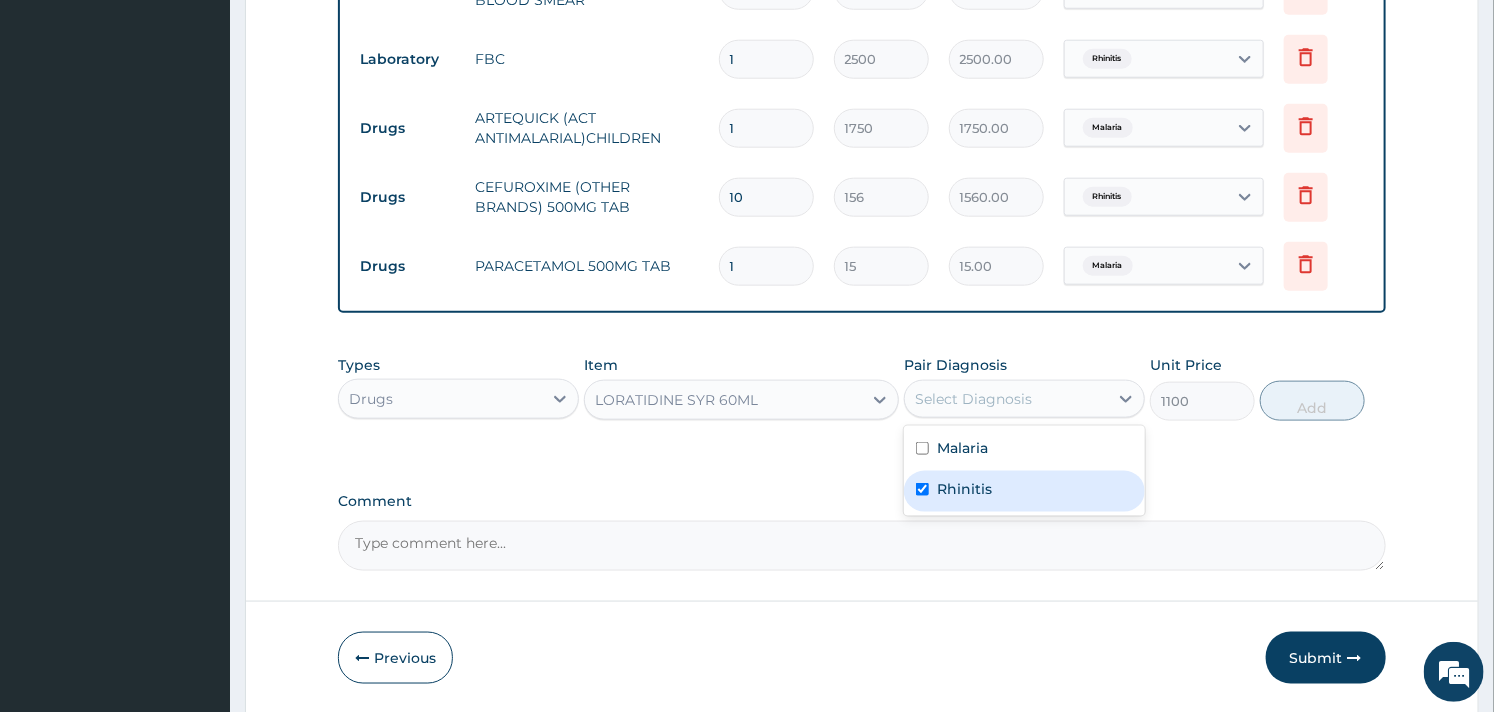 checkbox on "true" 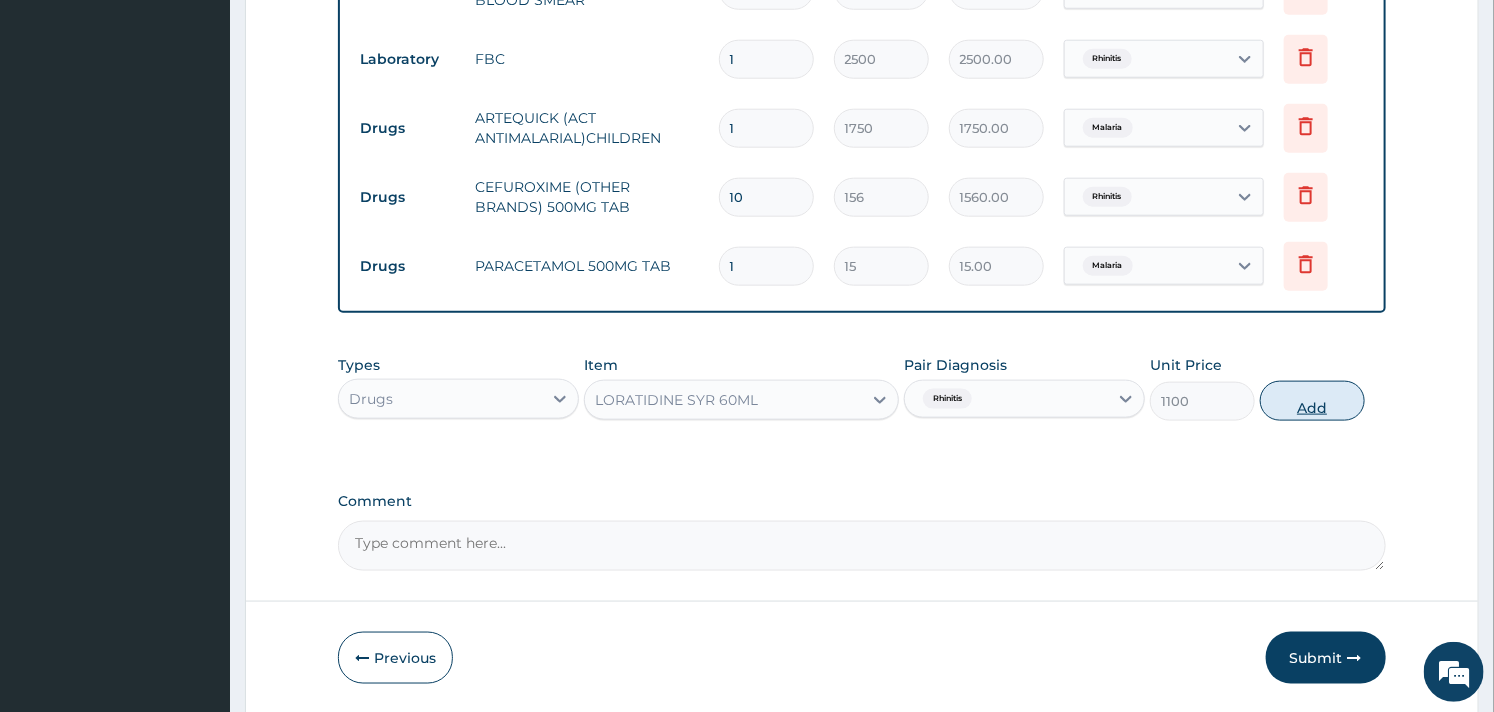 click on "Add" at bounding box center (1312, 401) 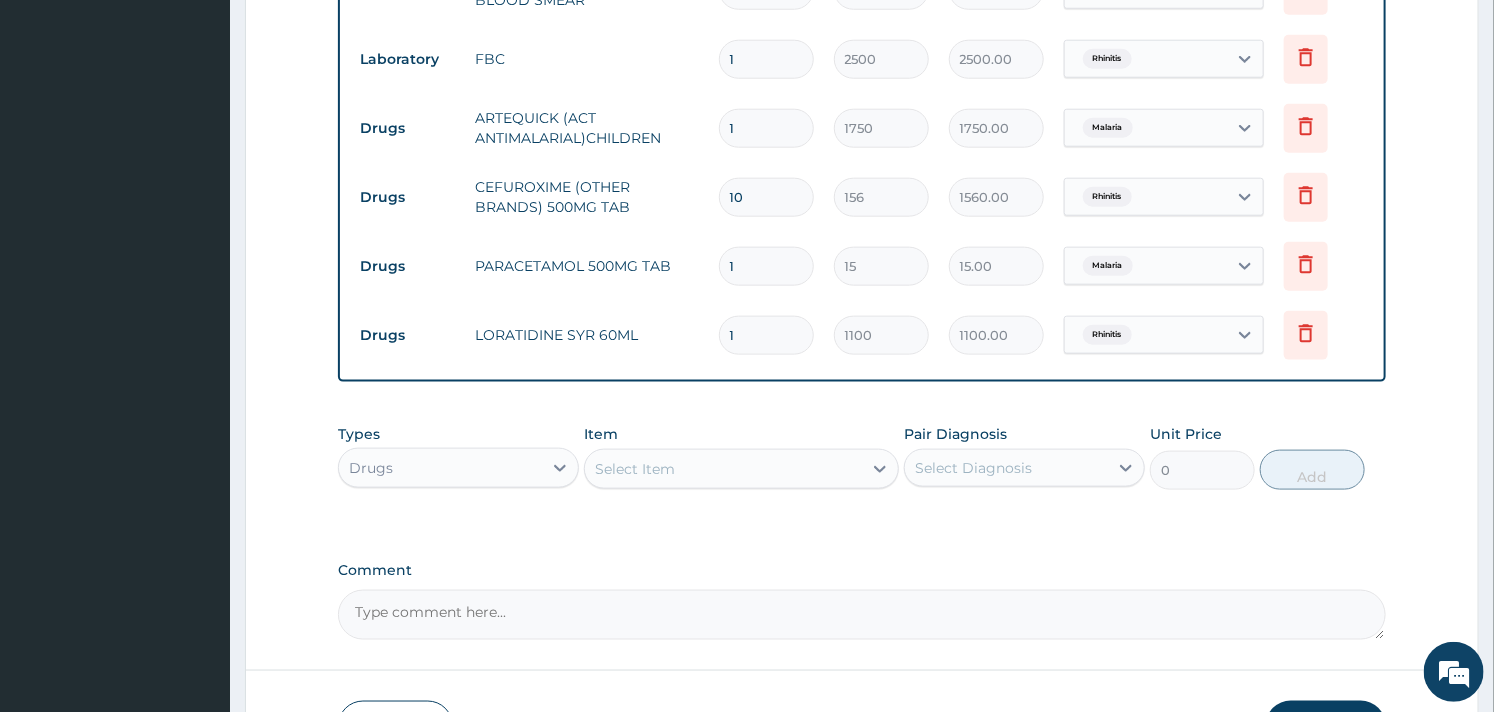 click on "PA Code / Prescription Code Enter Code(Secondary Care Only) Encounter Date 01-08-2025 Important Notice Please enter PA codes before entering items that are not attached to a PA code   All diagnoses entered must be linked to a claim item. Diagnosis & Claim Items that are visible but inactive cannot be edited because they were imported from an already approved PA code. Diagnosis Malaria Confirmed Rhinitis Confirmed NB: All diagnosis must be linked to a claim item Claim Items Type Name Quantity Unit Price Total Price Pair Diagnosis Actions Procedures GP INITIAL CONSULTATION 1 2000 2000.00 Malaria Delete Laboratory MALARIA PARASITES IN BLOOD SMEAR 1 1700 1700.00 Malaria Delete Laboratory FBC 1 2500 2500.00 Rhinitis Delete Drugs ARTEQUICK (ACT ANTIMALARIAL)CHILDREN 1 1750 1750.00 Malaria Delete Drugs CEFUROXIME (OTHER BRANDS) 500MG TAB 10 156 1560.00 Rhinitis Delete Drugs PARACETAMOL 500MG TAB 1 15 15.00 Malaria Delete Drugs LORATIDINE SYR 60ML 1 1100 1100.00 Rhinitis Delete Types Drugs Item Select Item Unit Price" at bounding box center (861, -40) 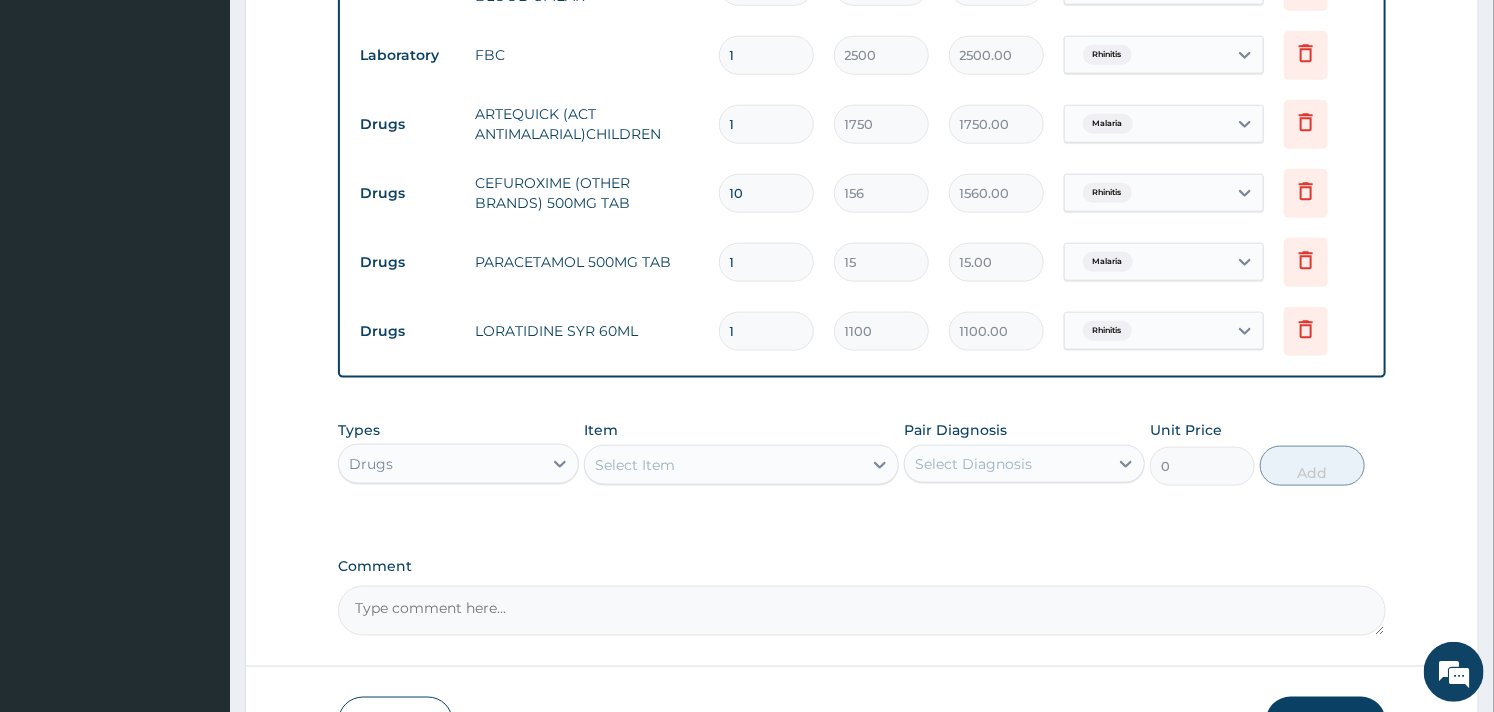 scroll, scrollTop: 911, scrollLeft: 0, axis: vertical 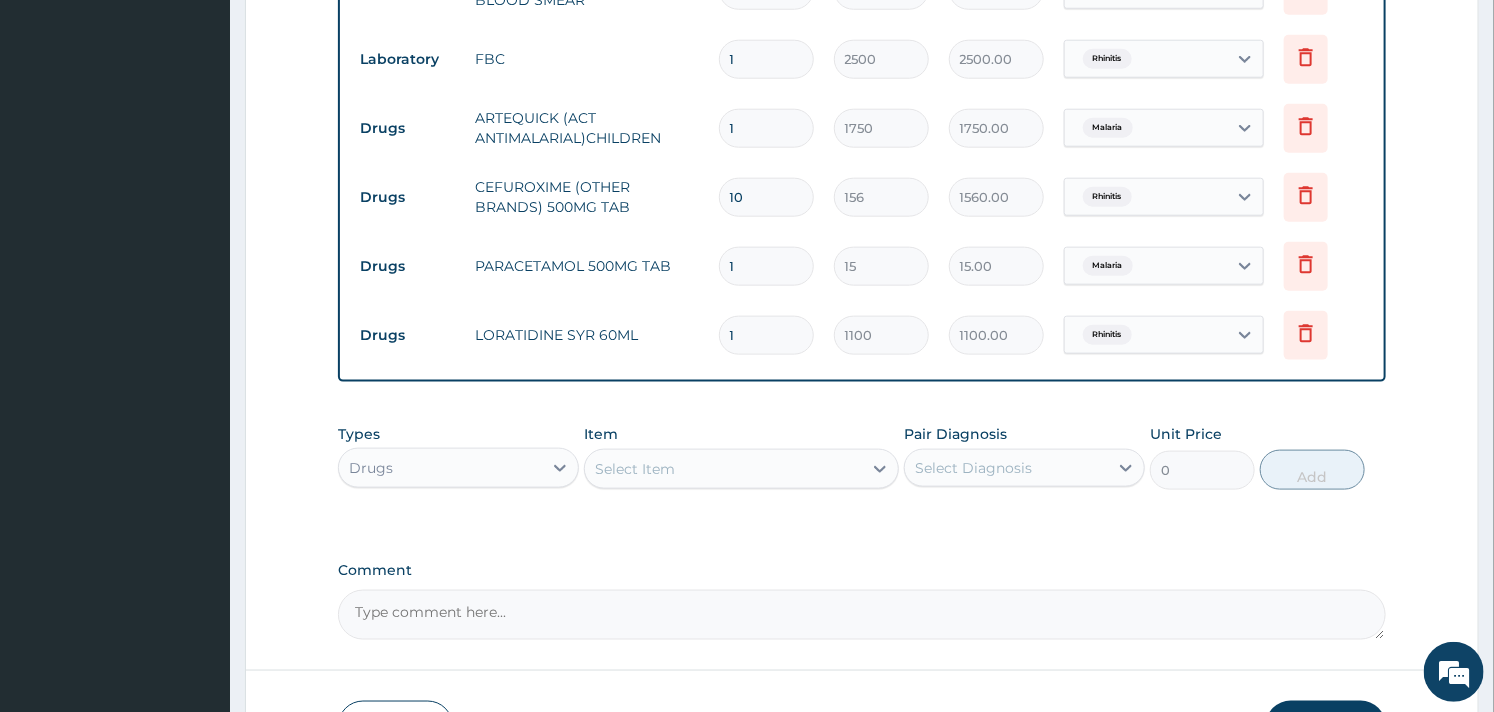 click on "Types Drugs Item Select Item Pair Diagnosis Select Diagnosis Unit Price 0 Add" at bounding box center (861, 457) 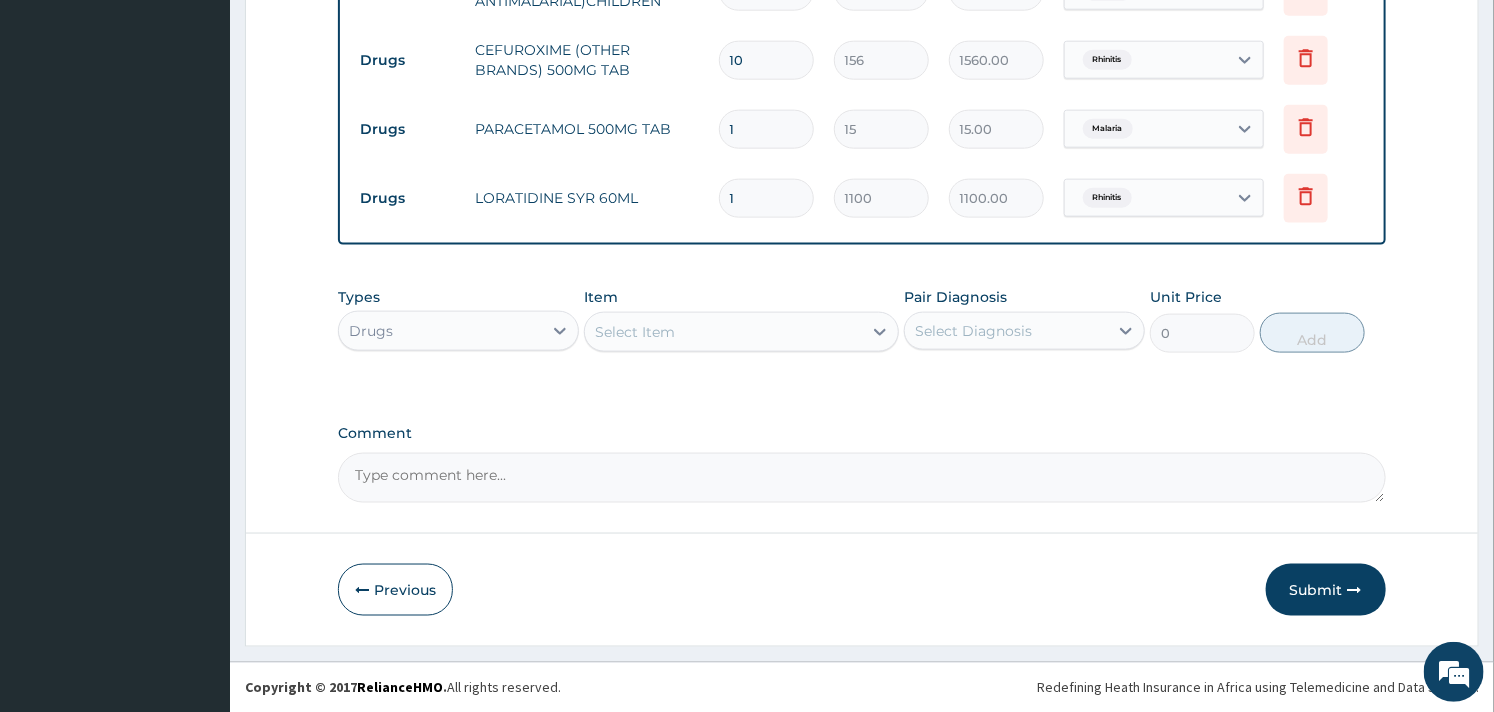 scroll, scrollTop: 1050, scrollLeft: 0, axis: vertical 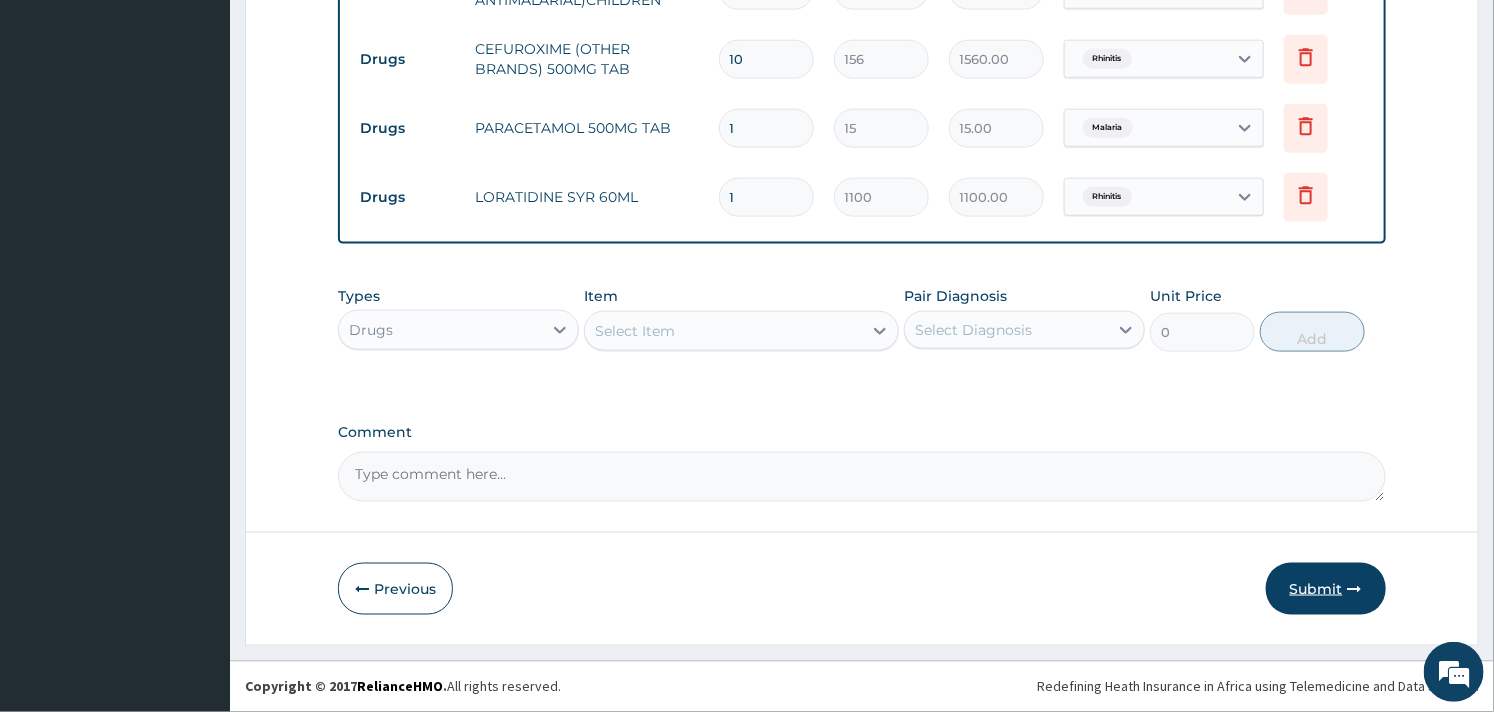 click on "Submit" at bounding box center [1326, 589] 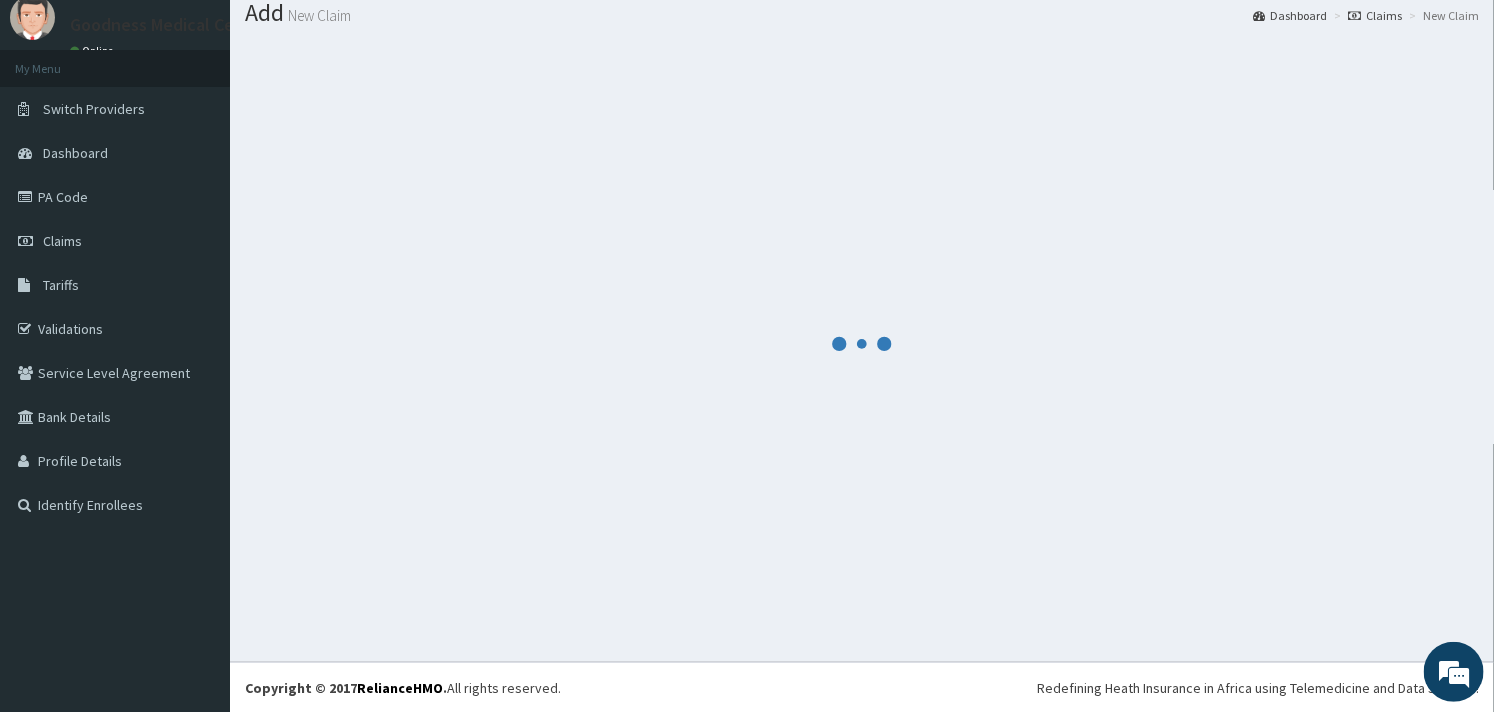 scroll, scrollTop: 1050, scrollLeft: 0, axis: vertical 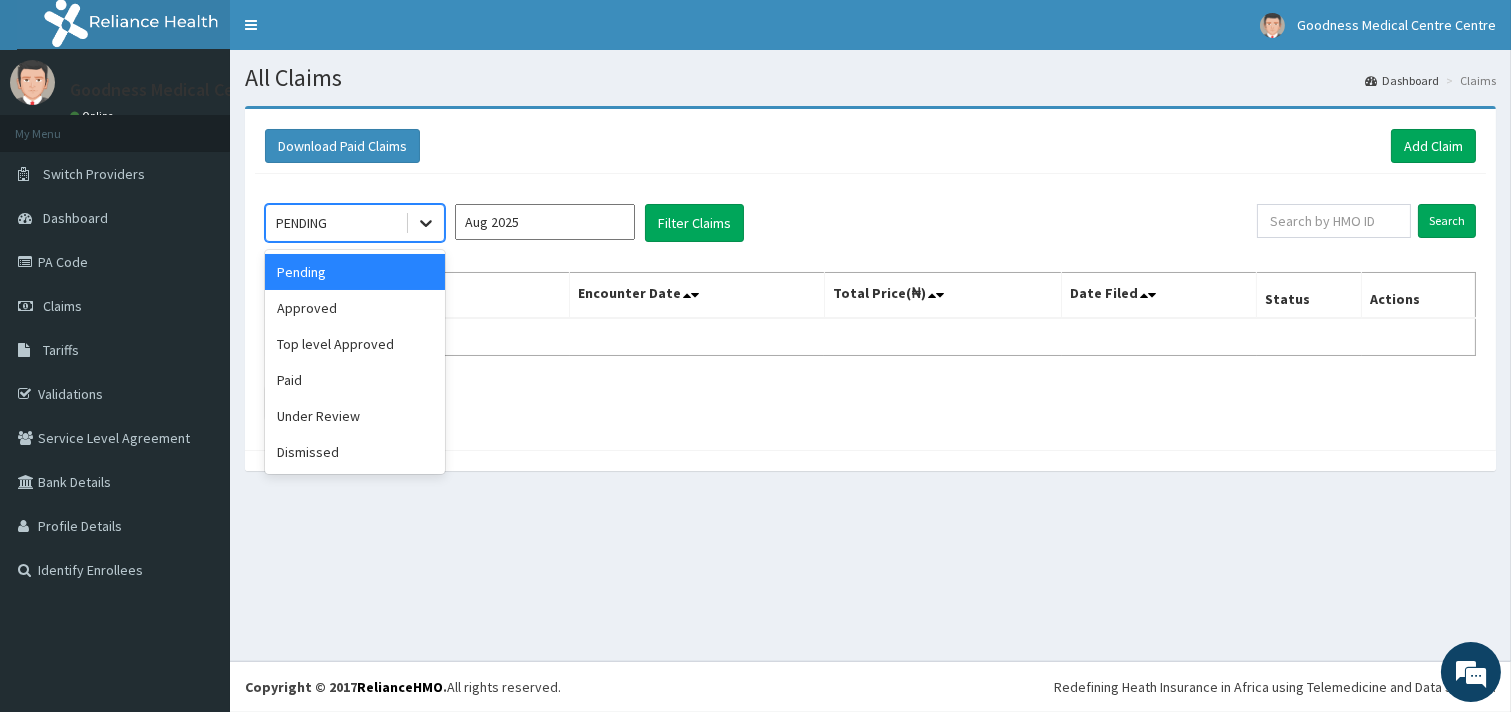 click 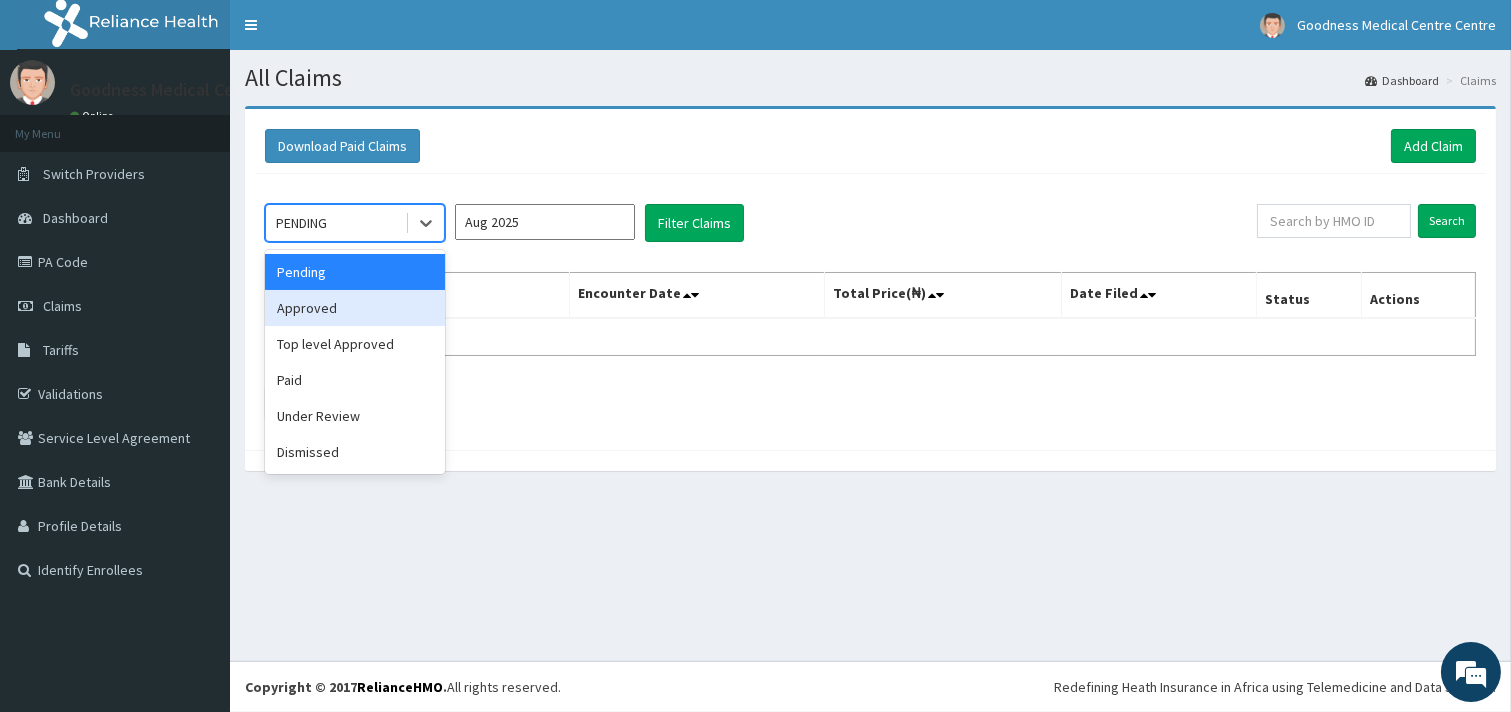 click on "Approved" at bounding box center [355, 308] 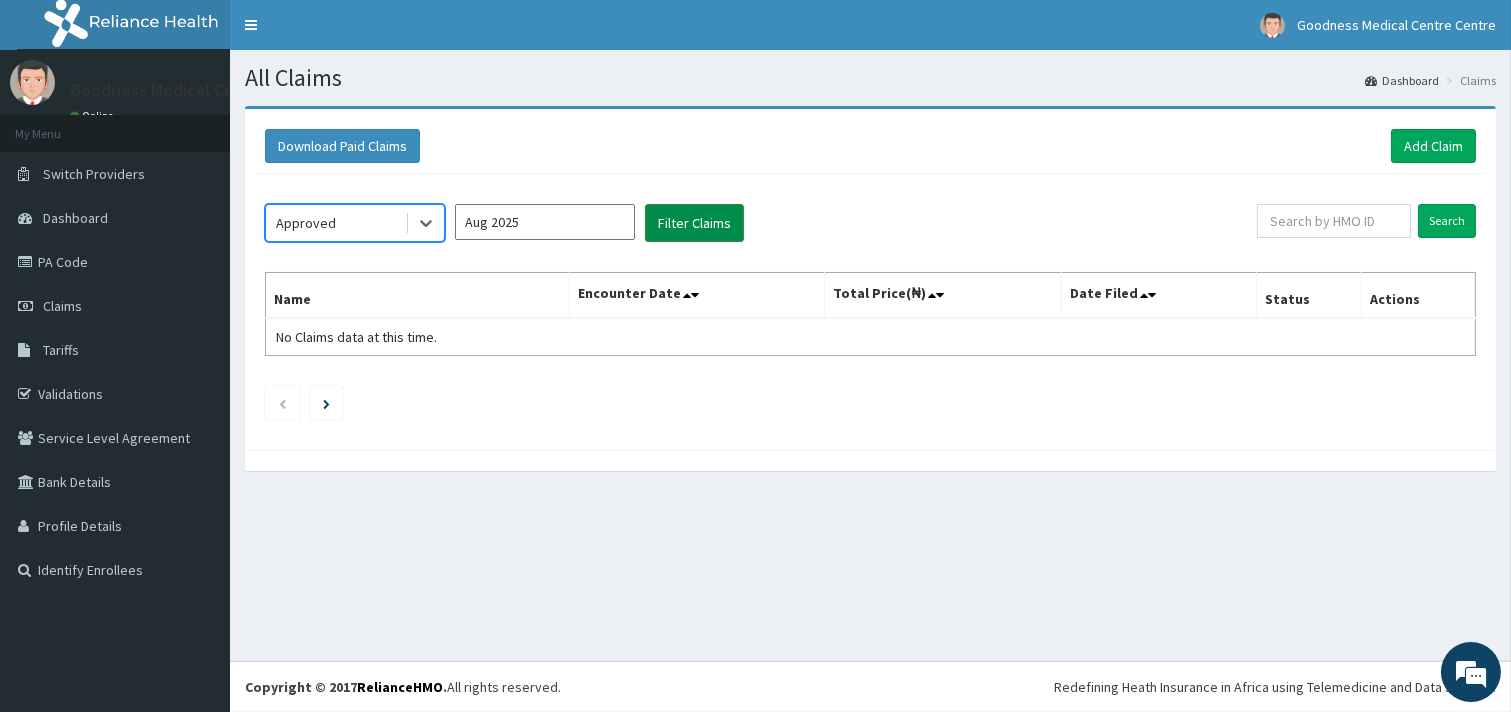 click on "Filter Claims" at bounding box center [694, 223] 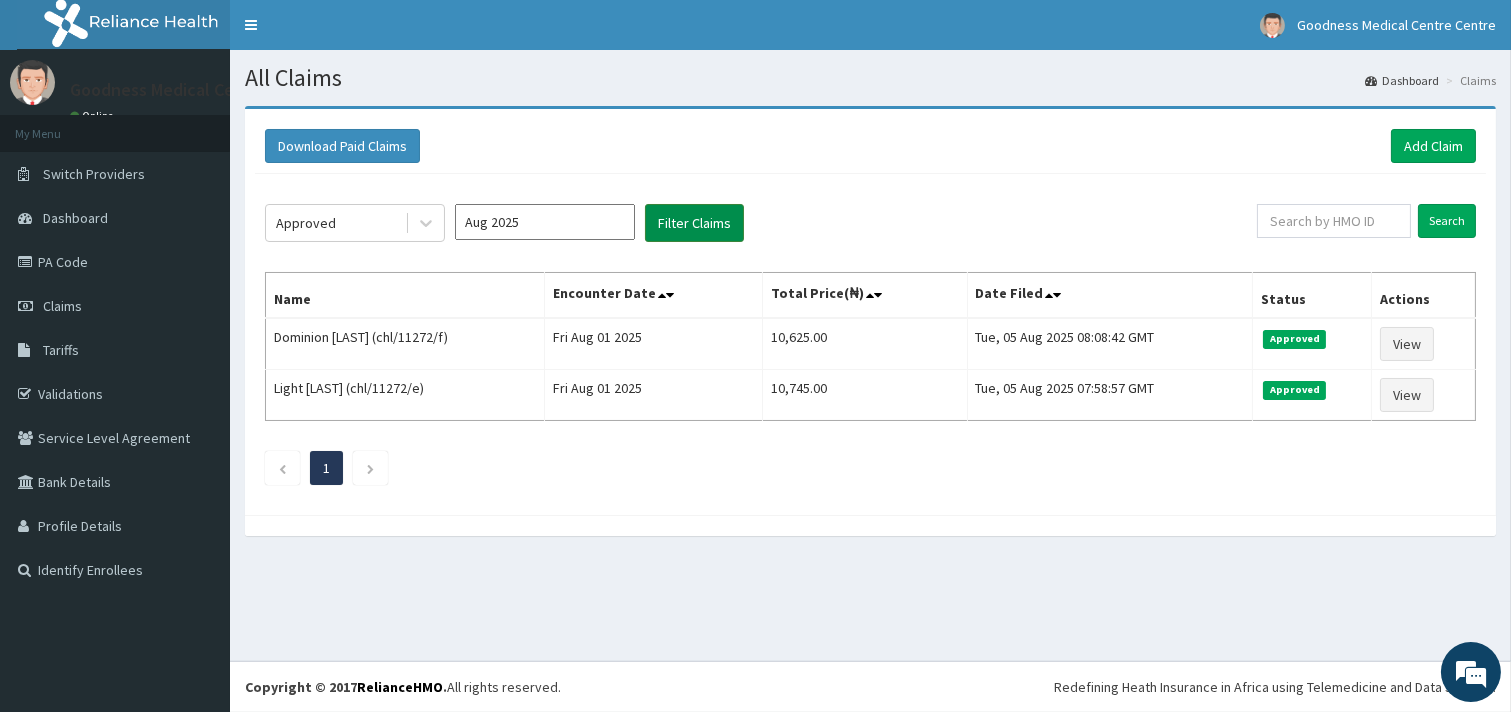 scroll, scrollTop: 0, scrollLeft: 0, axis: both 